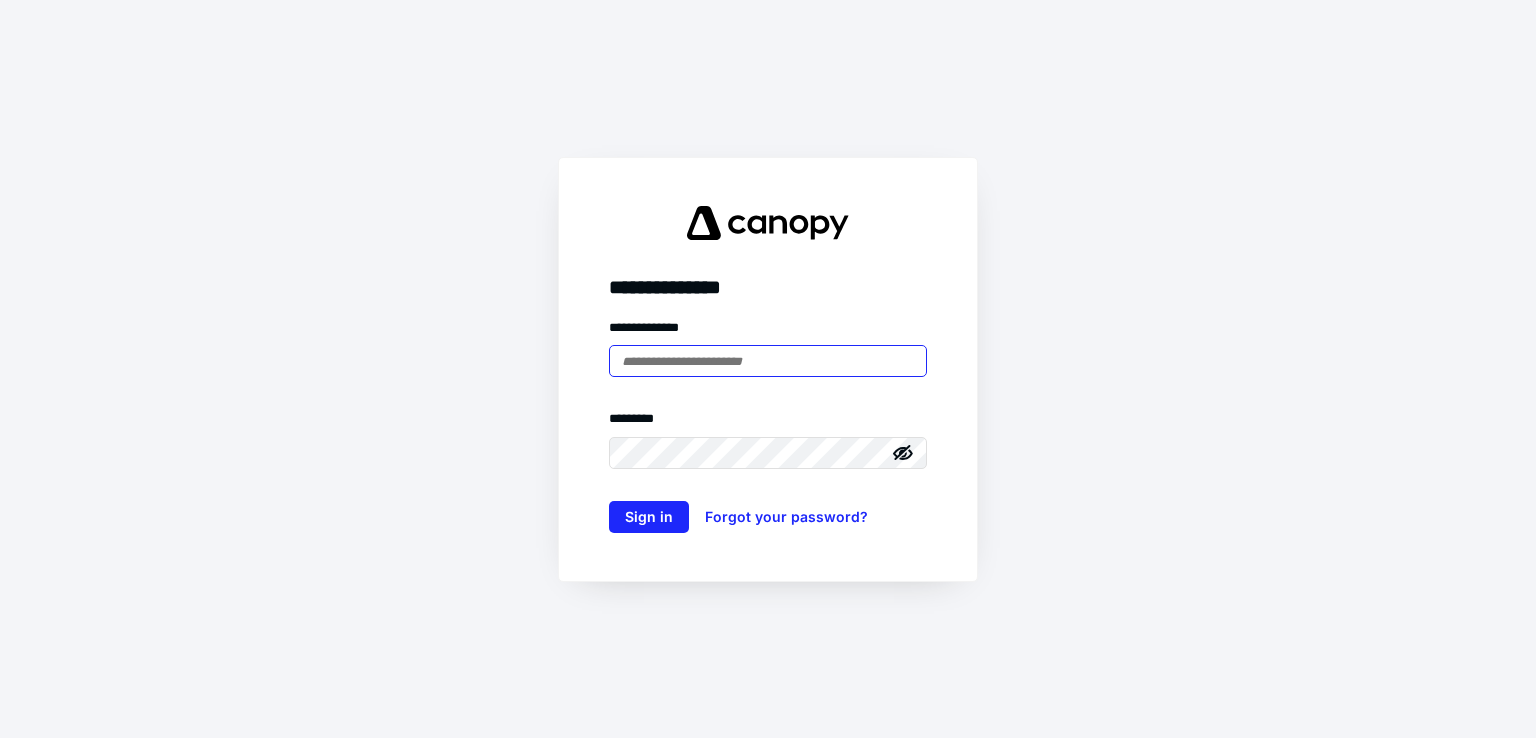 scroll, scrollTop: 0, scrollLeft: 0, axis: both 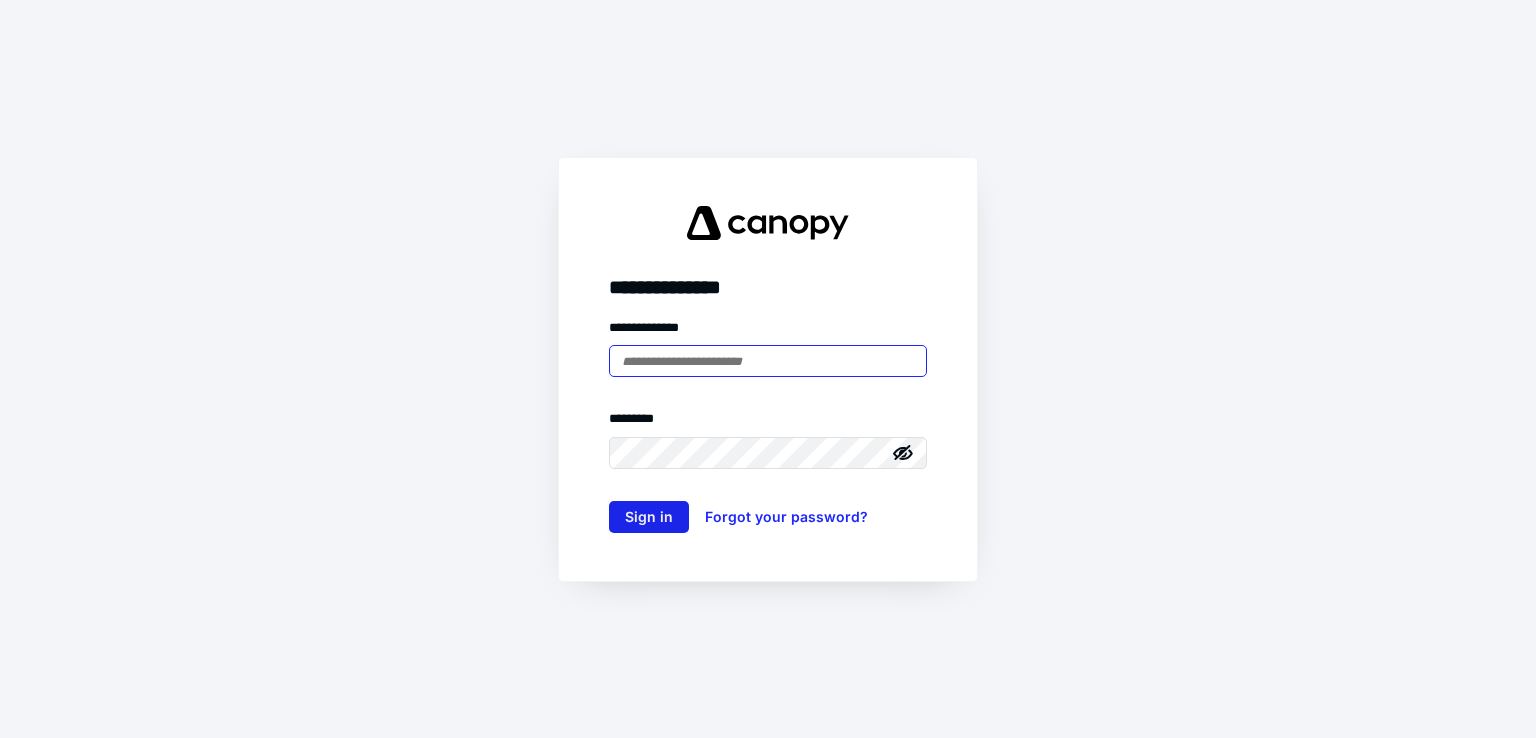 type on "**********" 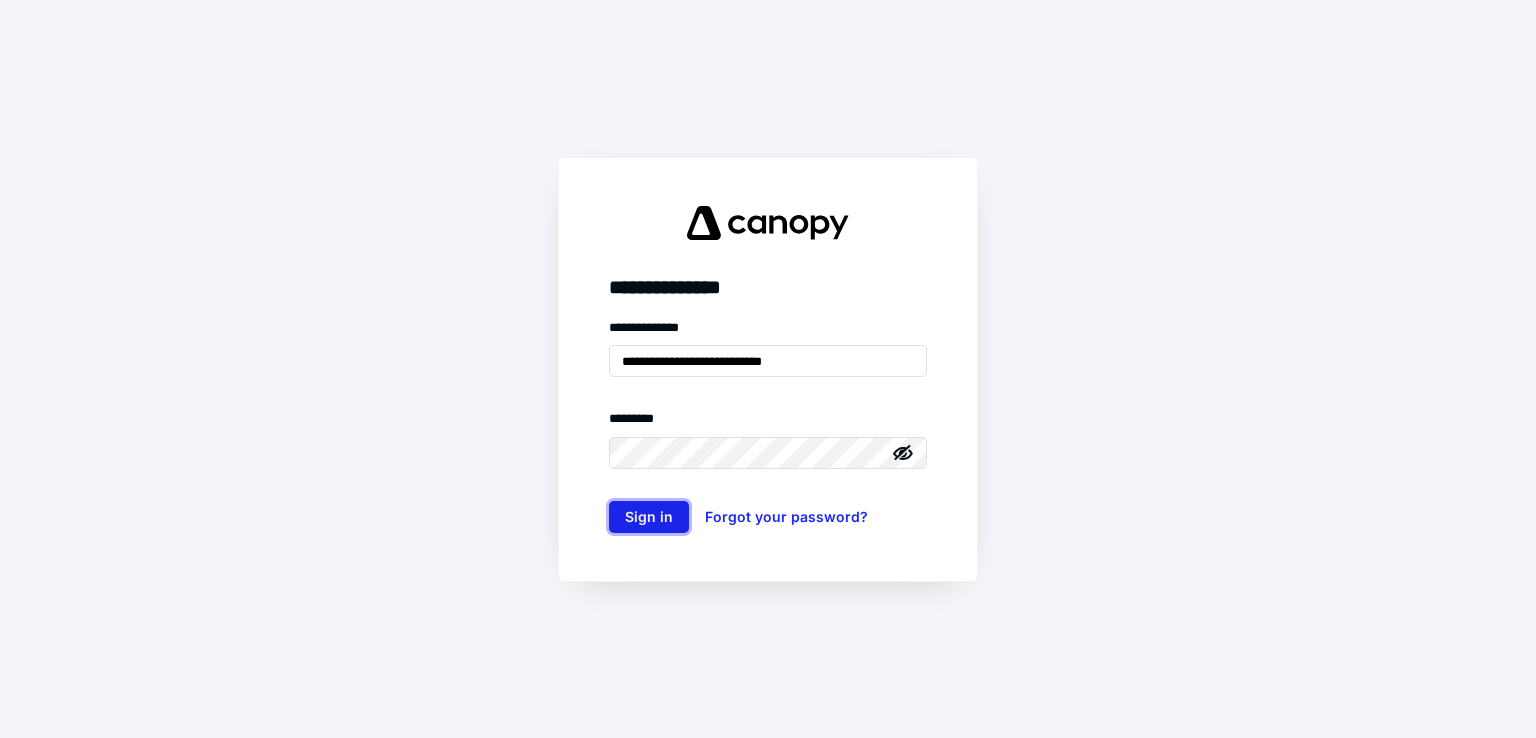 click on "Sign in" at bounding box center (649, 517) 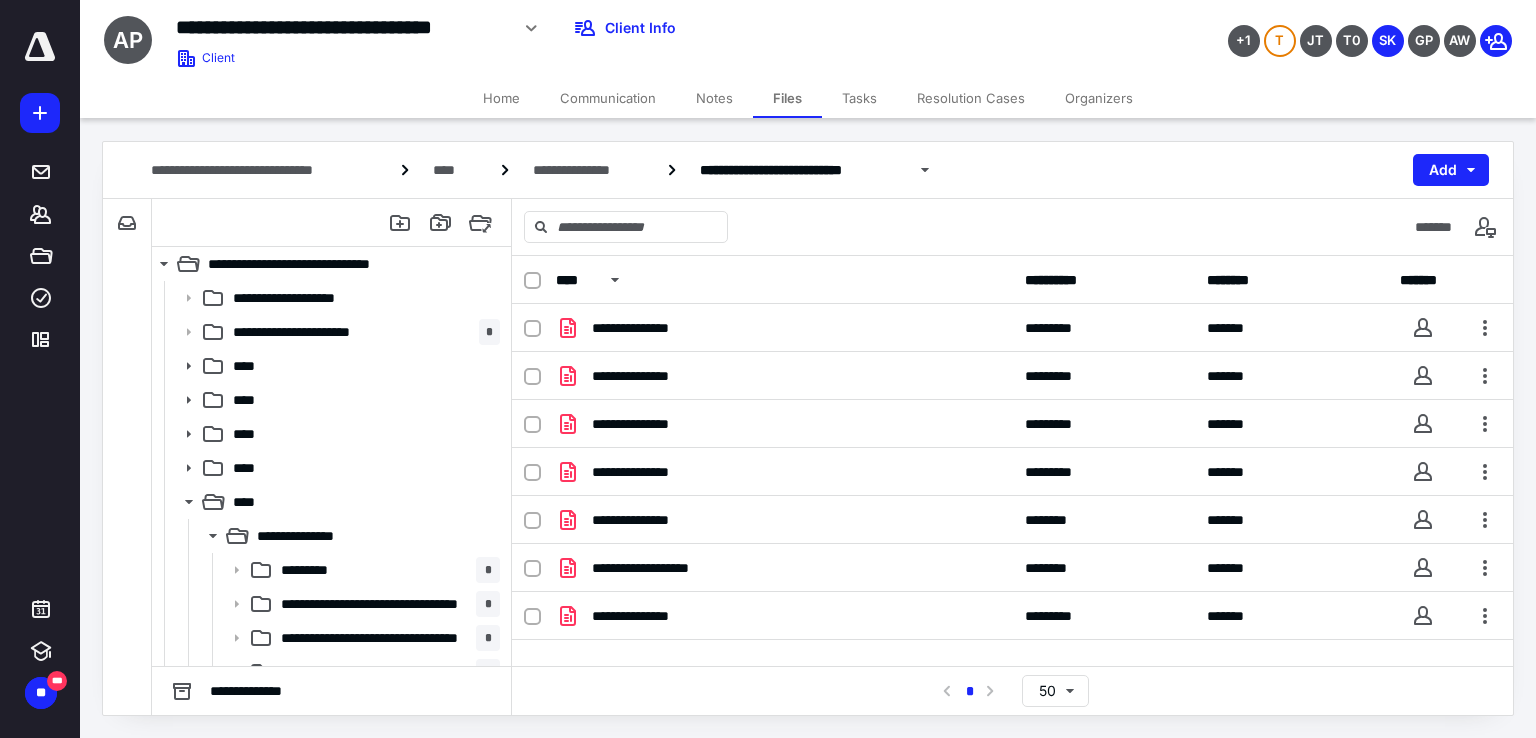 scroll, scrollTop: 0, scrollLeft: 0, axis: both 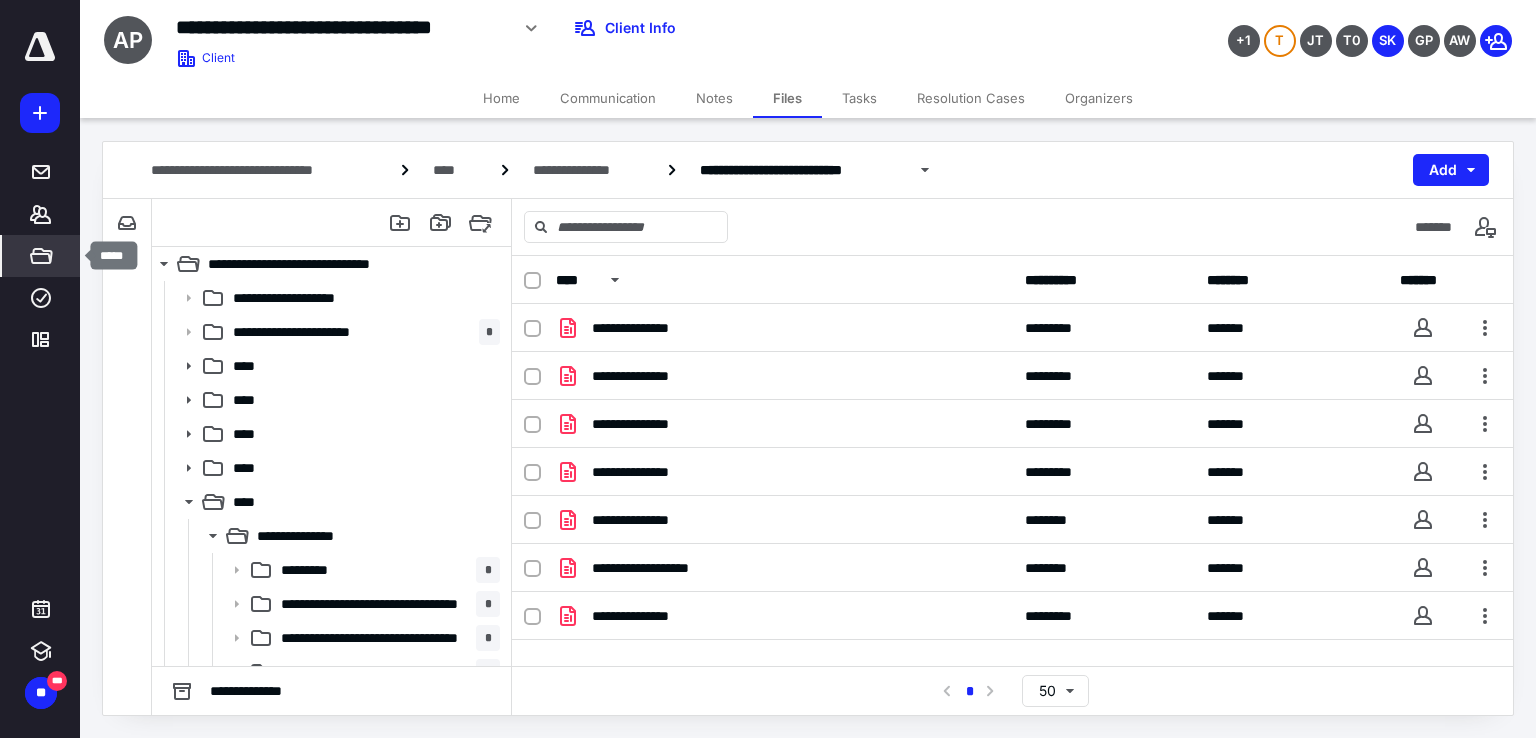 click 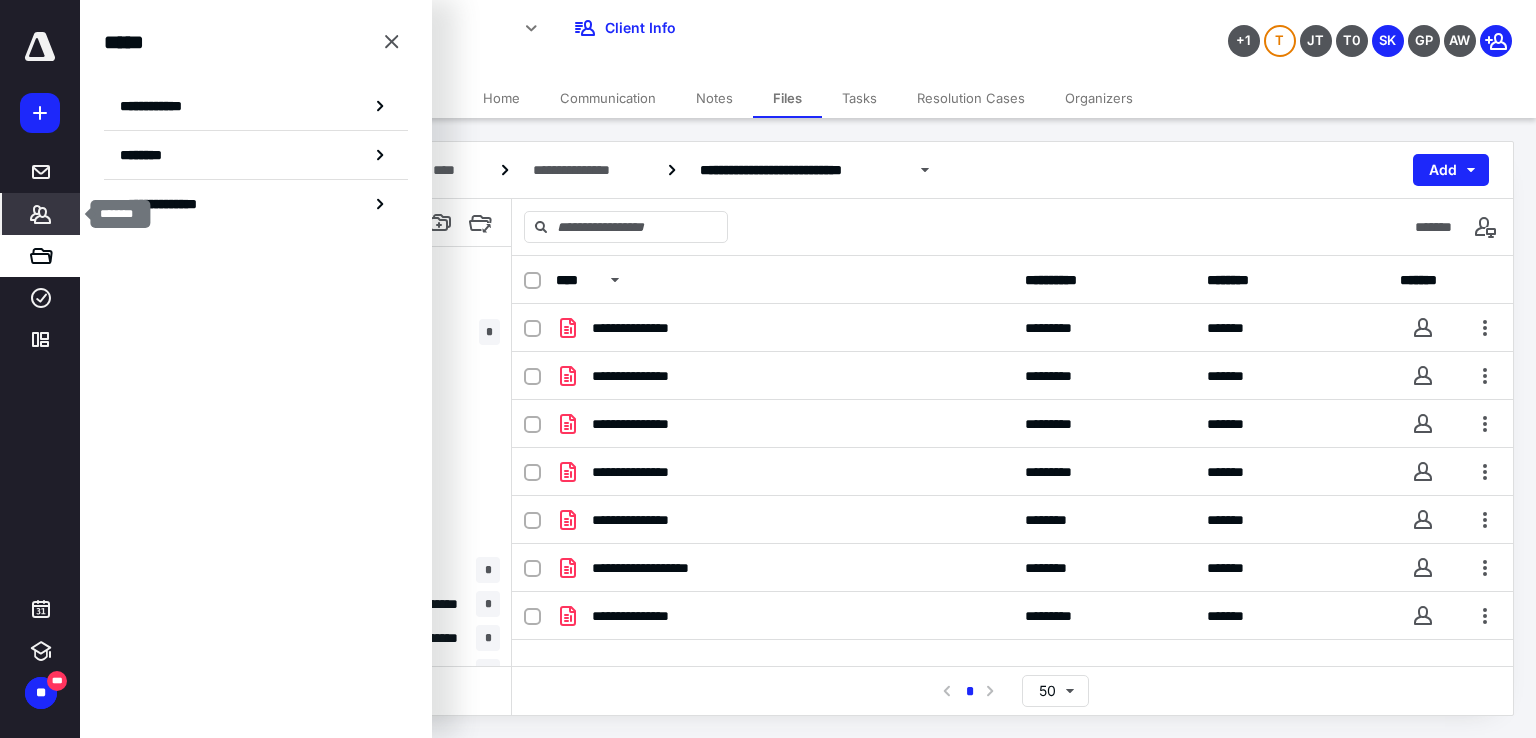 click on "*******" at bounding box center (41, 214) 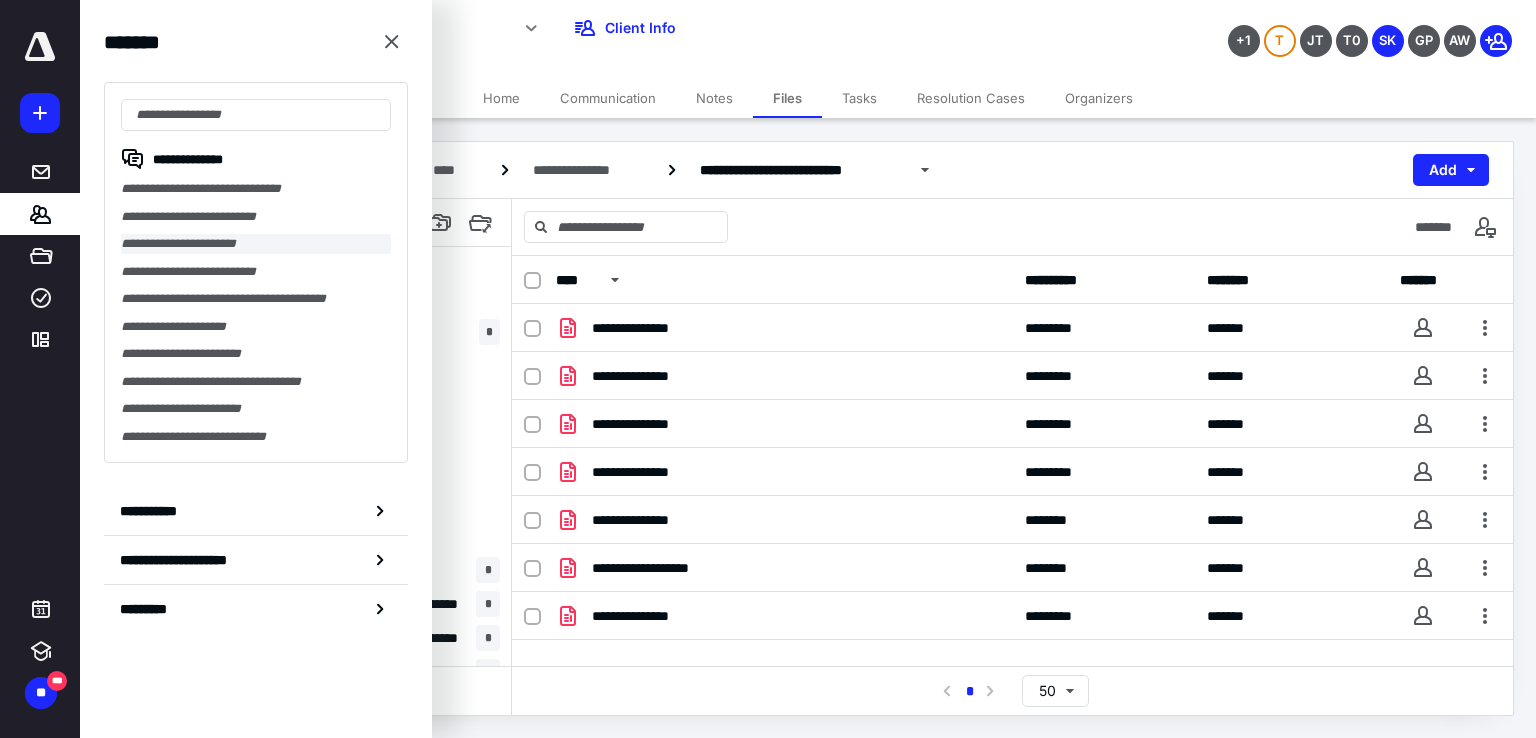 click on "**********" at bounding box center (256, 244) 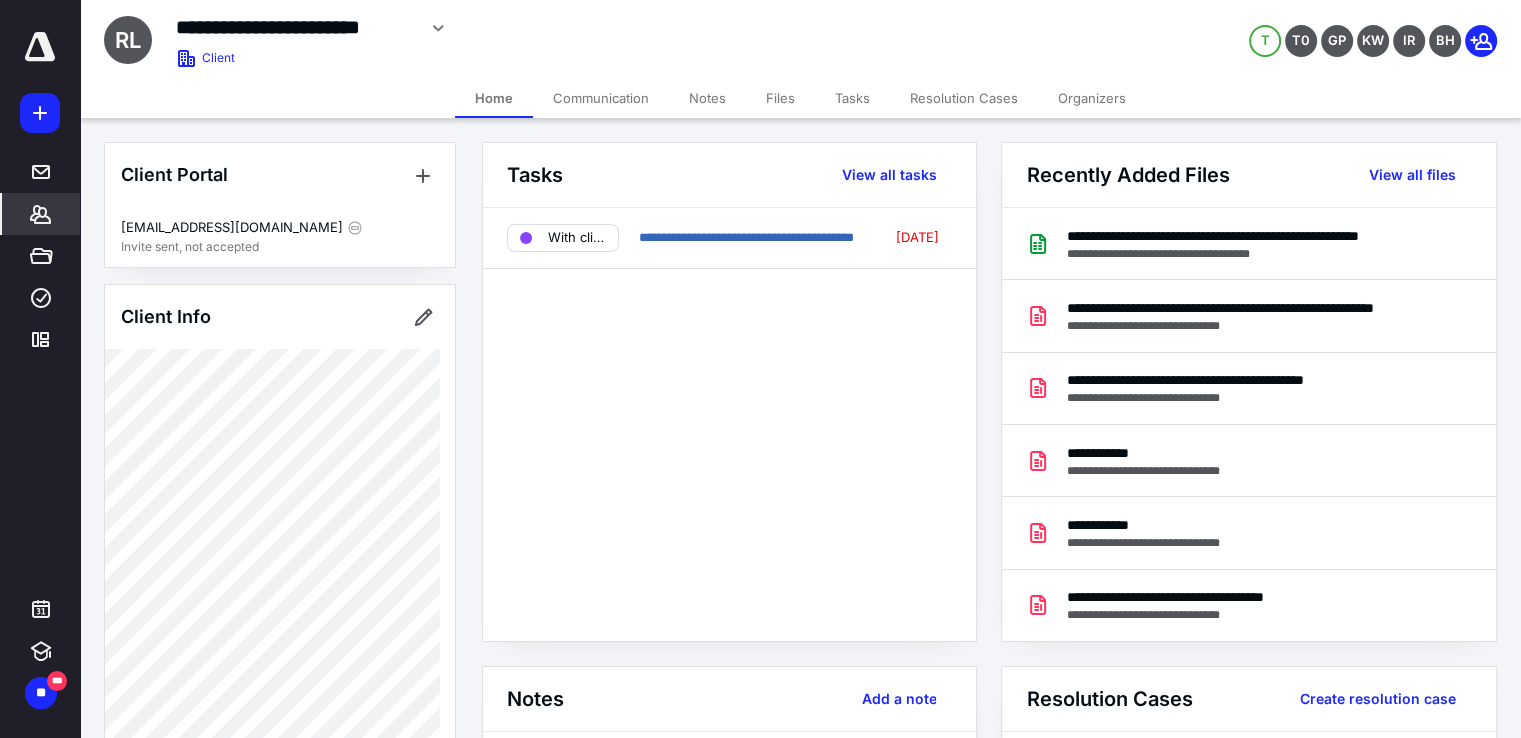 click on "Files" at bounding box center [780, 98] 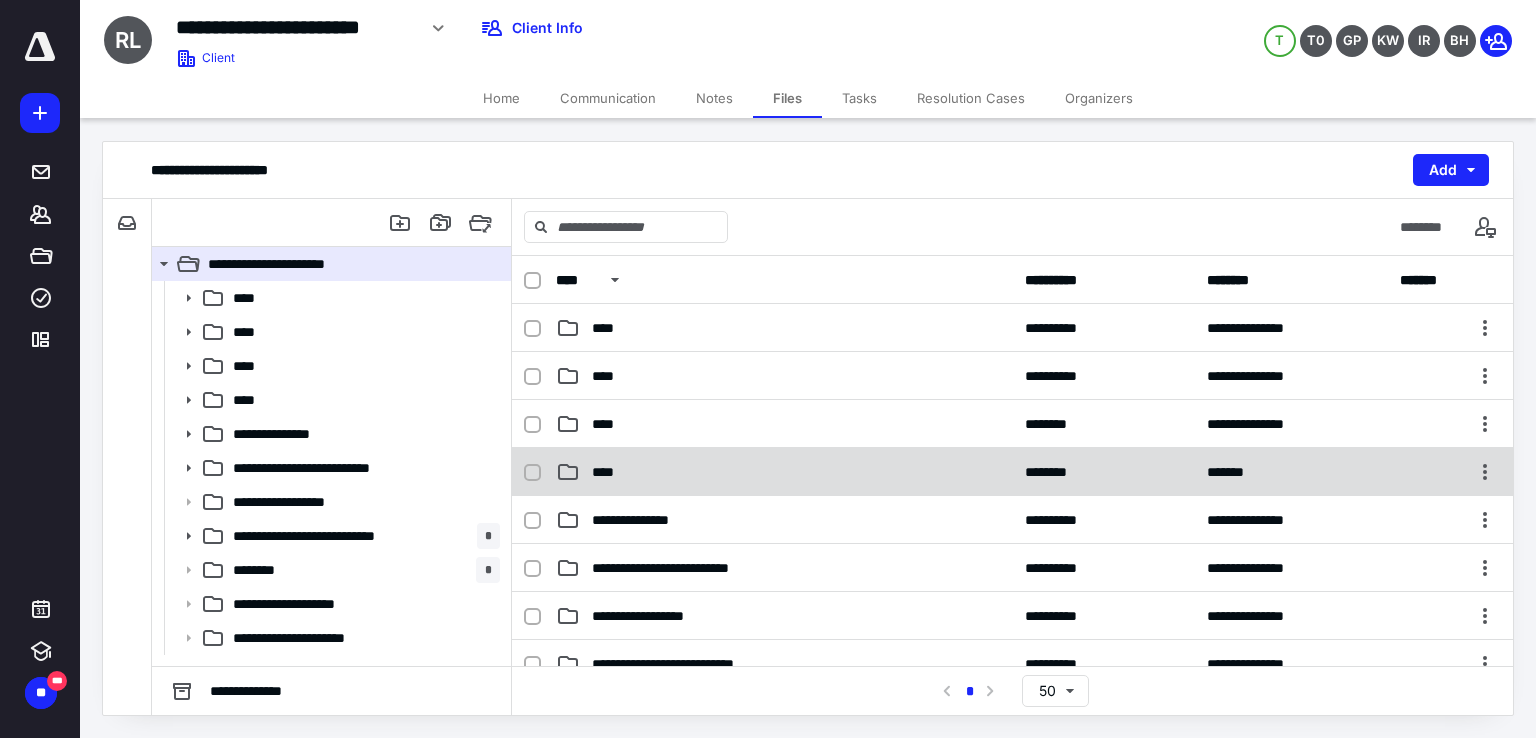 click on "**** ******** *******" at bounding box center (1012, 472) 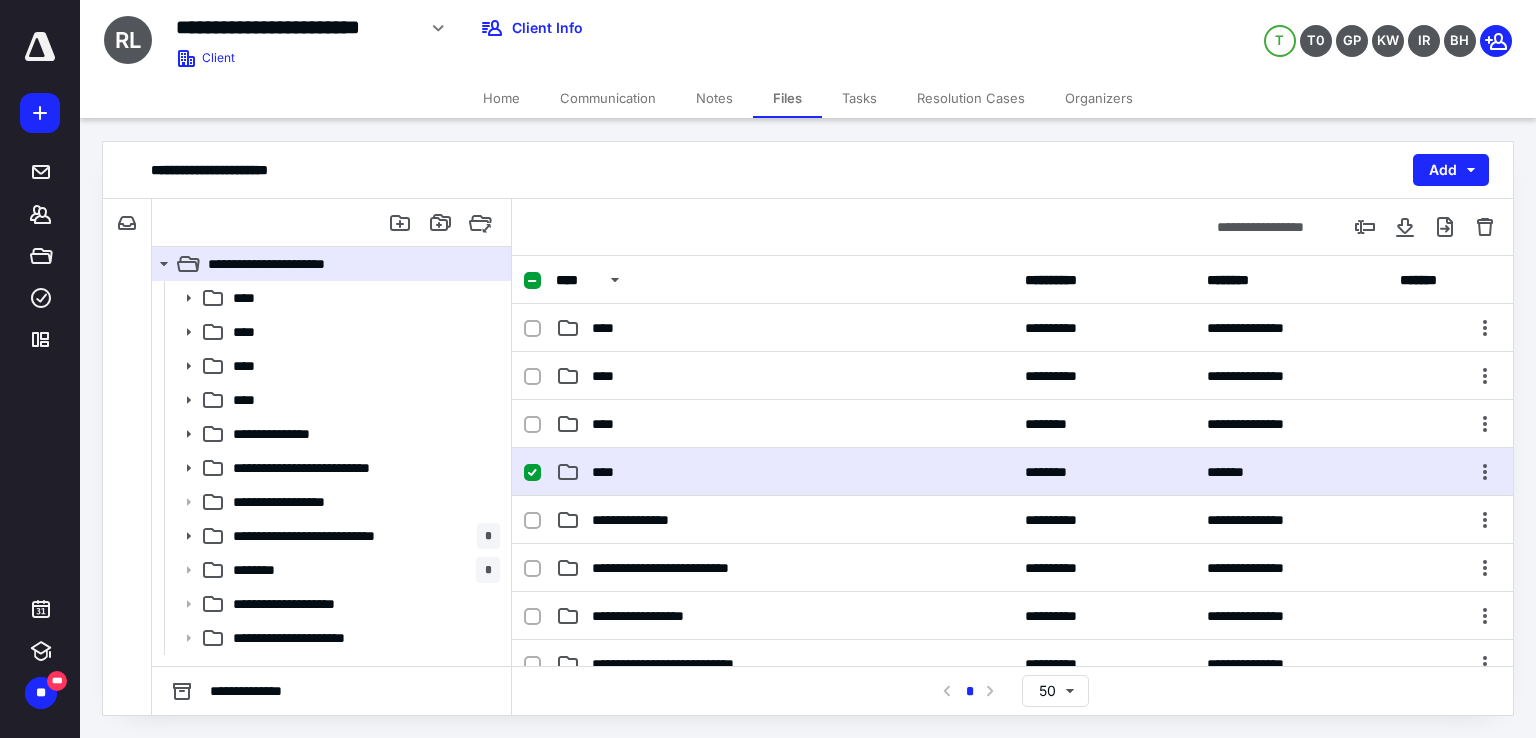 click on "**** ******** *******" at bounding box center (1012, 472) 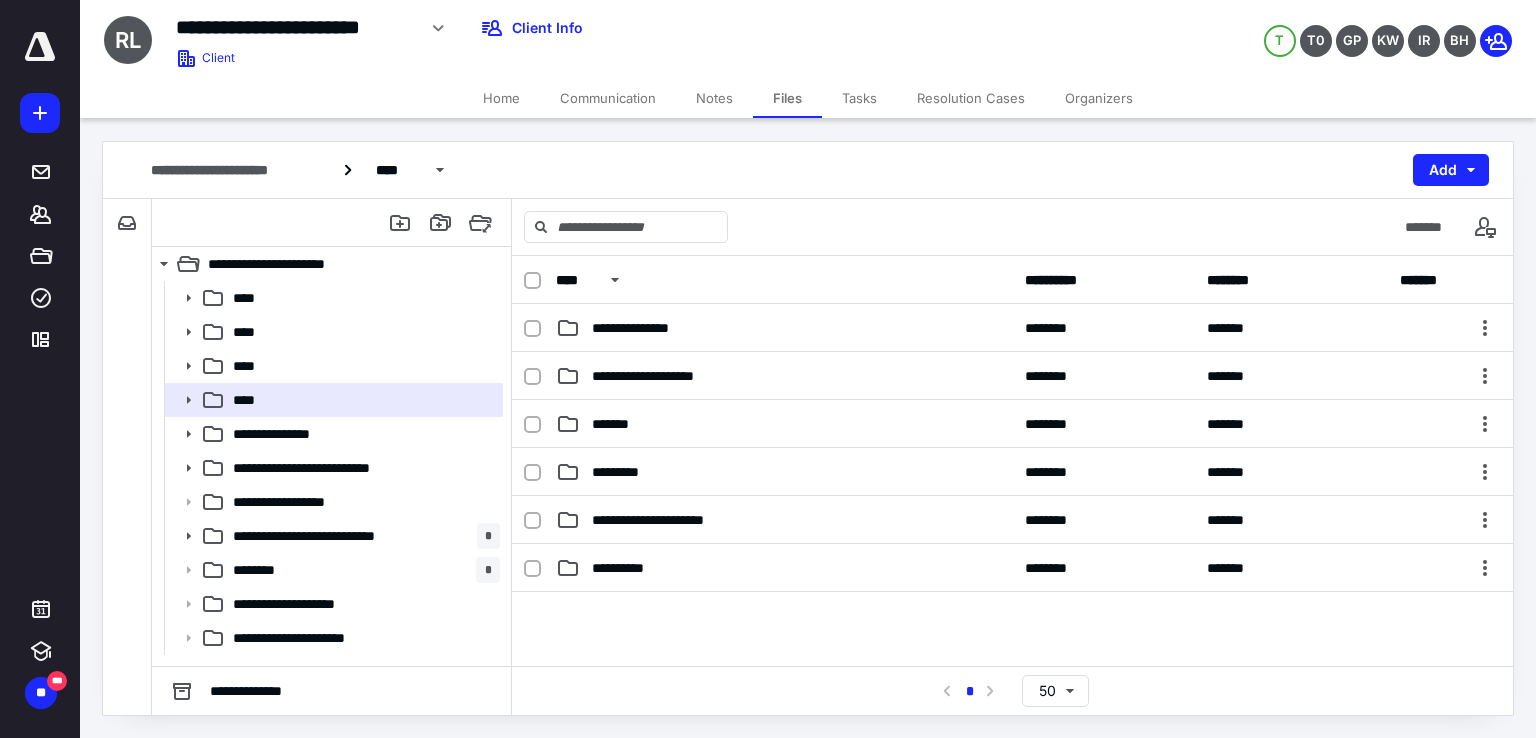click on "********* ******** *******" at bounding box center (1012, 472) 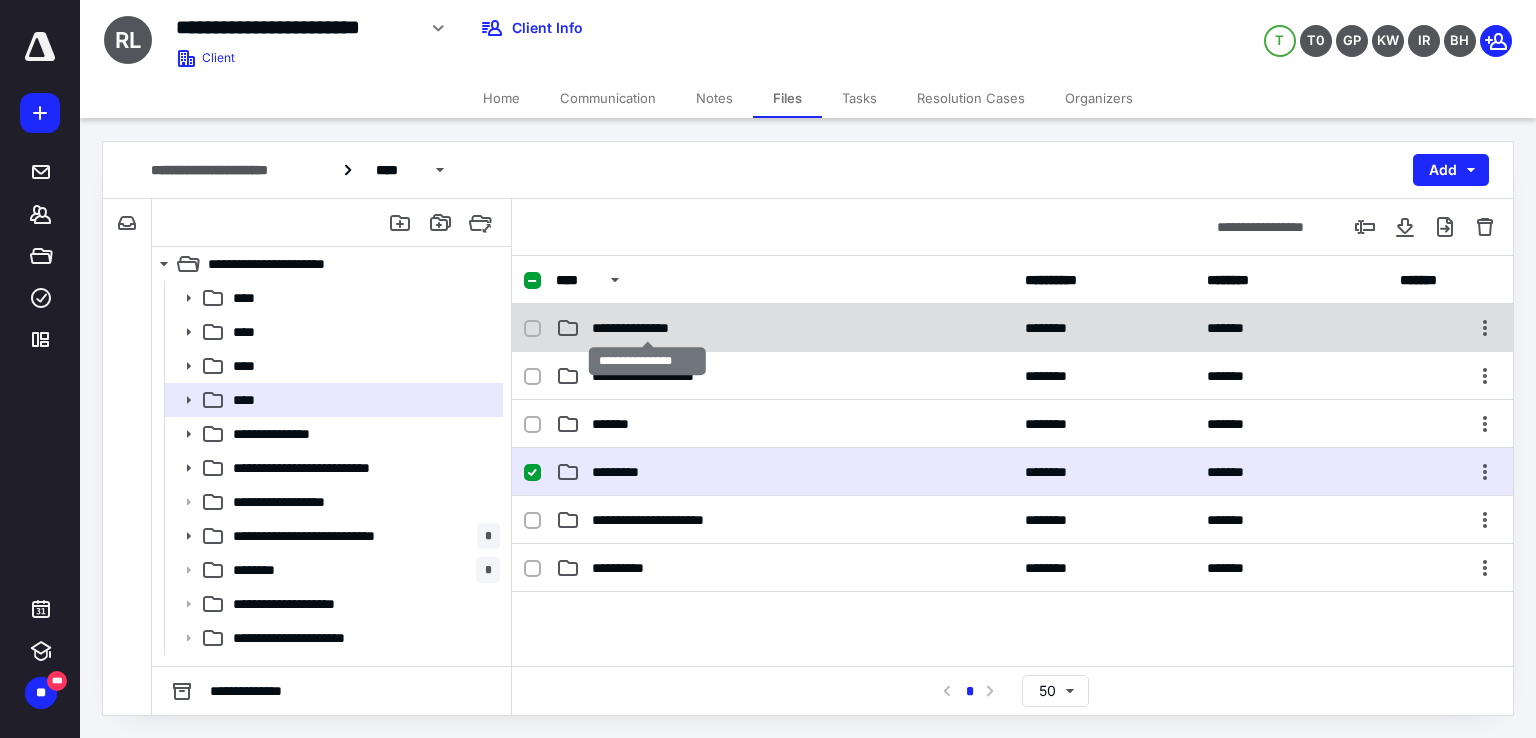 click on "**********" at bounding box center (647, 328) 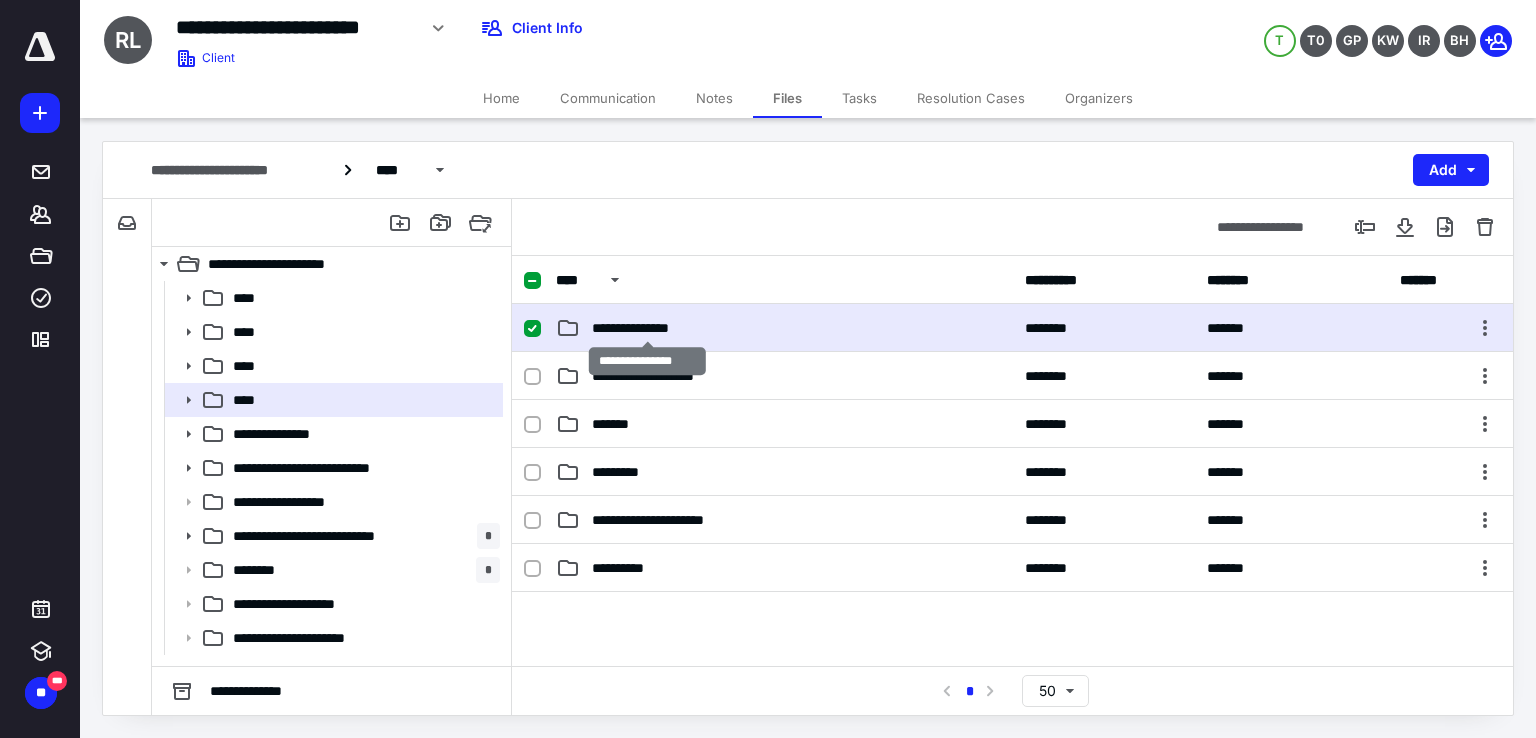 click on "**********" at bounding box center (647, 328) 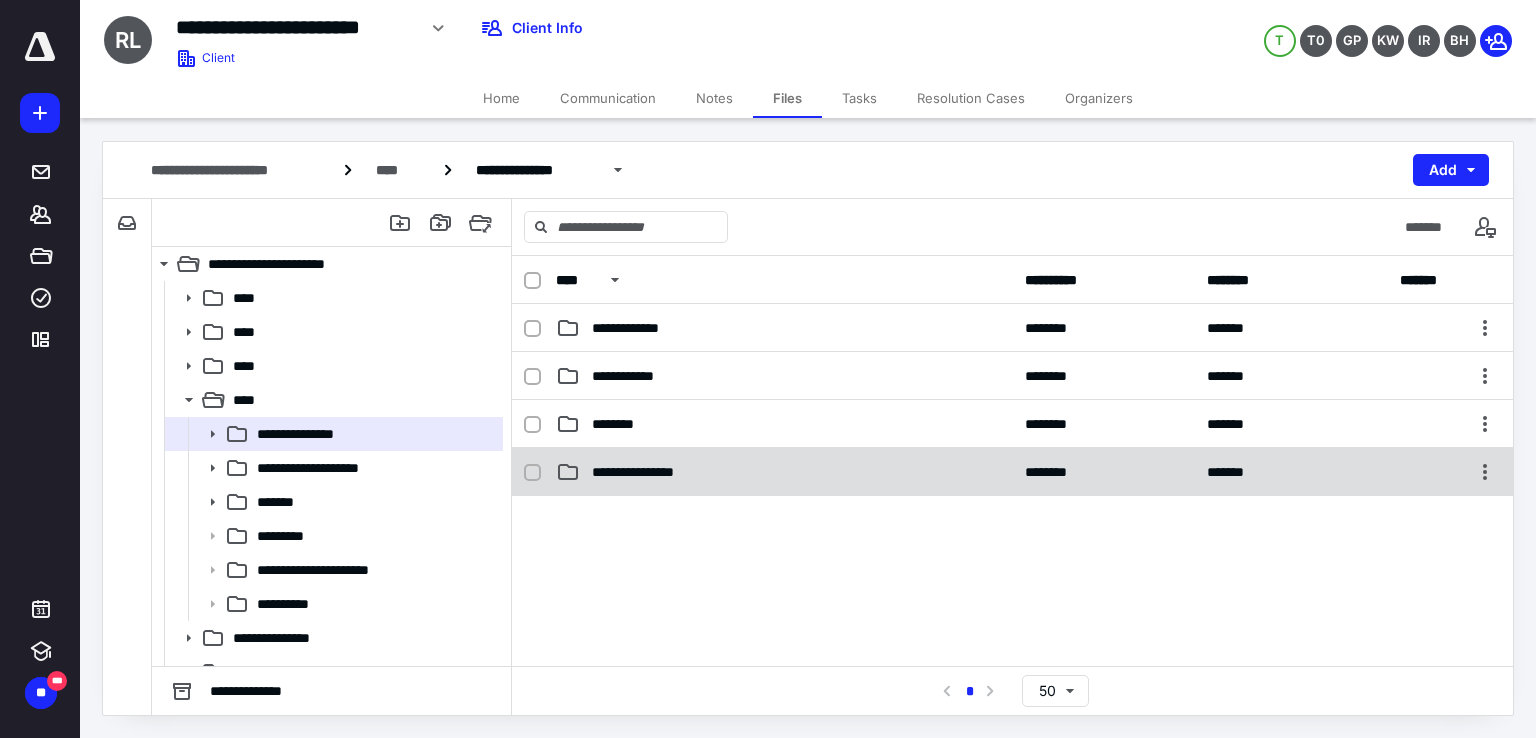 click on "**********" at bounding box center (1012, 472) 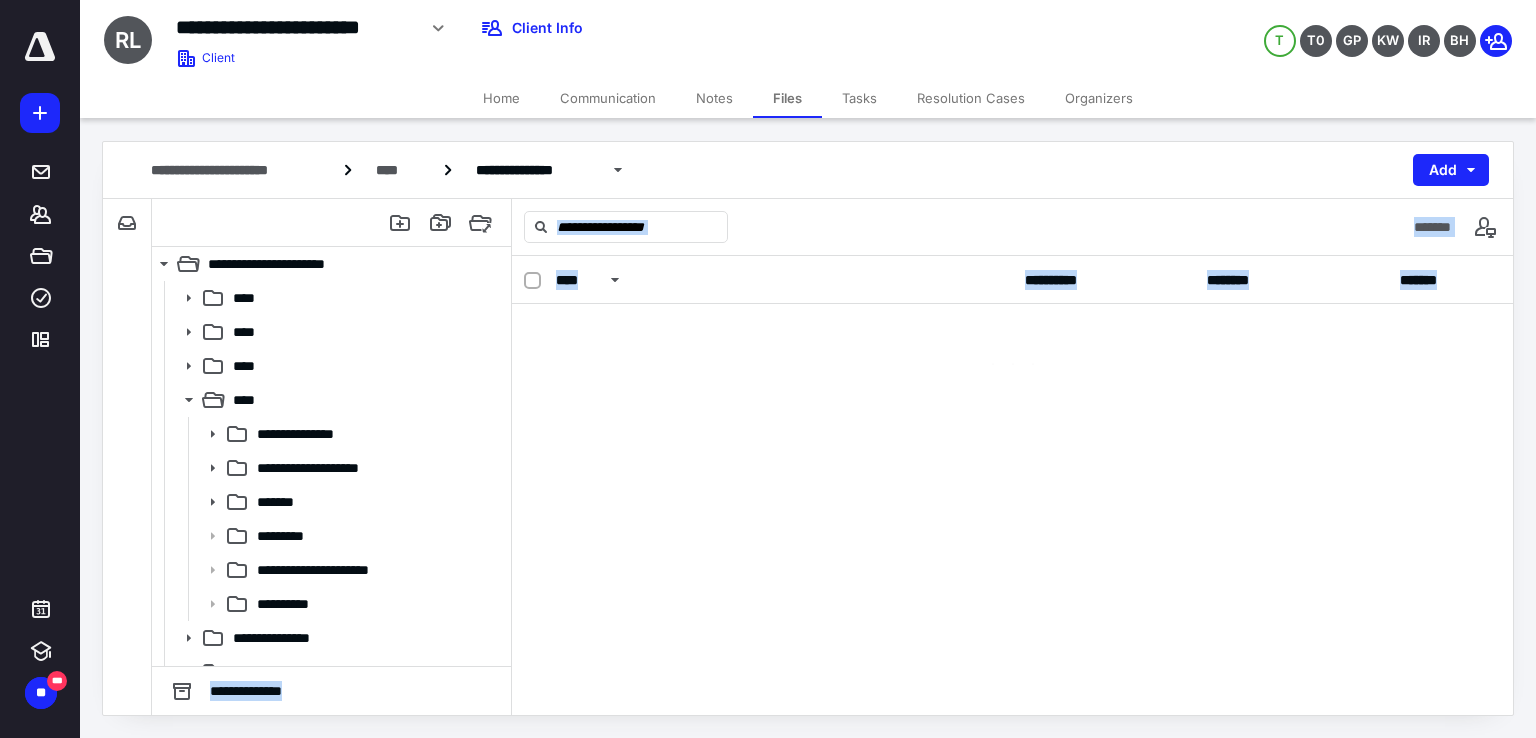 click on "**********" at bounding box center [1012, 485] 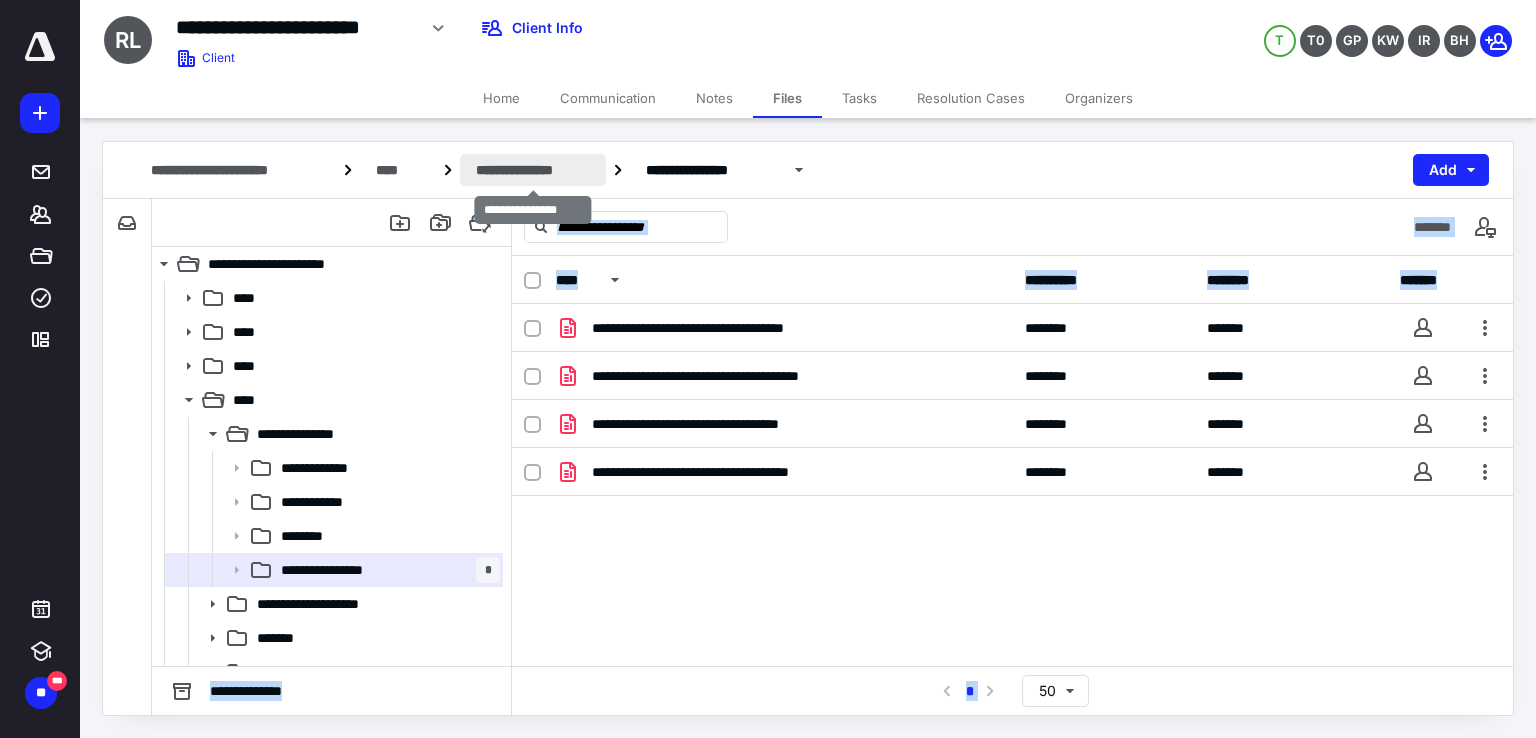 click on "**********" at bounding box center [533, 170] 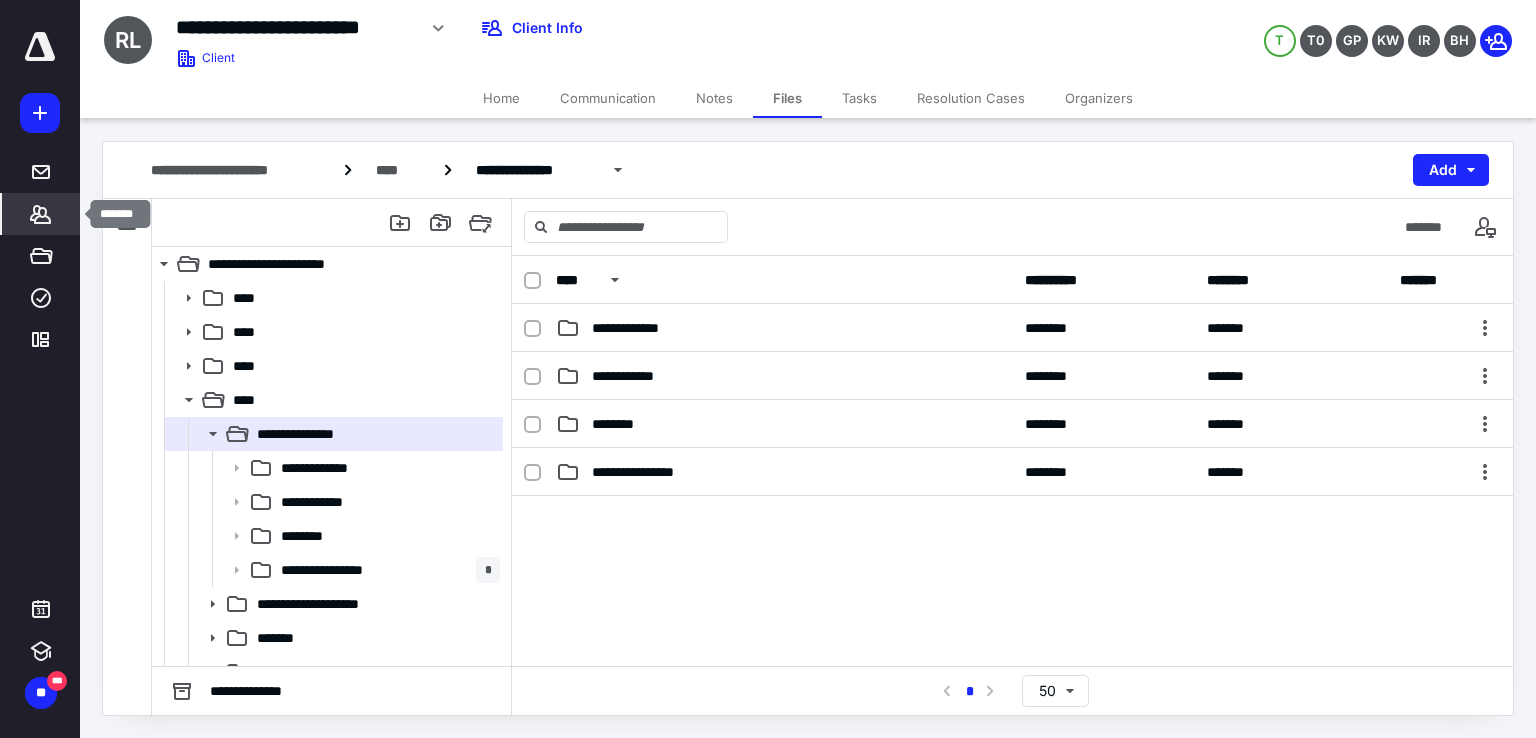 click on "*******" at bounding box center [41, 214] 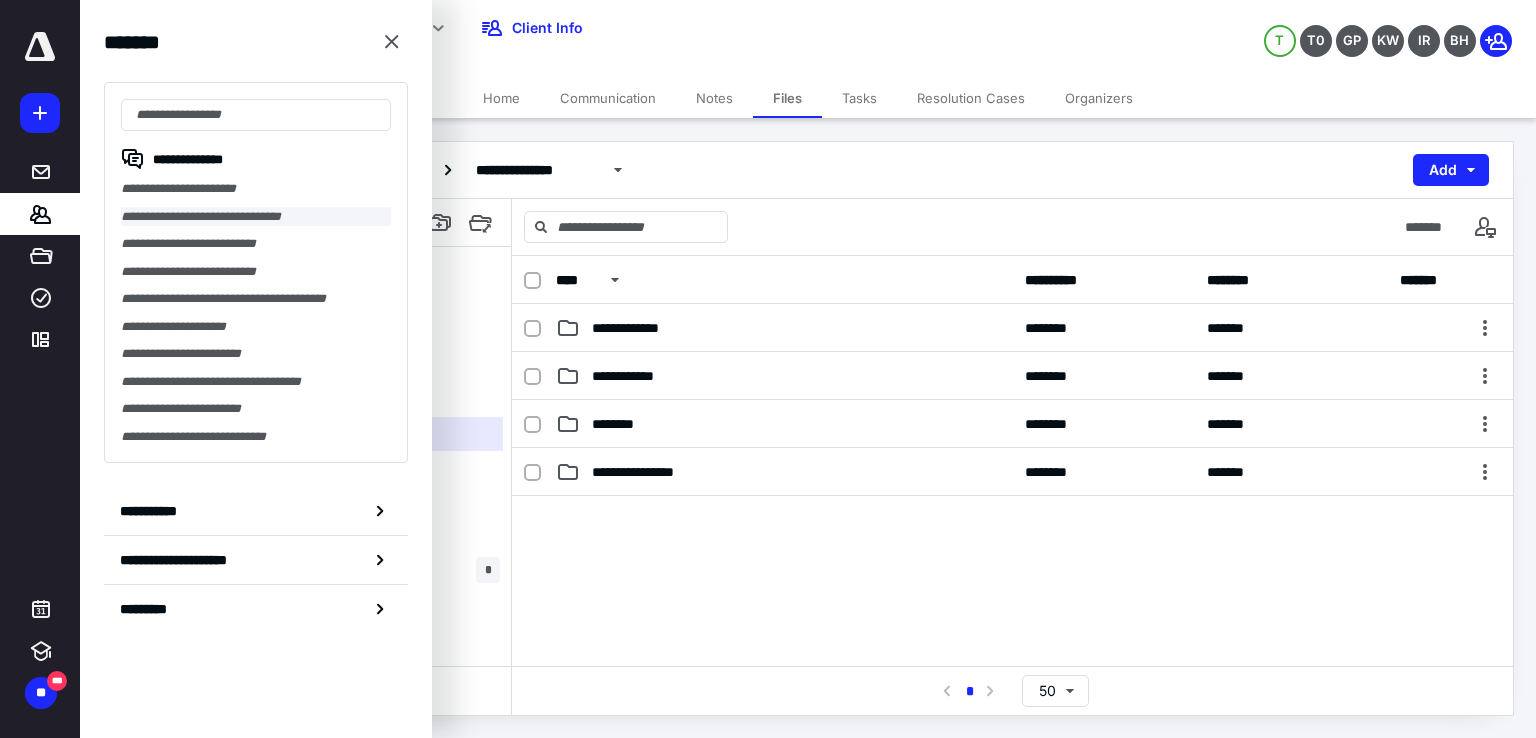 click on "**********" at bounding box center (256, 217) 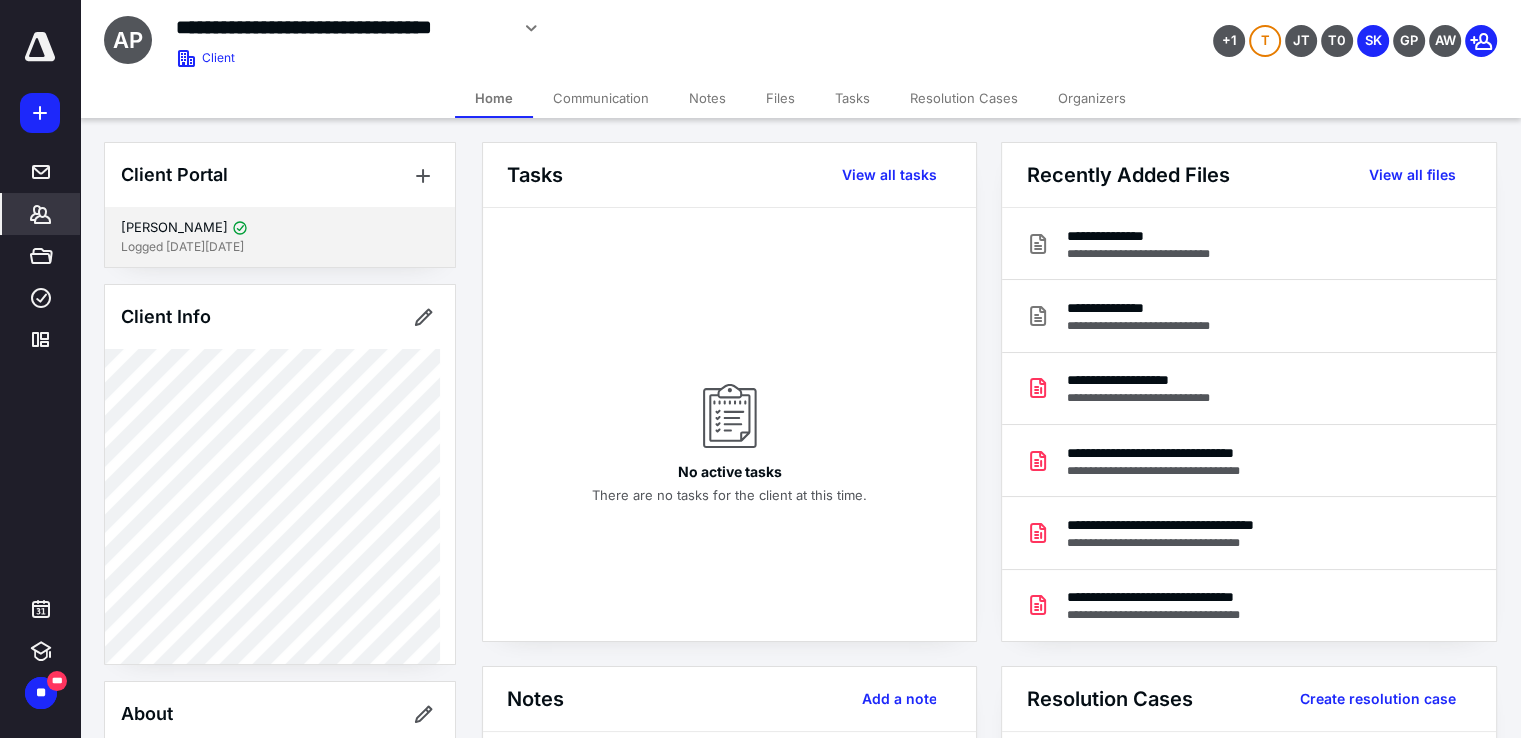 click on "[PERSON_NAME] Logged [DATE][DATE]" at bounding box center [280, 237] 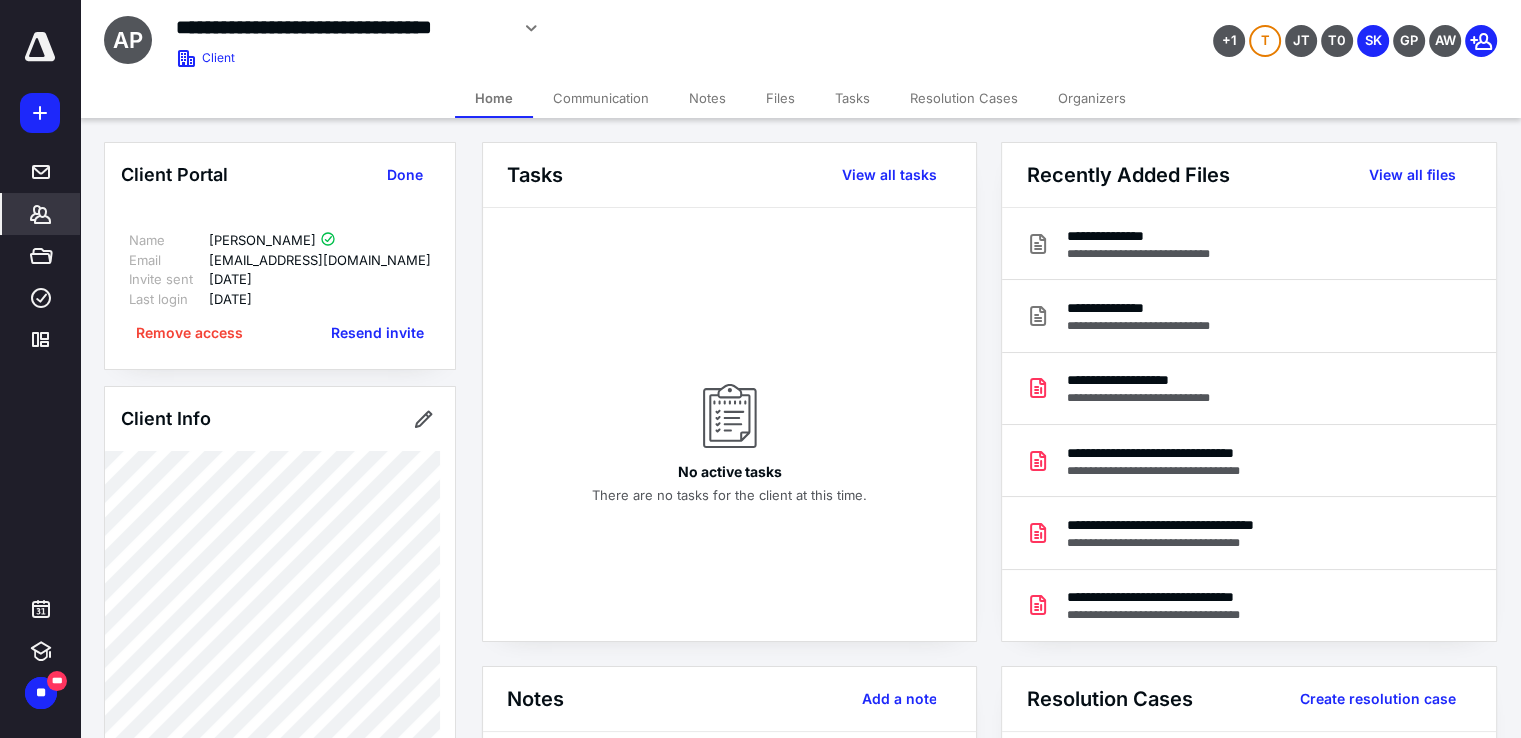 click on "Name [PERSON_NAME] Email [EMAIL_ADDRESS][DOMAIN_NAME] Invite sent [DATE] Last login [DATE] Remove access Resend invite" at bounding box center (280, 288) 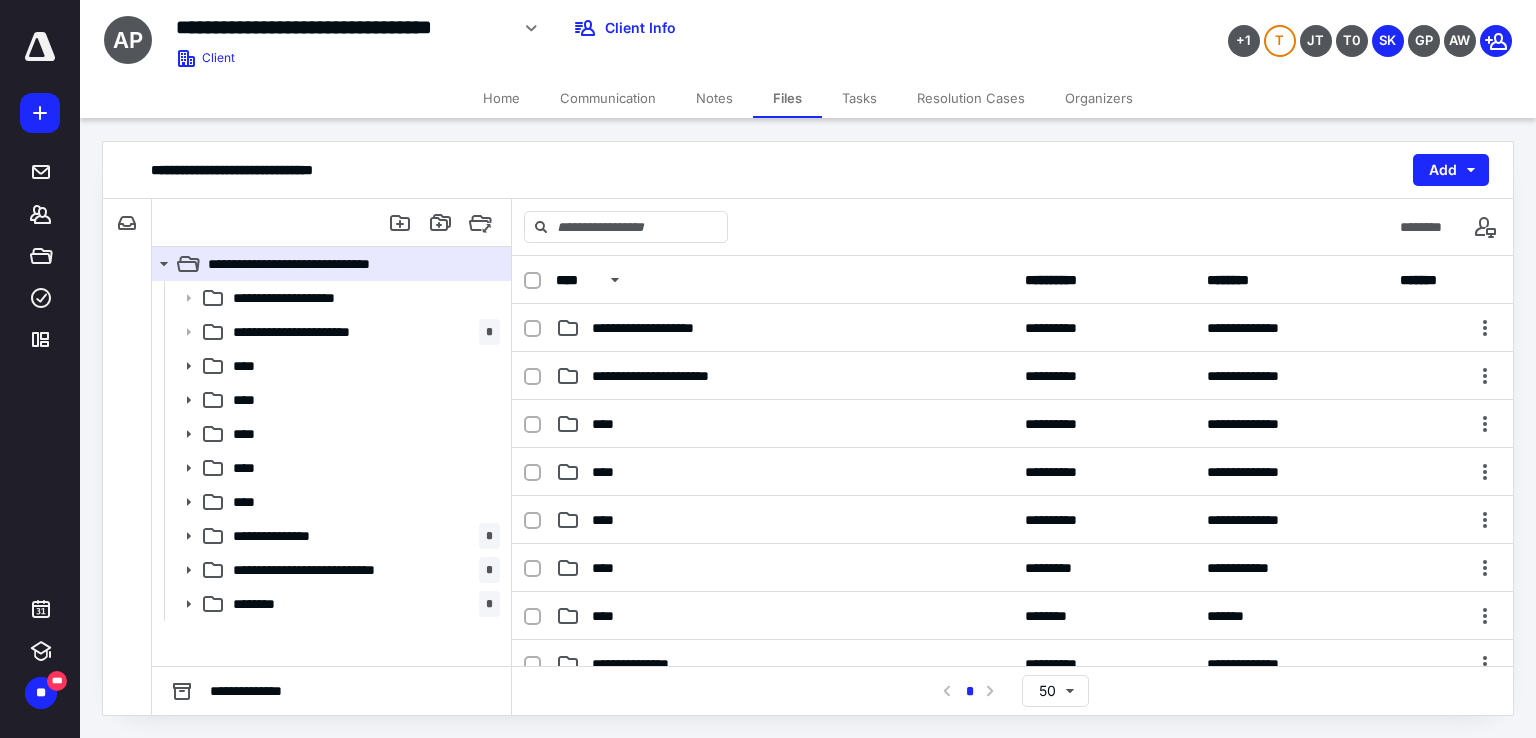 click on "Files" at bounding box center (787, 98) 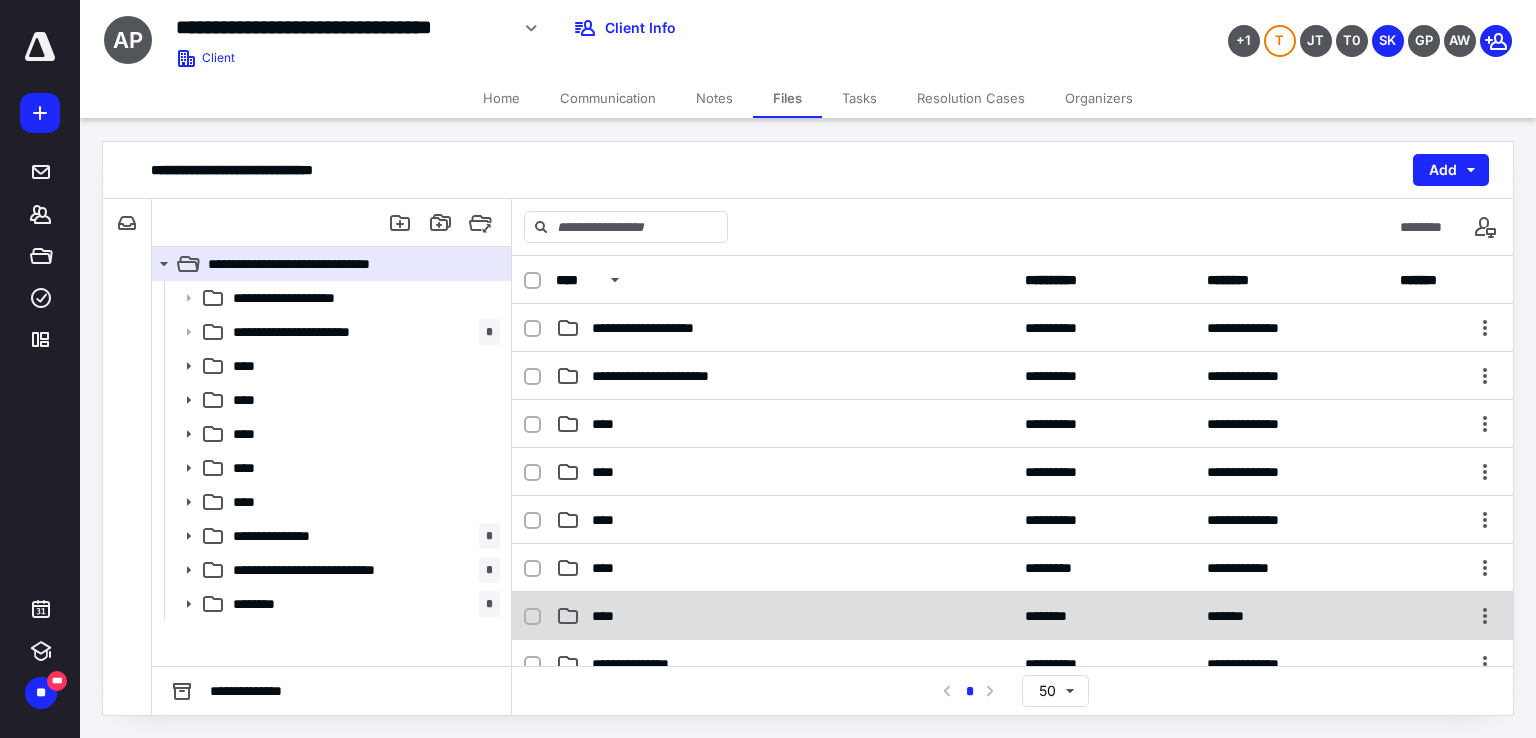 click on "****" at bounding box center [609, 616] 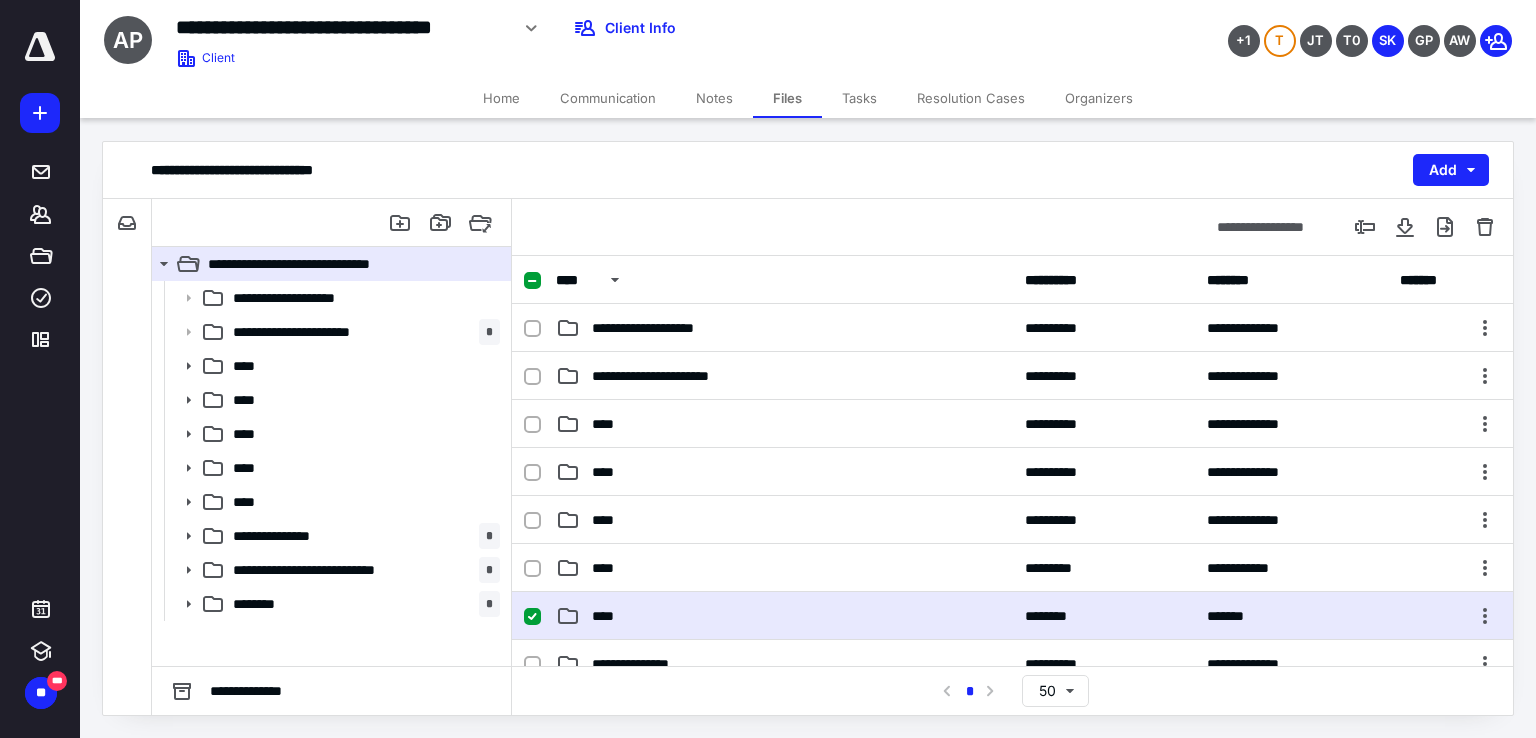 click on "****" at bounding box center (609, 616) 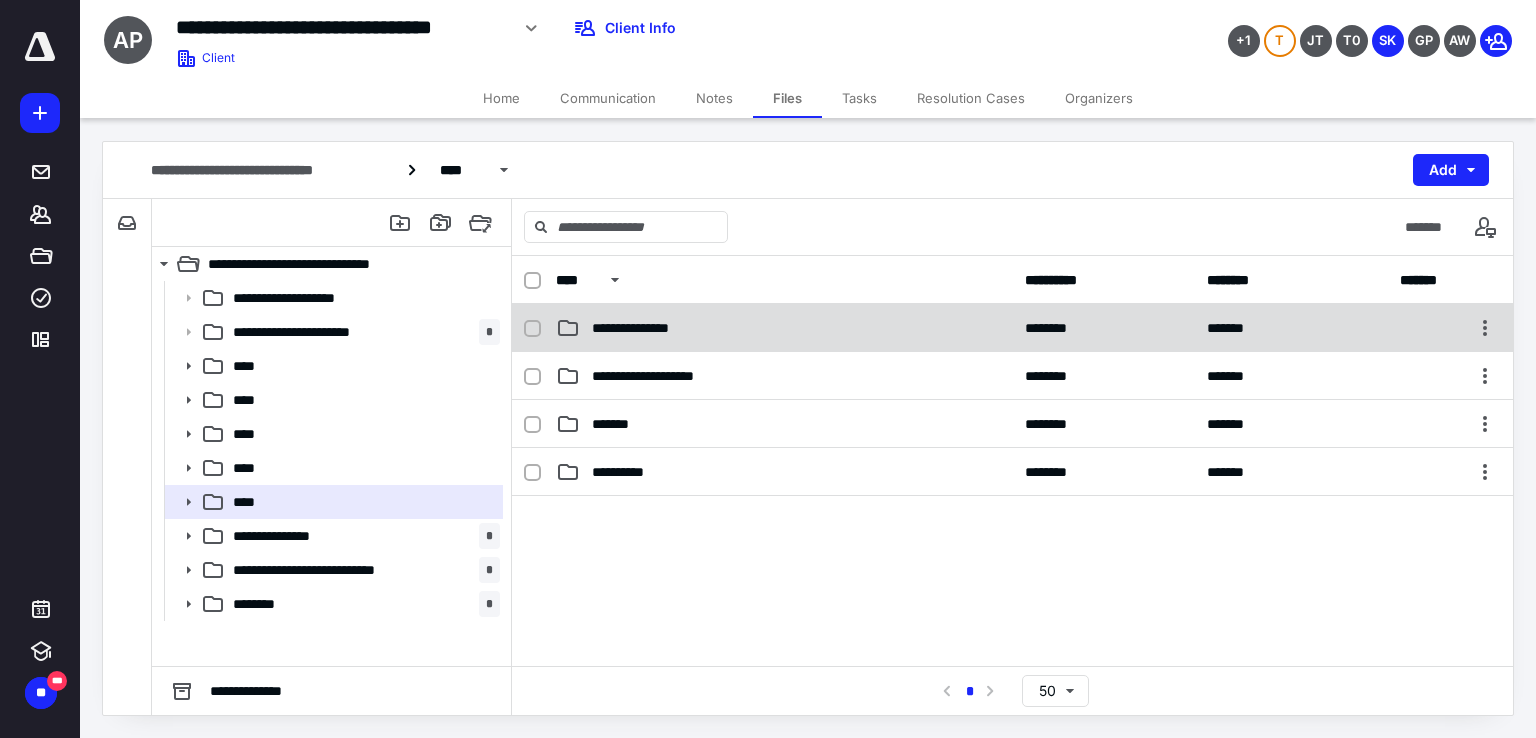 click on "**********" at bounding box center (1012, 328) 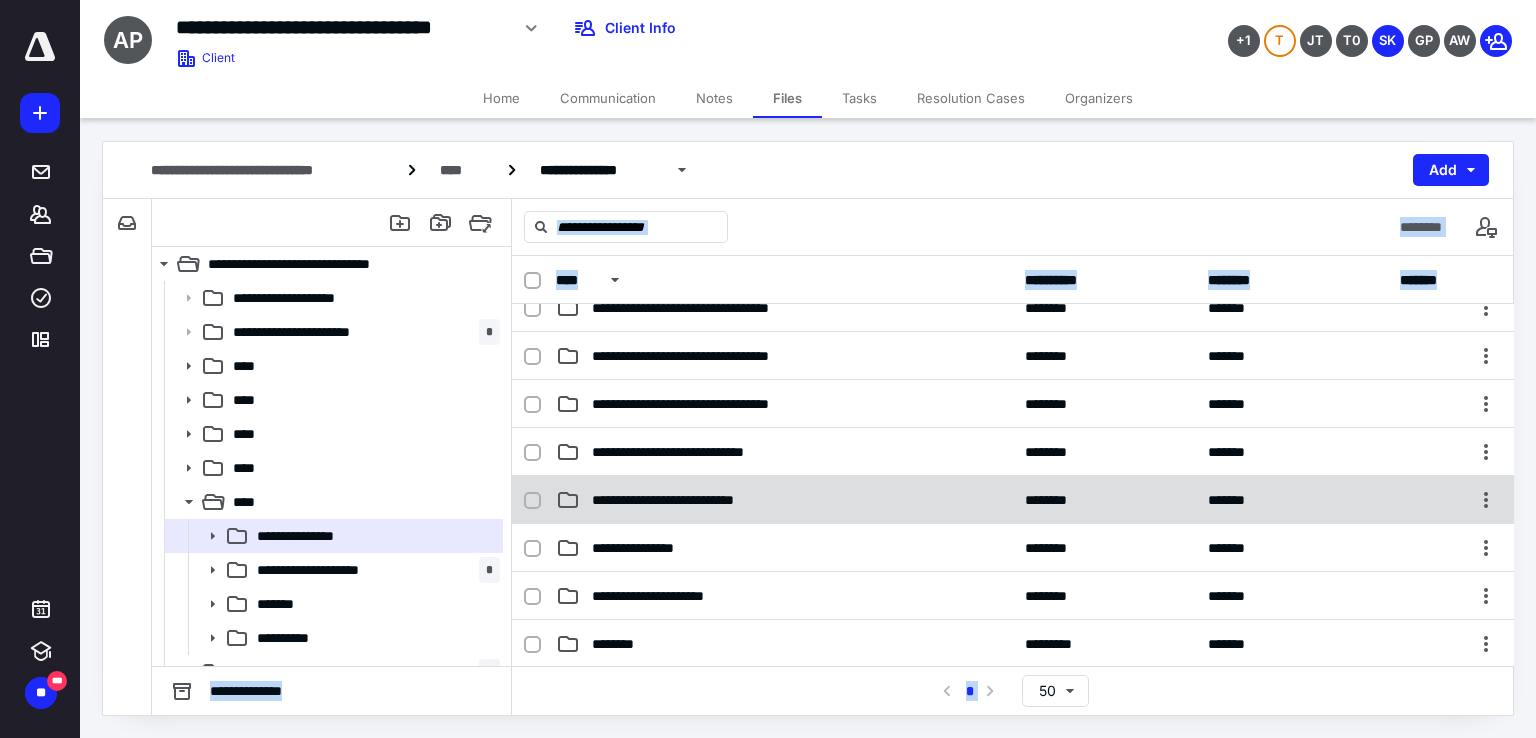 scroll, scrollTop: 73, scrollLeft: 0, axis: vertical 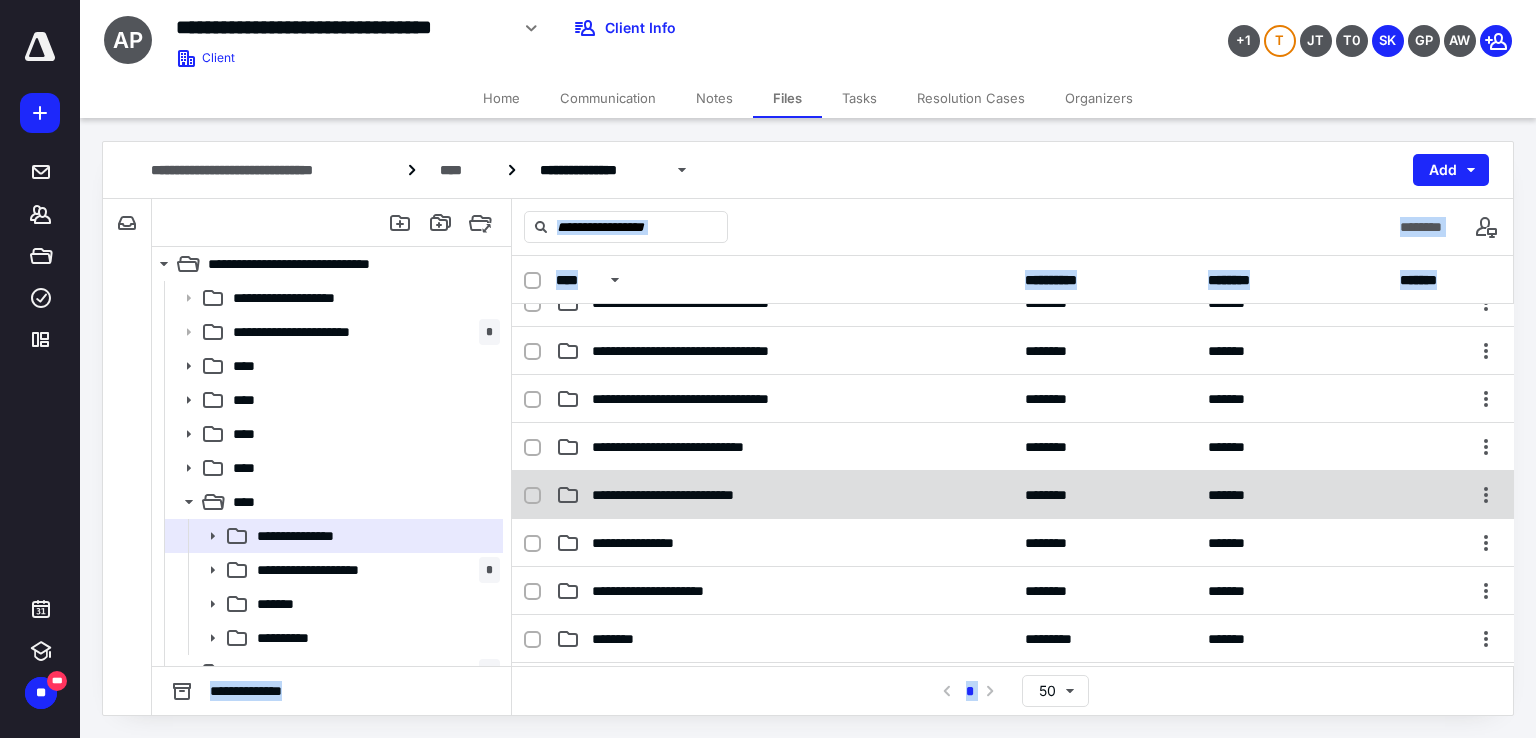 click on "**********" at bounding box center (784, 543) 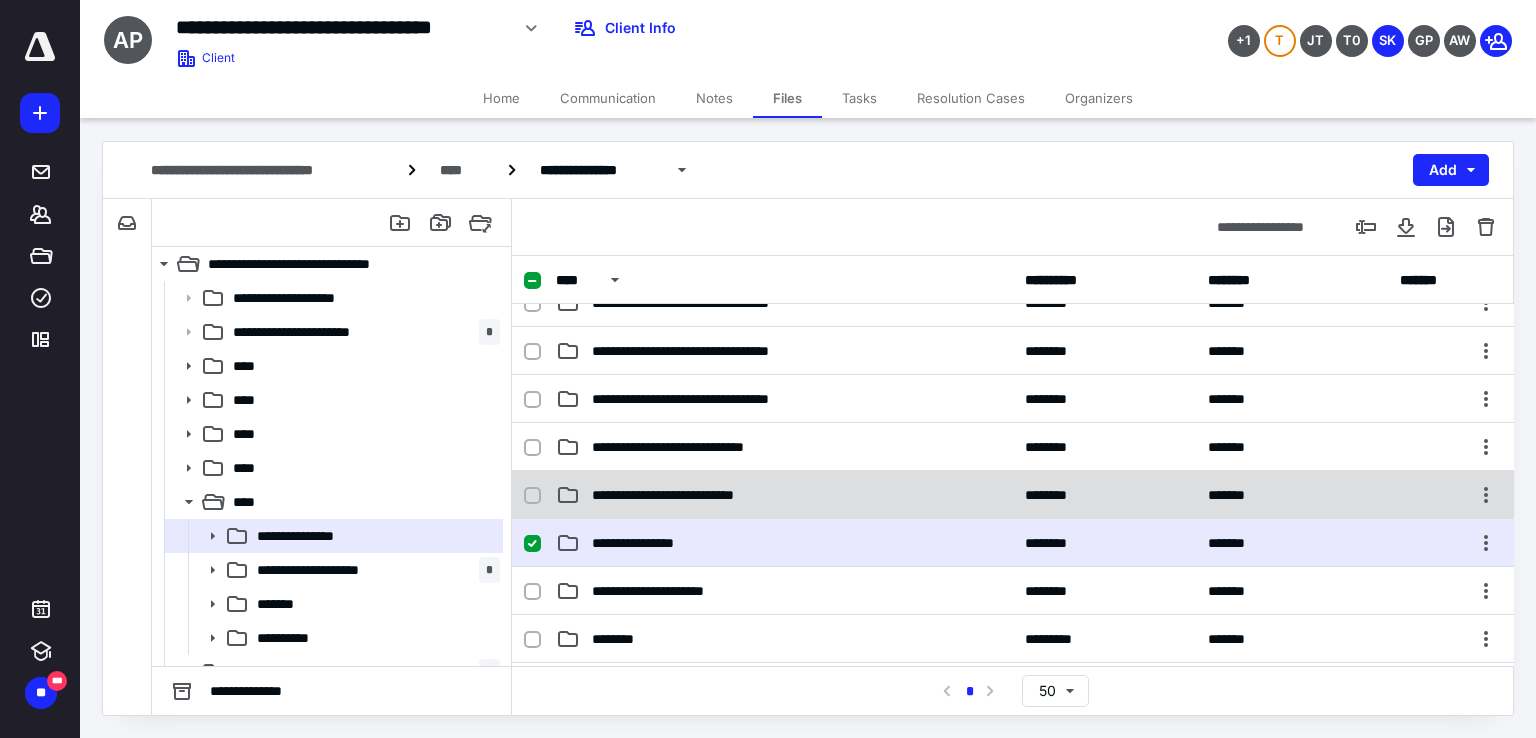 click on "**********" at bounding box center (784, 543) 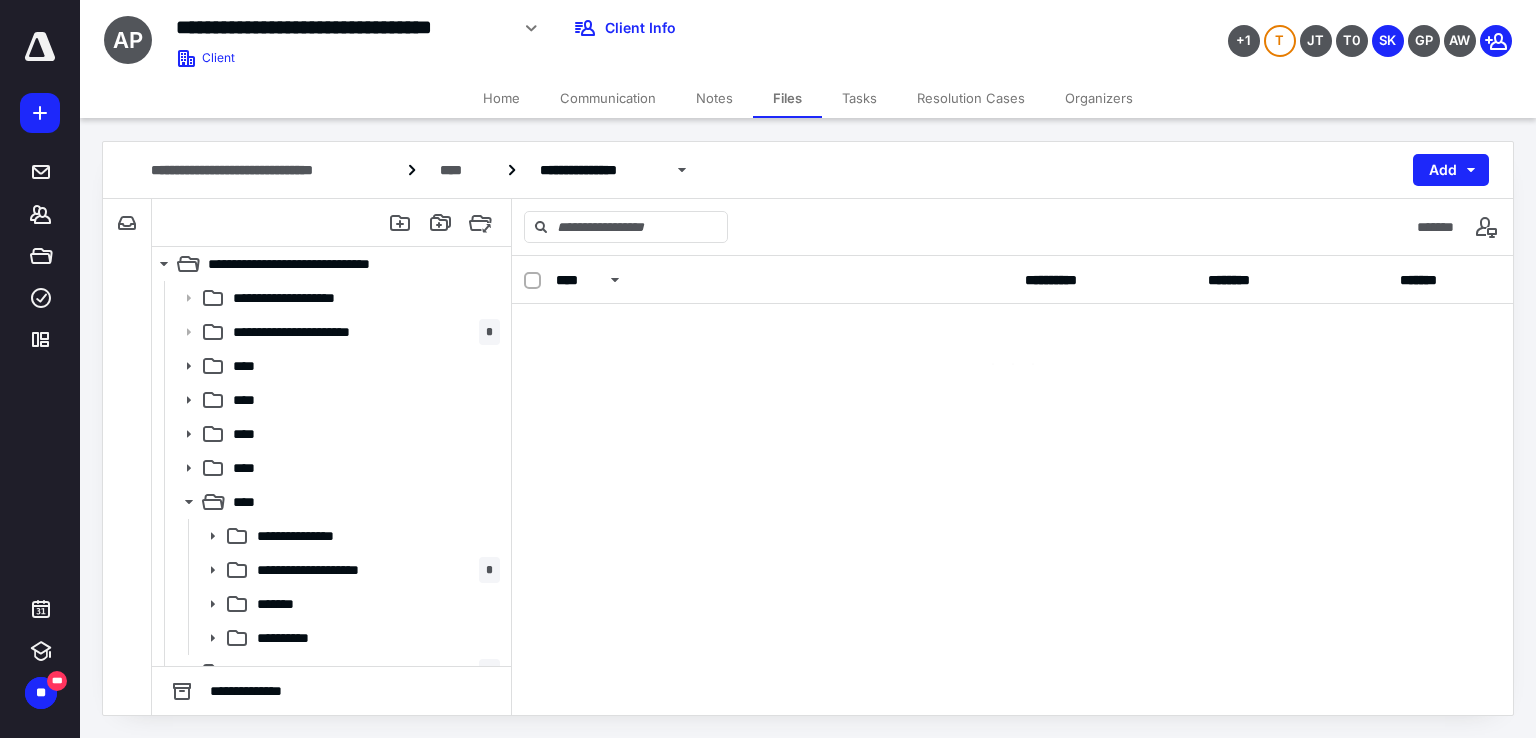 scroll, scrollTop: 0, scrollLeft: 0, axis: both 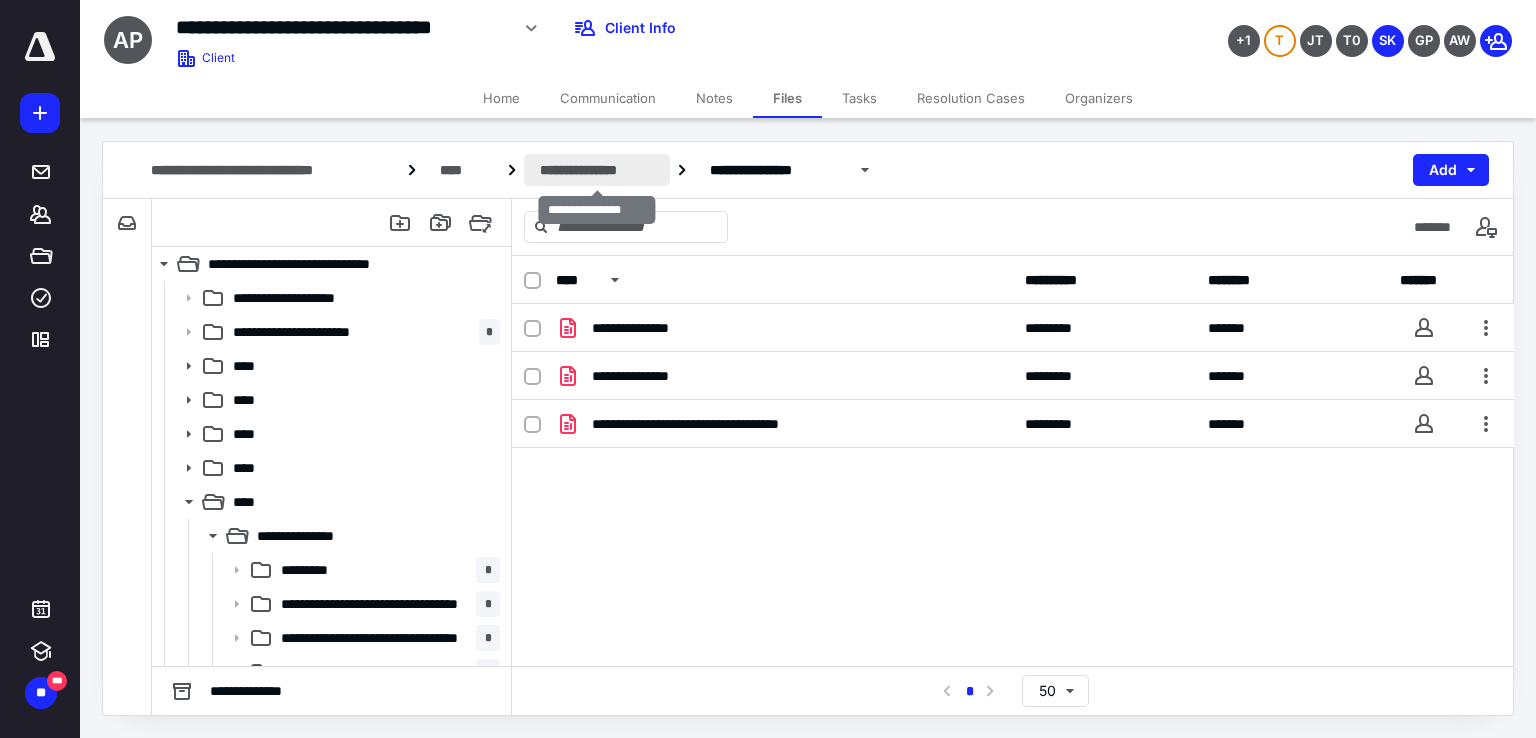 click on "**********" at bounding box center (597, 170) 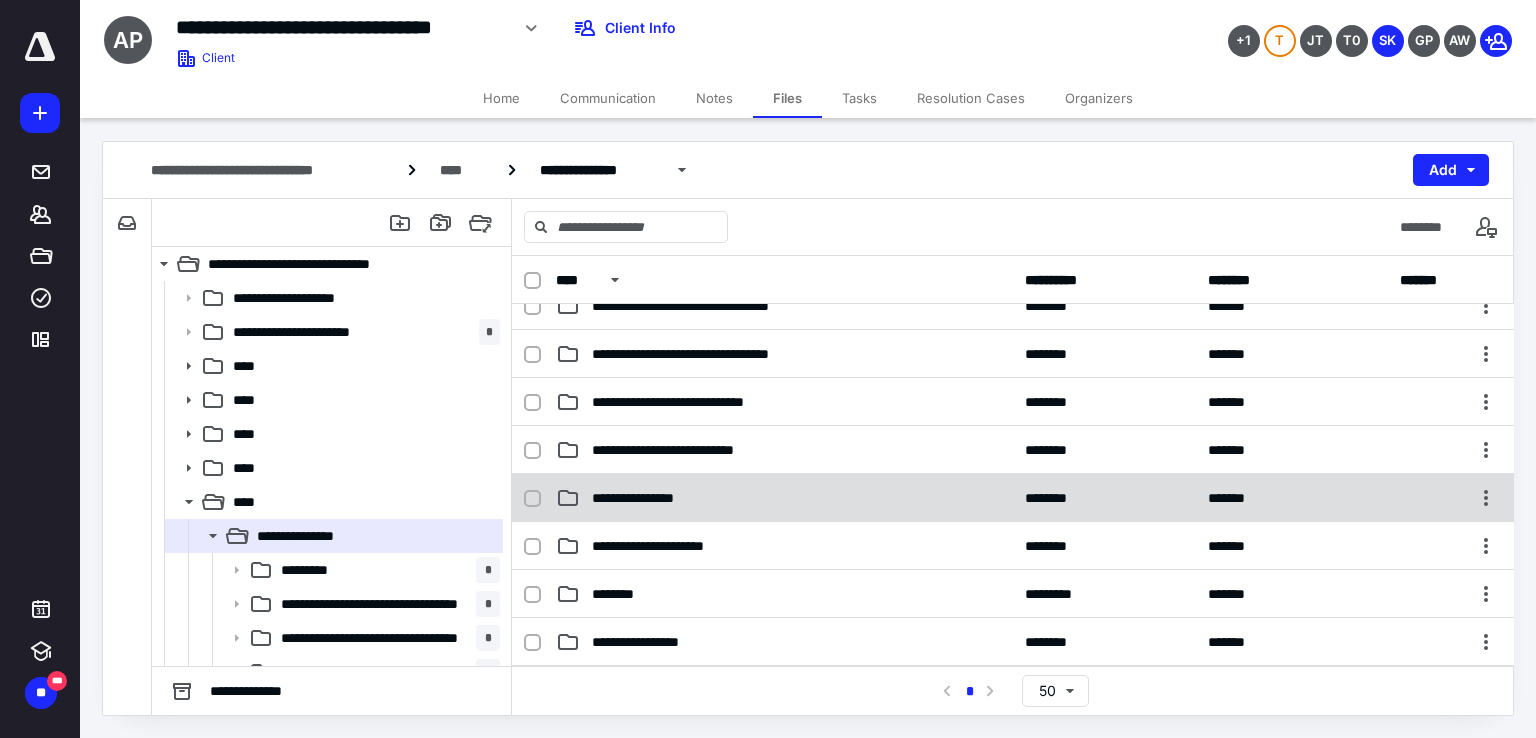 scroll, scrollTop: 130, scrollLeft: 0, axis: vertical 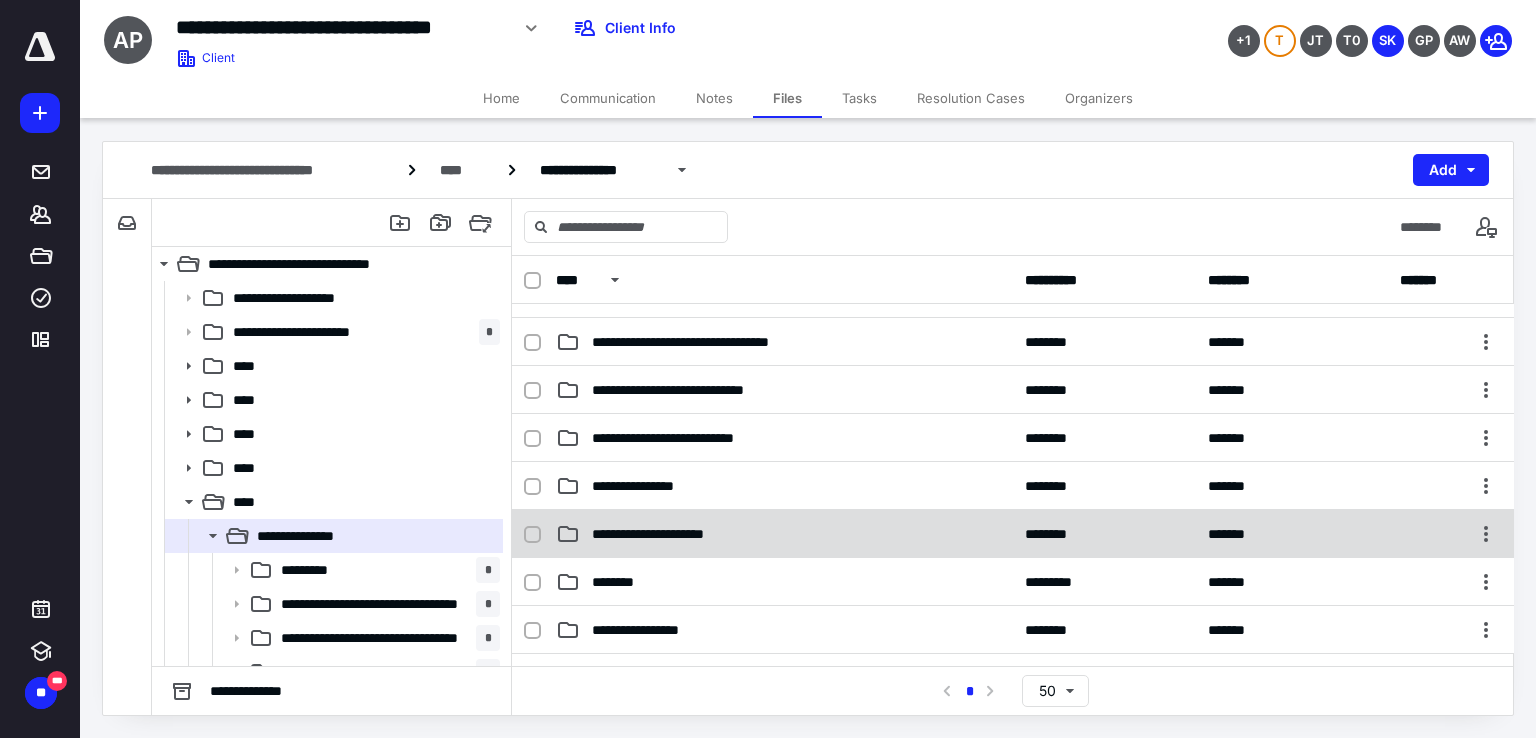 click on "**********" at bounding box center [784, 534] 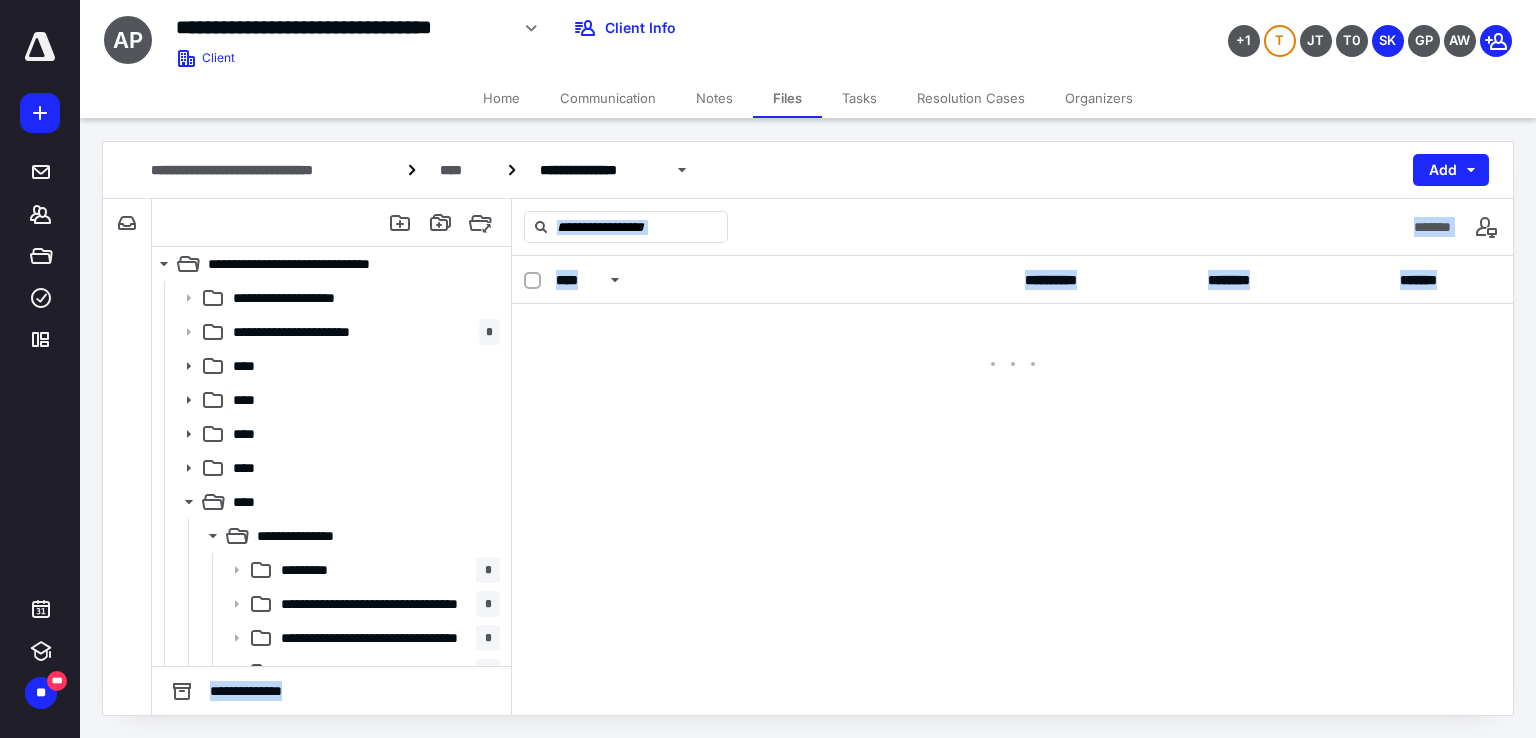 click on "**********" at bounding box center (1013, 485) 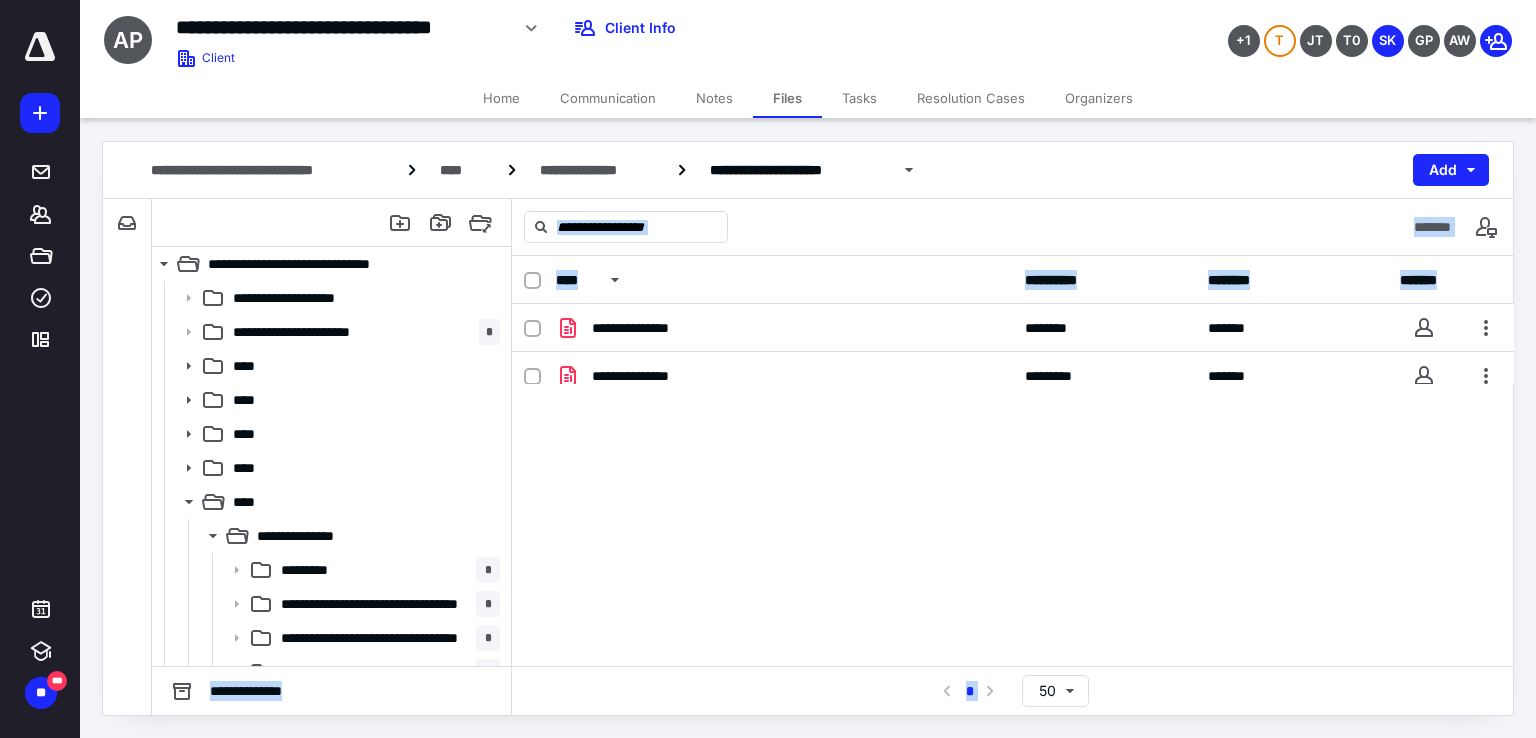 scroll, scrollTop: 0, scrollLeft: 0, axis: both 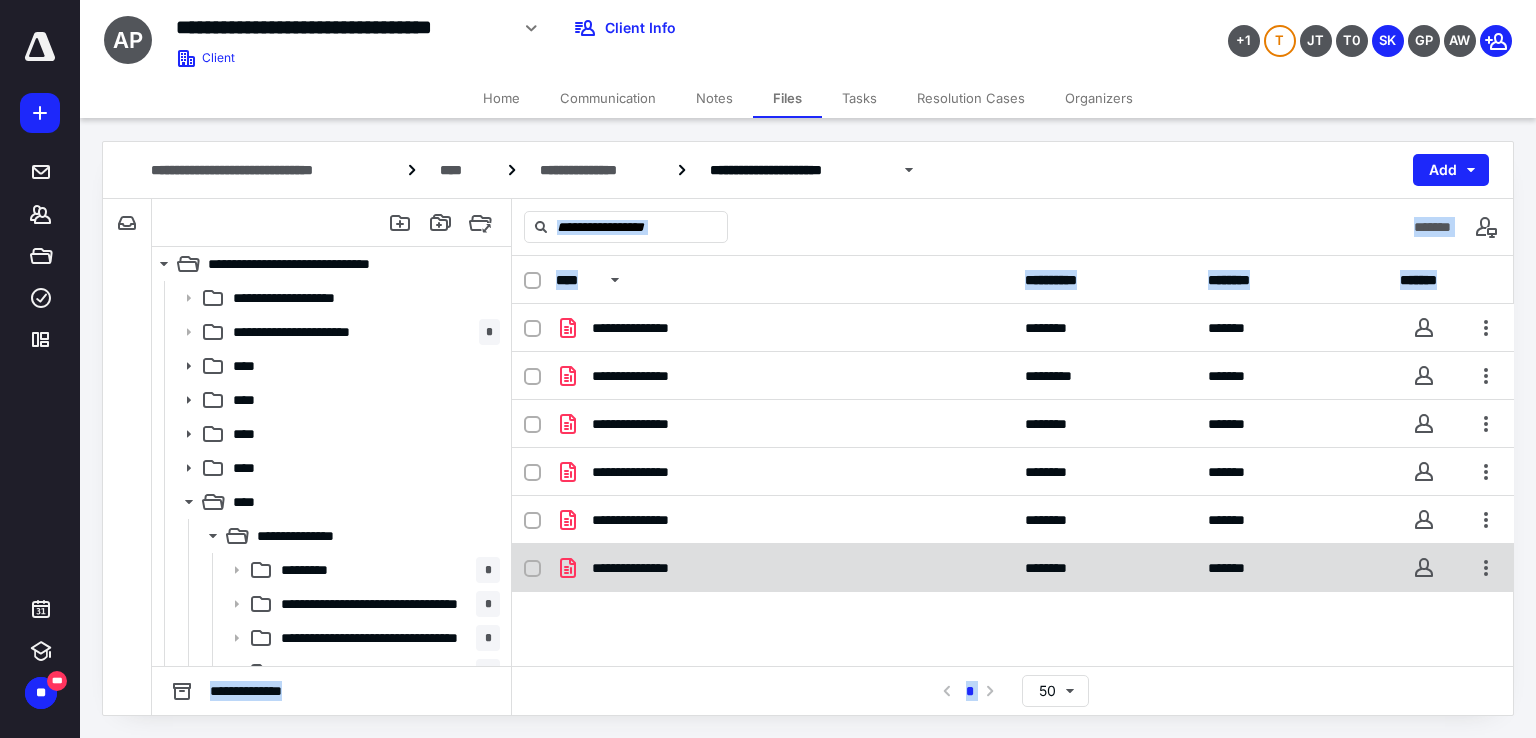 click on "**********" at bounding box center [1013, 568] 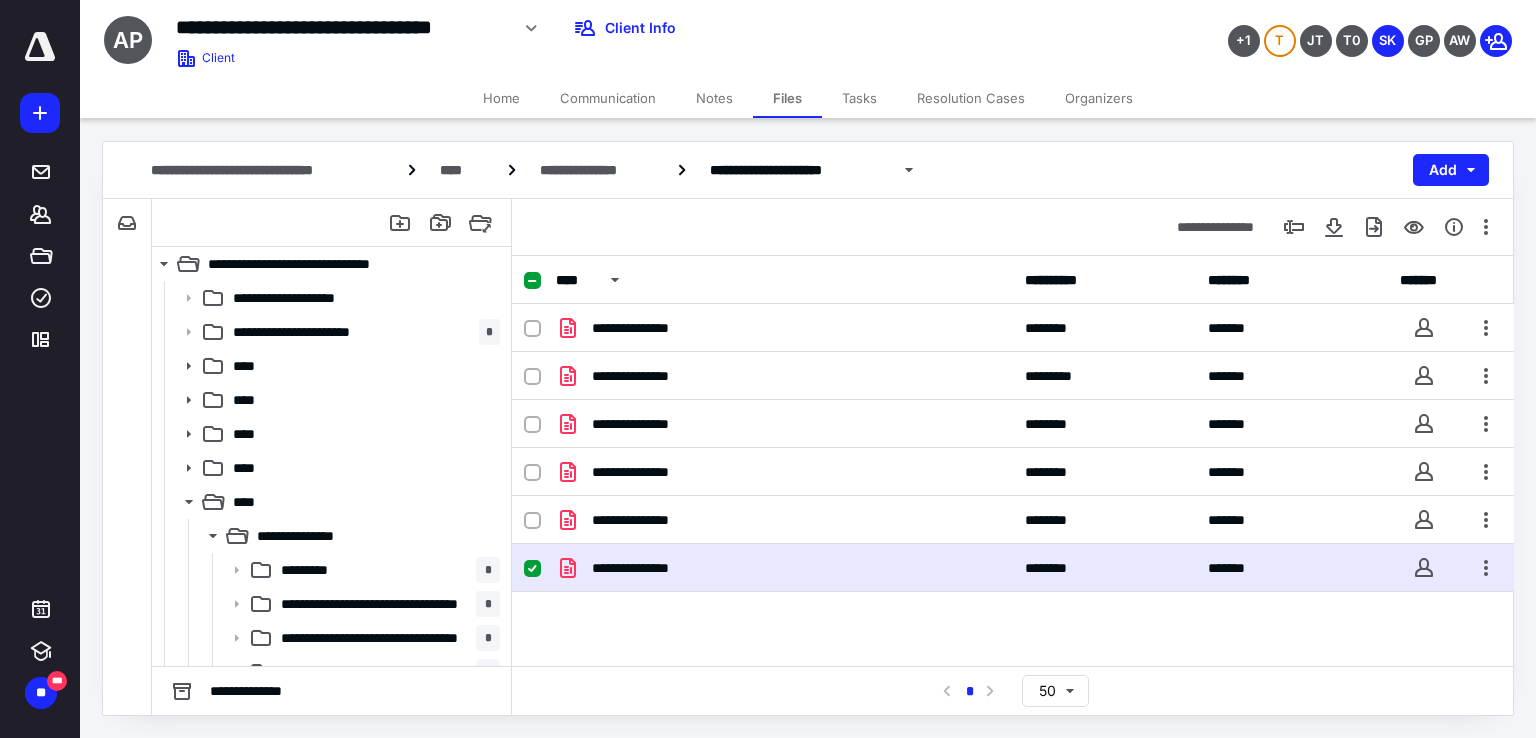 click on "**********" at bounding box center (1013, 568) 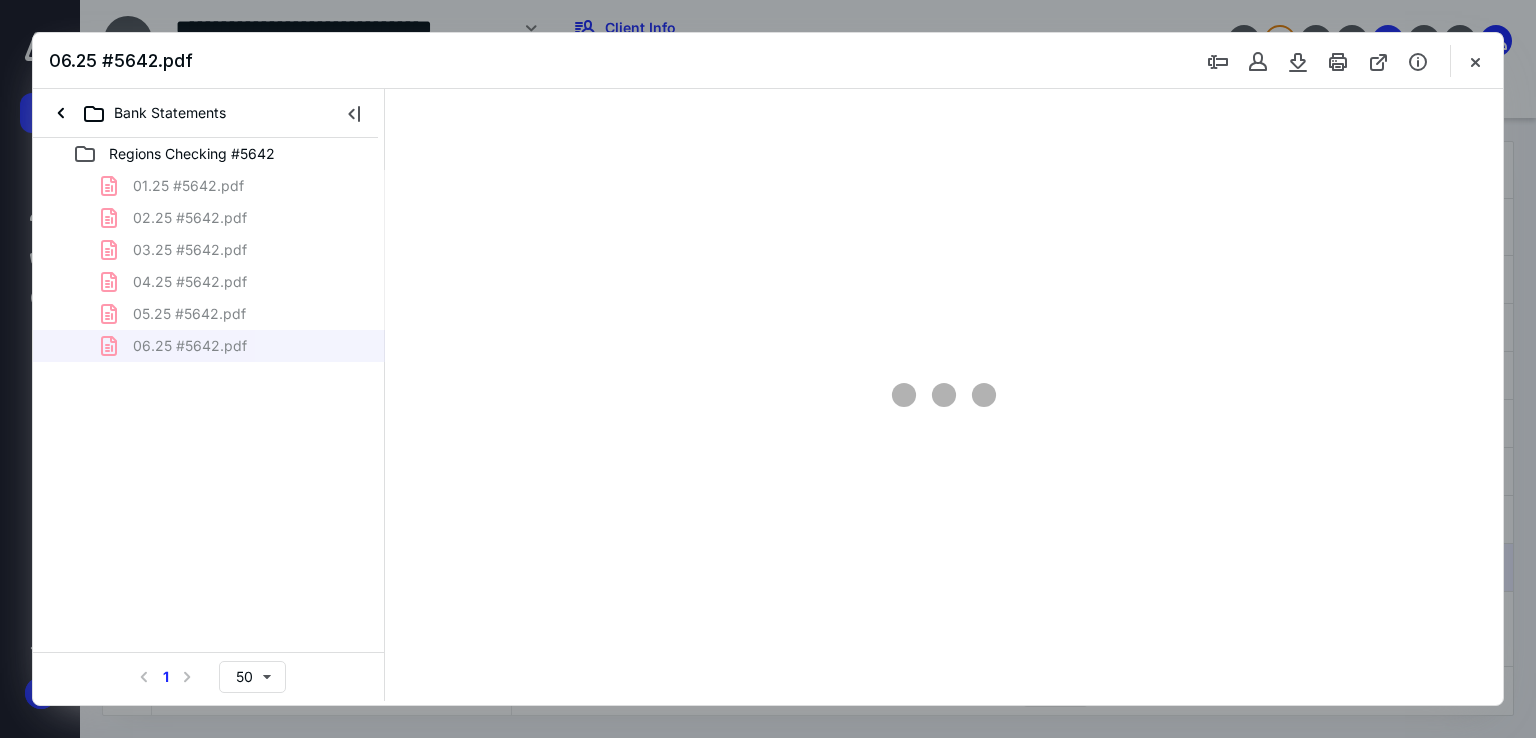 scroll, scrollTop: 0, scrollLeft: 0, axis: both 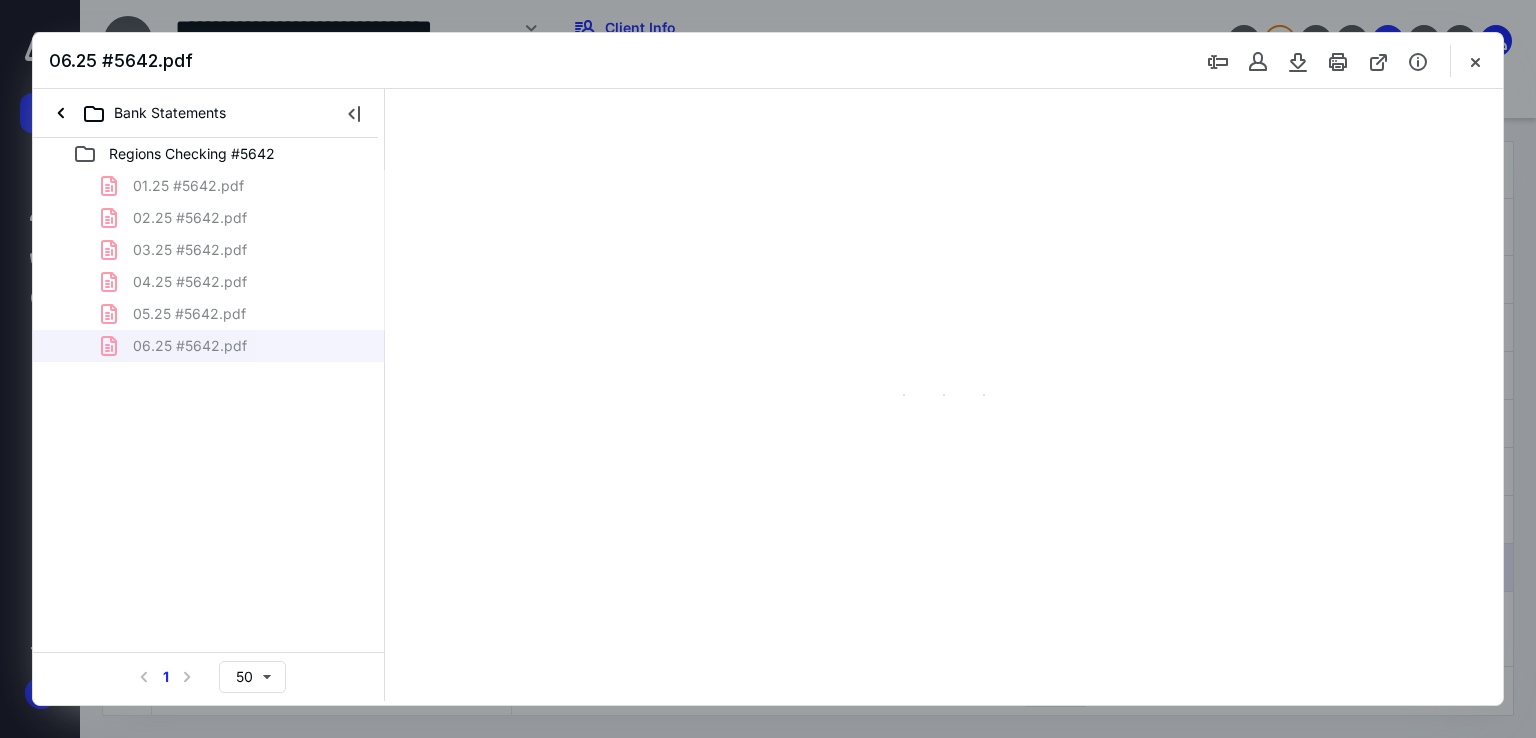 click at bounding box center [944, 395] 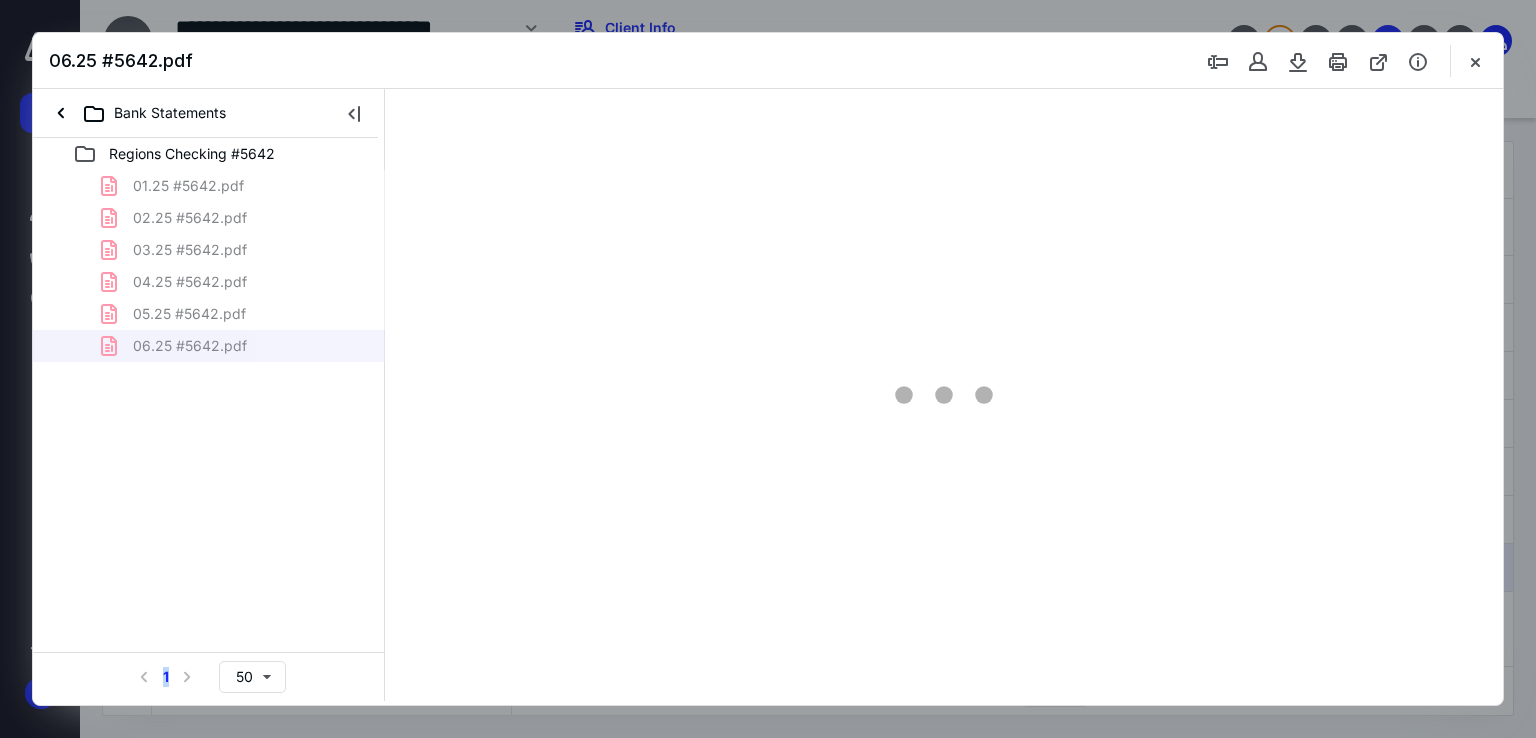 click at bounding box center [944, 395] 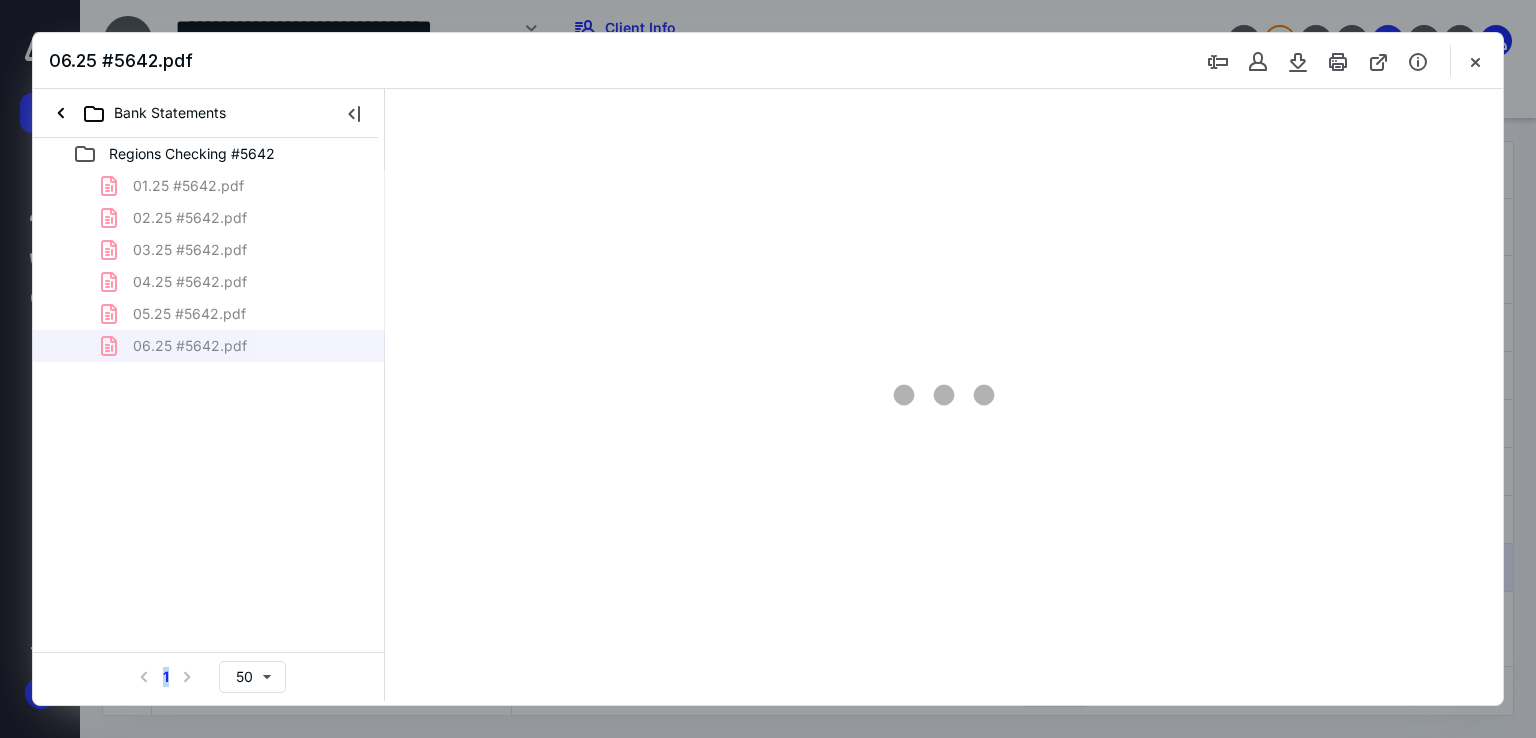 type on "72" 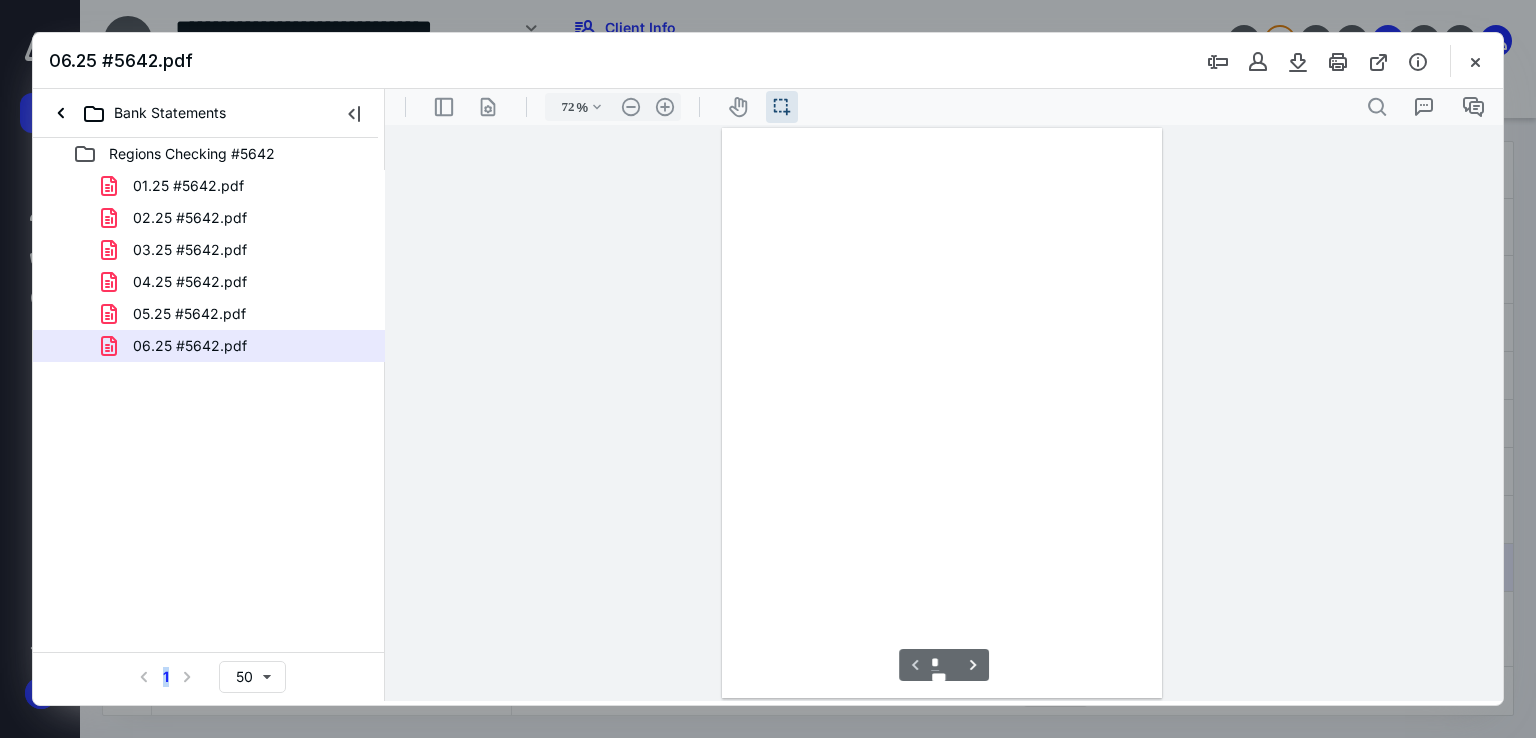 scroll, scrollTop: 39, scrollLeft: 0, axis: vertical 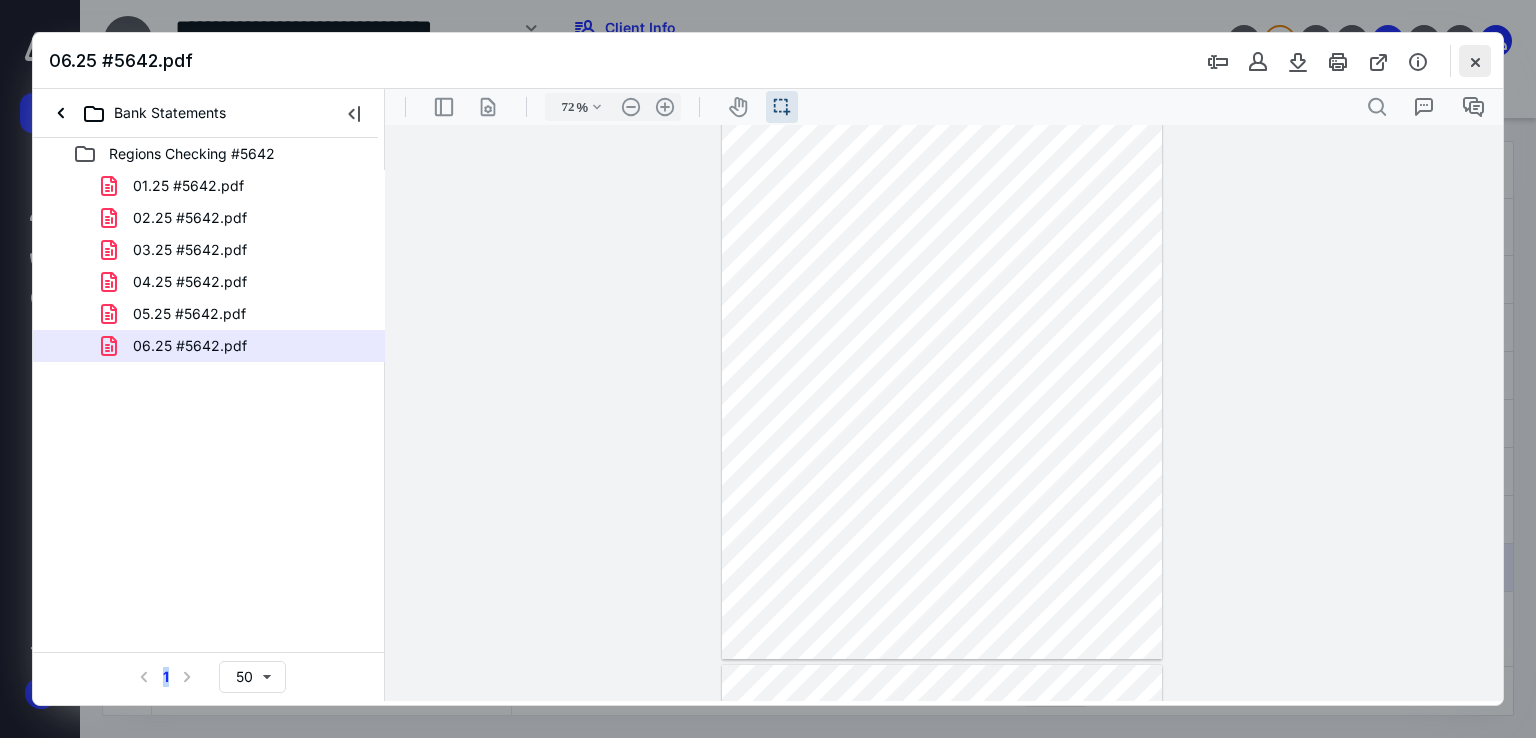 click at bounding box center [1475, 61] 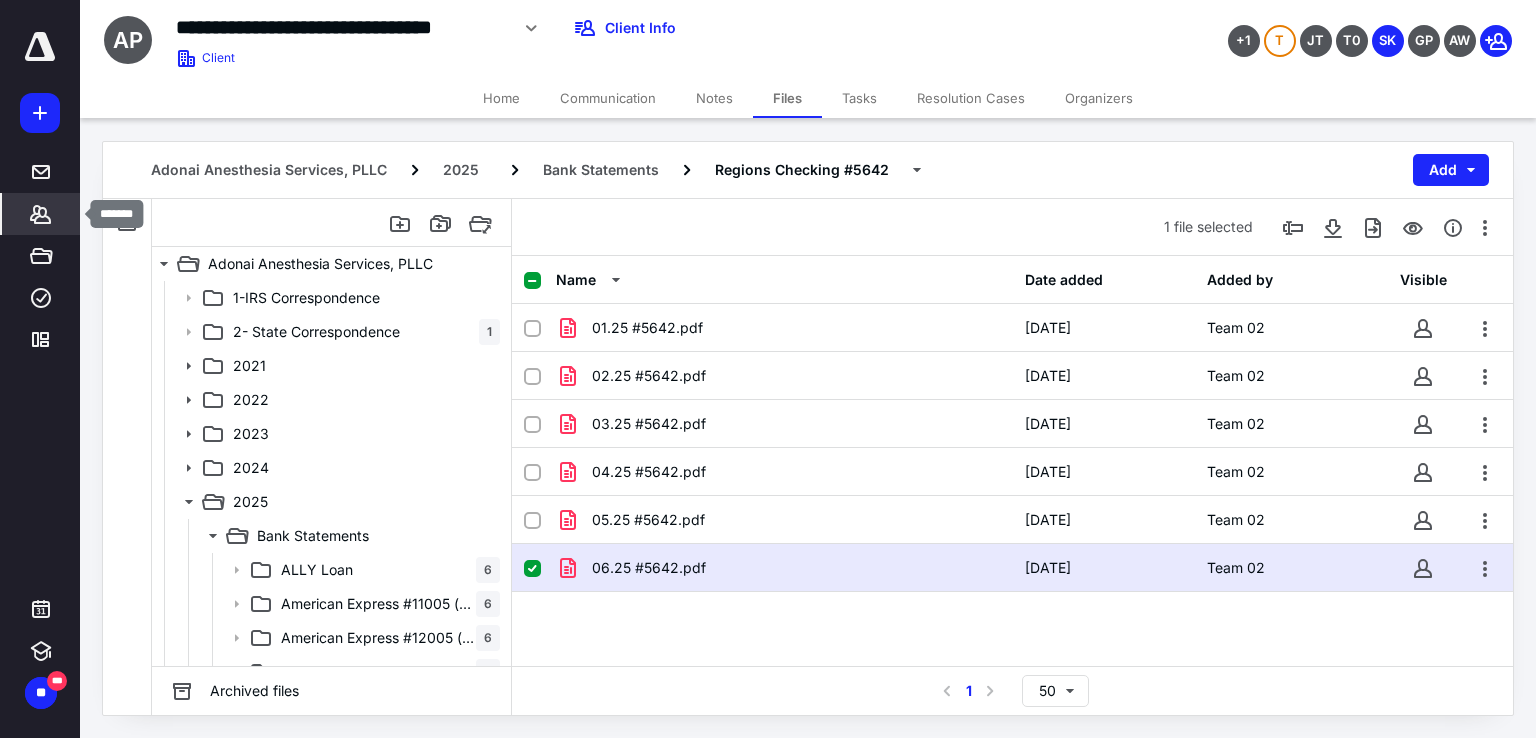 click on "*******" at bounding box center [41, 214] 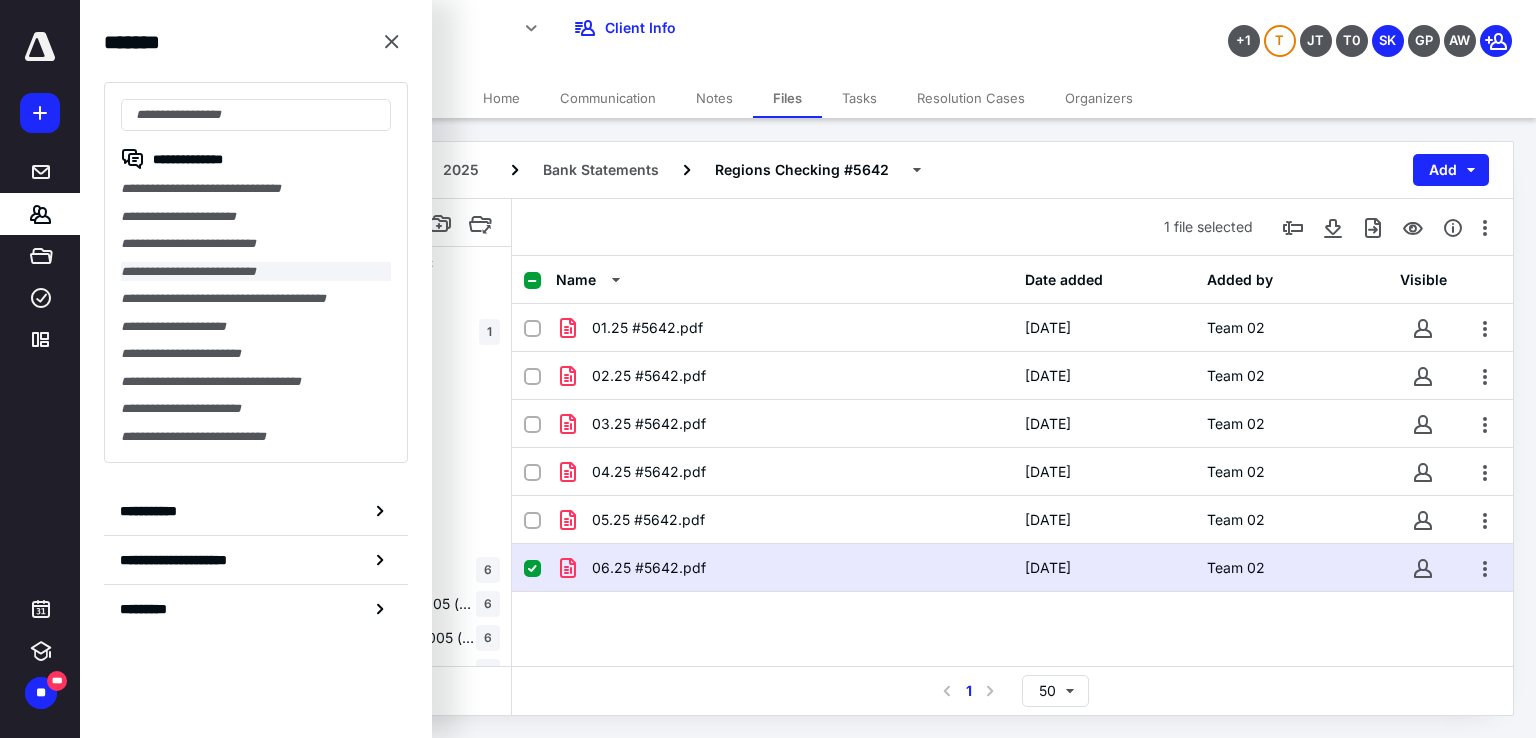 click on "**********" at bounding box center (256, 272) 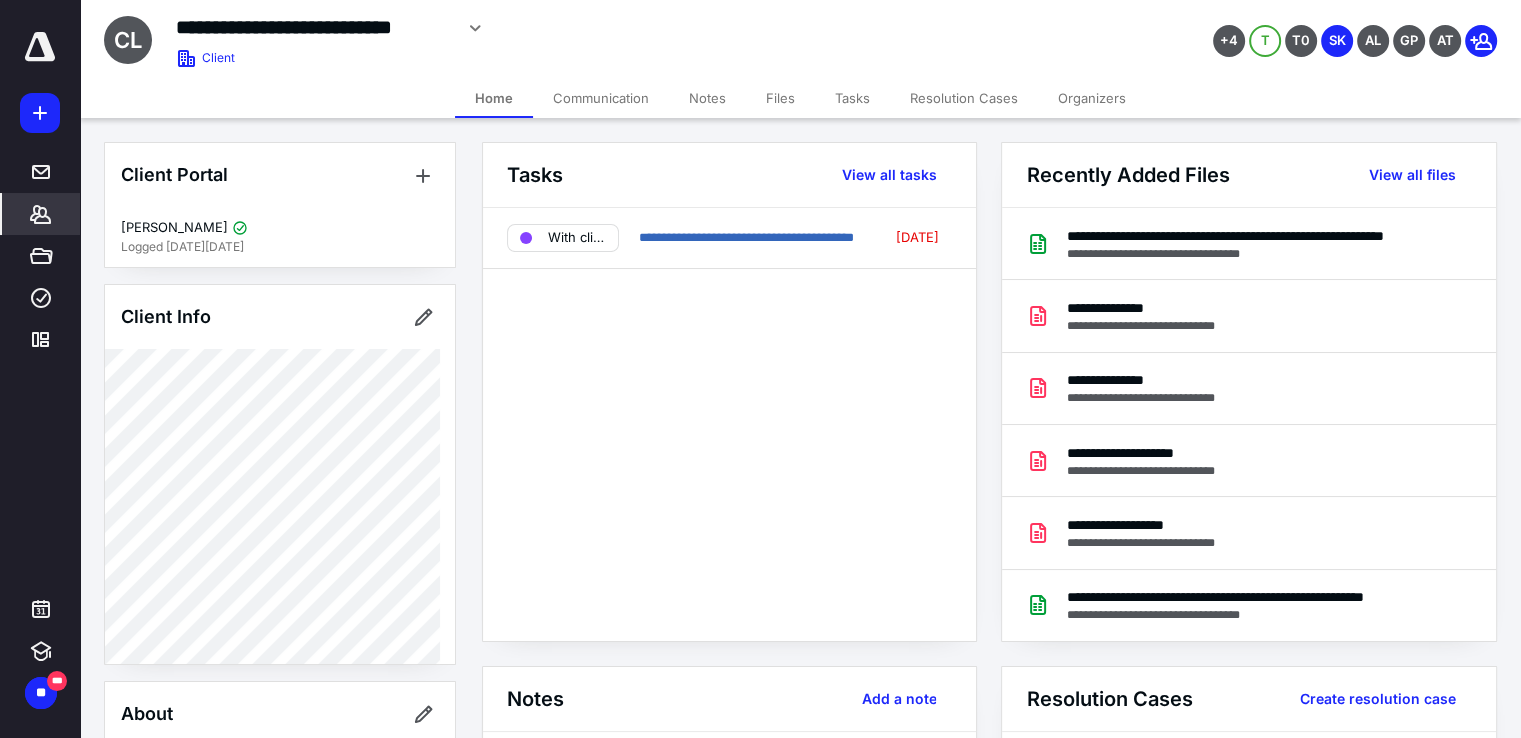 click on "Files" at bounding box center (780, 98) 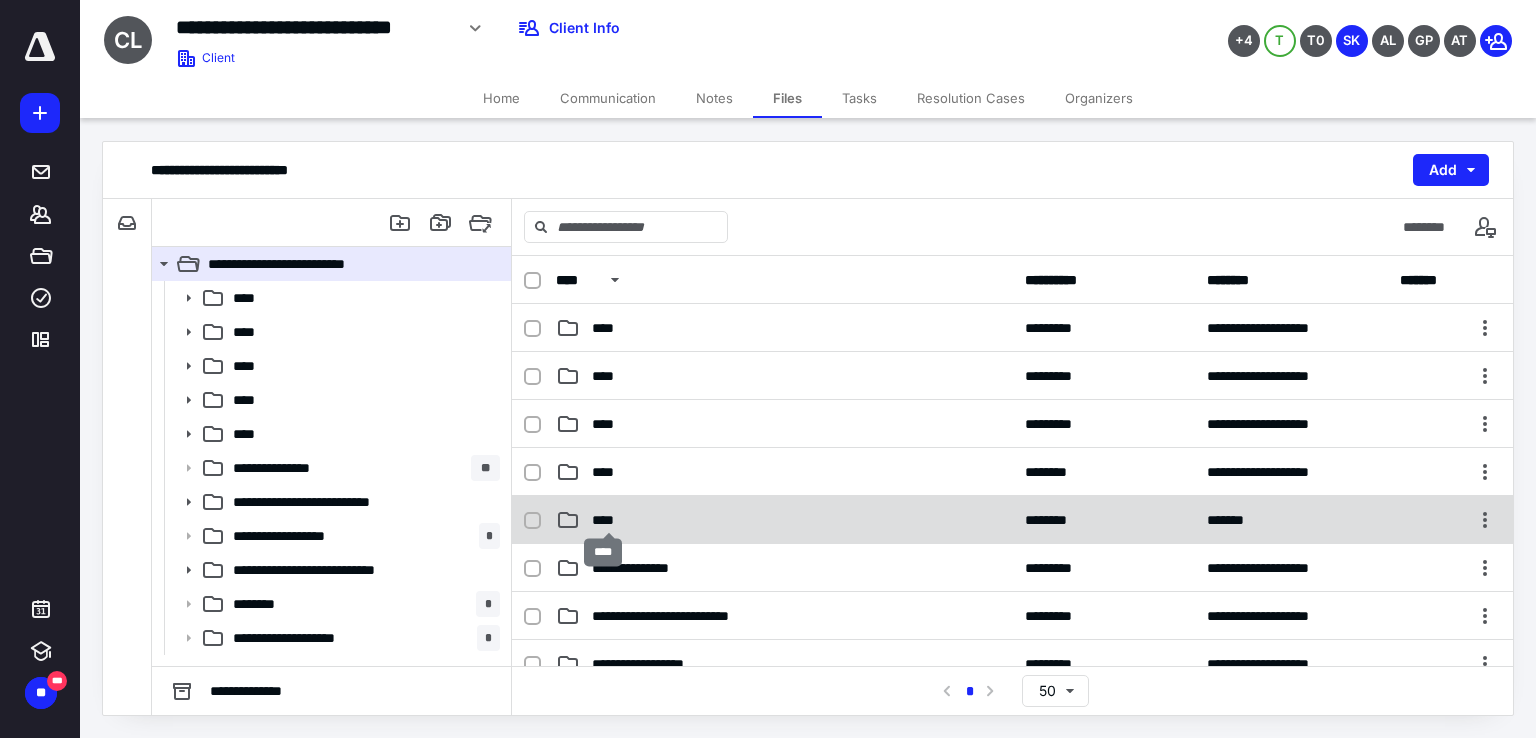 click on "****" at bounding box center (609, 520) 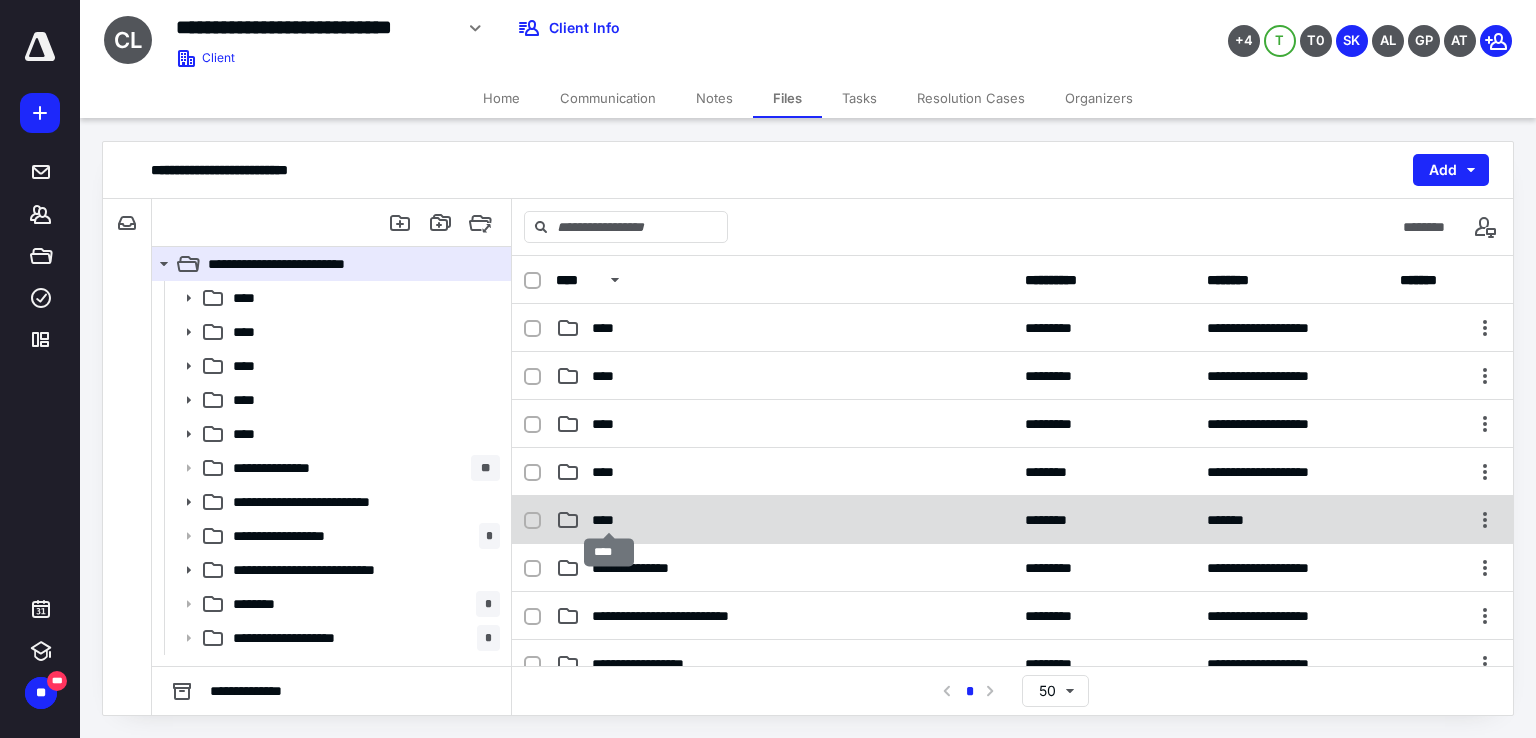 click on "****" at bounding box center [609, 520] 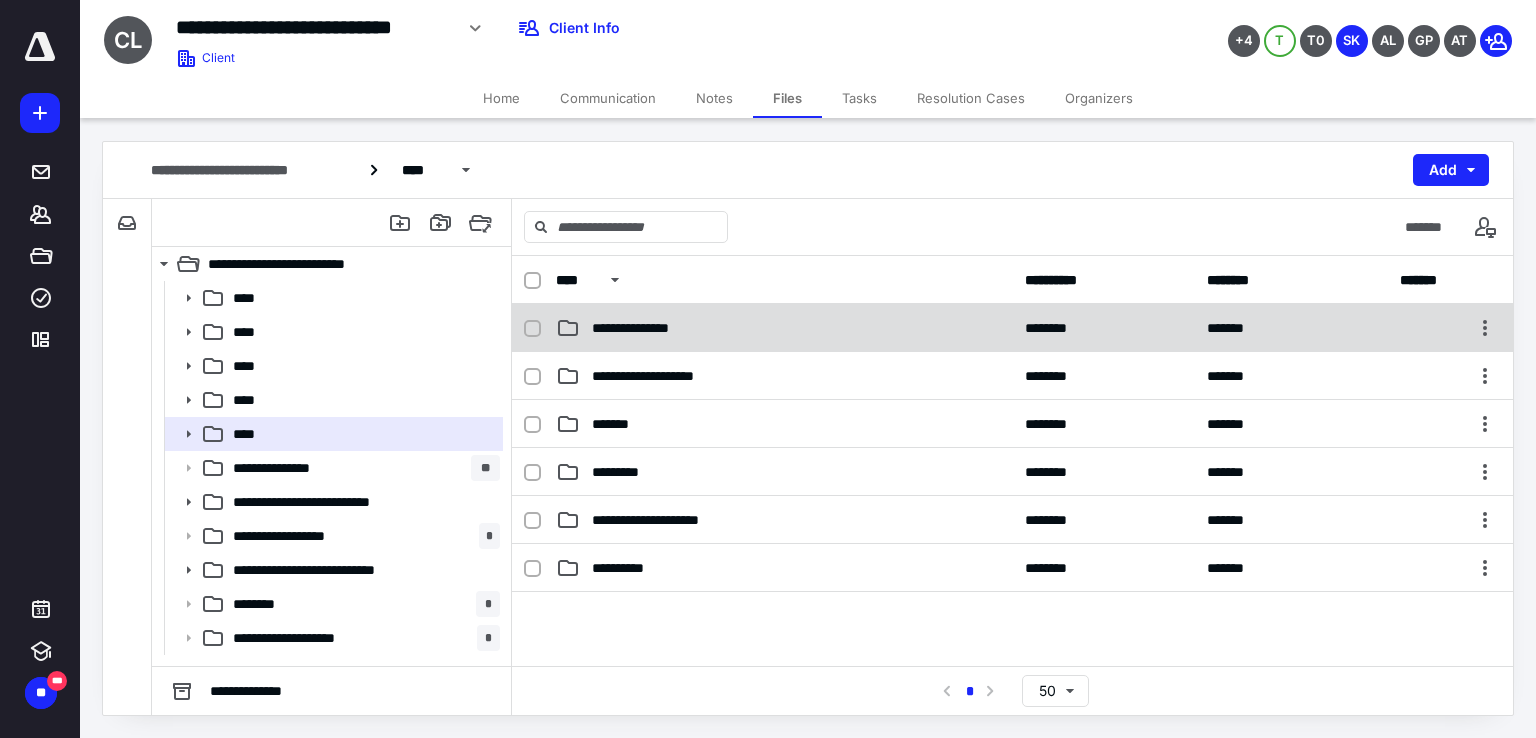 click on "**********" at bounding box center (647, 328) 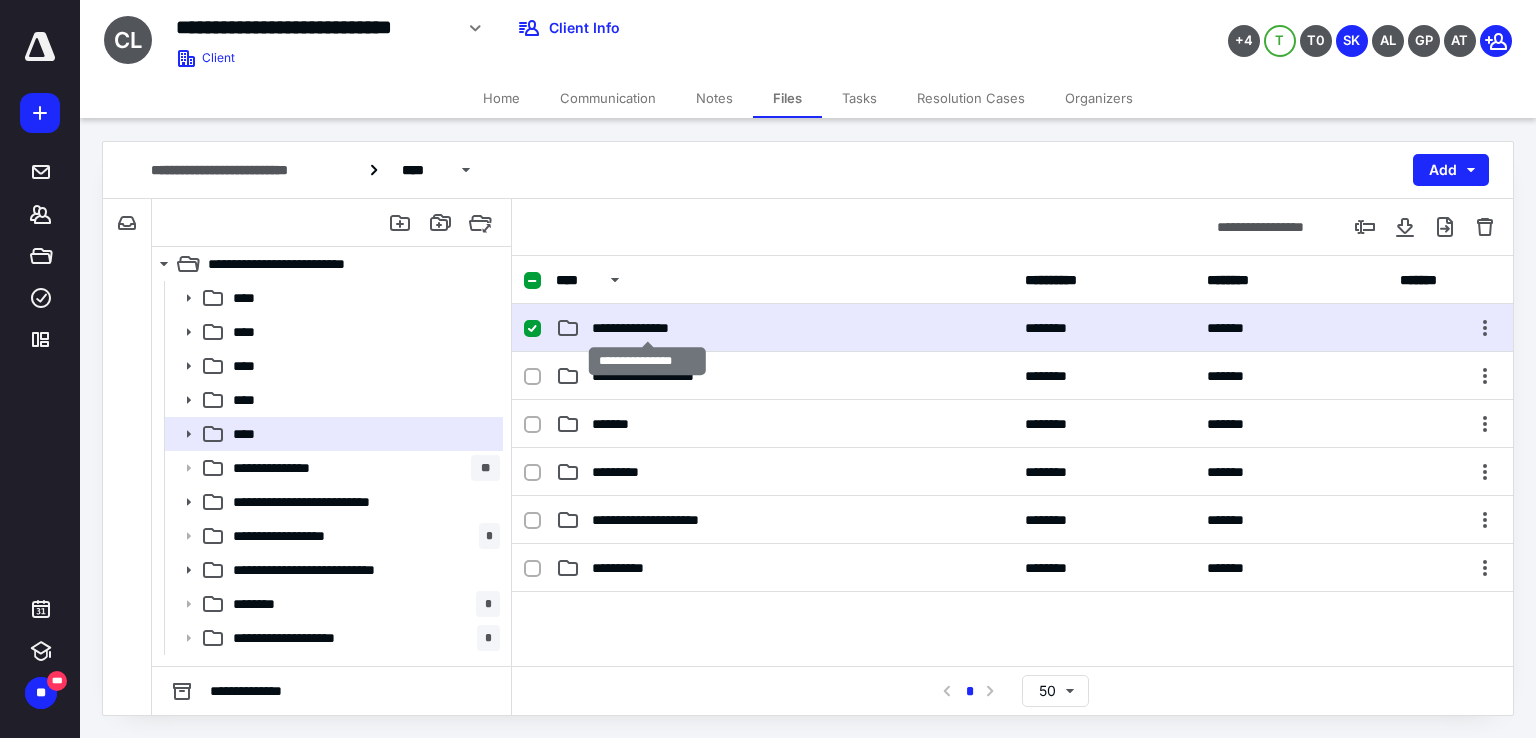 click on "**********" at bounding box center [647, 328] 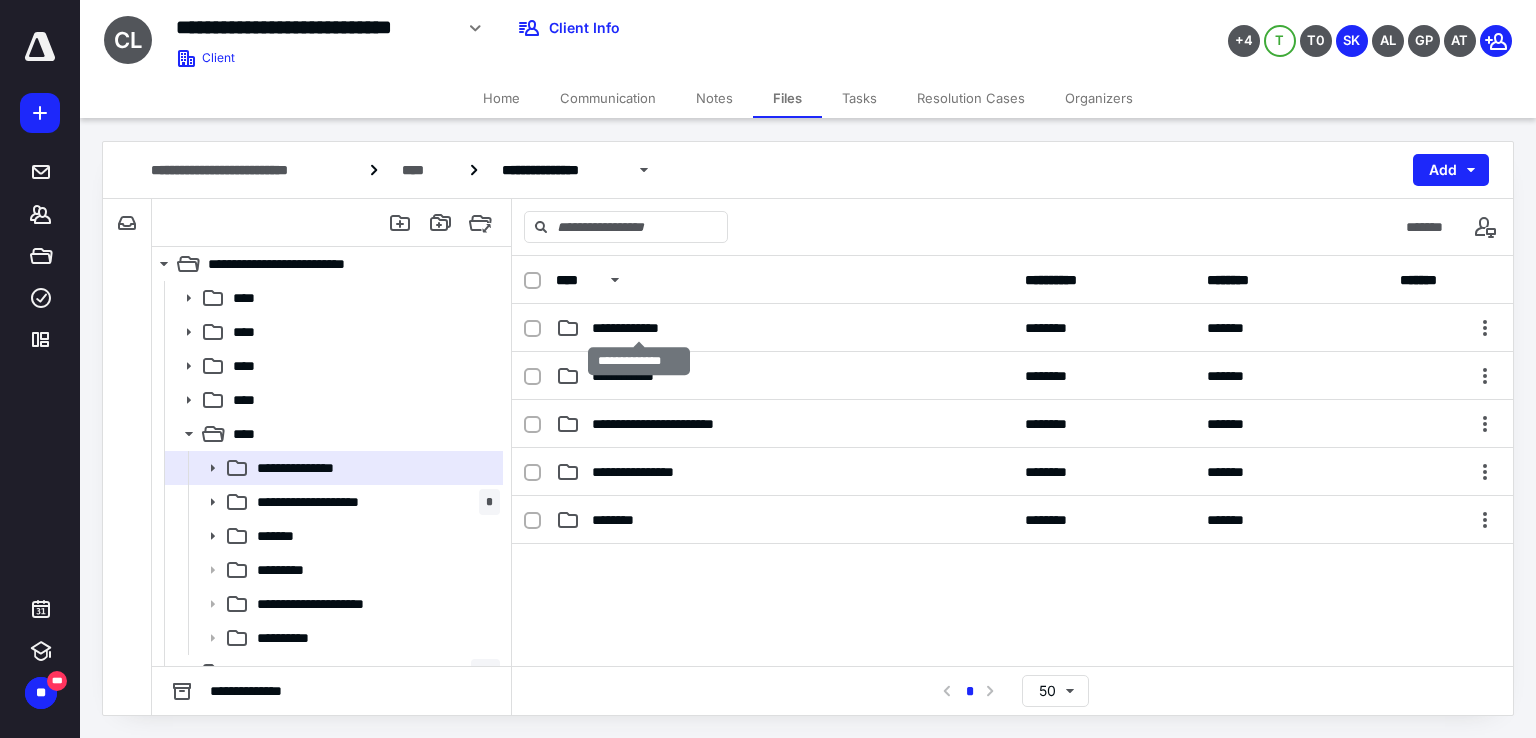 click on "**********" at bounding box center (639, 328) 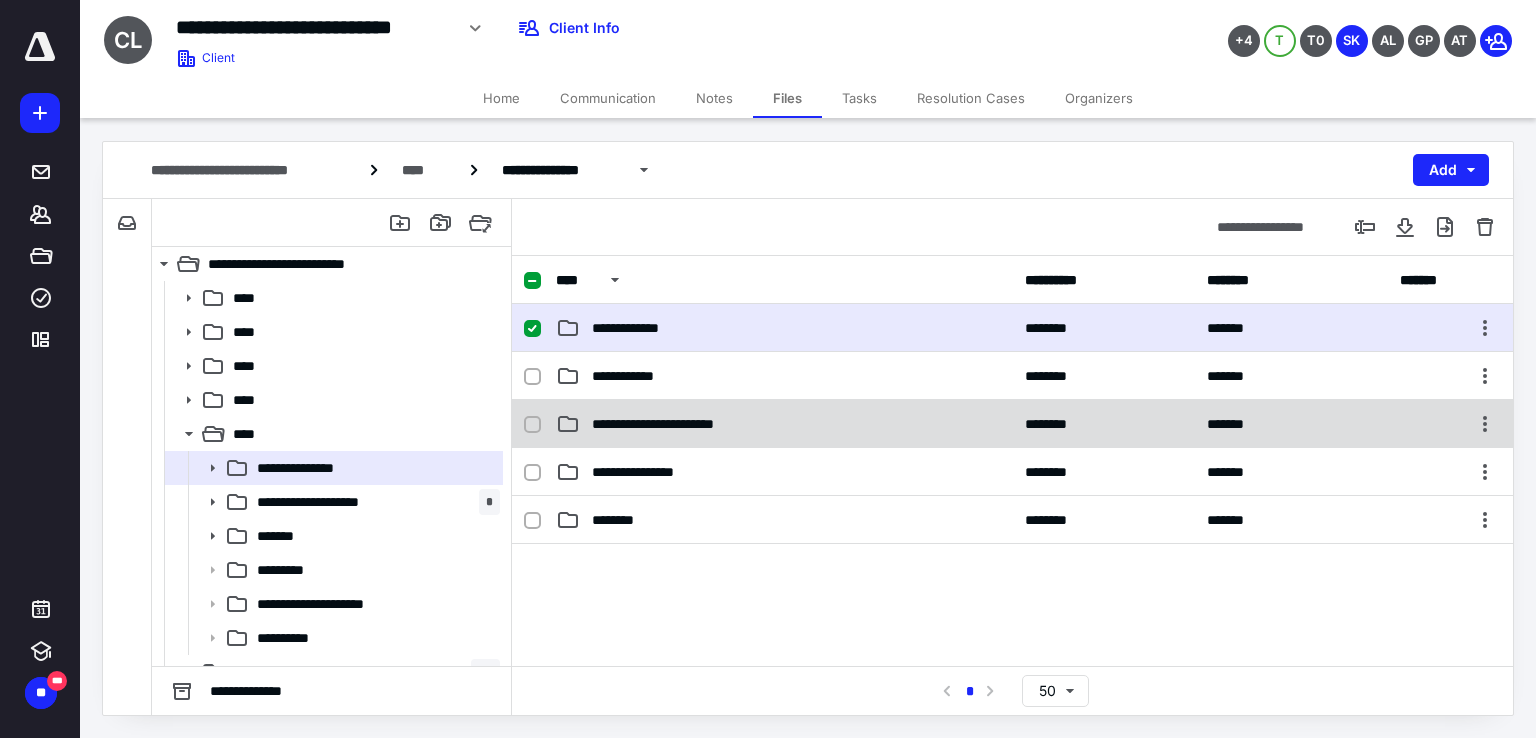 click on "**********" at bounding box center [784, 424] 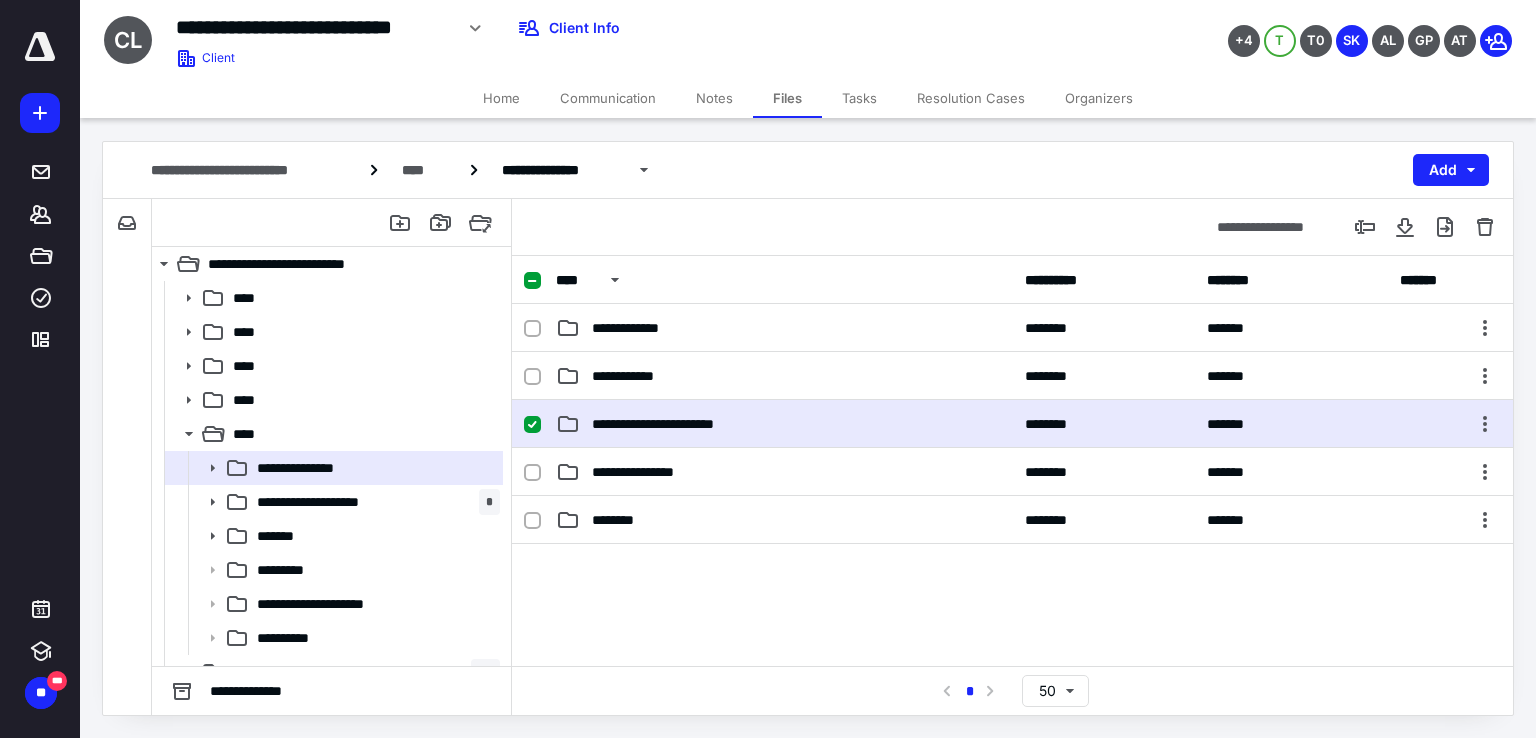 click on "**********" at bounding box center (784, 424) 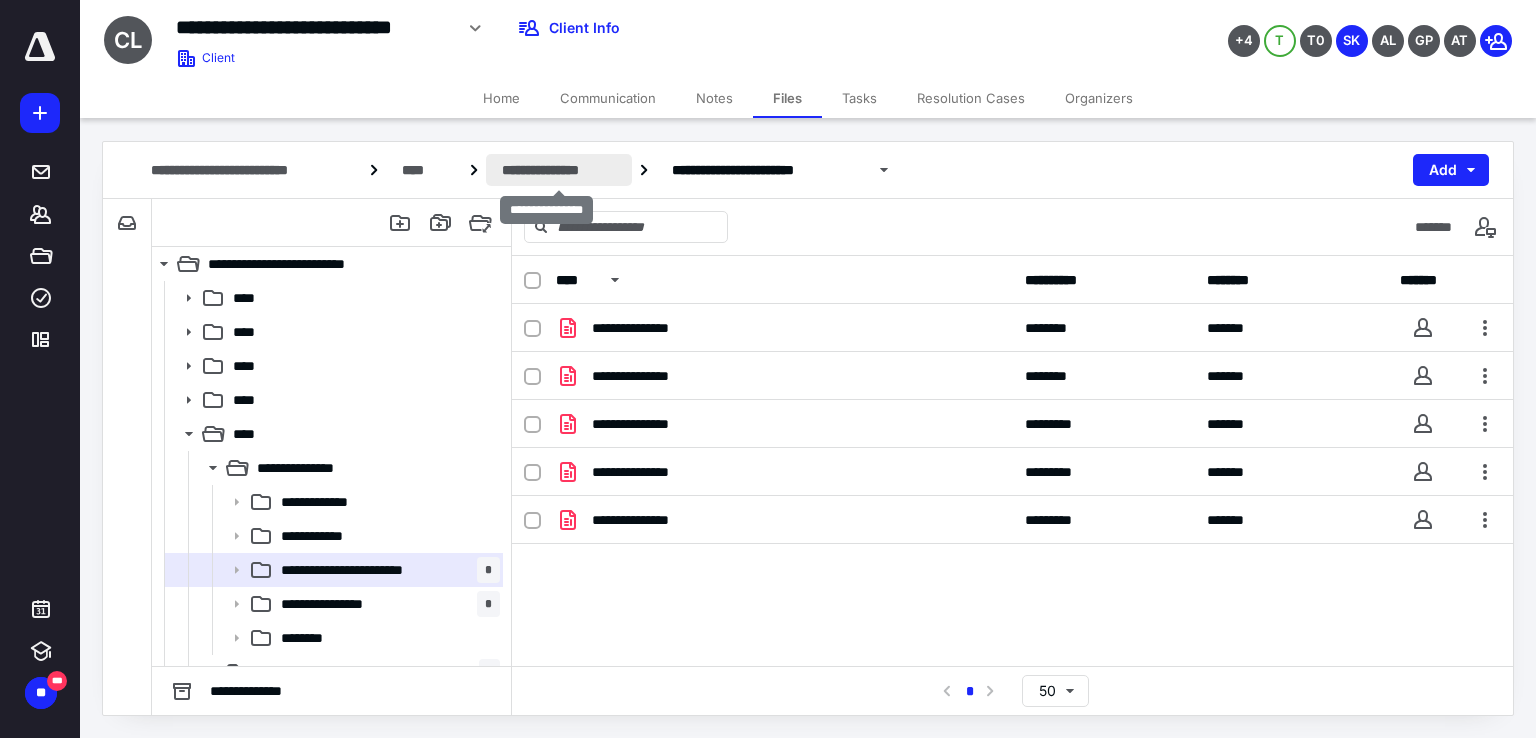 click on "**********" at bounding box center (559, 170) 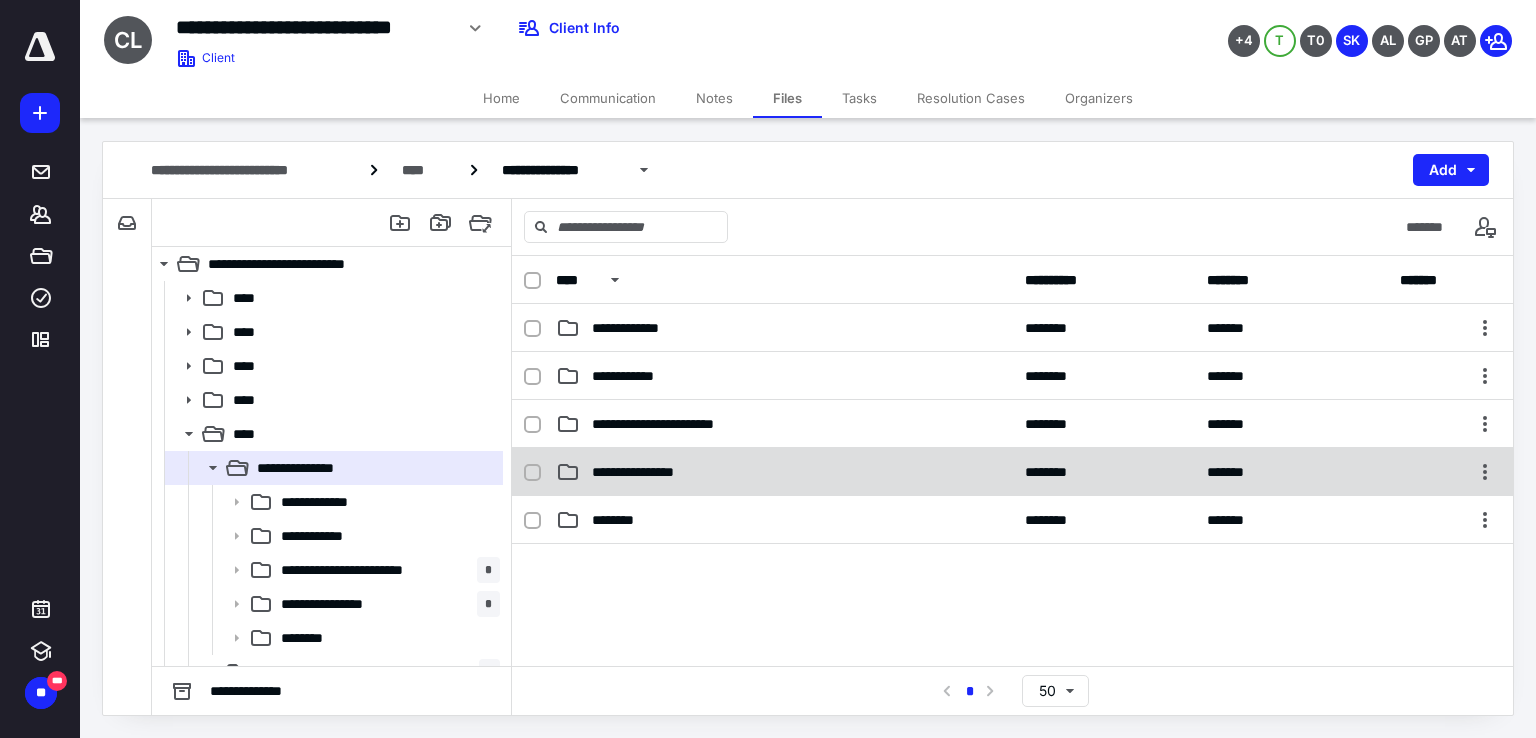 click on "**********" at bounding box center [1012, 472] 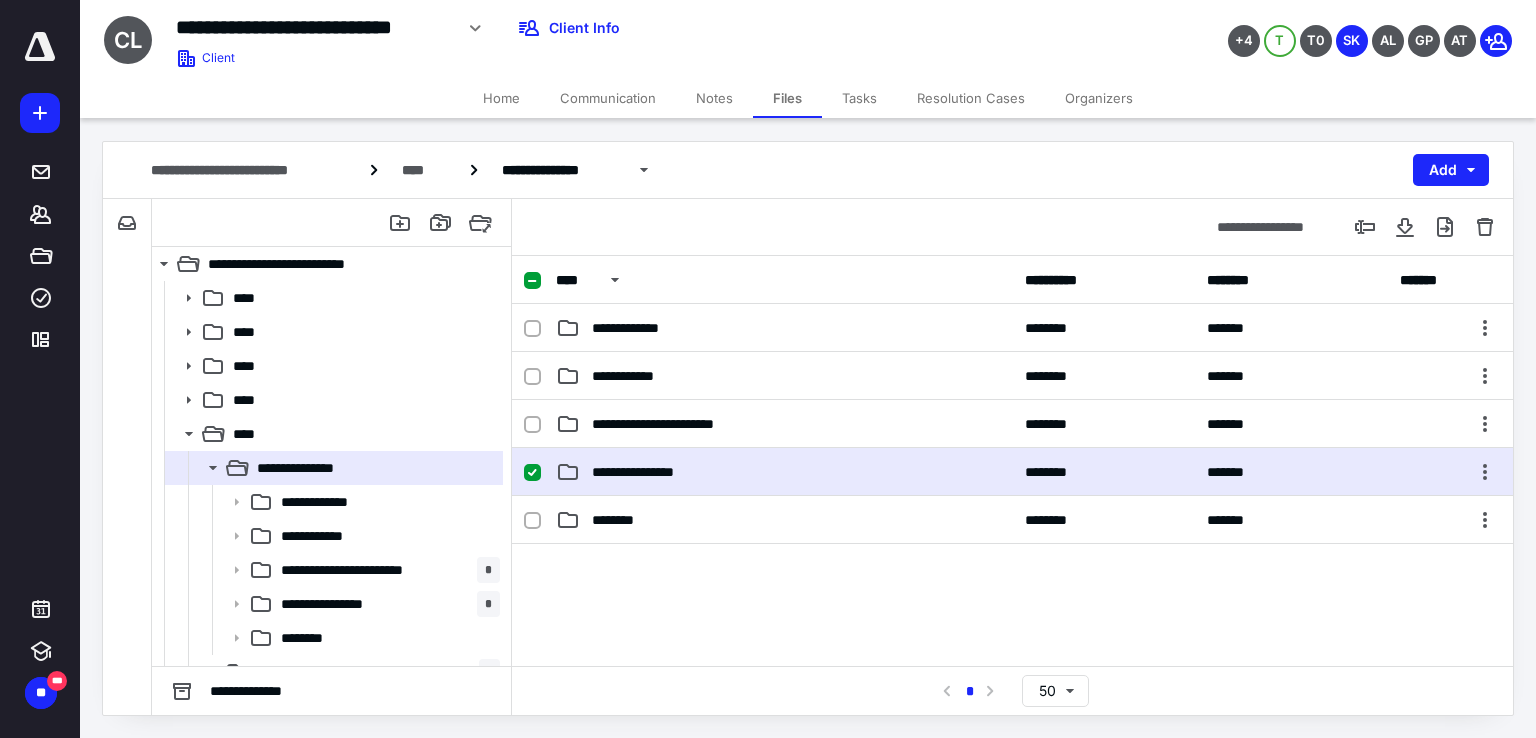 click on "**********" at bounding box center [1012, 472] 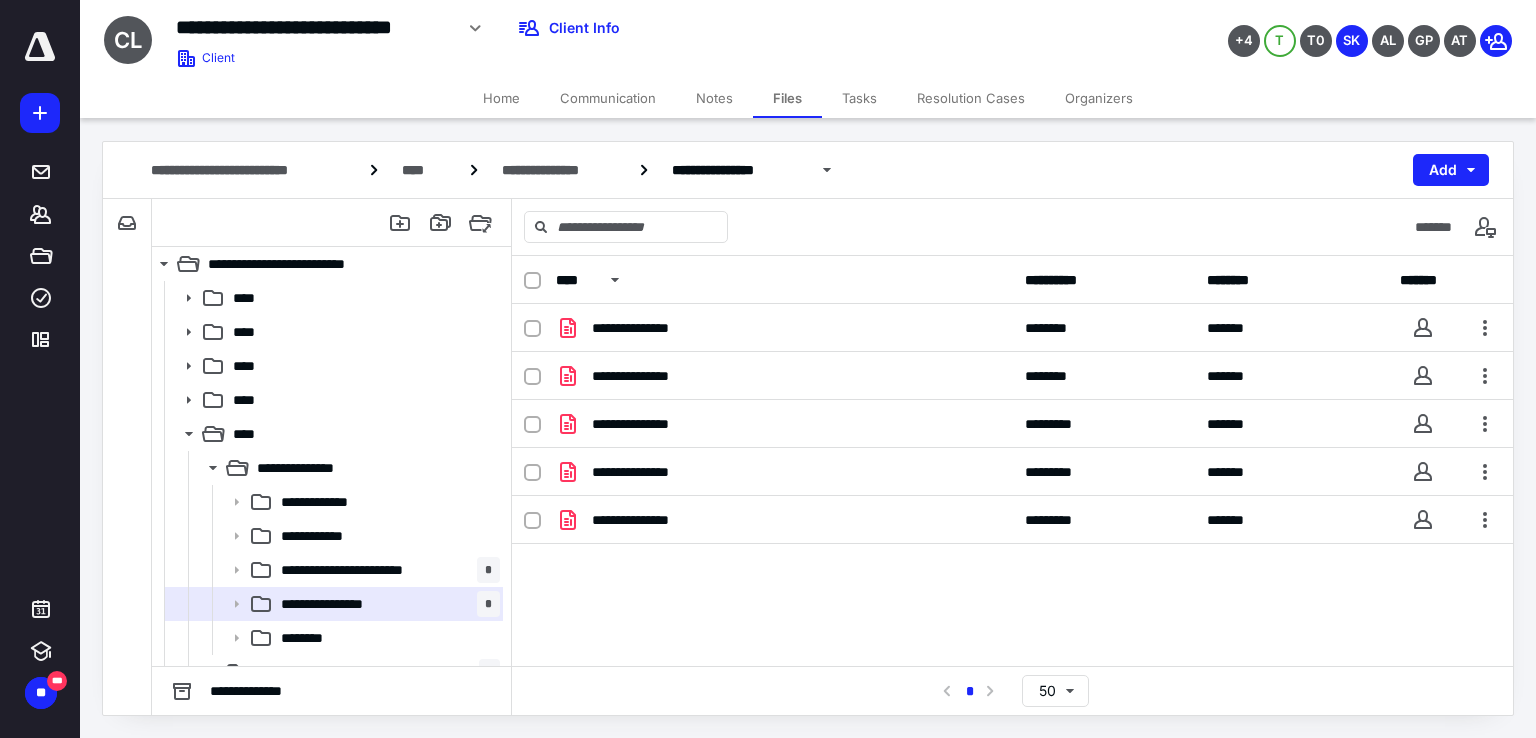 click on "**********" at bounding box center [808, 170] 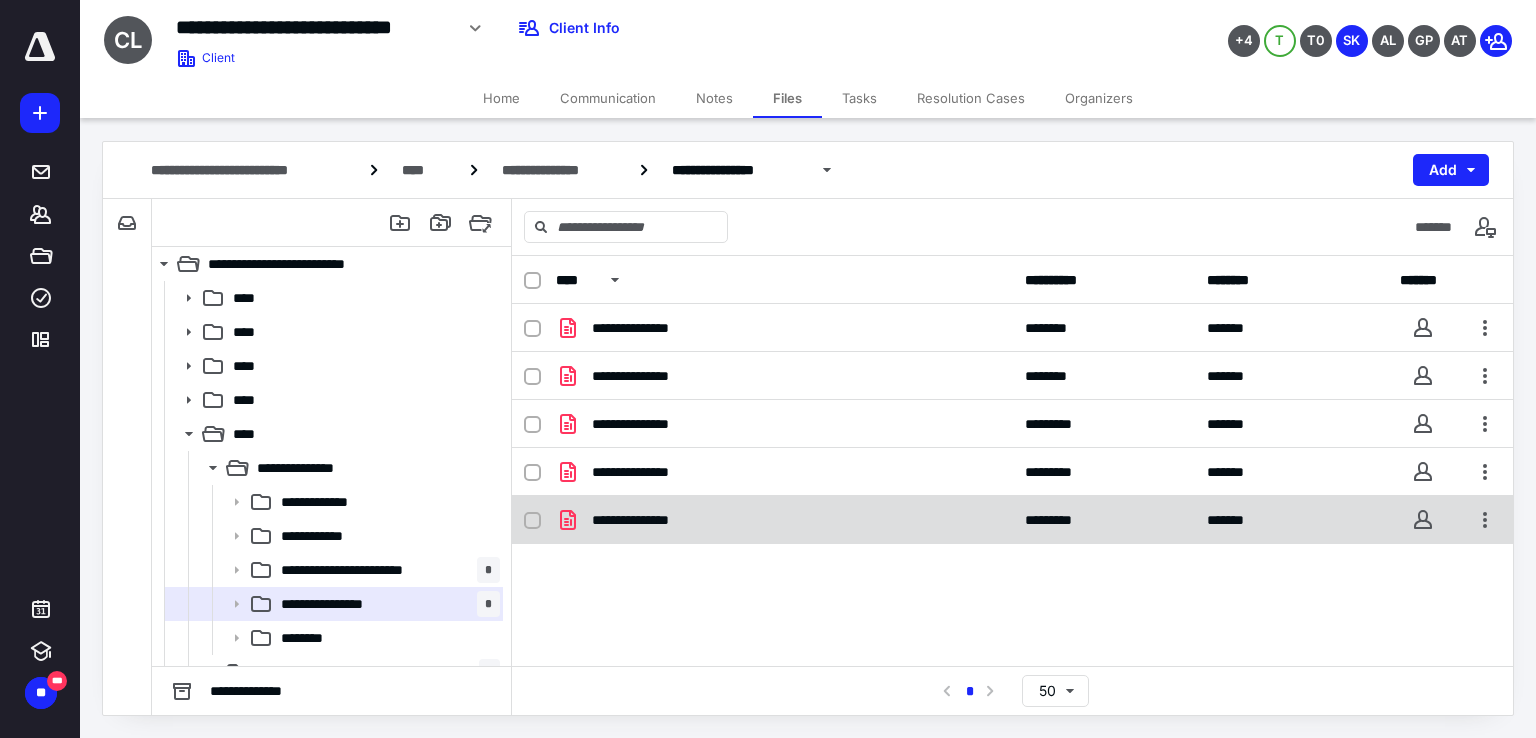 click on "**********" at bounding box center [1012, 520] 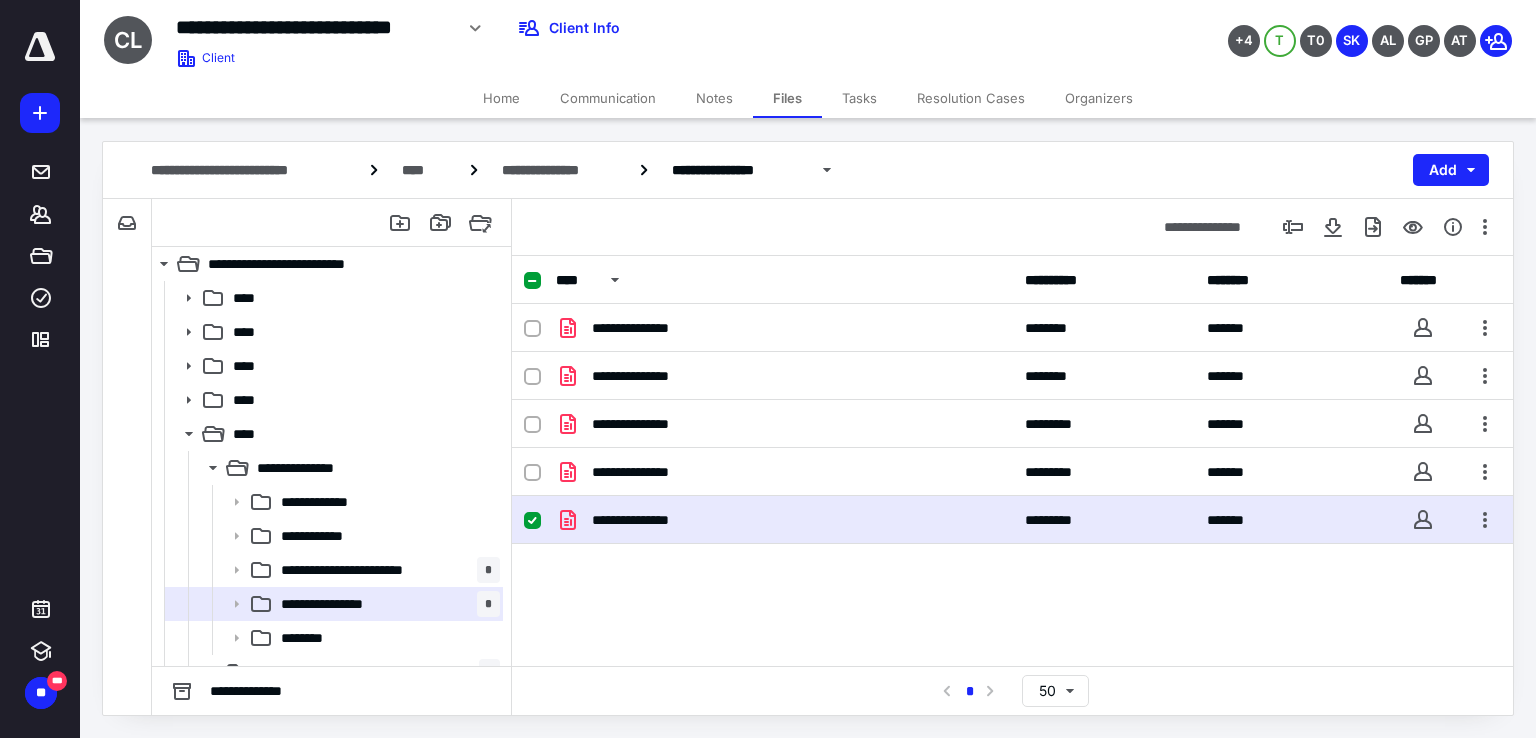 click on "**********" at bounding box center (1012, 520) 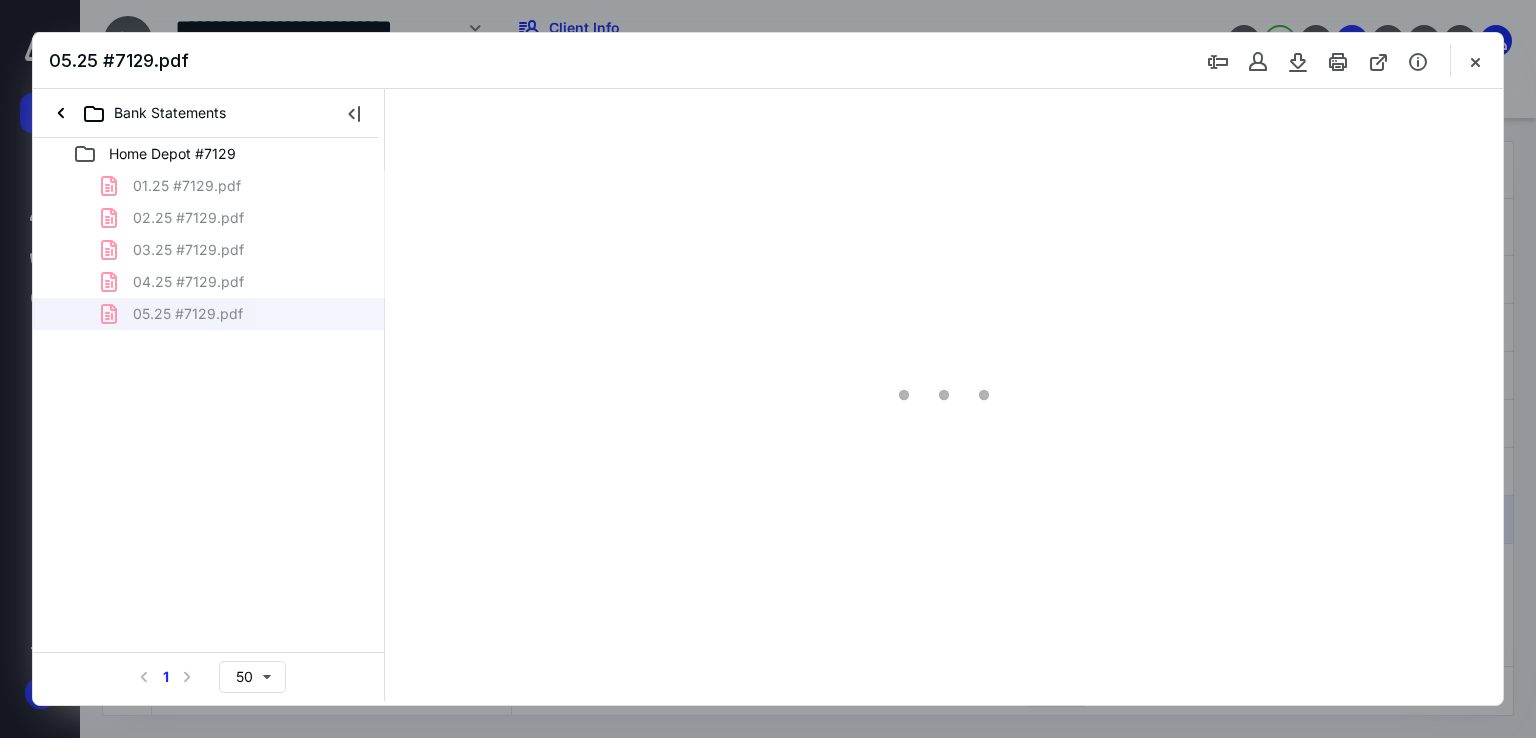 scroll, scrollTop: 0, scrollLeft: 0, axis: both 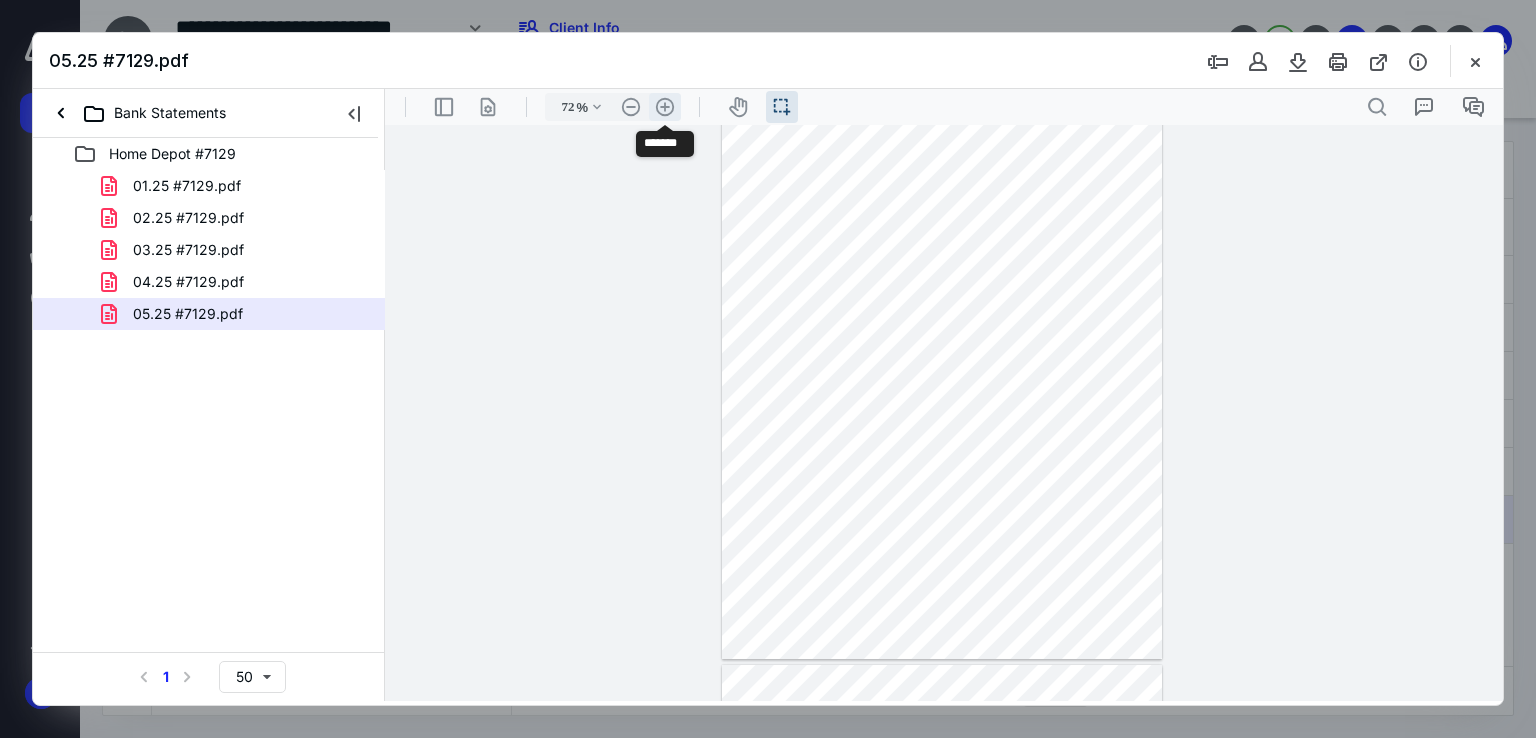 click on ".cls-1{fill:#abb0c4;} icon - header - zoom - in - line" at bounding box center [665, 107] 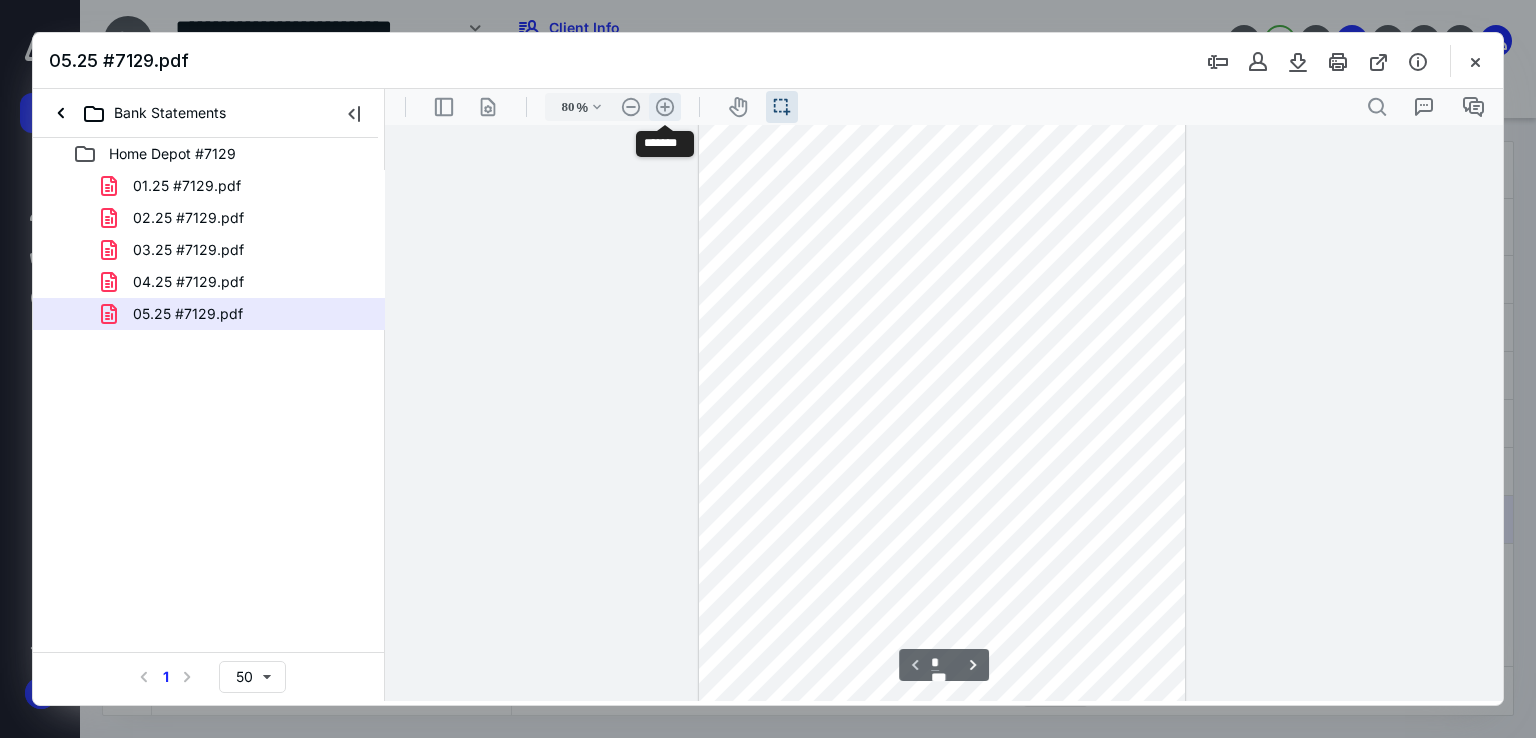 click on ".cls-1{fill:#abb0c4;} icon - header - zoom - in - line" at bounding box center (665, 107) 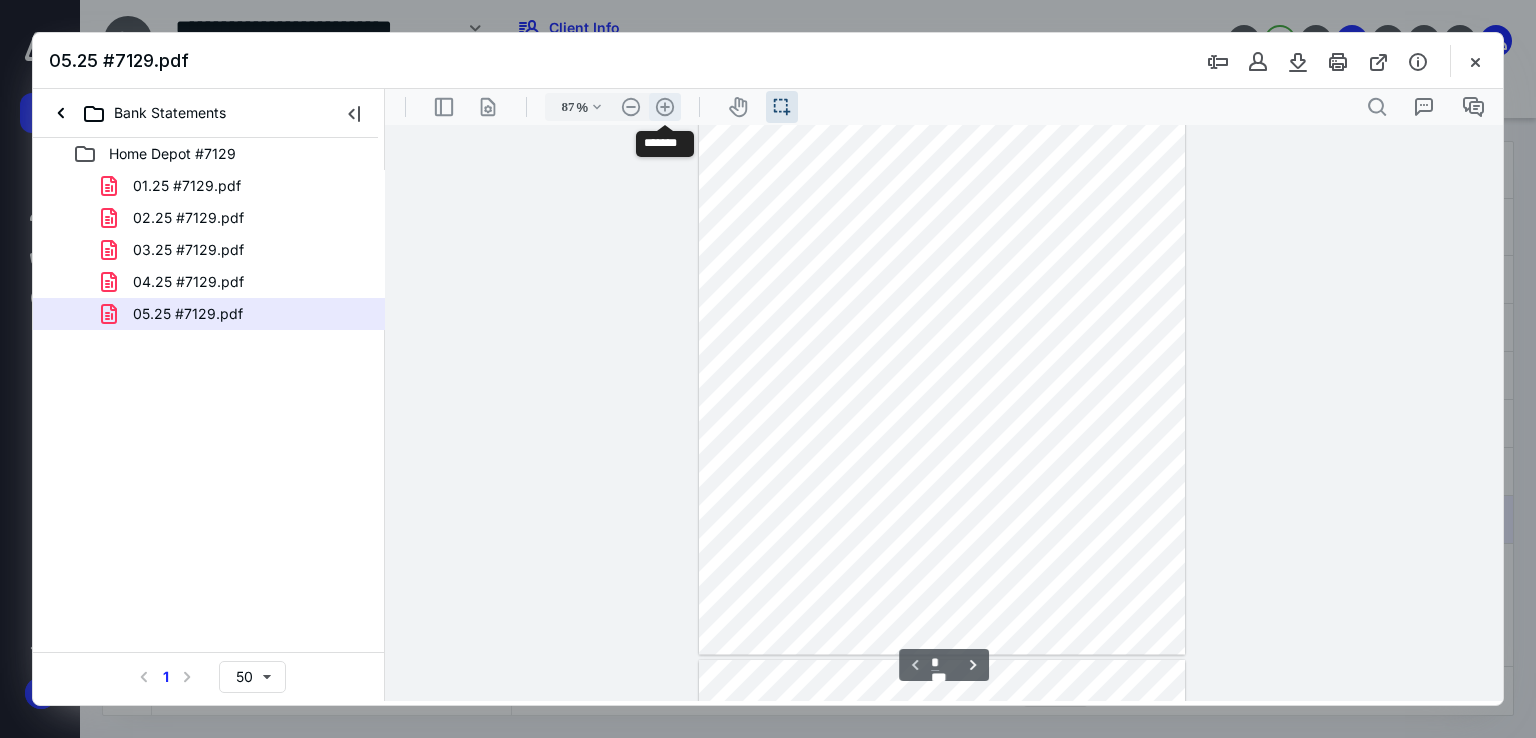 click on ".cls-1{fill:#abb0c4;} icon - header - zoom - in - line" at bounding box center (665, 107) 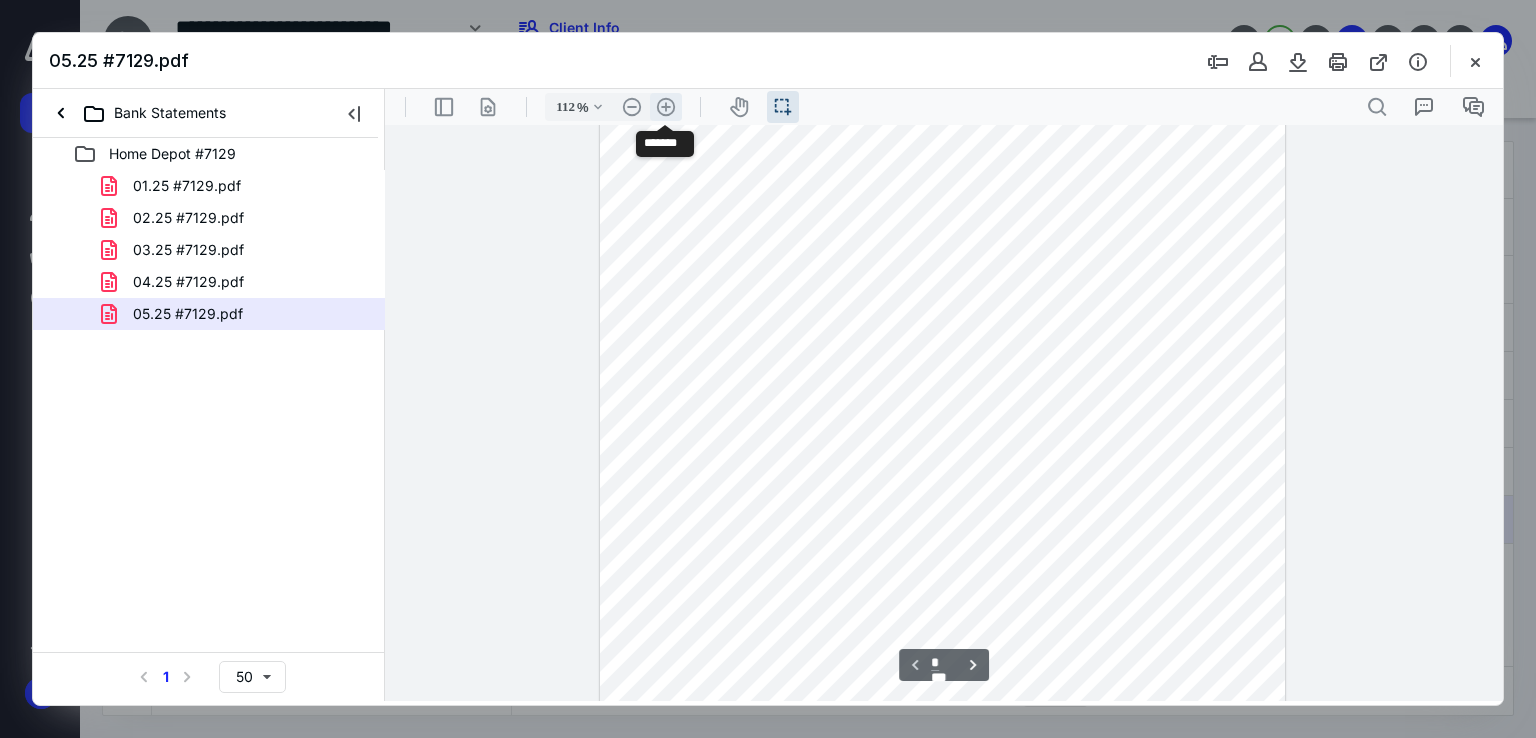 scroll, scrollTop: 317, scrollLeft: 0, axis: vertical 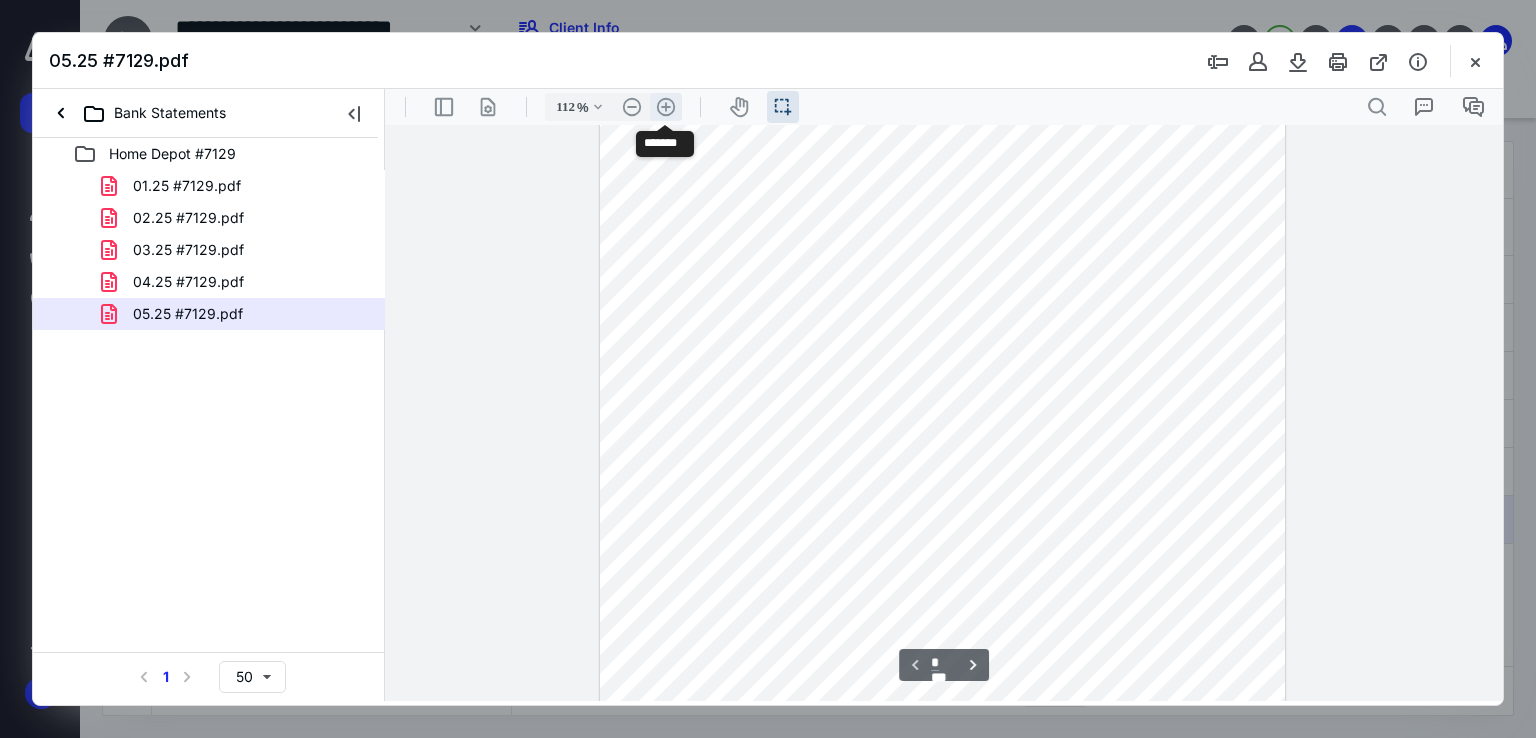 click on ".cls-1{fill:#abb0c4;} icon - header - zoom - in - line" at bounding box center [666, 107] 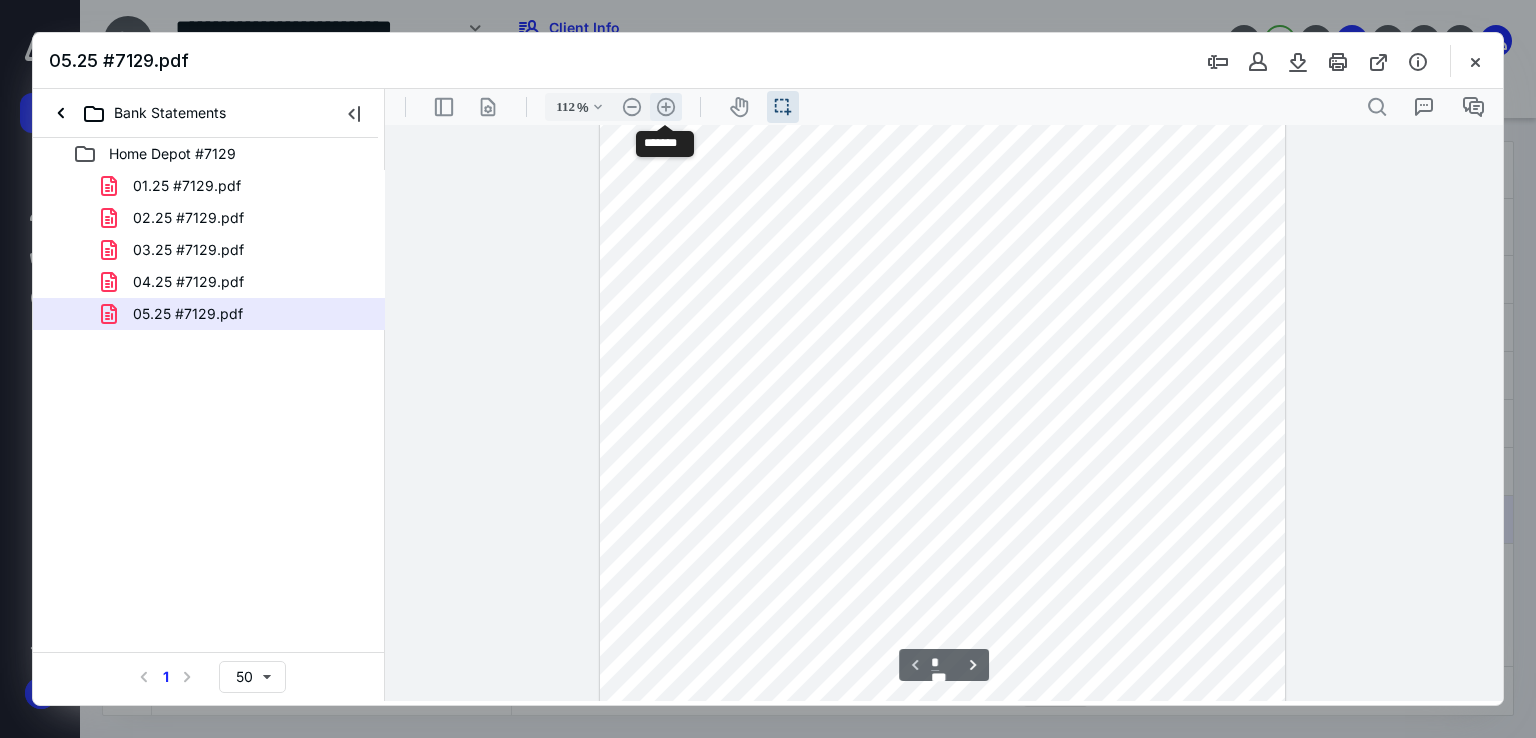 type on "137" 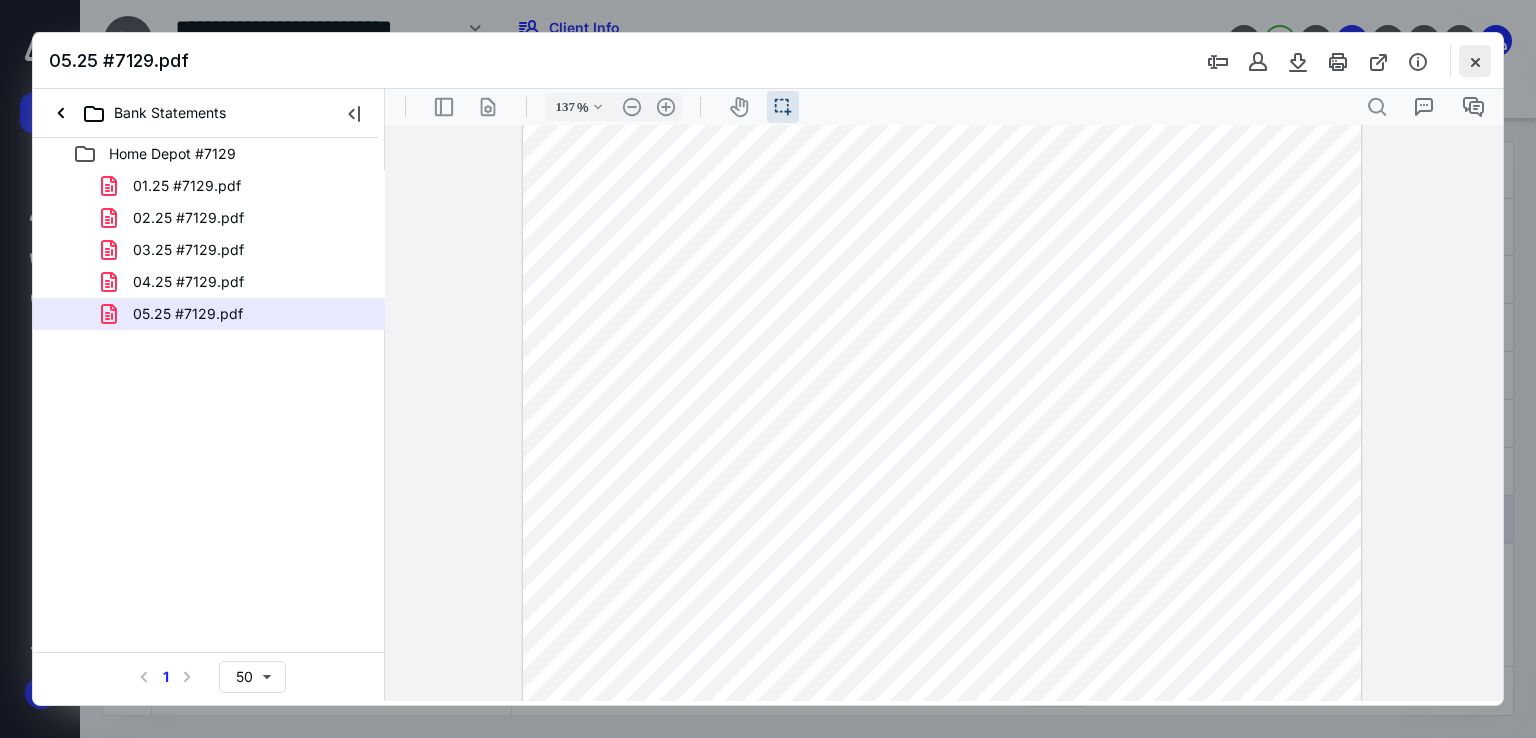 click at bounding box center [1475, 61] 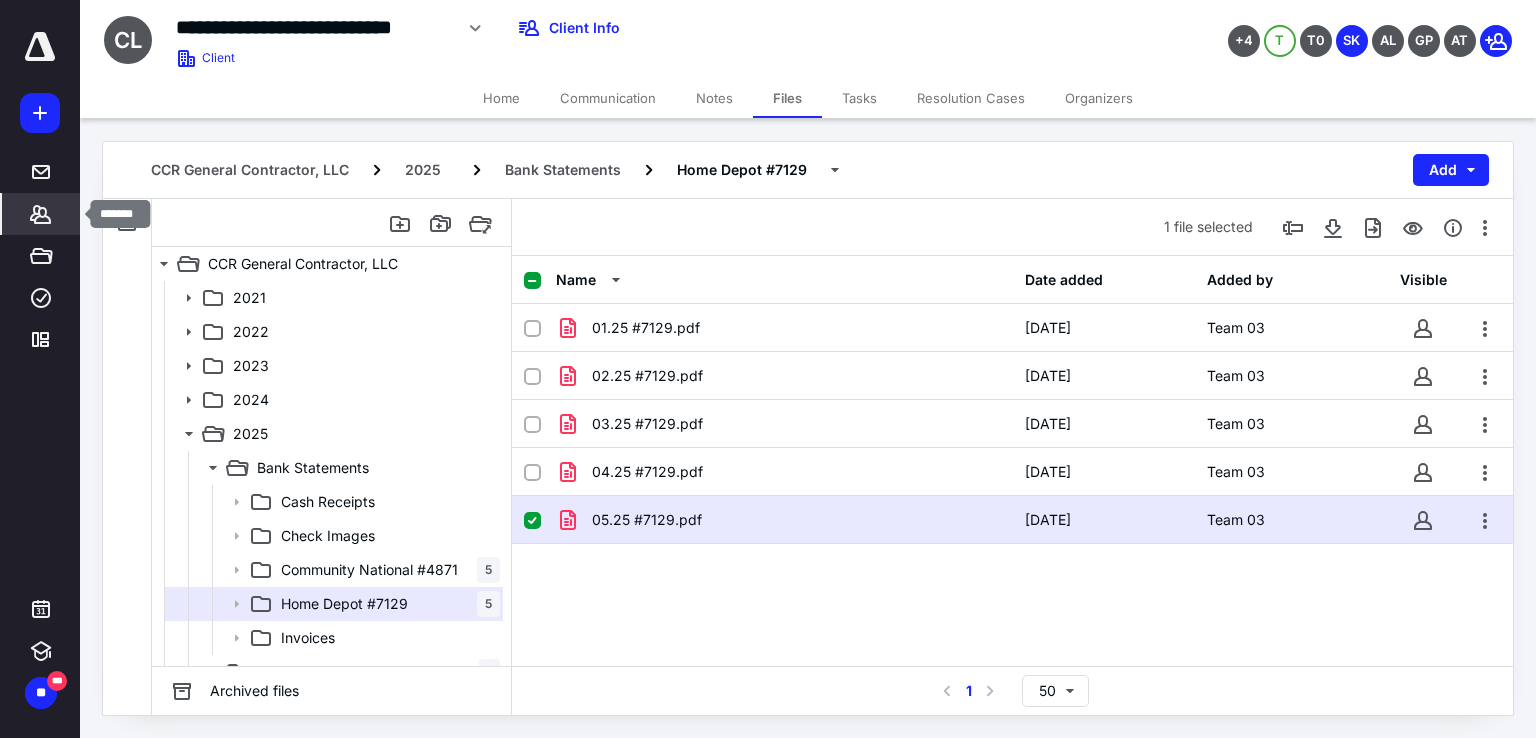 click on "*******" at bounding box center [41, 214] 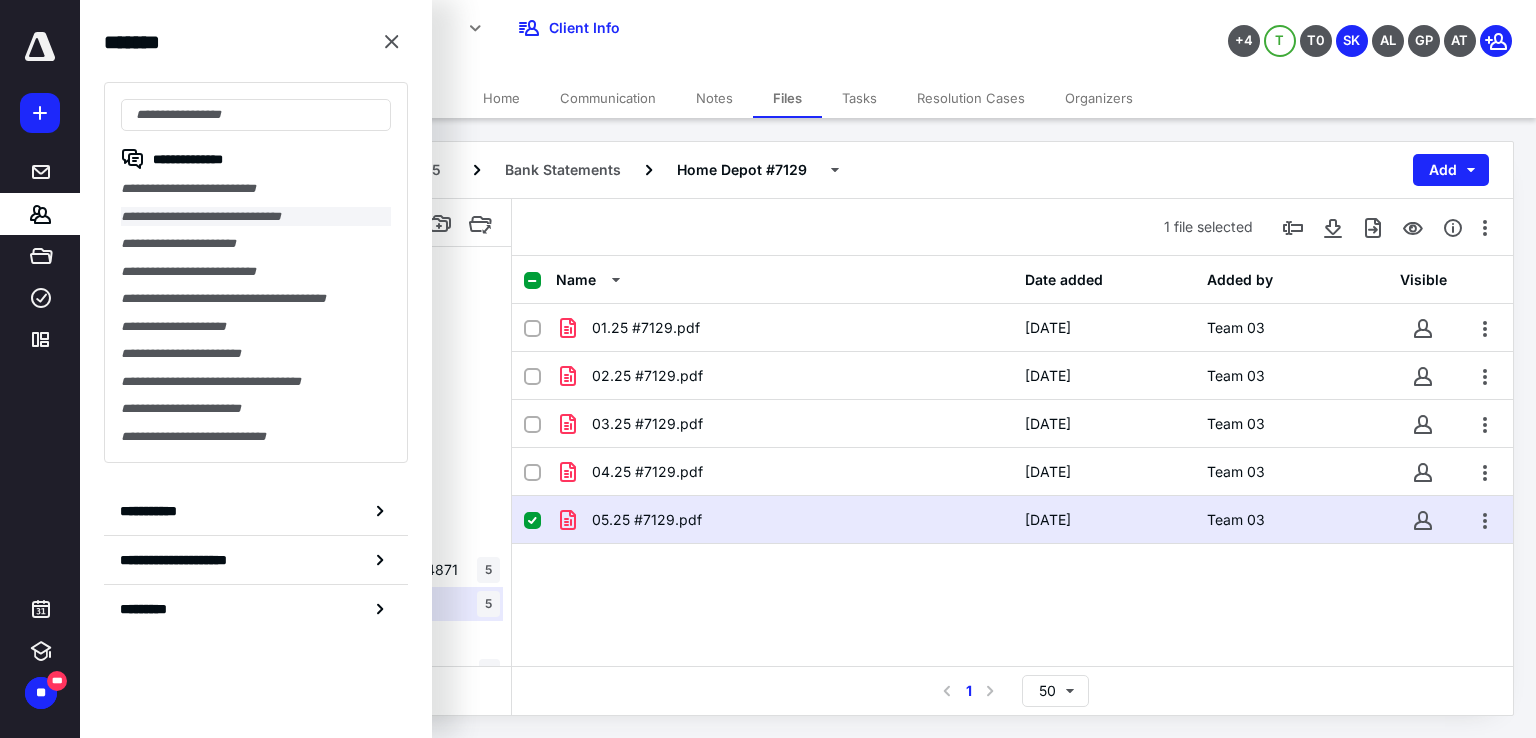 click on "**********" at bounding box center (256, 217) 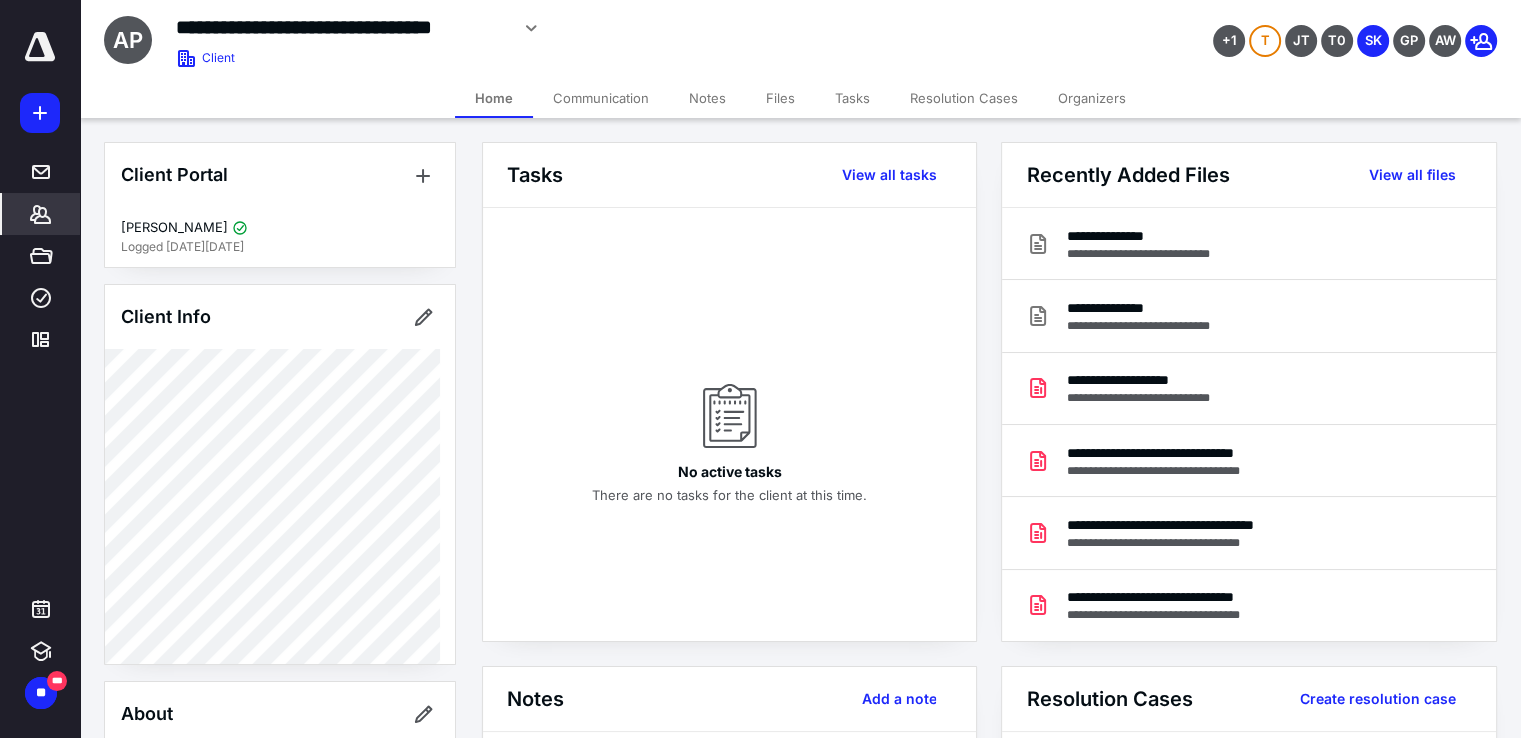 click on "Files" at bounding box center [780, 98] 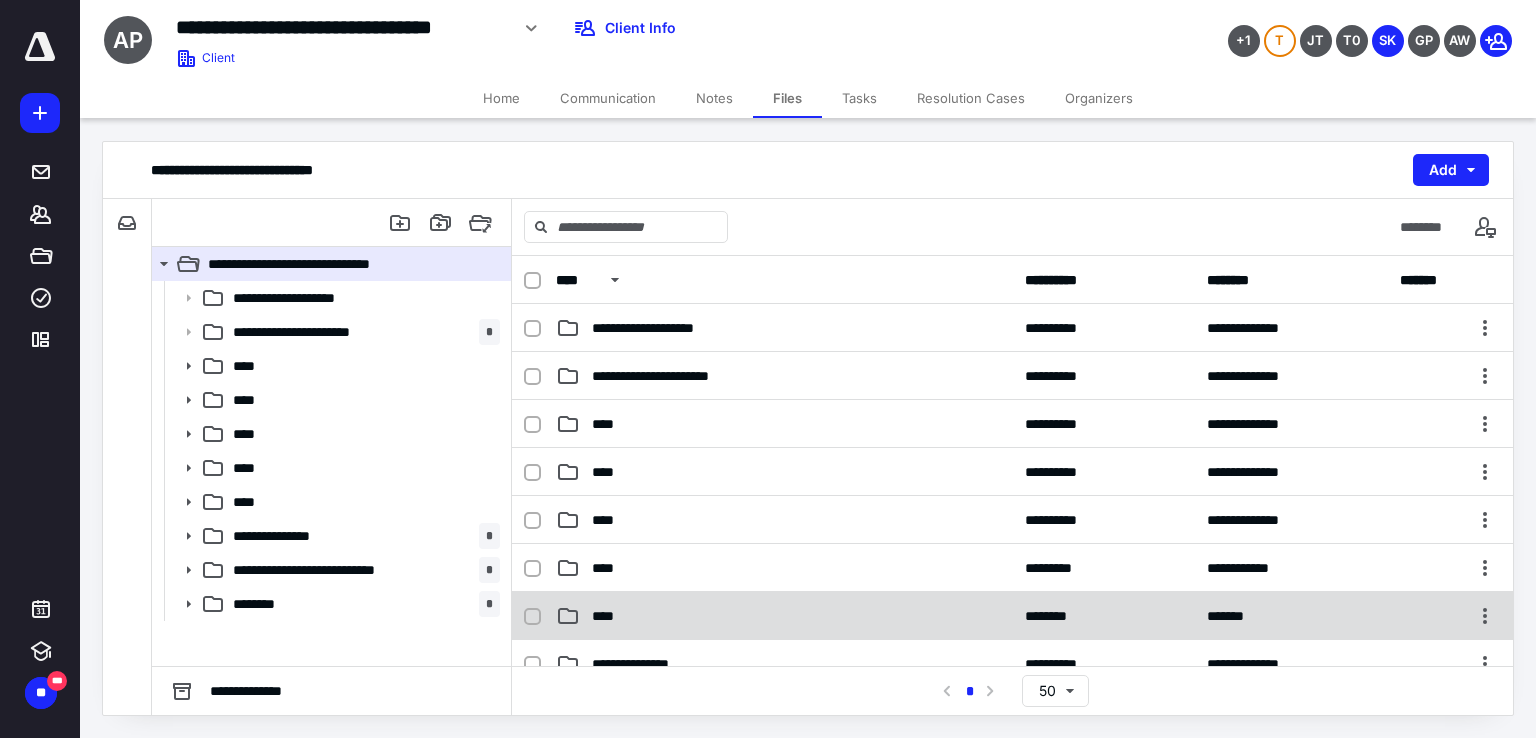 click on "****" at bounding box center (784, 616) 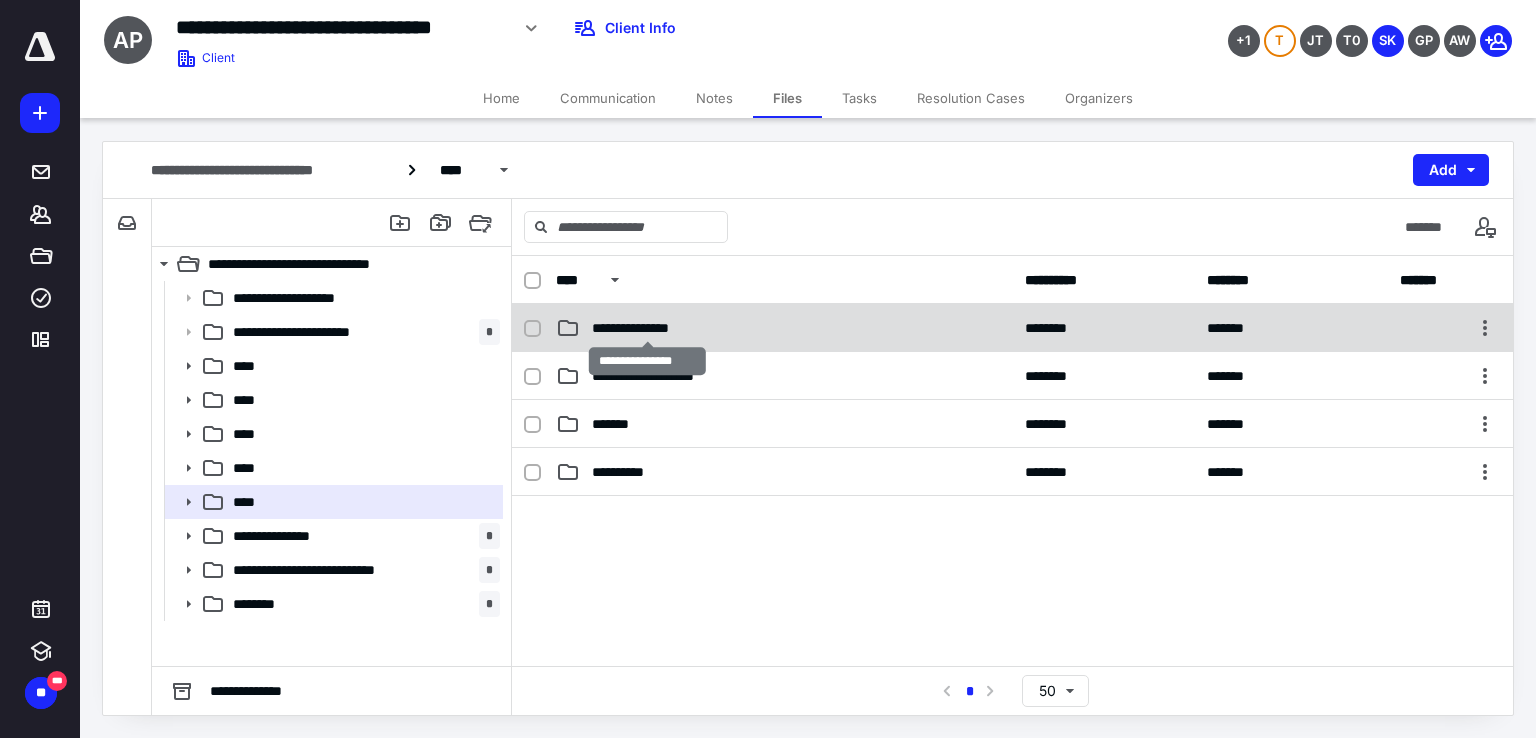 click on "**********" at bounding box center [647, 328] 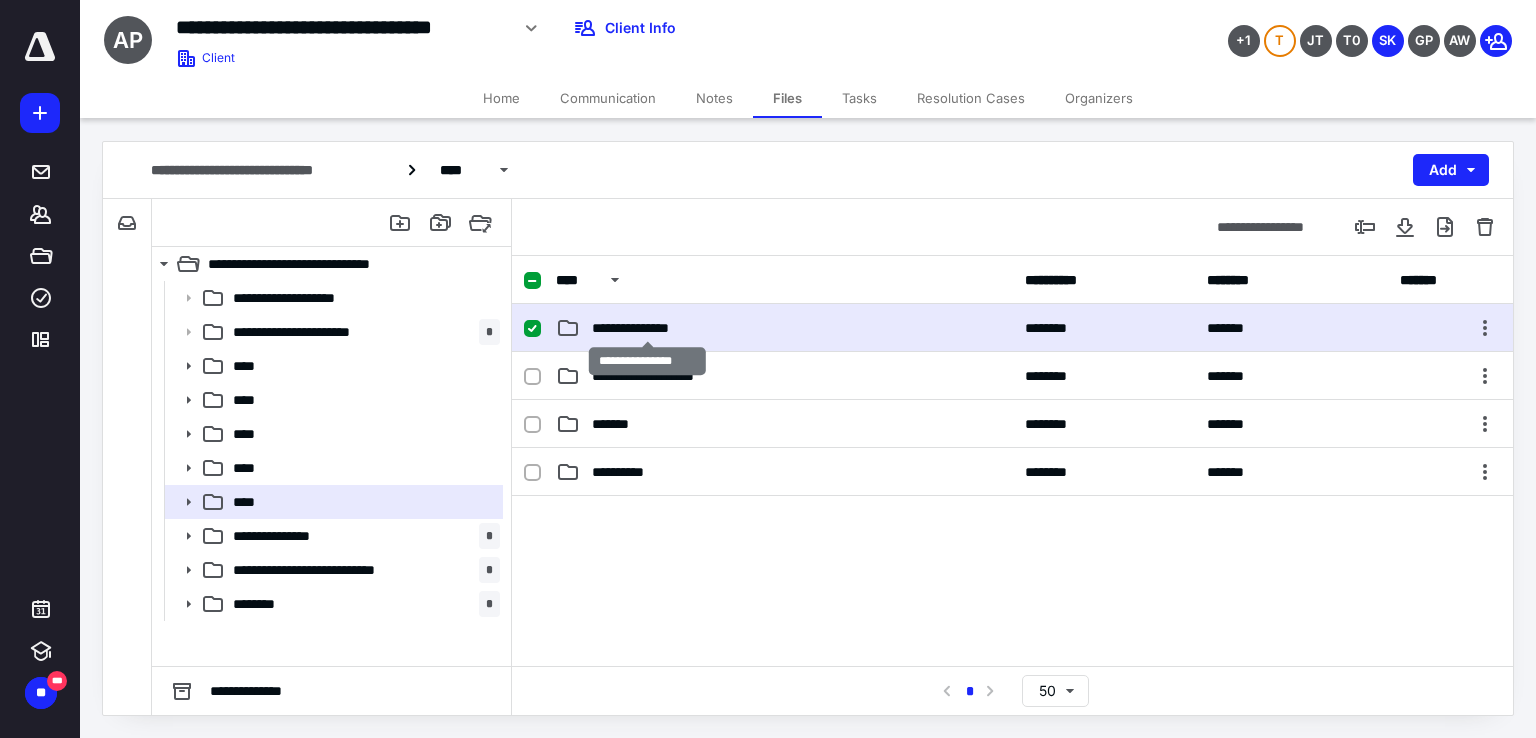 click on "**********" at bounding box center [647, 328] 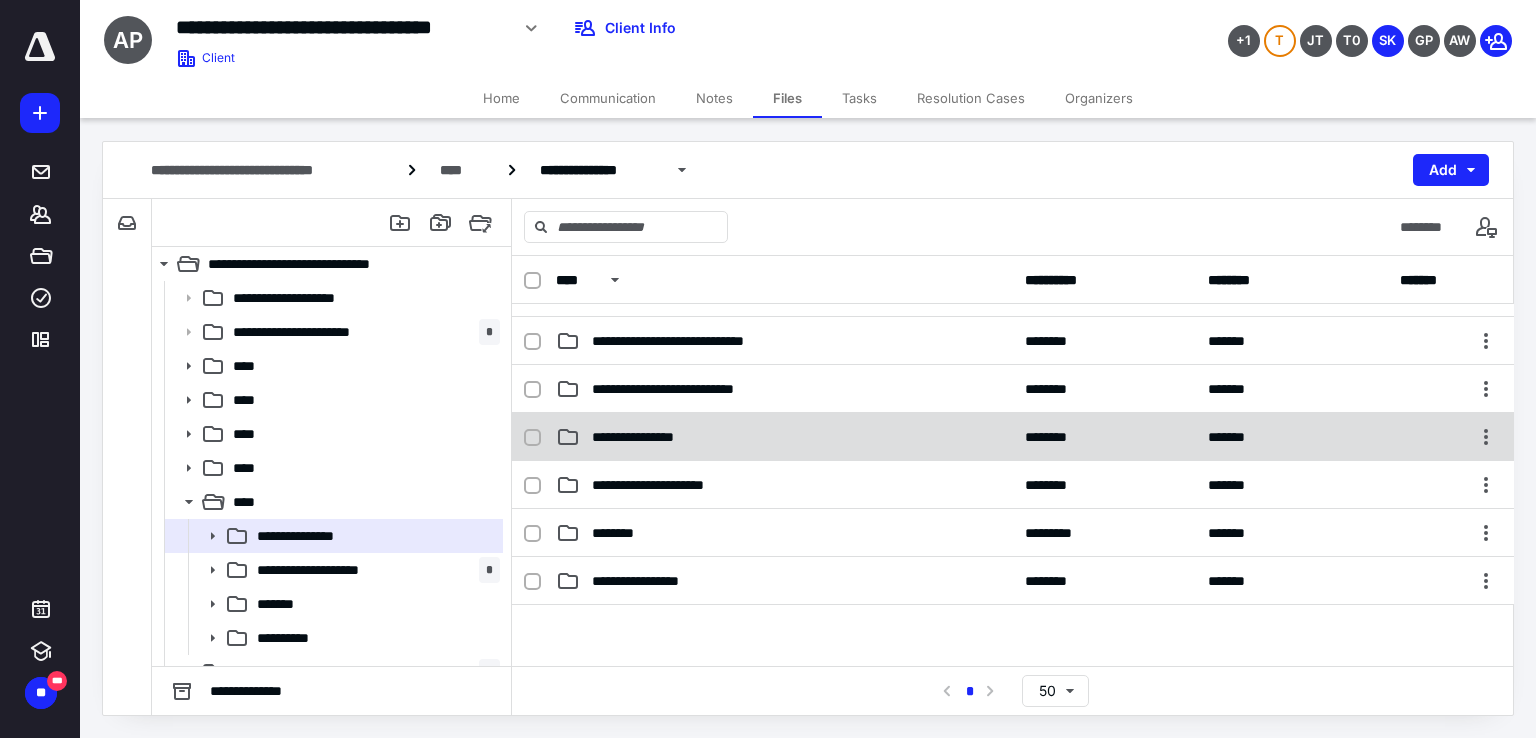 scroll, scrollTop: 183, scrollLeft: 0, axis: vertical 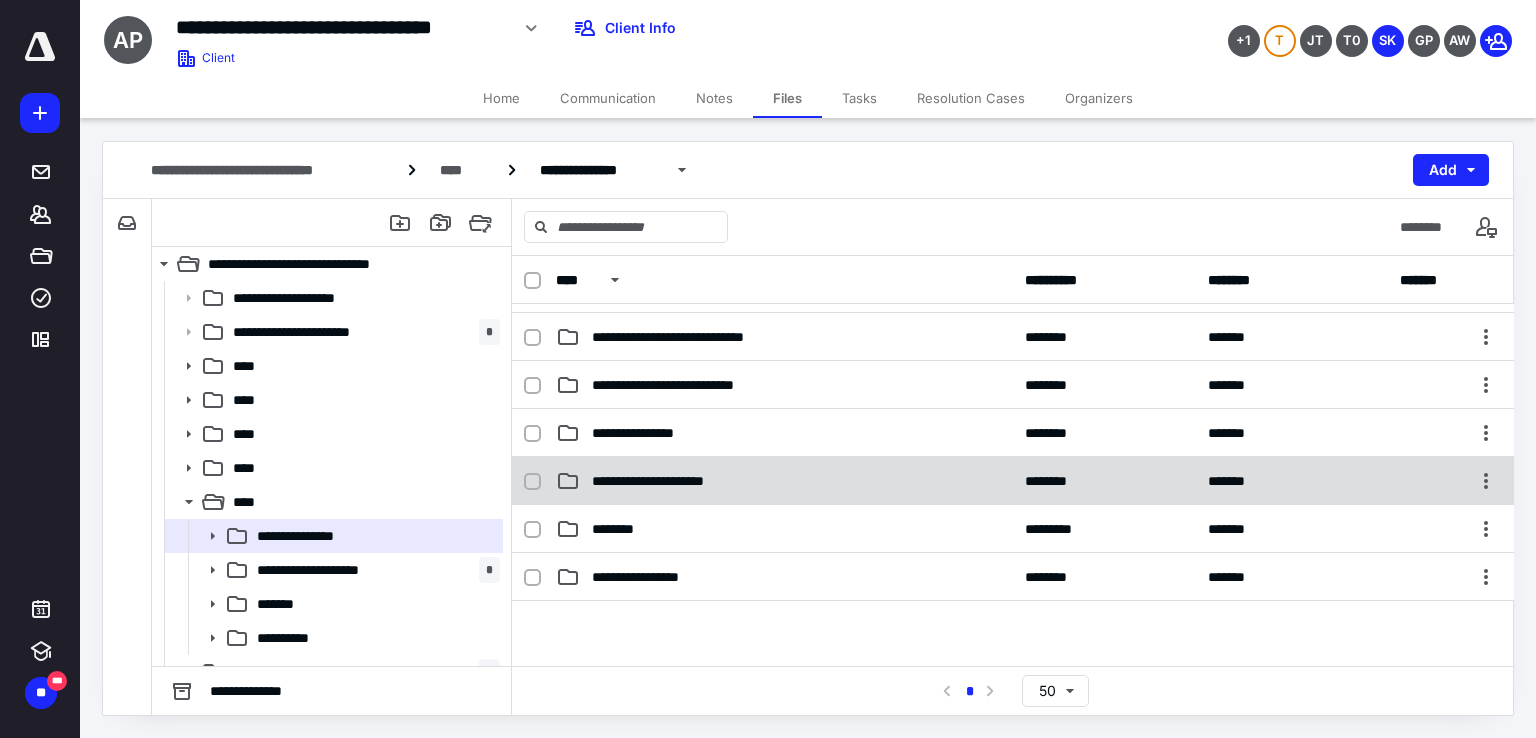 click on "**********" at bounding box center (784, 481) 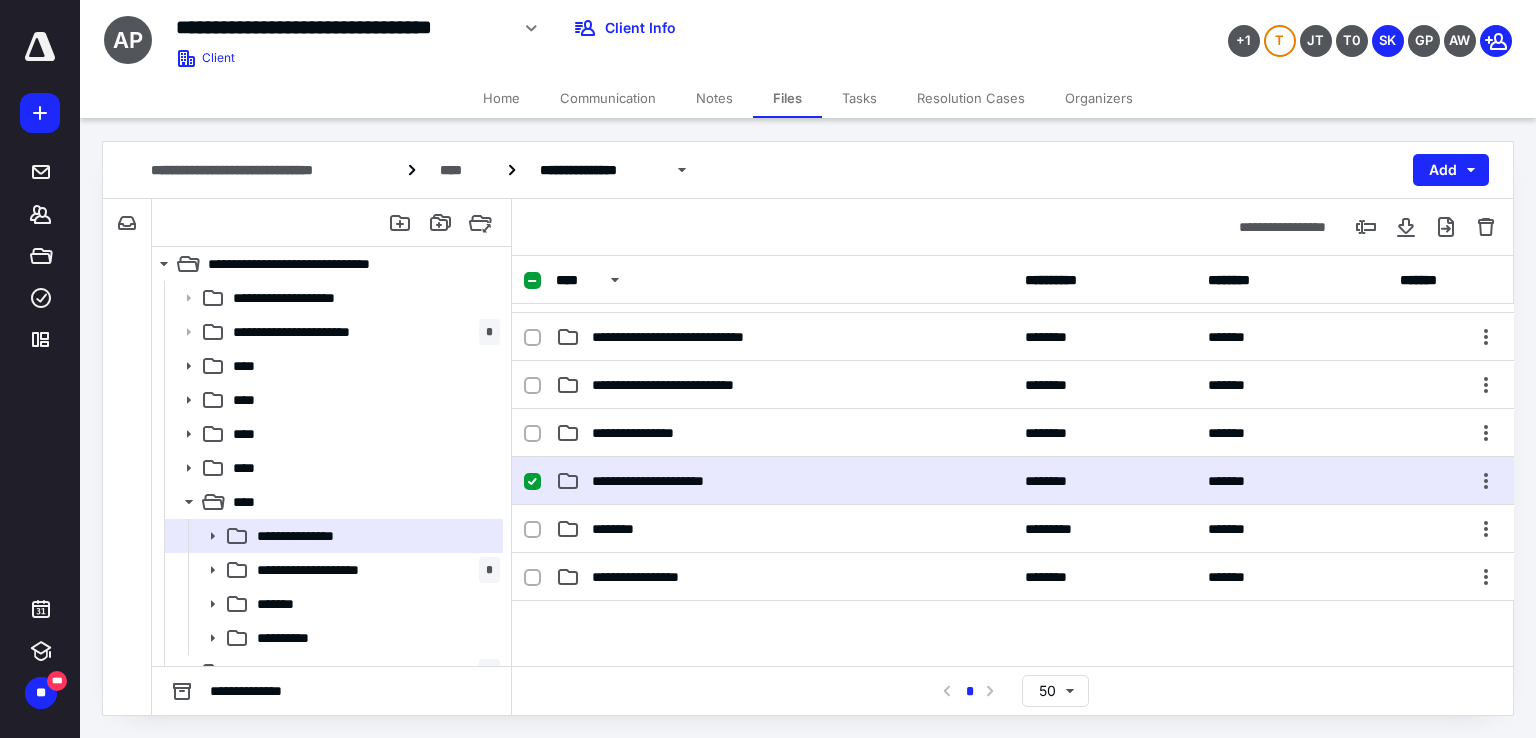 click on "**********" at bounding box center (784, 481) 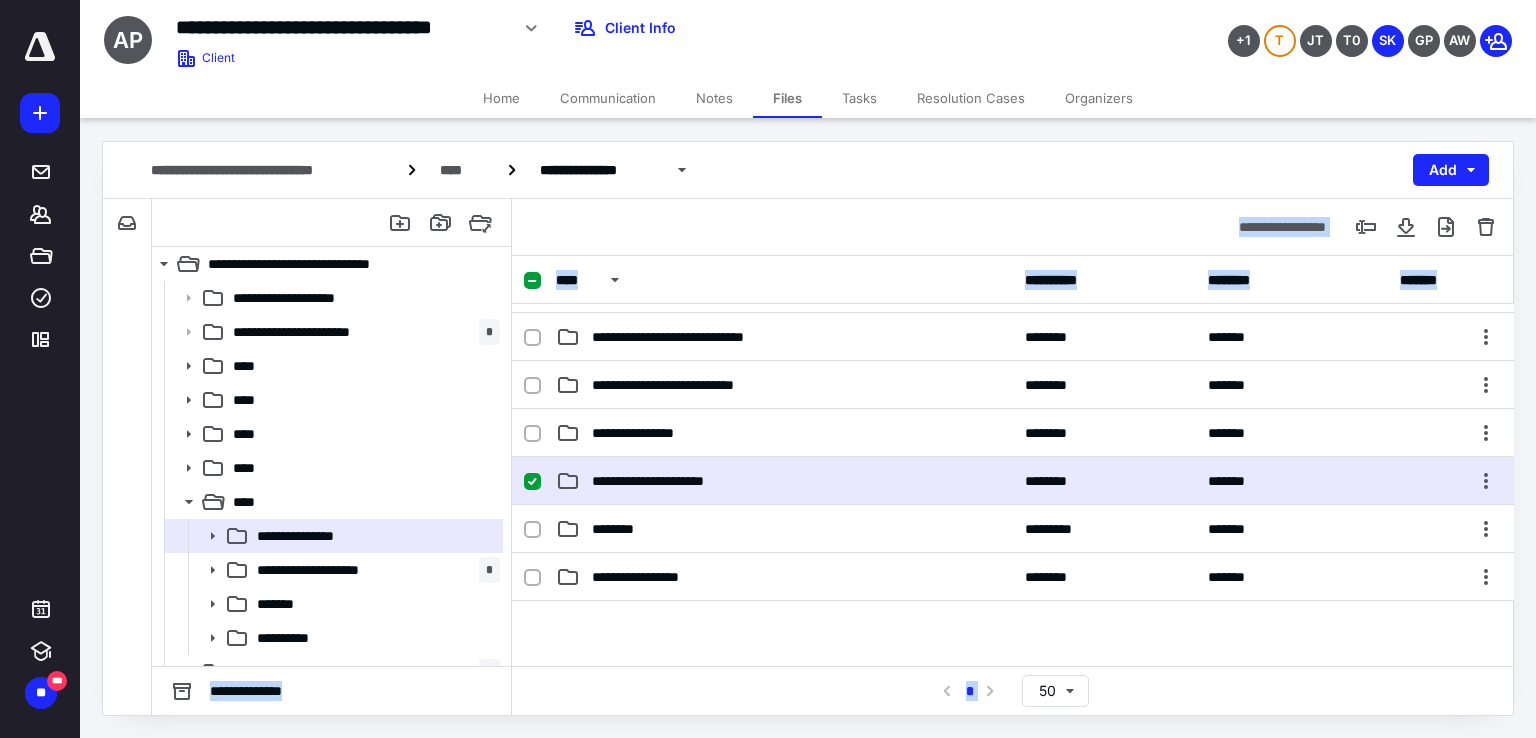 scroll, scrollTop: 0, scrollLeft: 0, axis: both 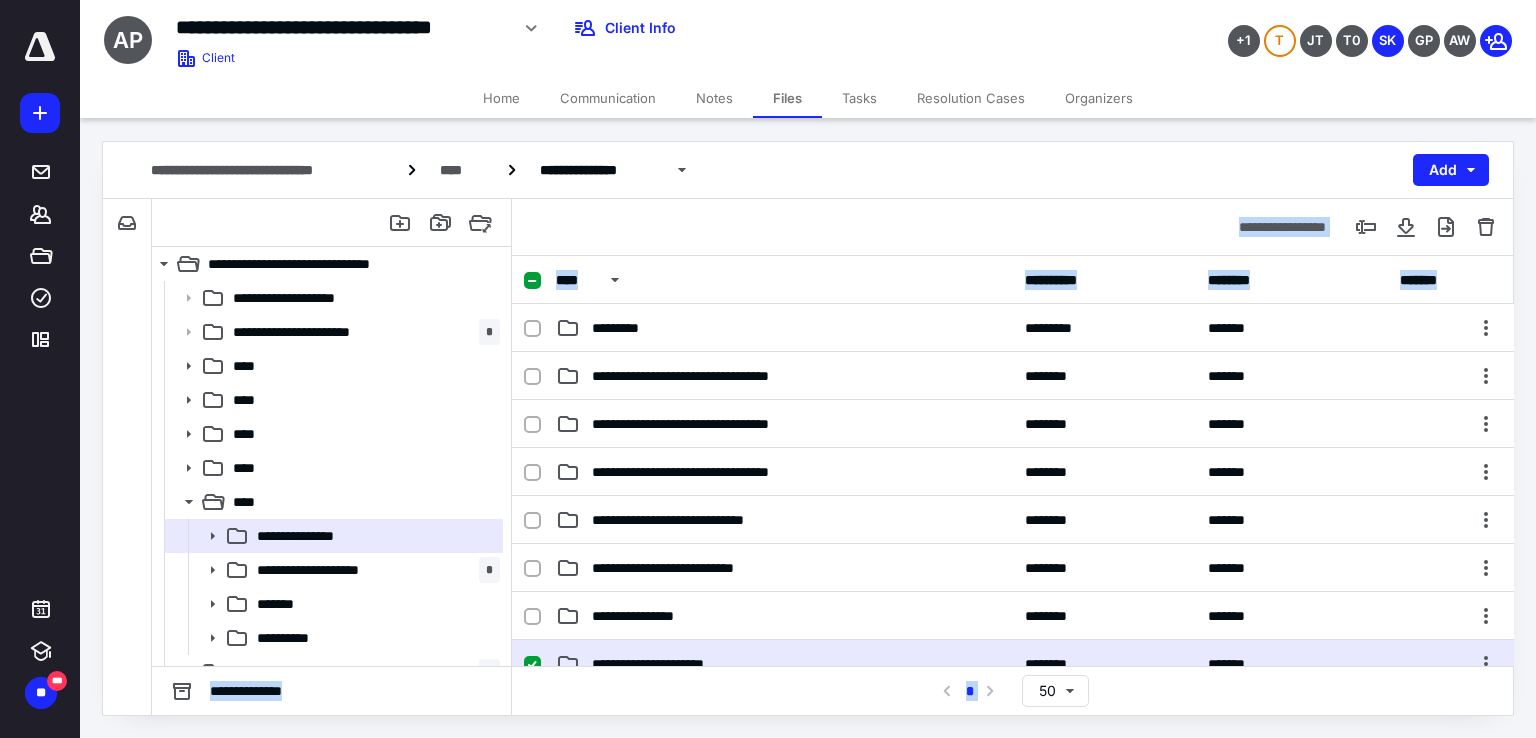 click on "**********" at bounding box center [1013, 461] 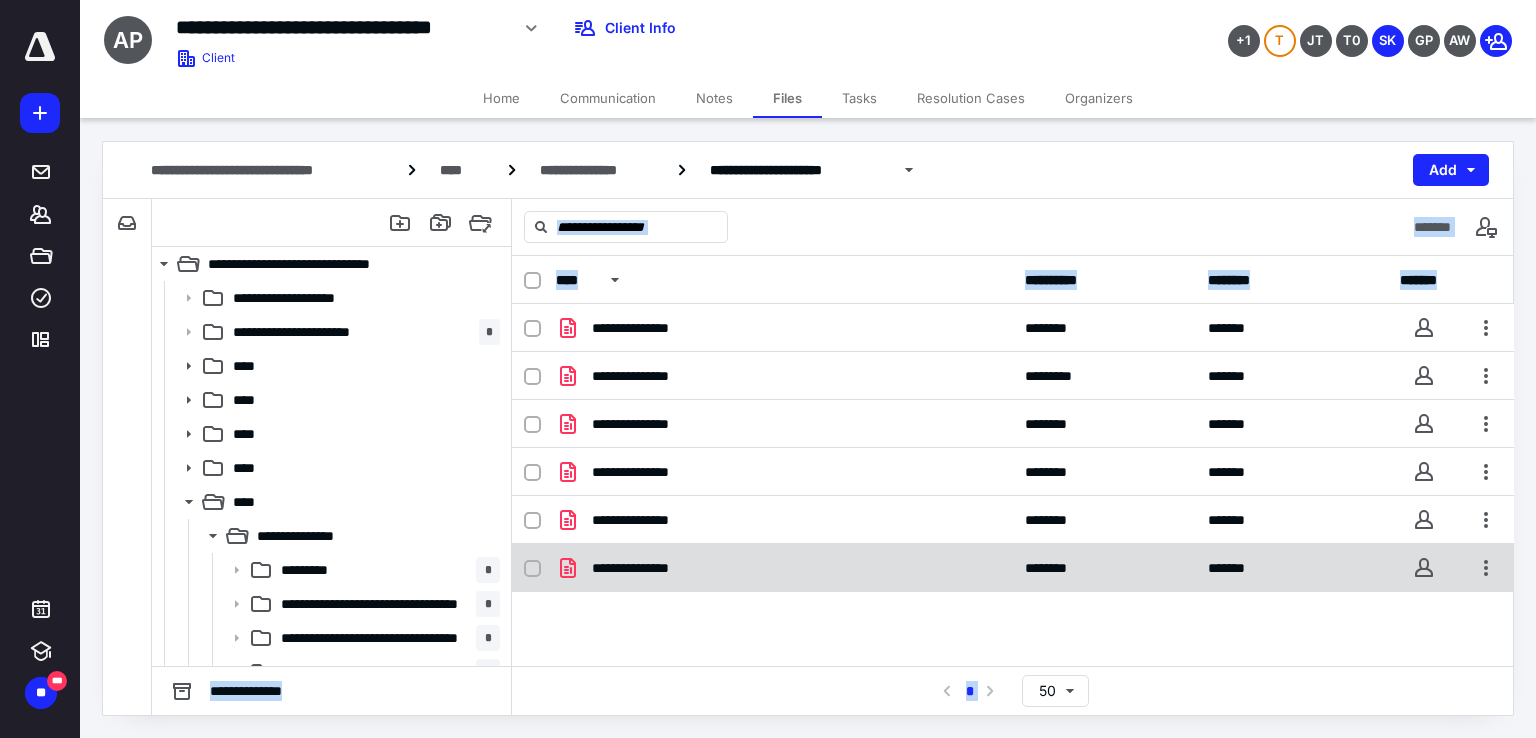 click on "**********" at bounding box center (1013, 568) 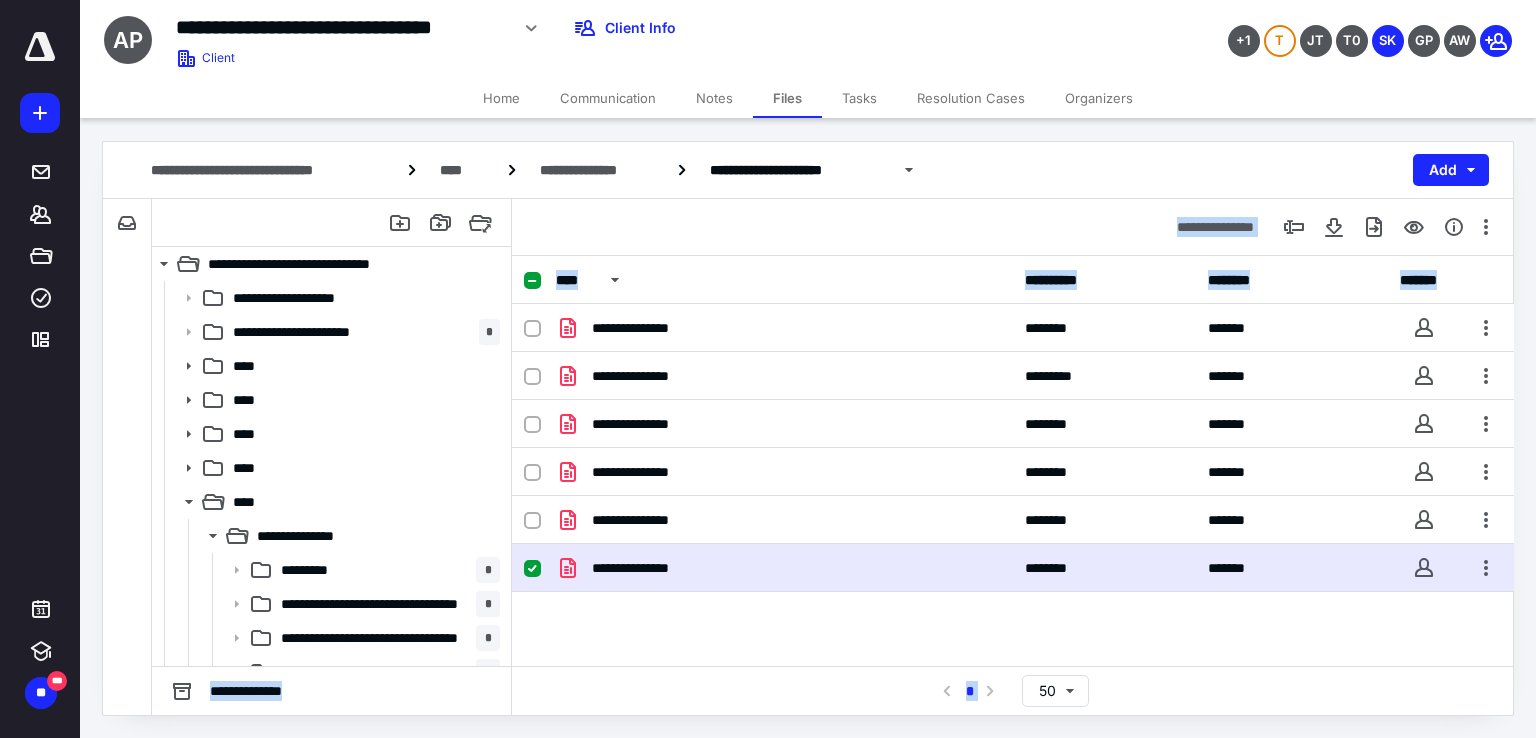 click on "**********" at bounding box center (1013, 568) 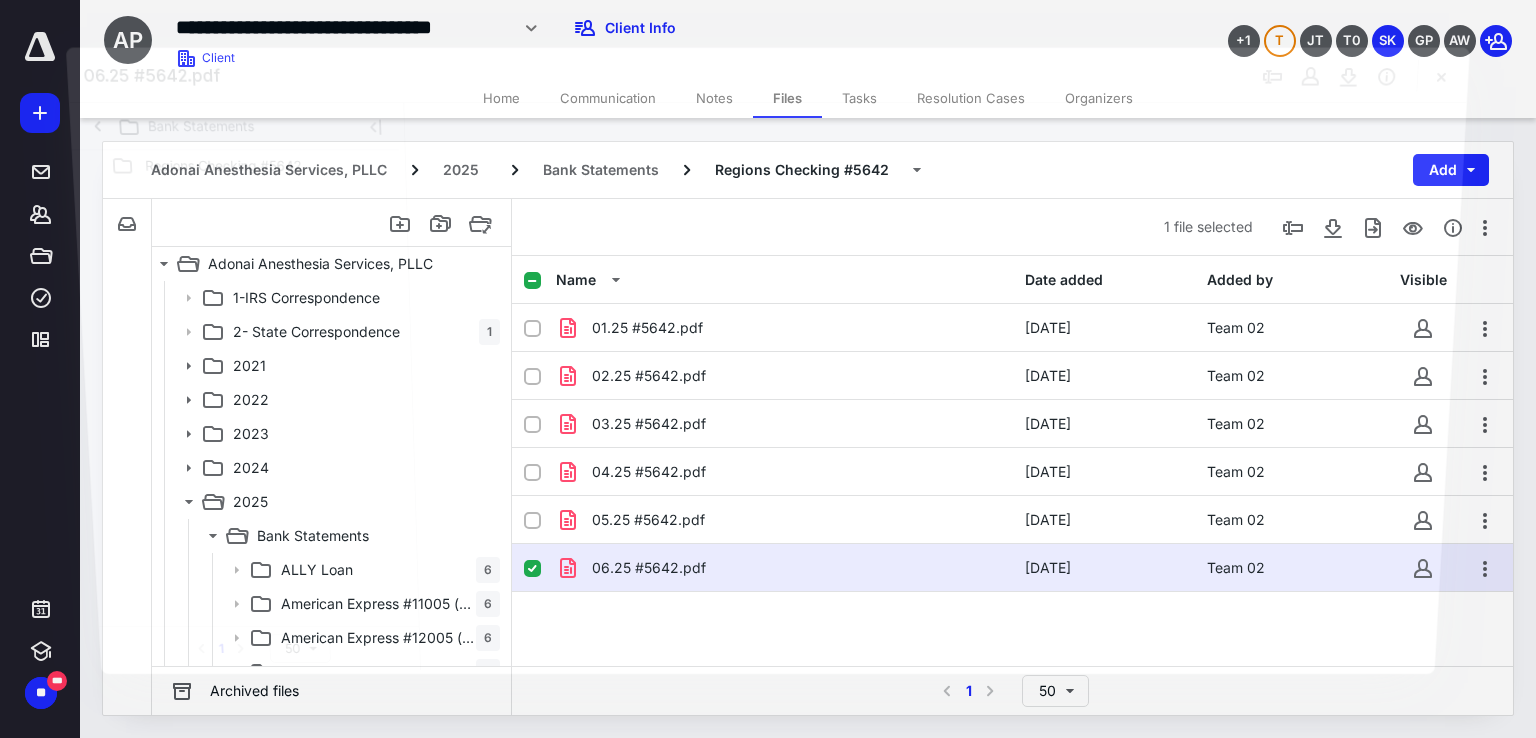 click at bounding box center [935, 386] 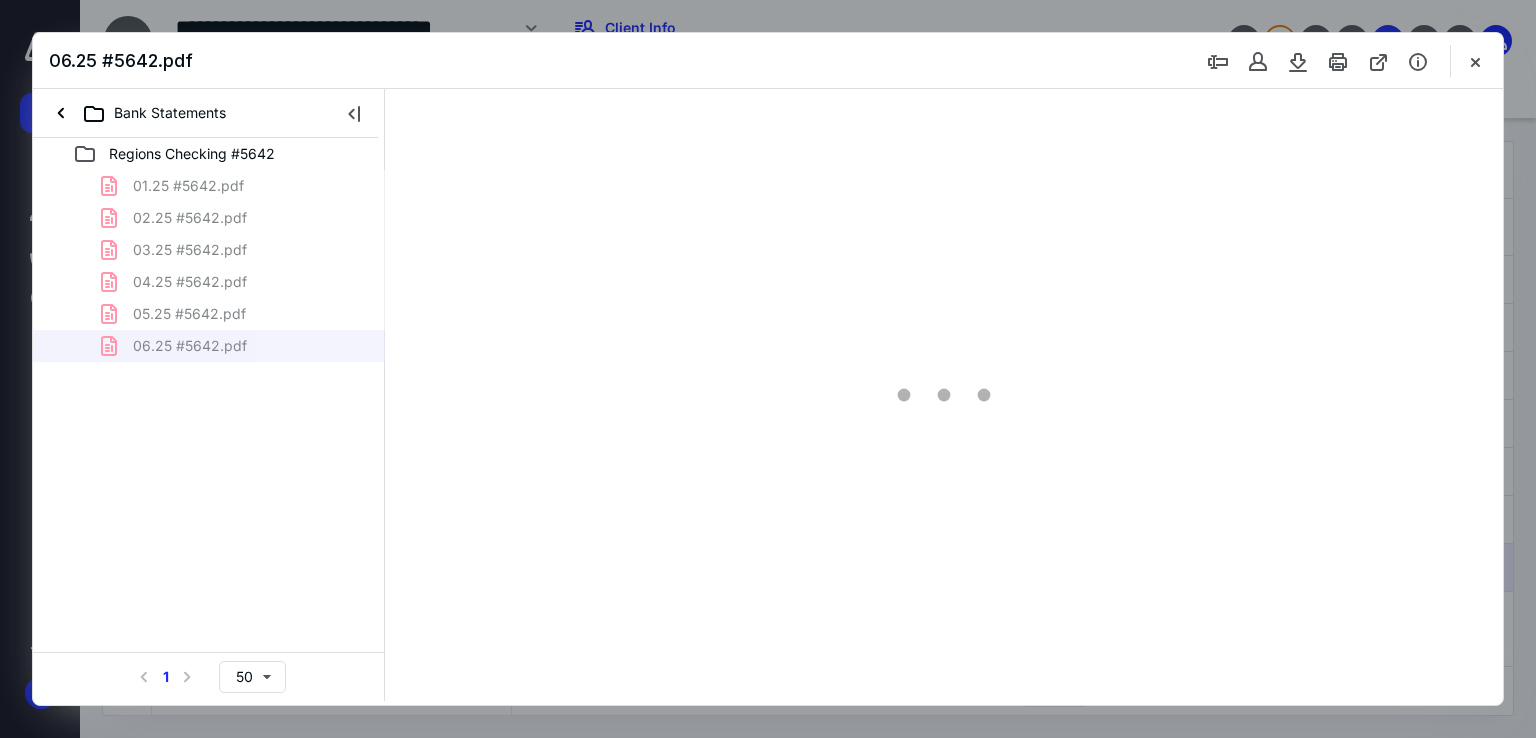 scroll, scrollTop: 0, scrollLeft: 0, axis: both 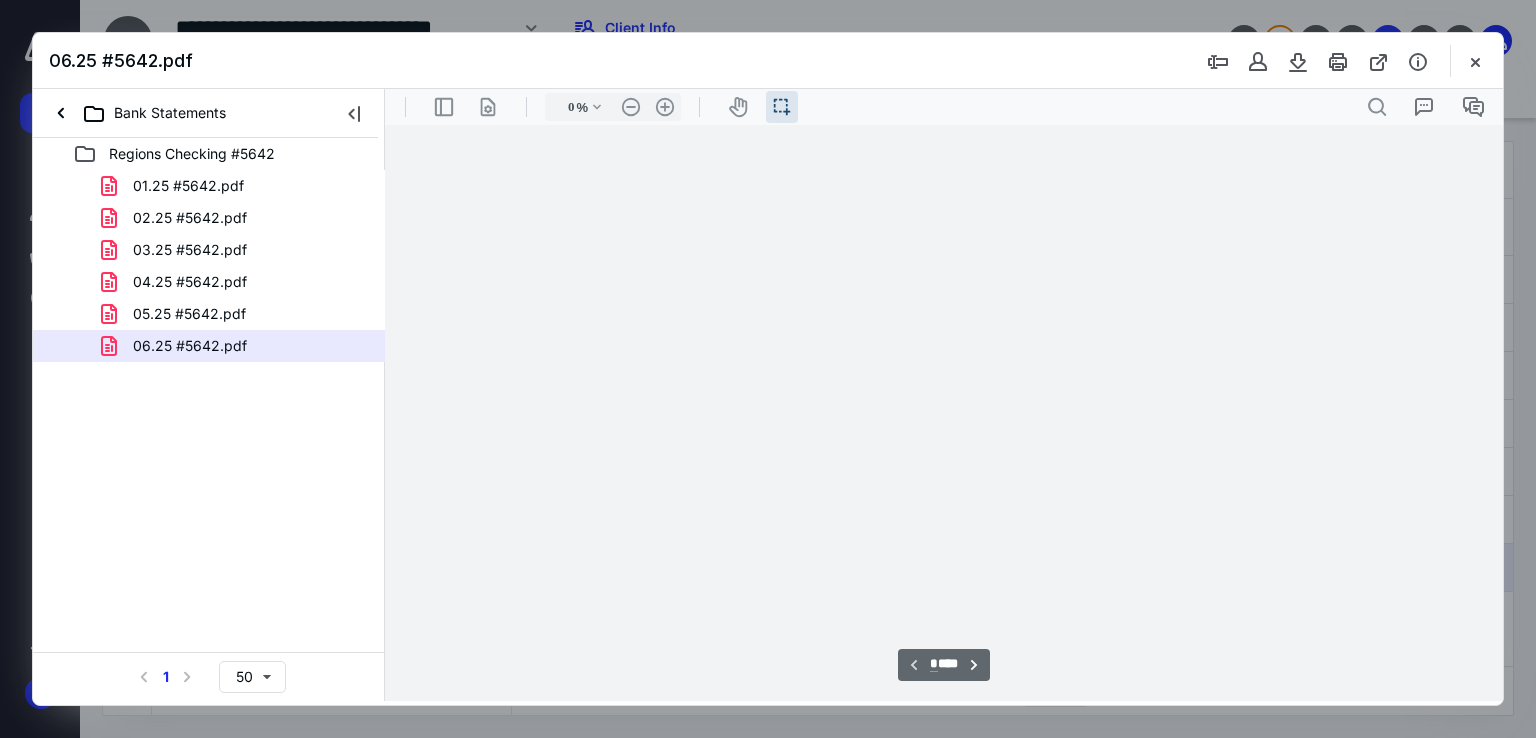 type on "72" 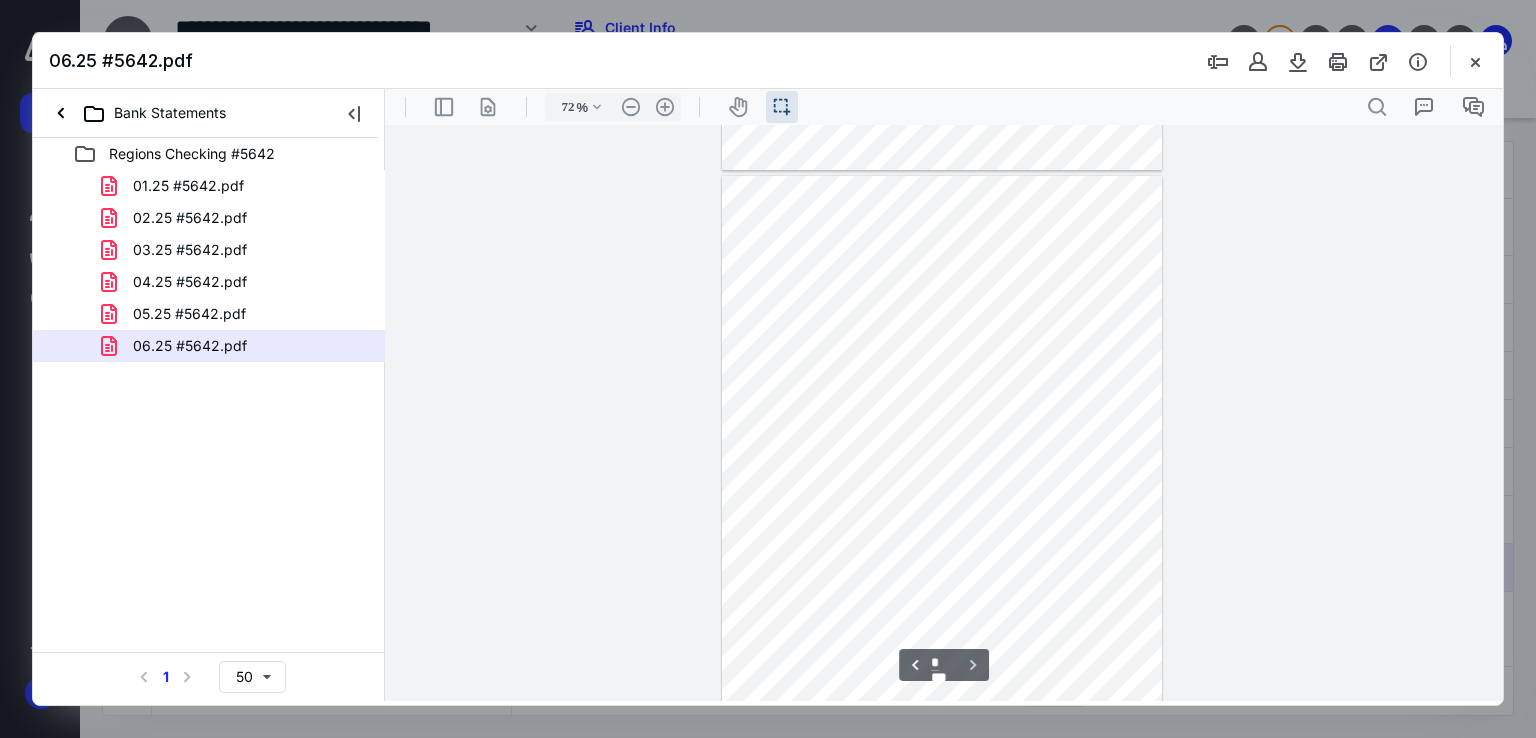 scroll, scrollTop: 160, scrollLeft: 0, axis: vertical 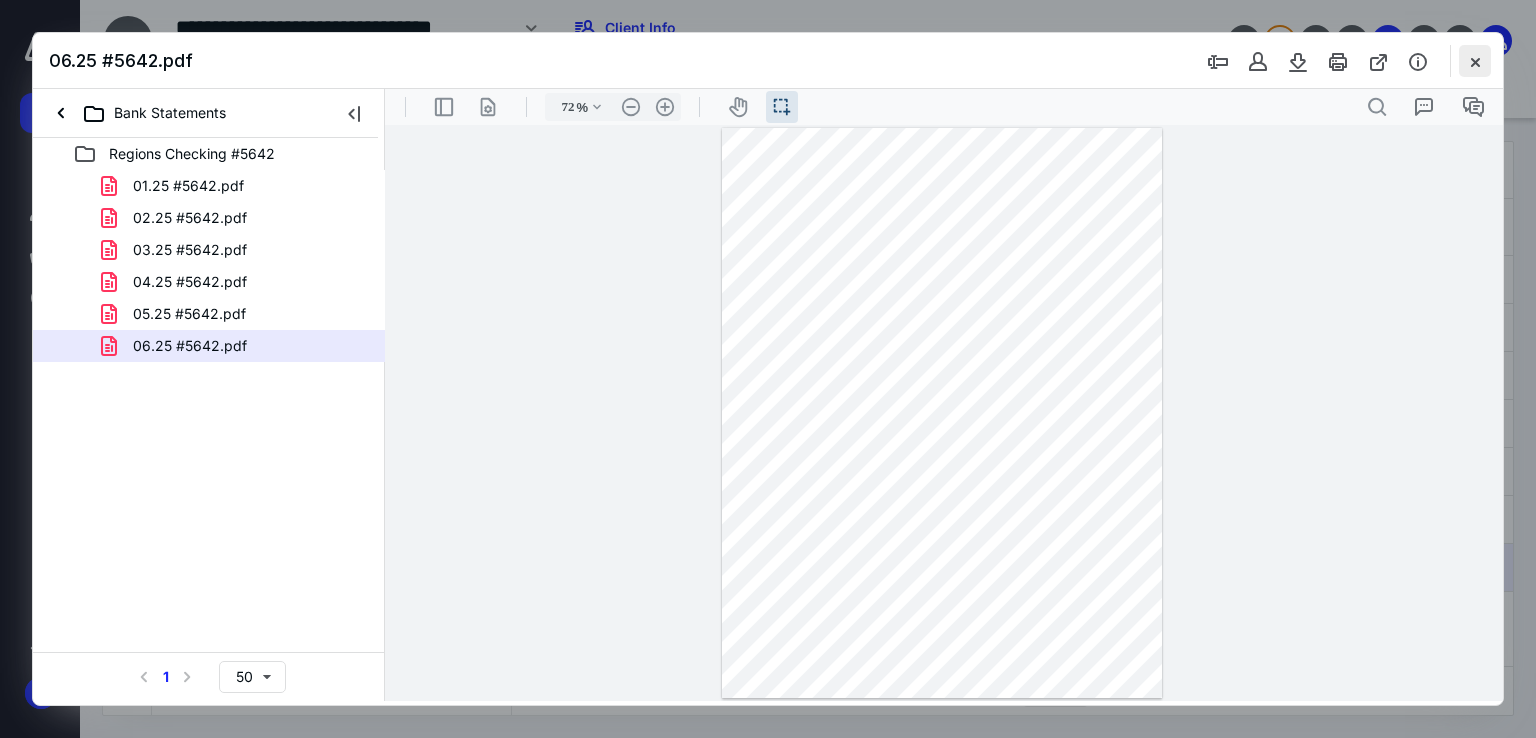 click at bounding box center (1475, 61) 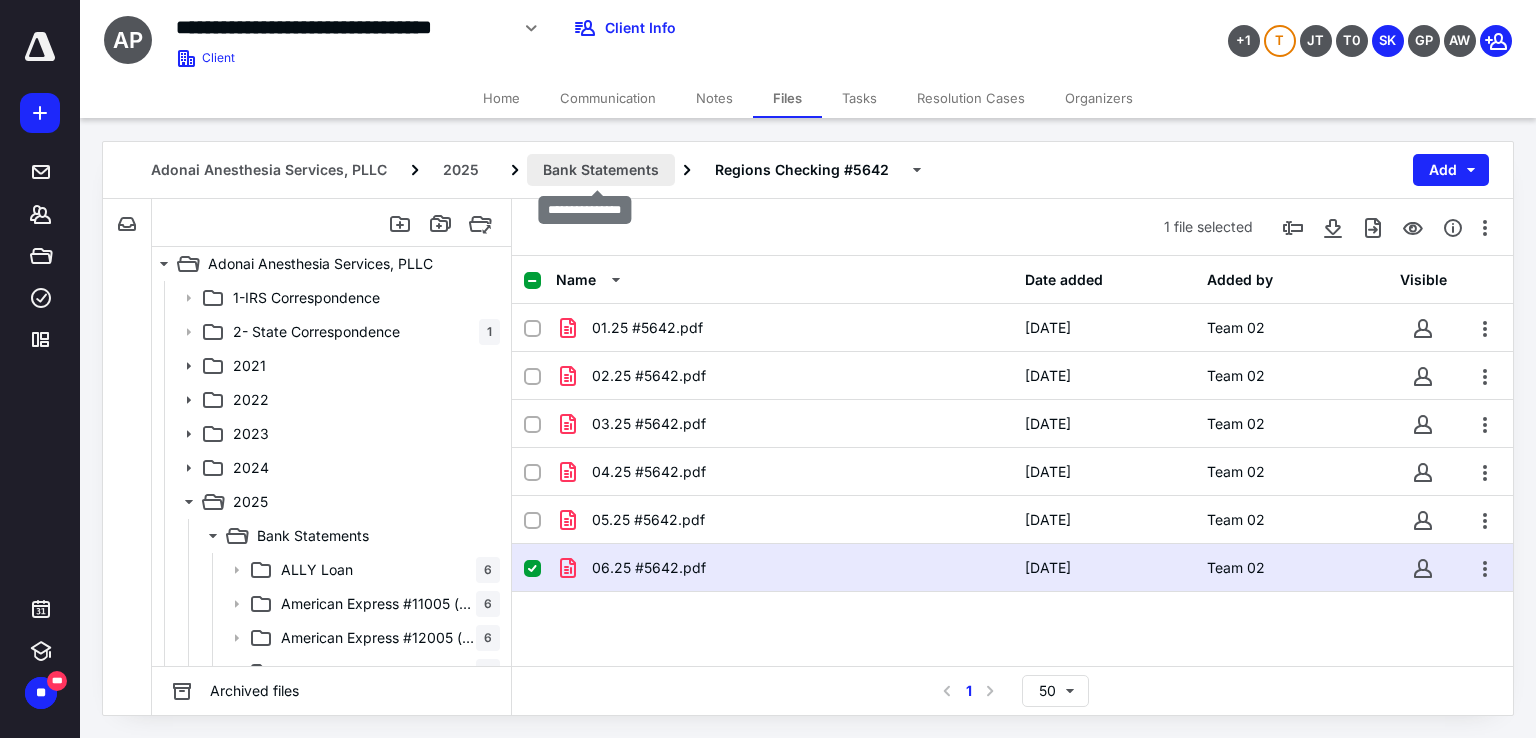 click on "Bank Statements" at bounding box center (601, 170) 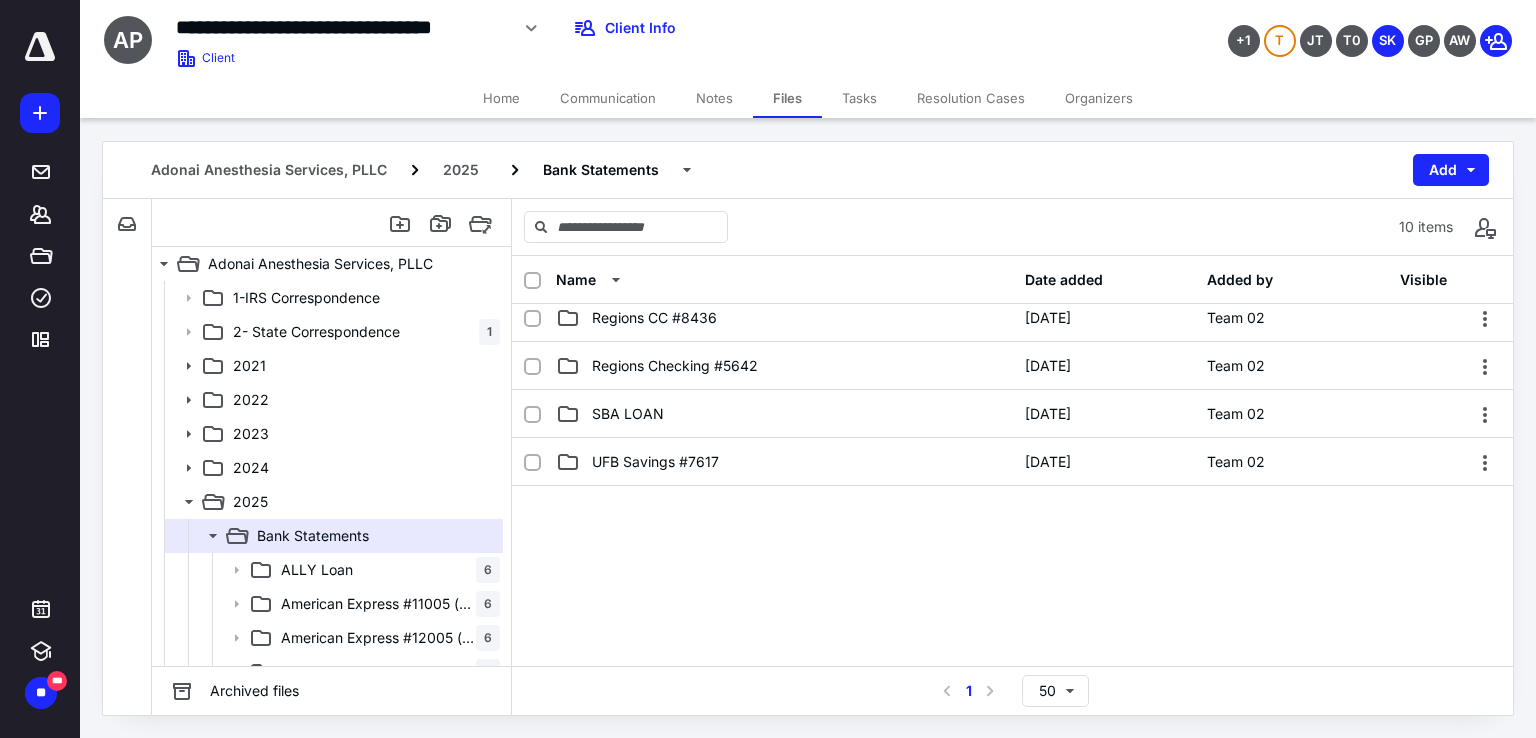 scroll, scrollTop: 416, scrollLeft: 0, axis: vertical 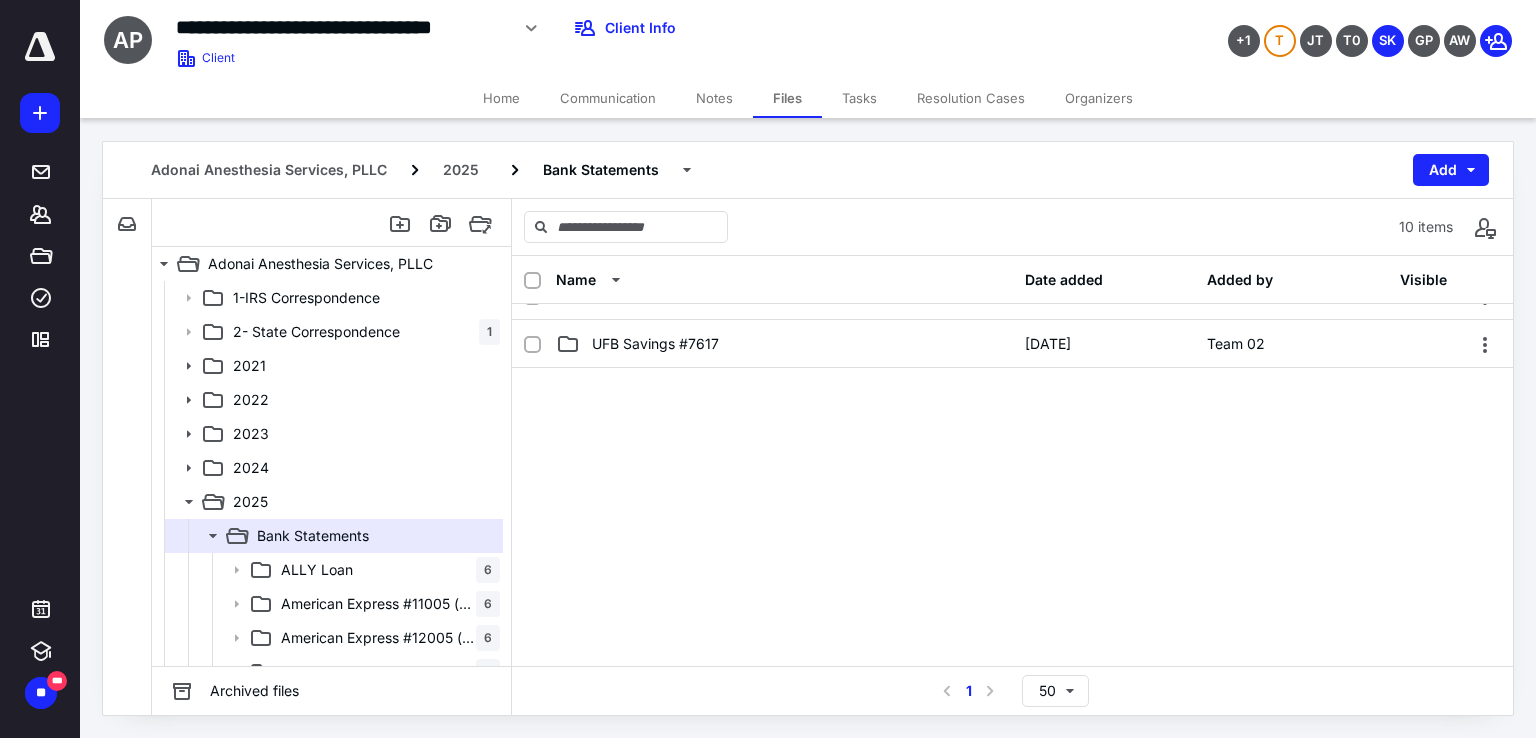 click on "Adonai Anesthesia Services, PLLC 2025 Bank Statements   Add" at bounding box center (808, 170) 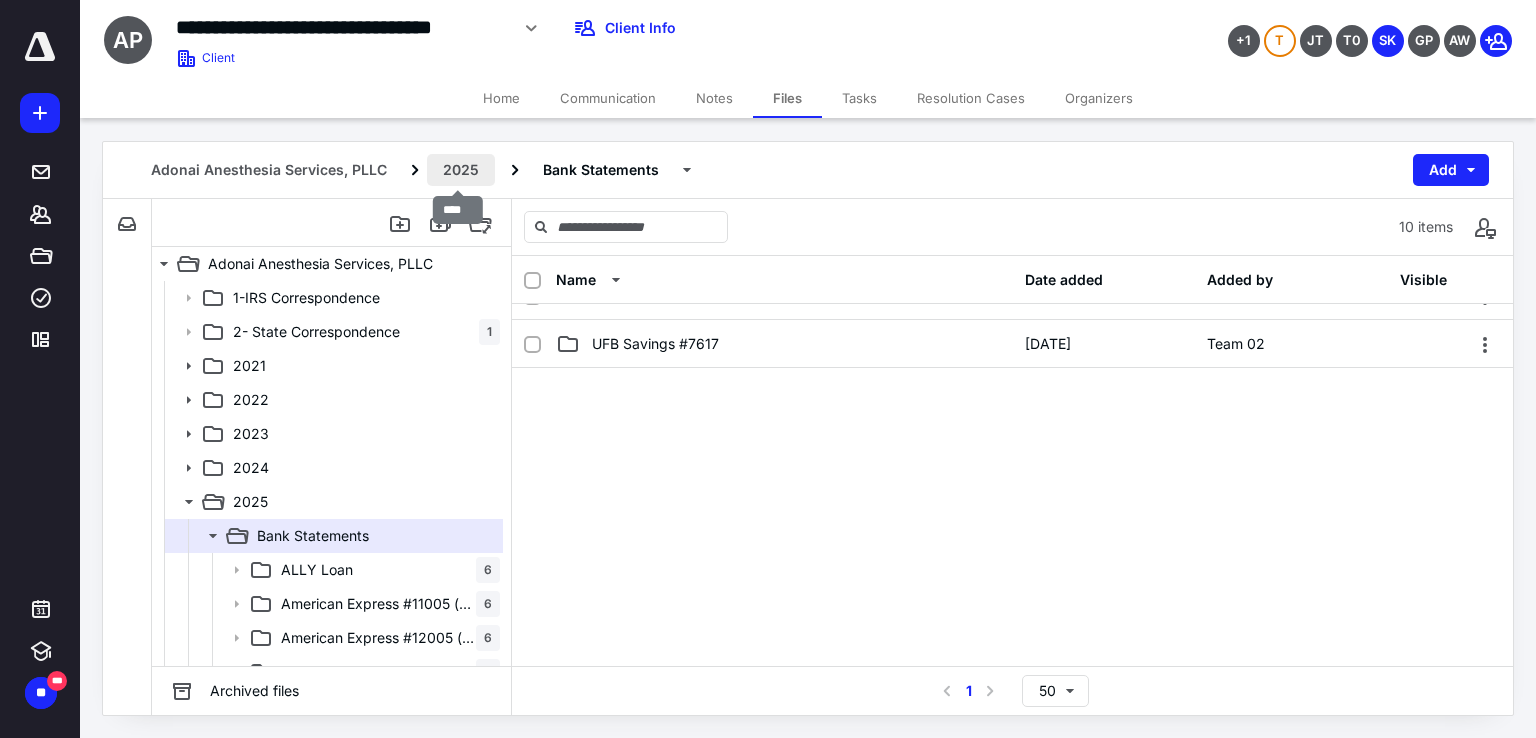 click on "2025" at bounding box center [461, 170] 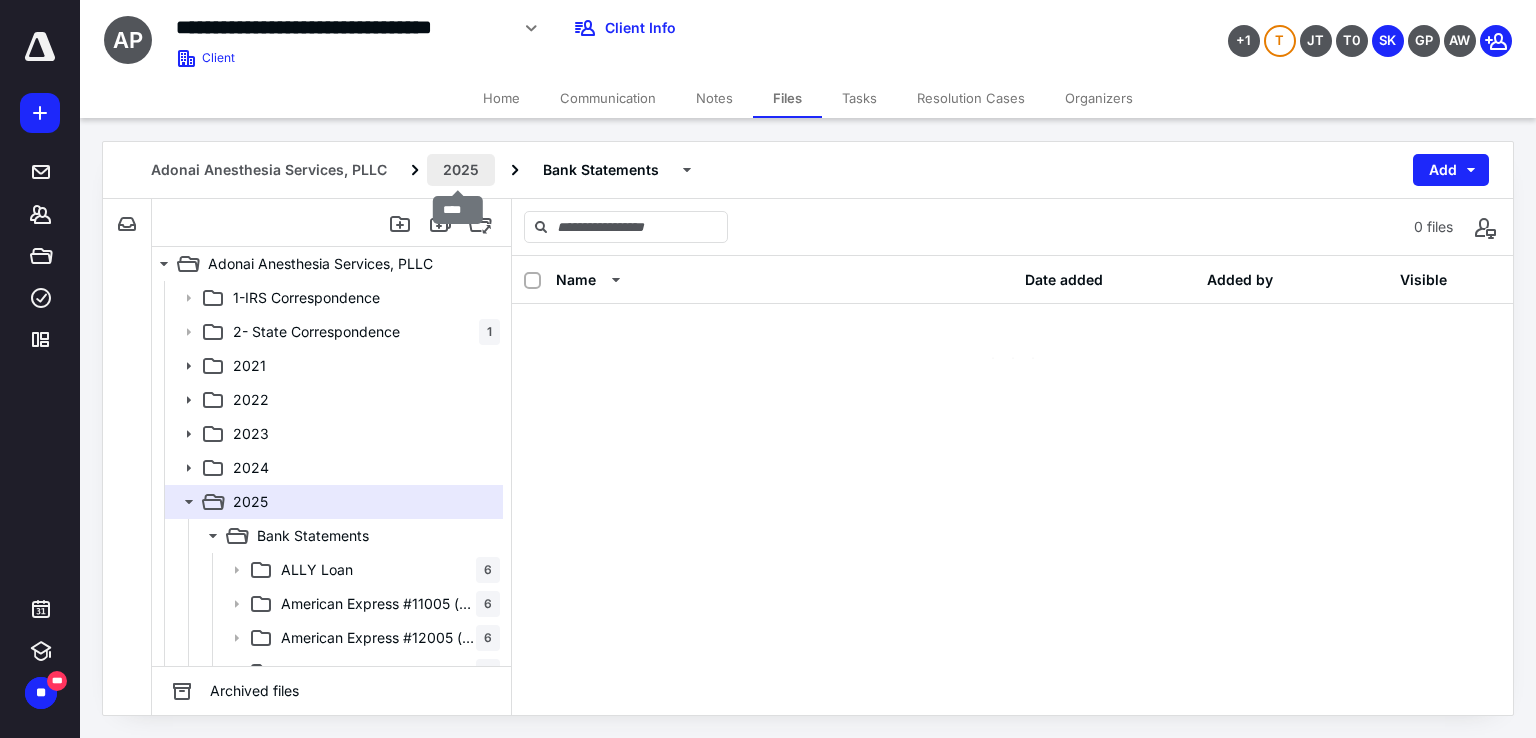 scroll, scrollTop: 0, scrollLeft: 0, axis: both 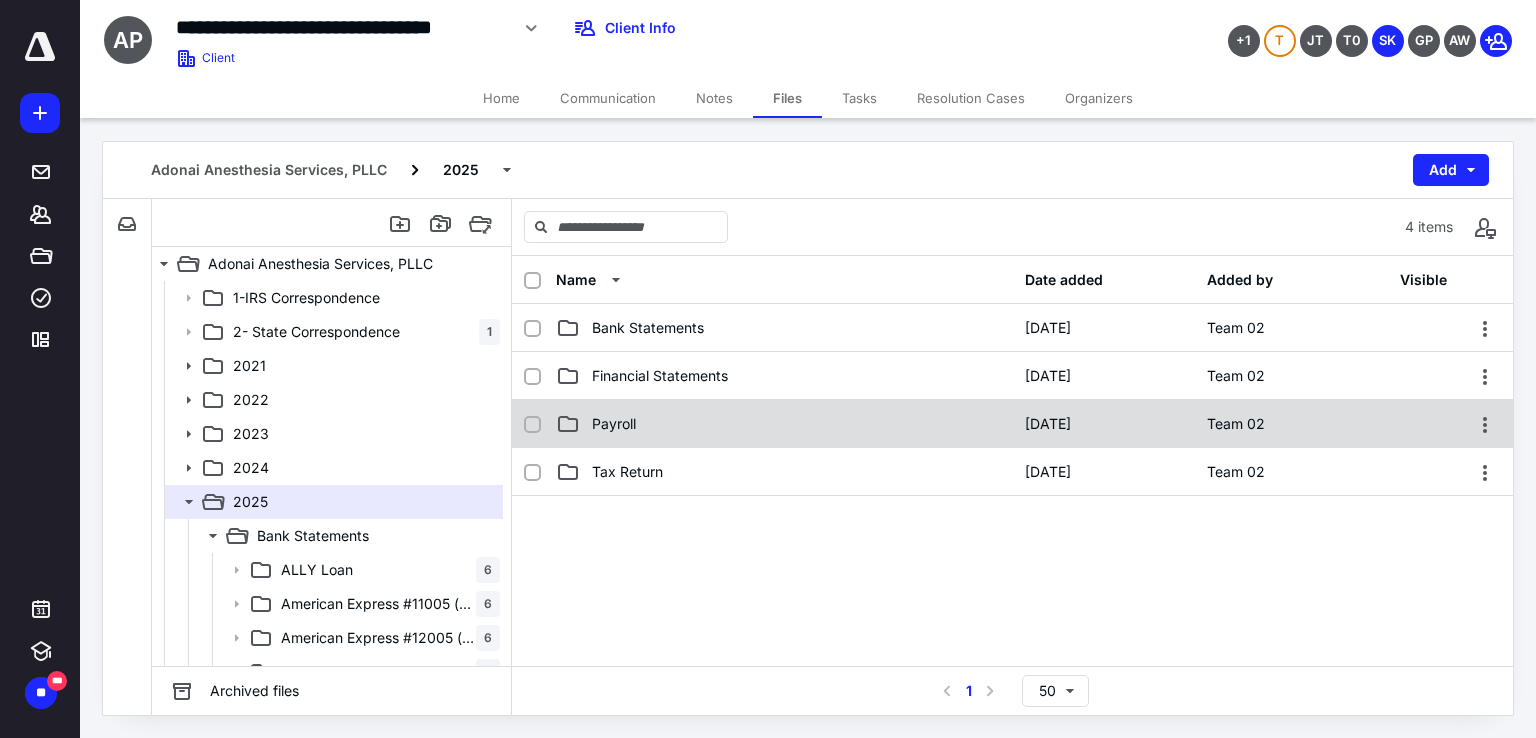 click on "Payroll [DATE] Team 02" at bounding box center [1012, 424] 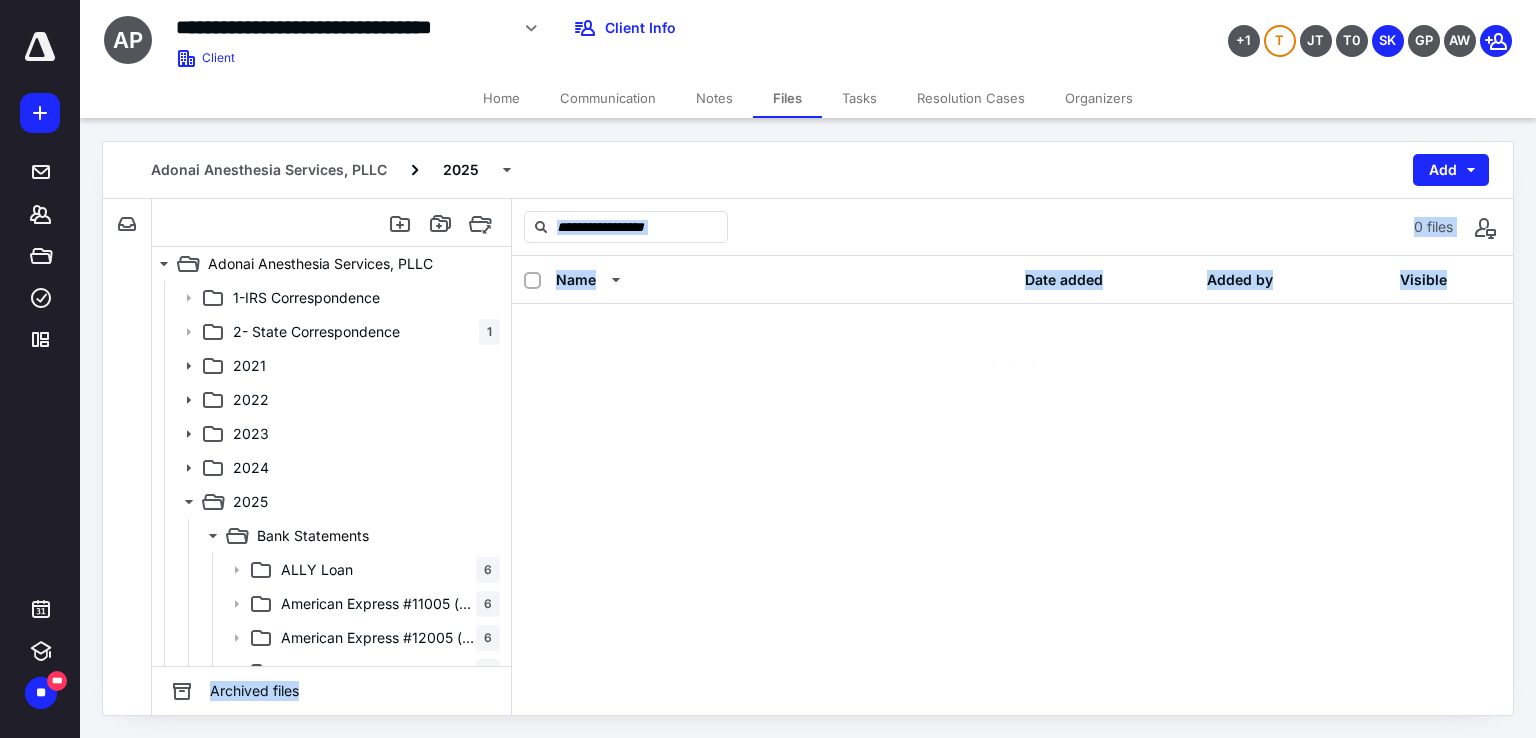 click on "Name Date added Added by Visible" at bounding box center (1012, 485) 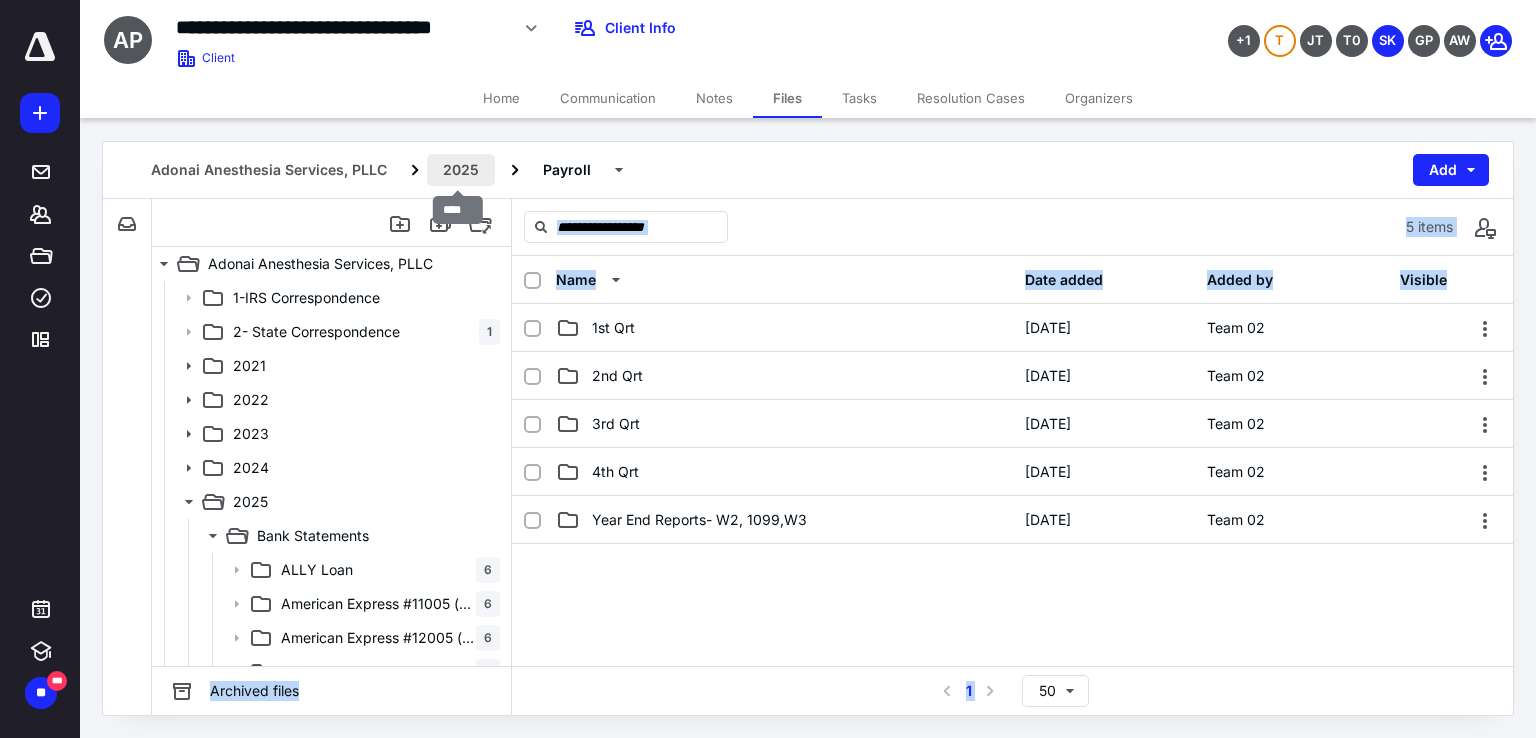 click on "2025" at bounding box center (461, 170) 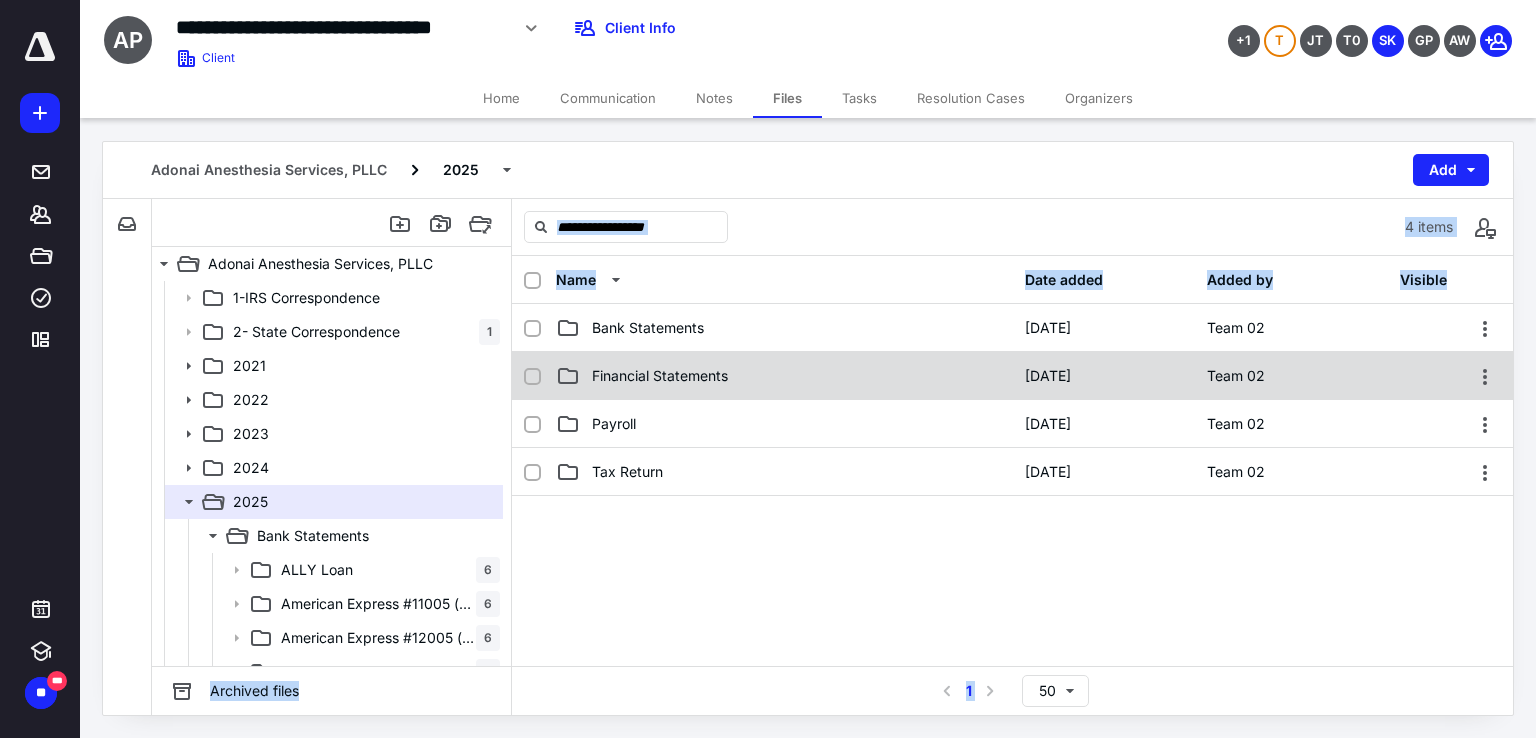 click on "Financial Statements [DATE] Team 02" at bounding box center (1012, 376) 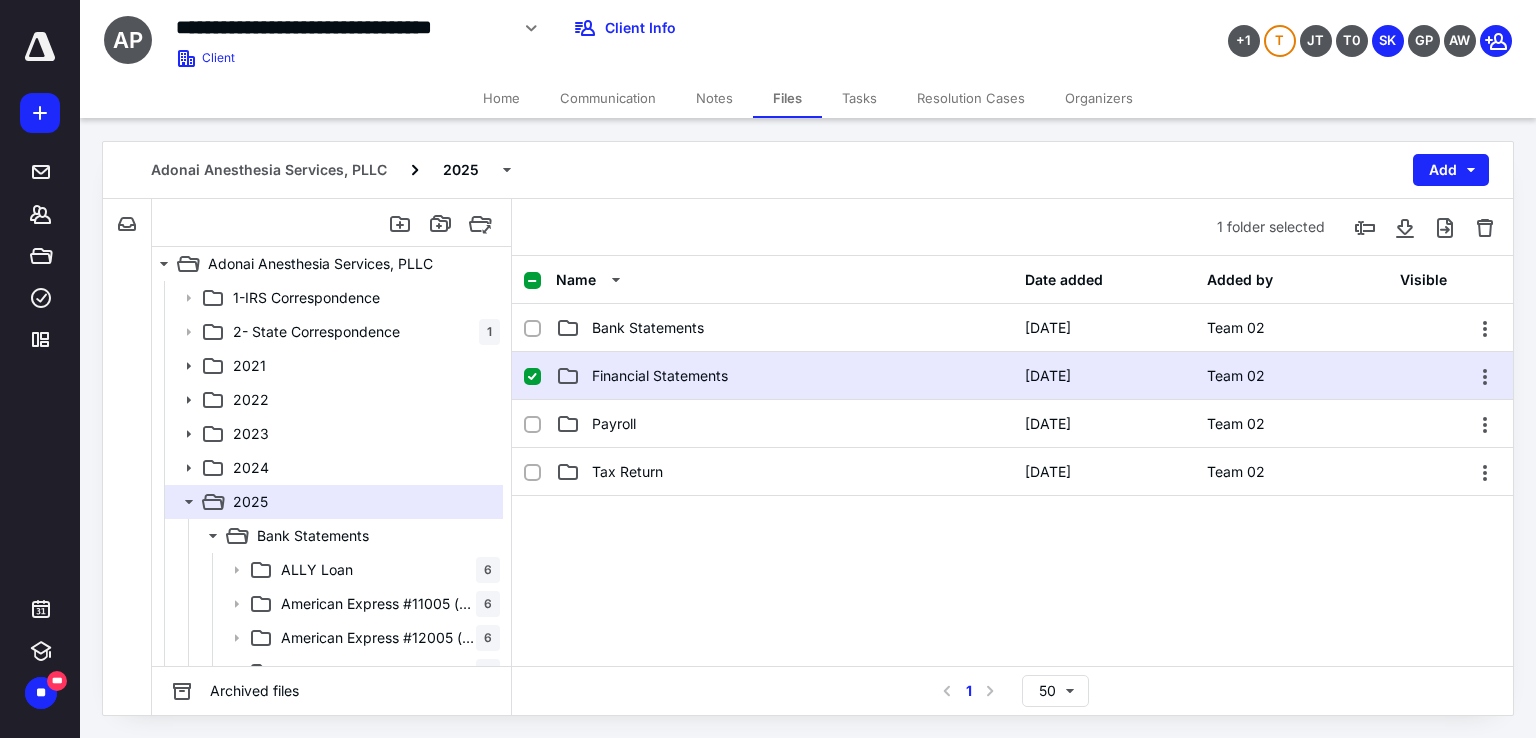 click on "Financial Statements [DATE] Team 02" at bounding box center (1012, 376) 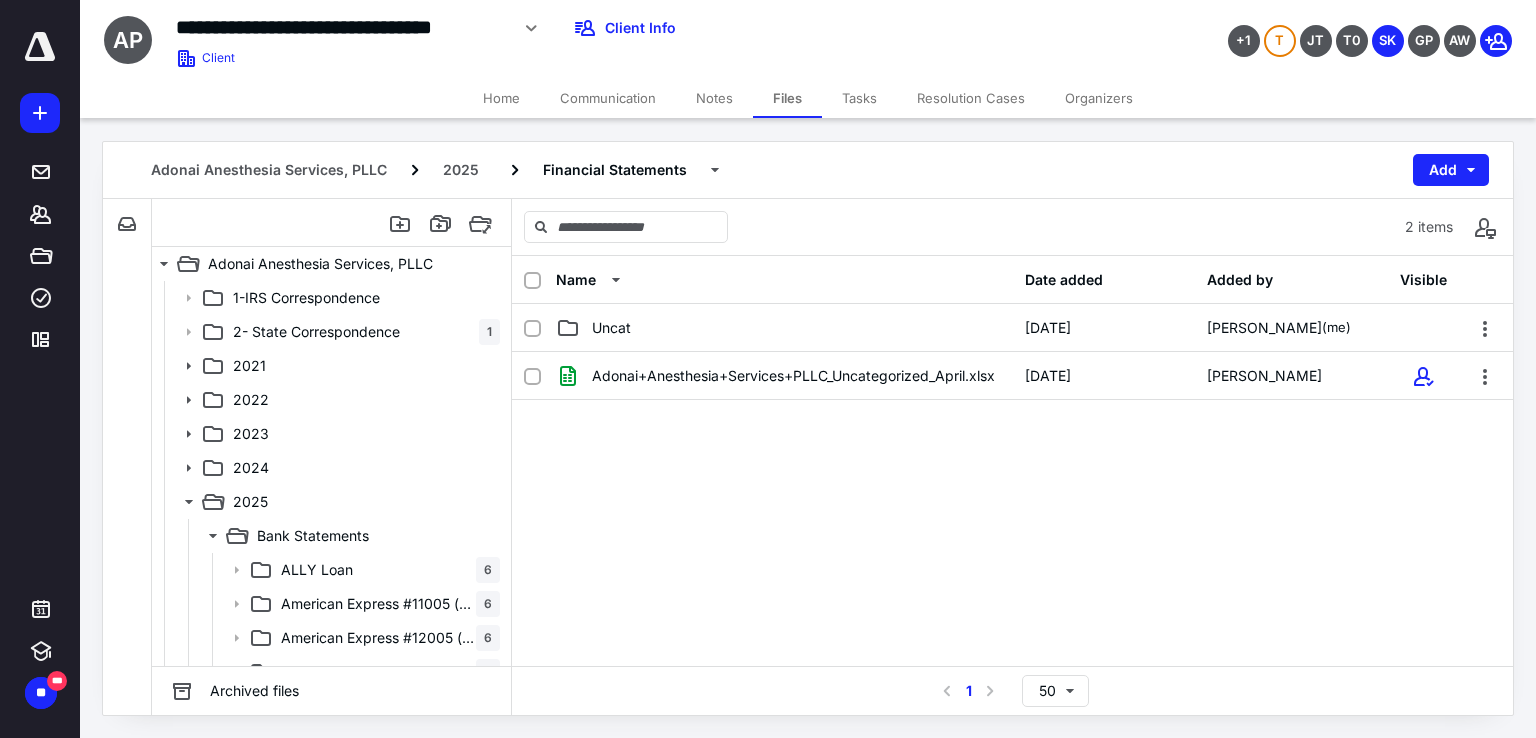click on "Adonai+Anesthesia+Services+PLLC_Uncategorized_April.xlsx [DATE] [PERSON_NAME]" at bounding box center [1012, 376] 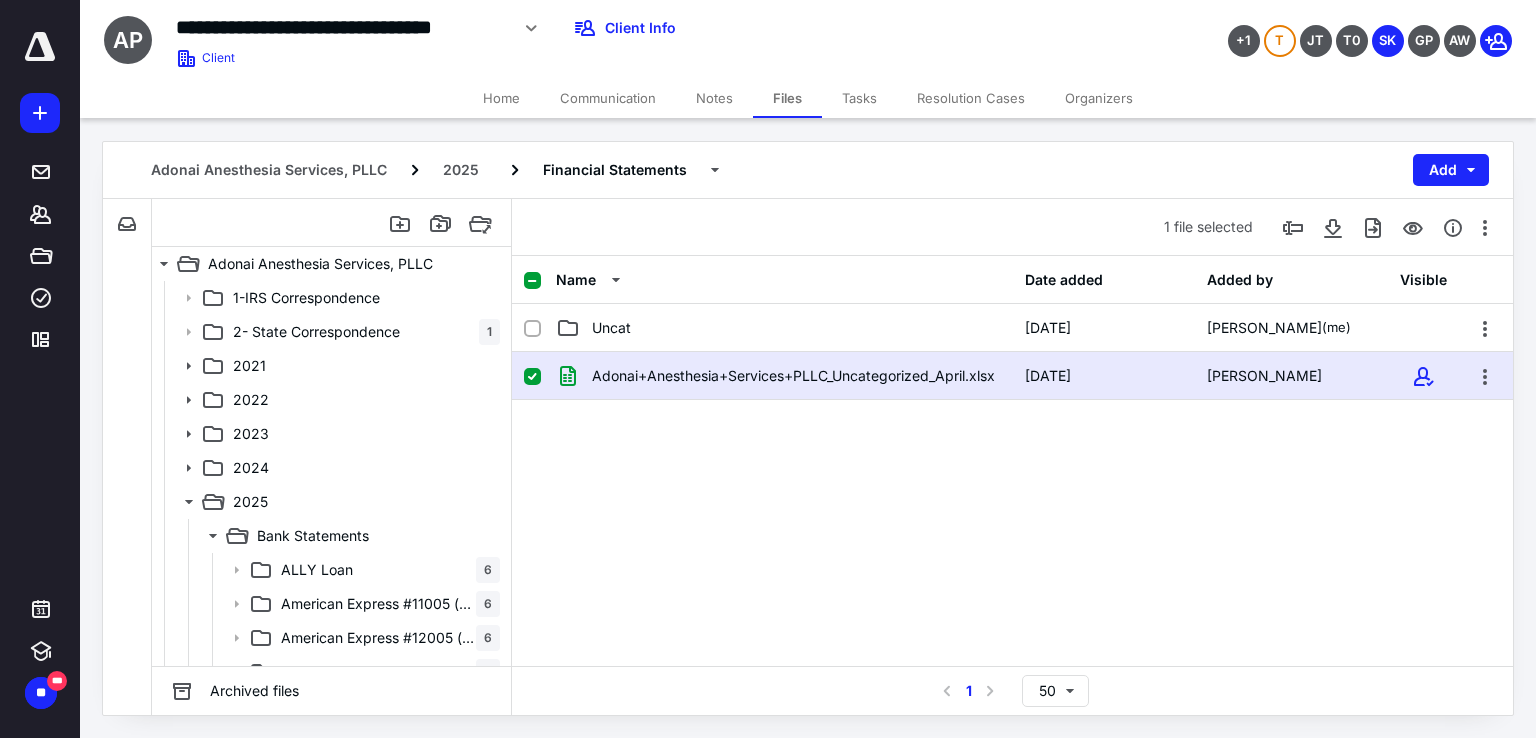 click on "Adonai+Anesthesia+Services+PLLC_Uncategorized_April.xlsx [DATE] [PERSON_NAME]" at bounding box center [1012, 376] 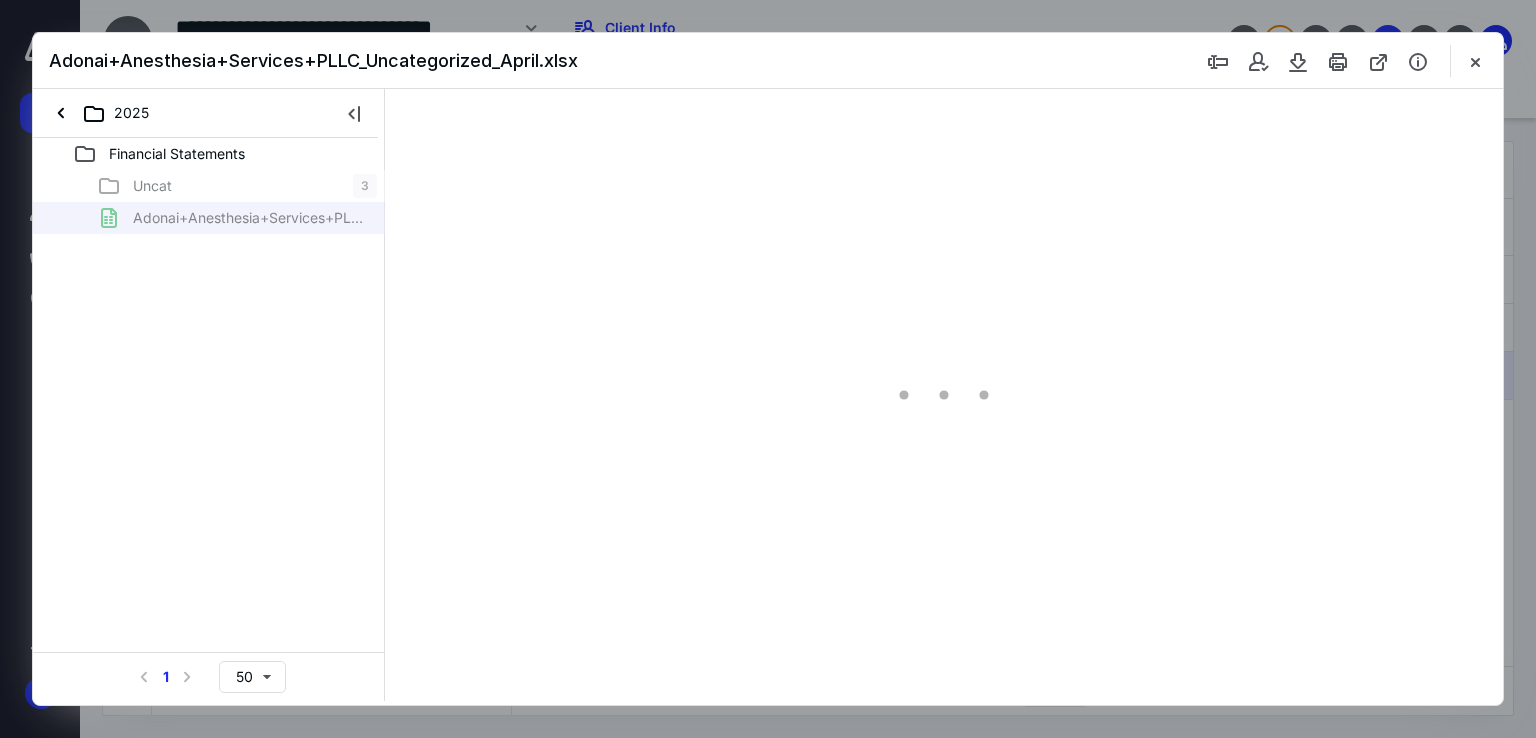 scroll, scrollTop: 0, scrollLeft: 0, axis: both 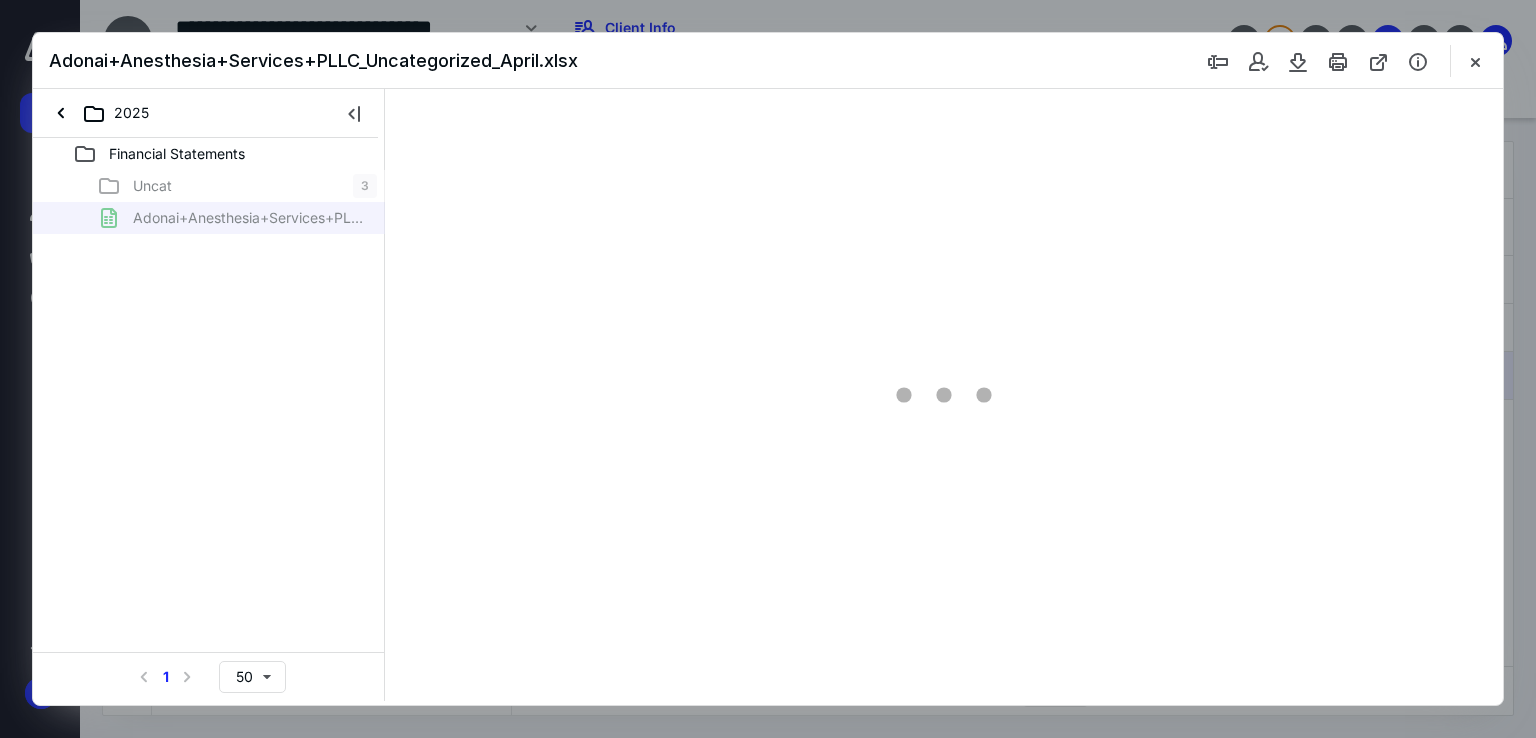click at bounding box center [944, 395] 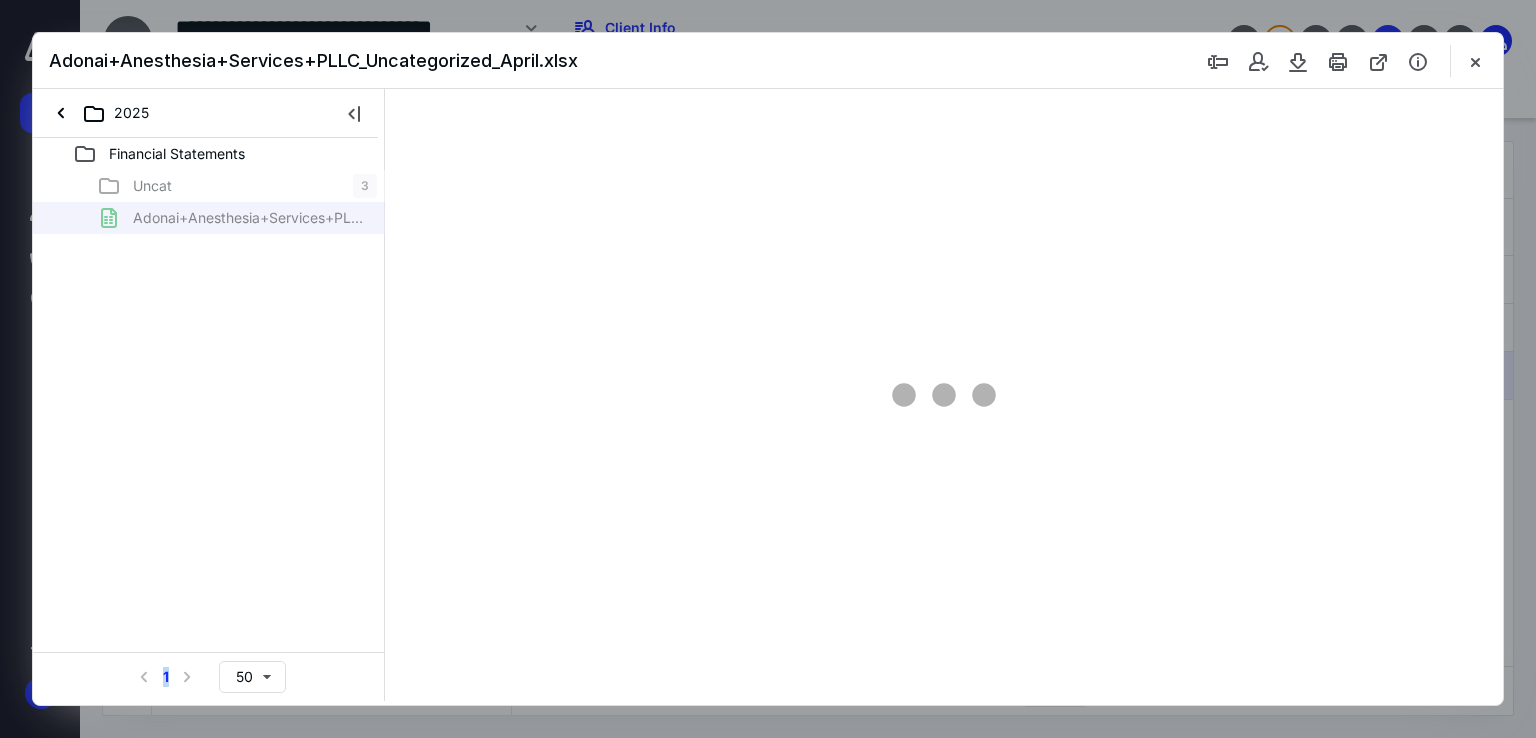 click at bounding box center [944, 395] 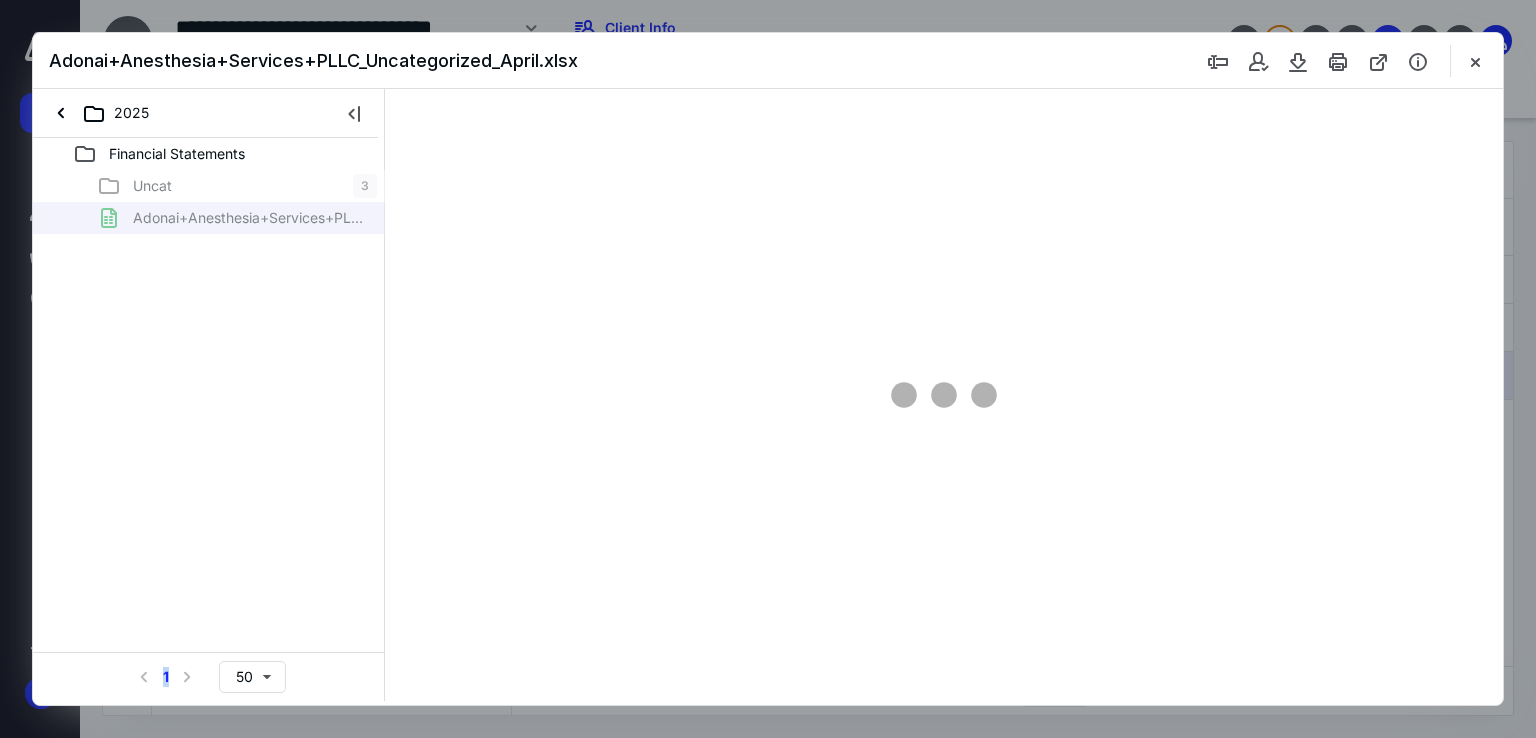 type on "92" 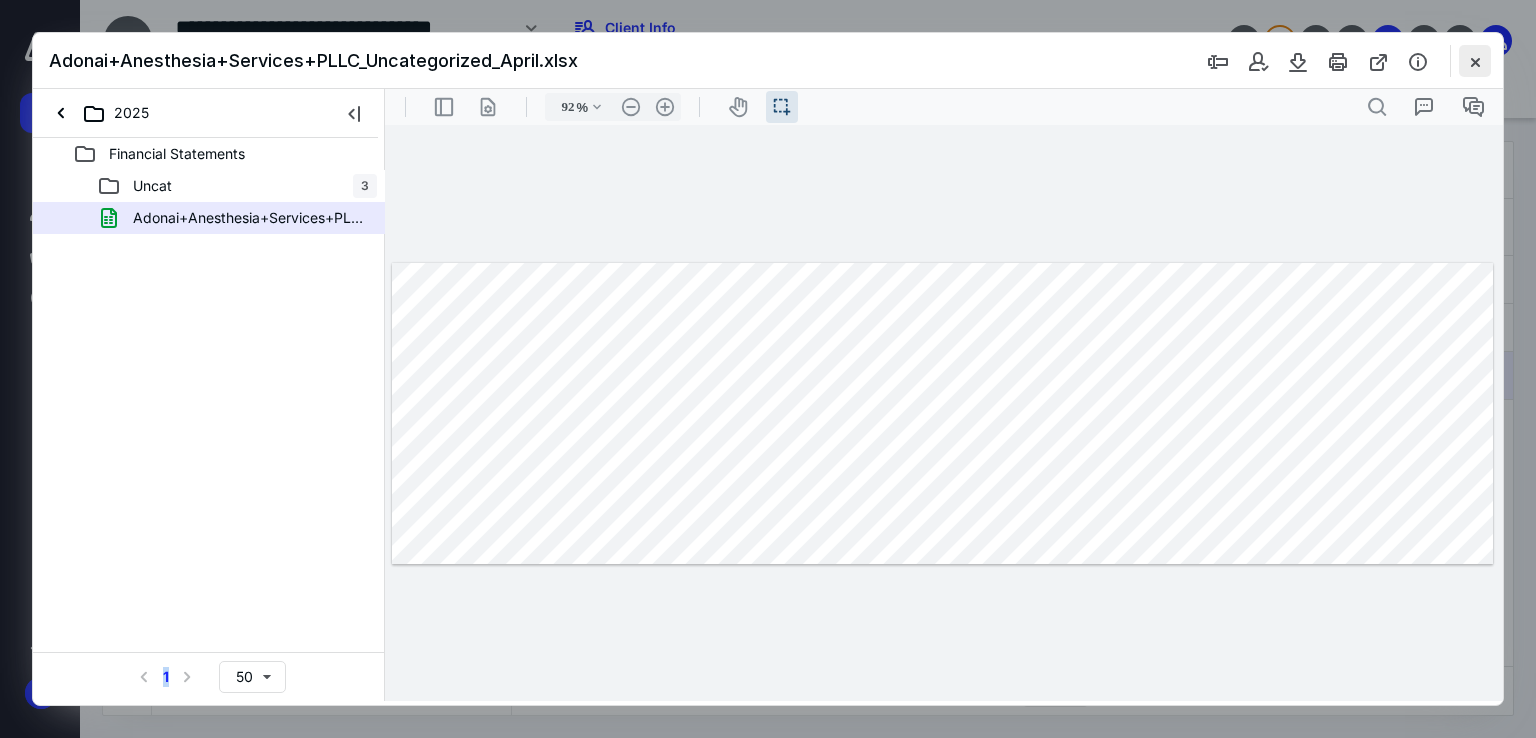click at bounding box center [1475, 61] 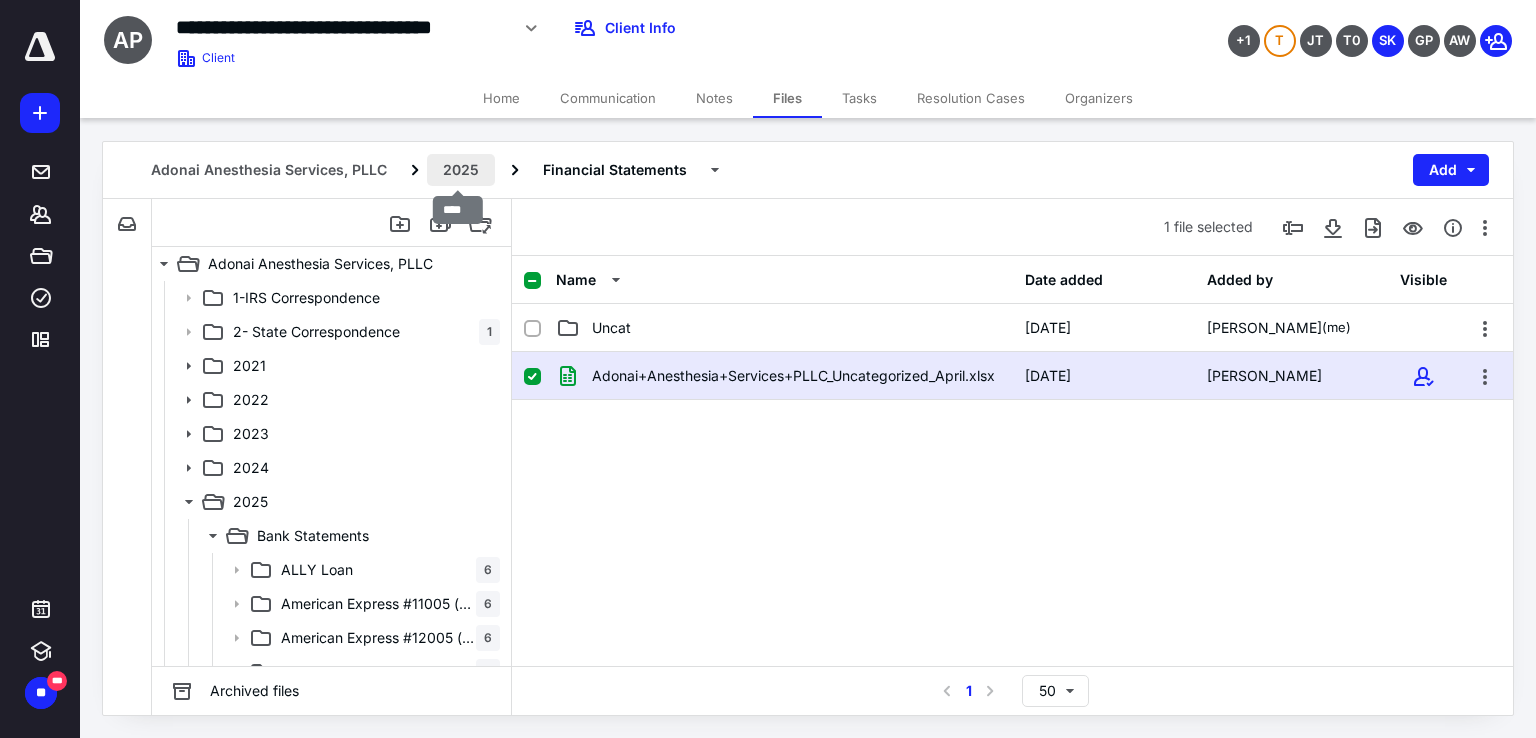 click on "2025" at bounding box center (461, 170) 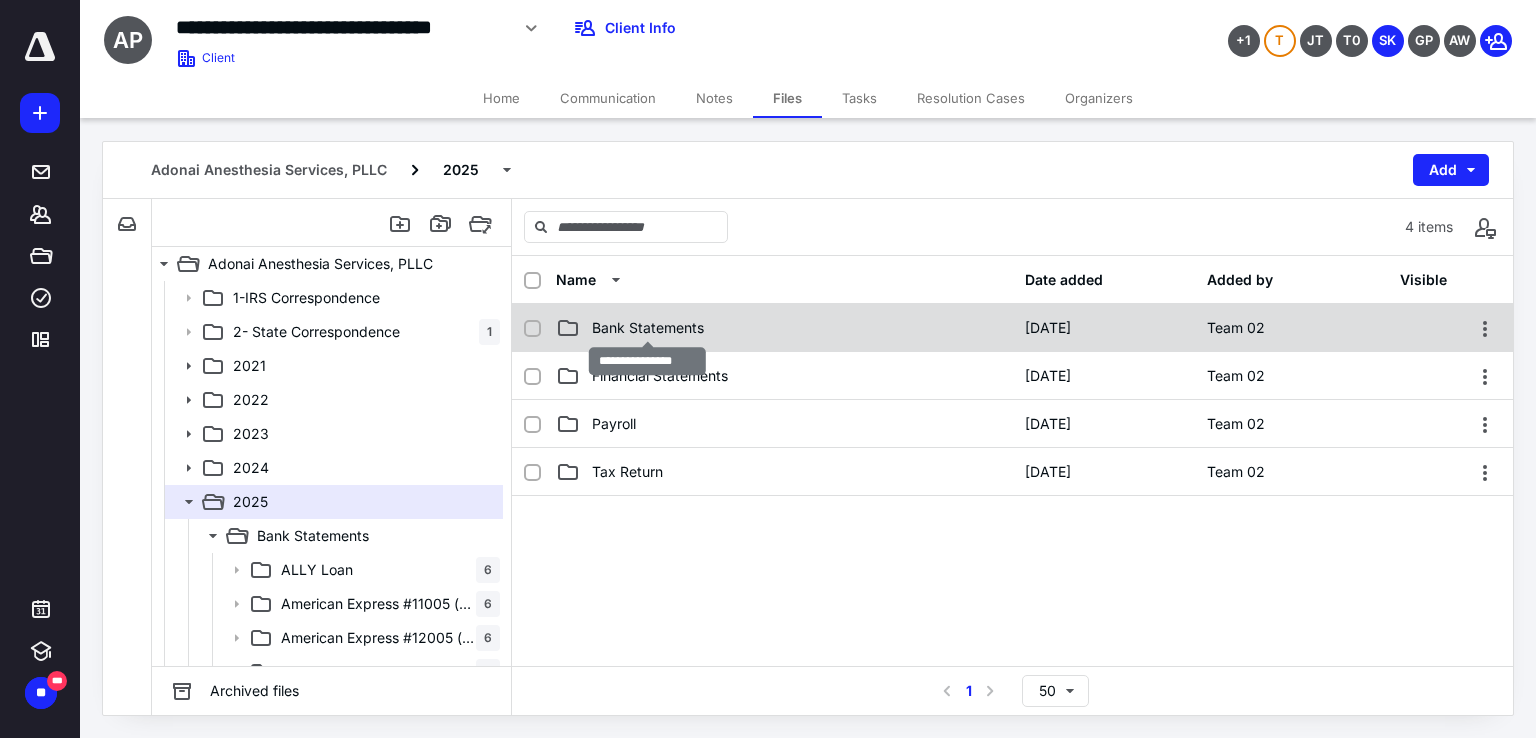 click on "Bank Statements" at bounding box center (648, 328) 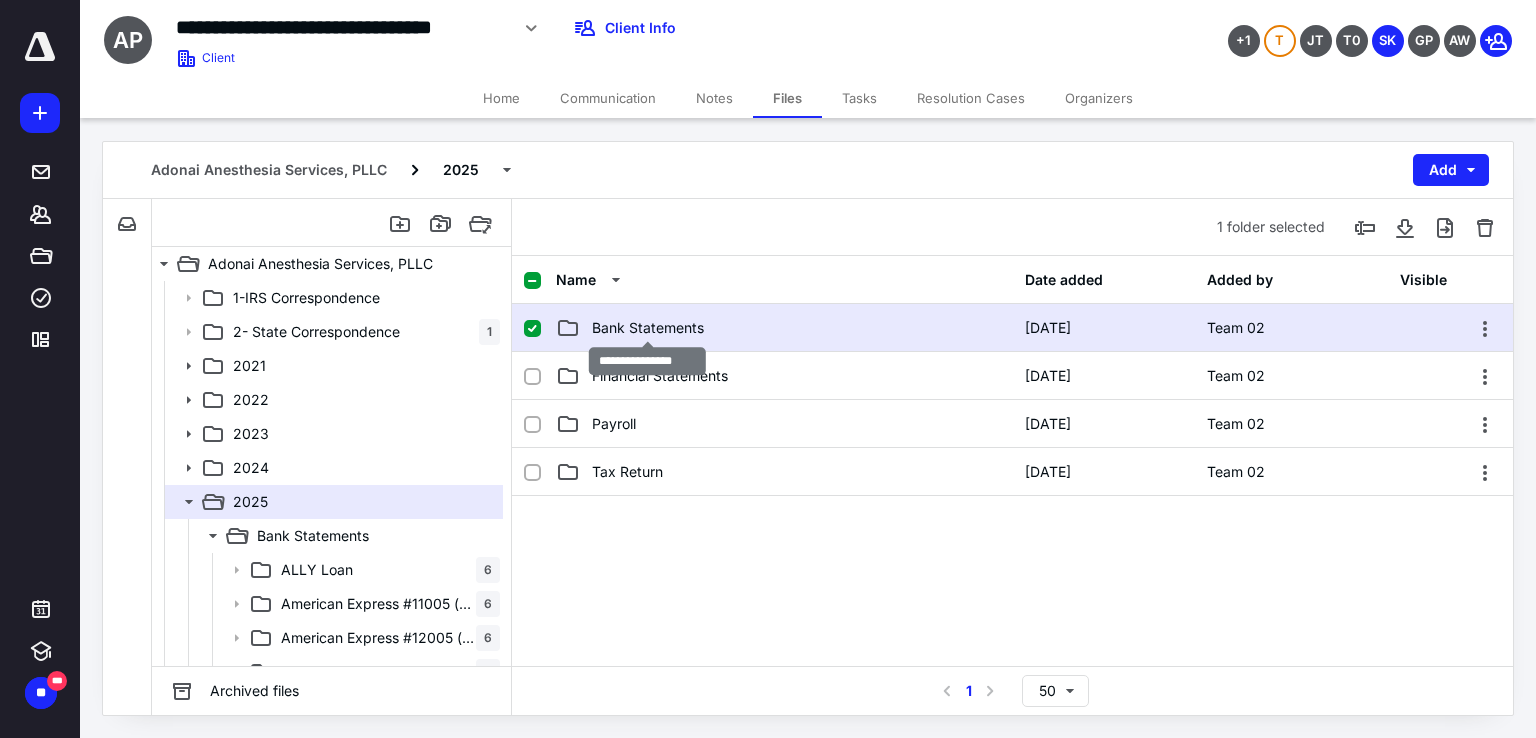 click on "Bank Statements" at bounding box center [648, 328] 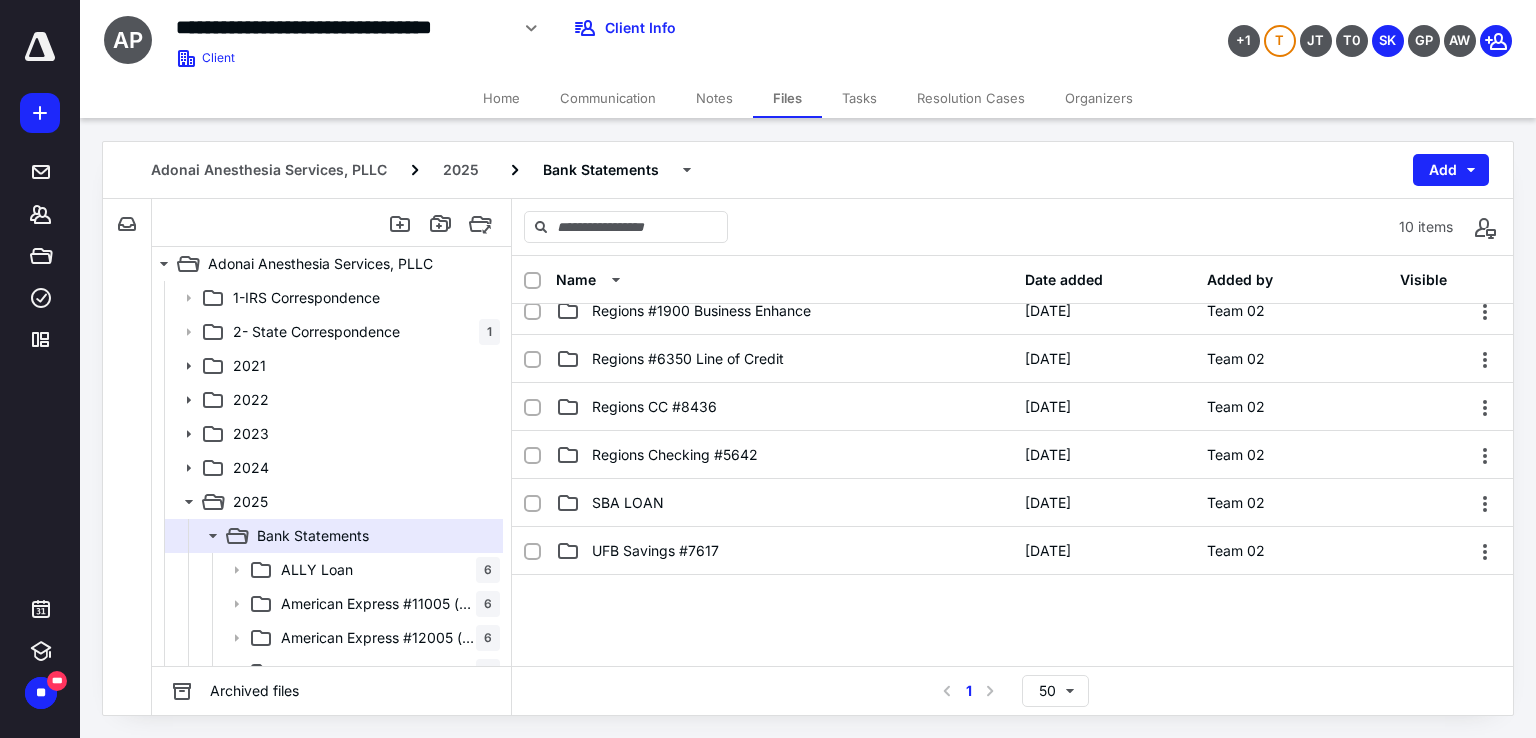 scroll, scrollTop: 212, scrollLeft: 0, axis: vertical 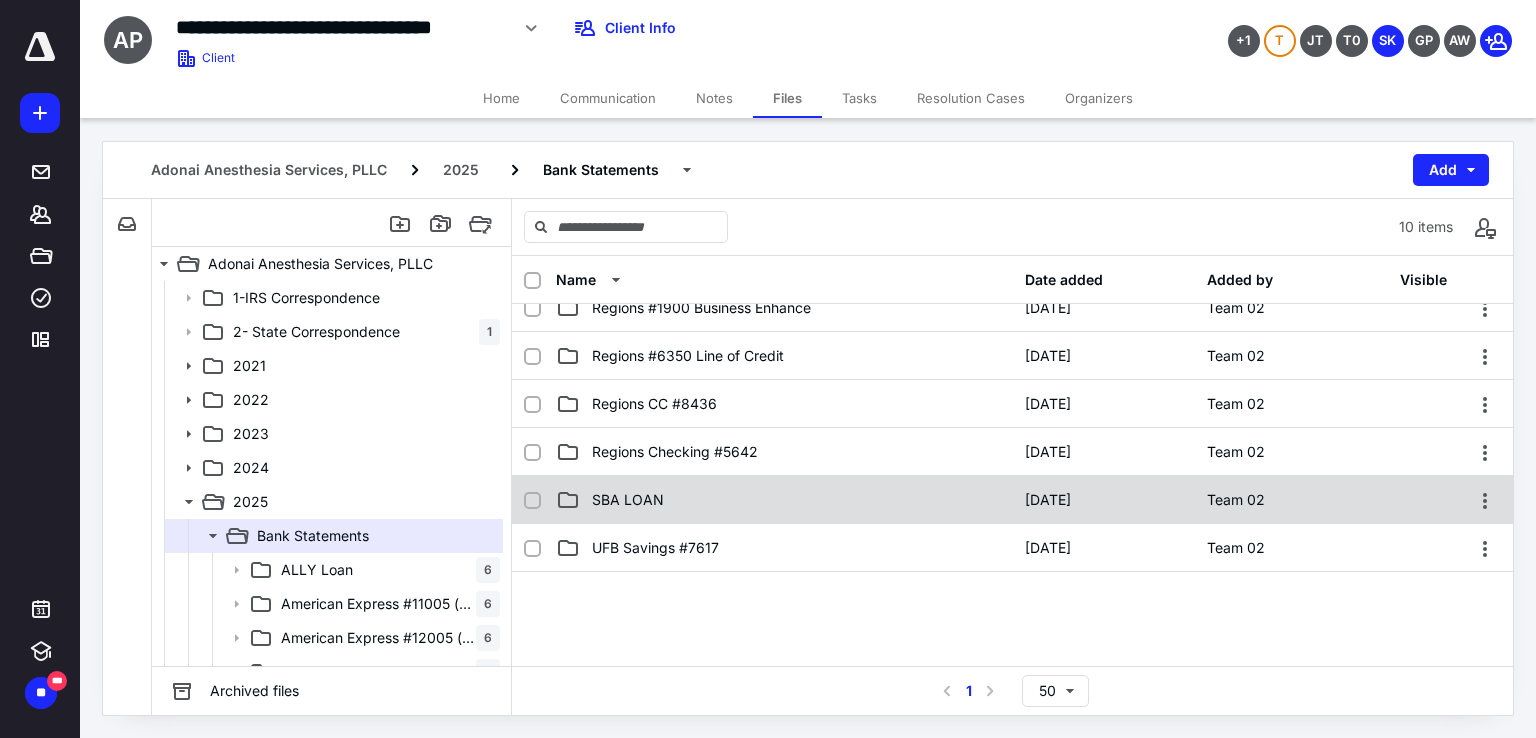 click on "SBA LOAN [DATE] Team 02" at bounding box center [1012, 500] 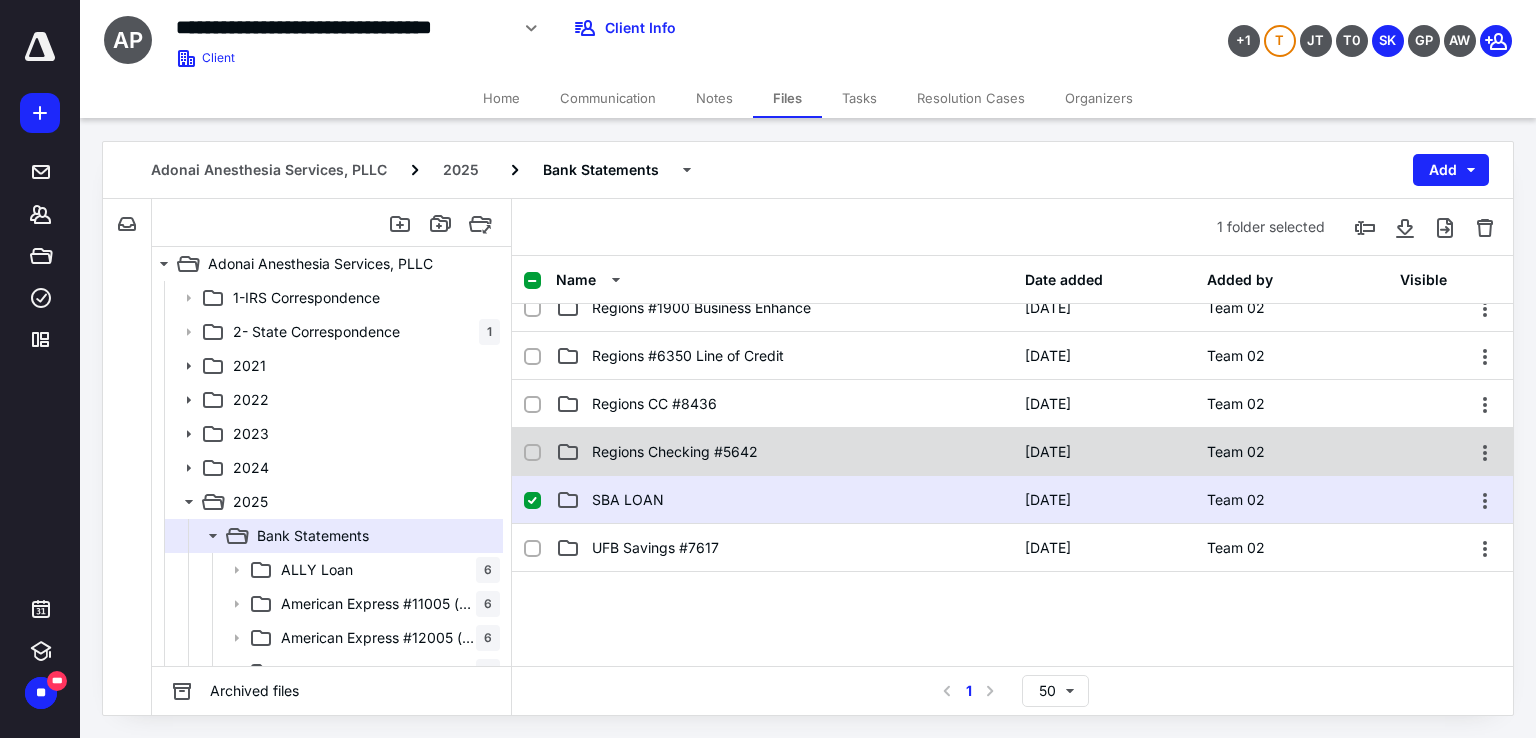 click on "Regions Checking #5642 [DATE] Team 02" at bounding box center [1012, 452] 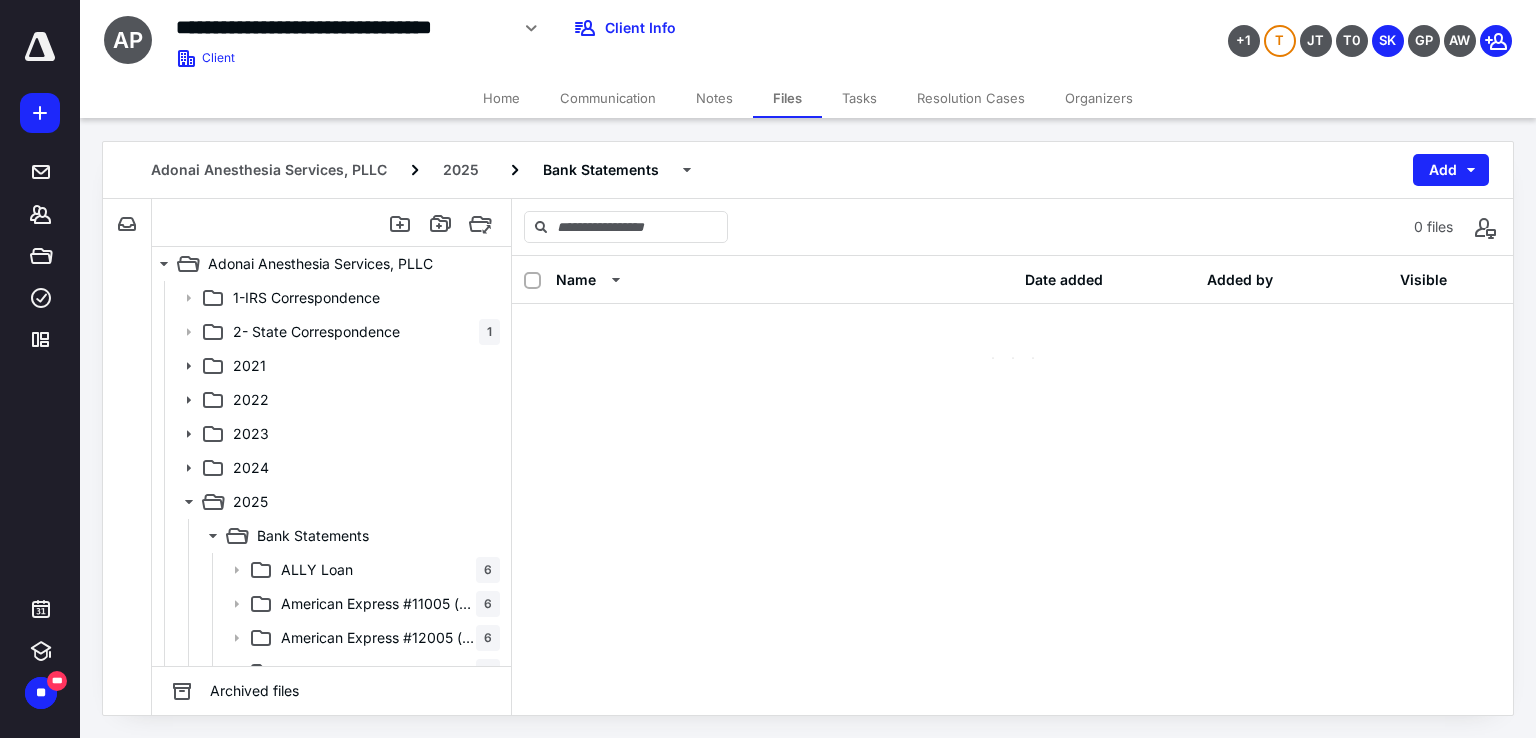 scroll, scrollTop: 0, scrollLeft: 0, axis: both 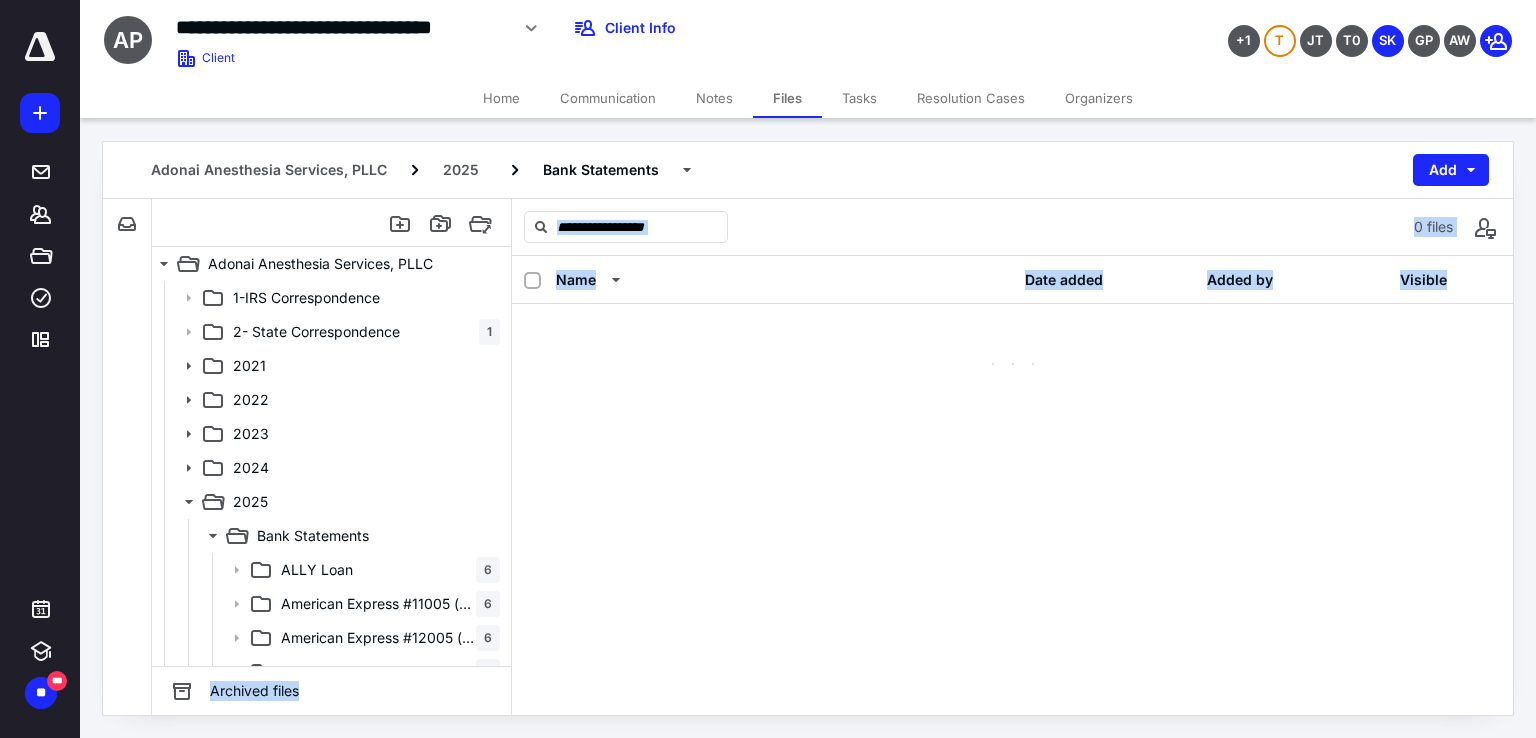 click on "Name Date added Added by Visible" at bounding box center [1012, 485] 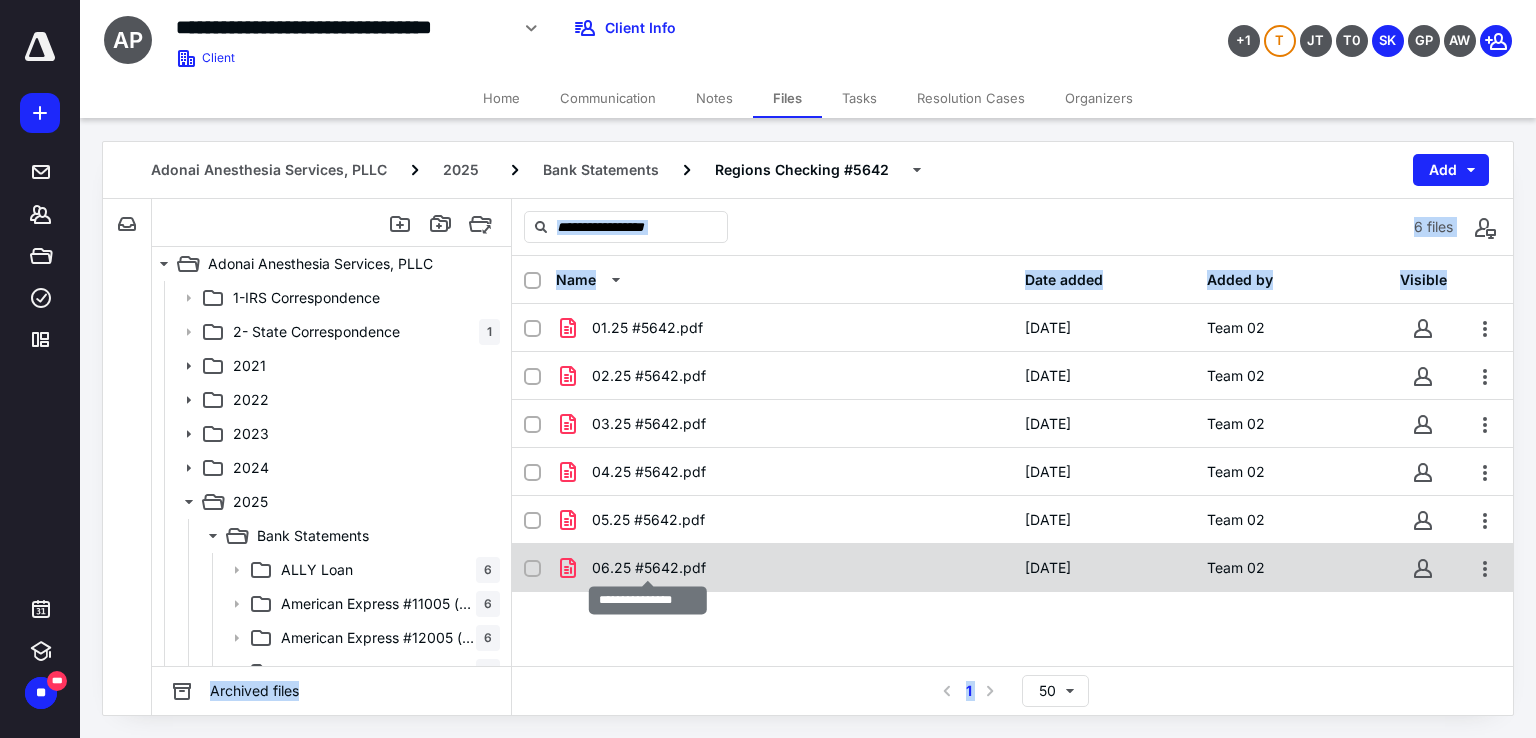 click on "06.25 #5642.pdf" at bounding box center [649, 568] 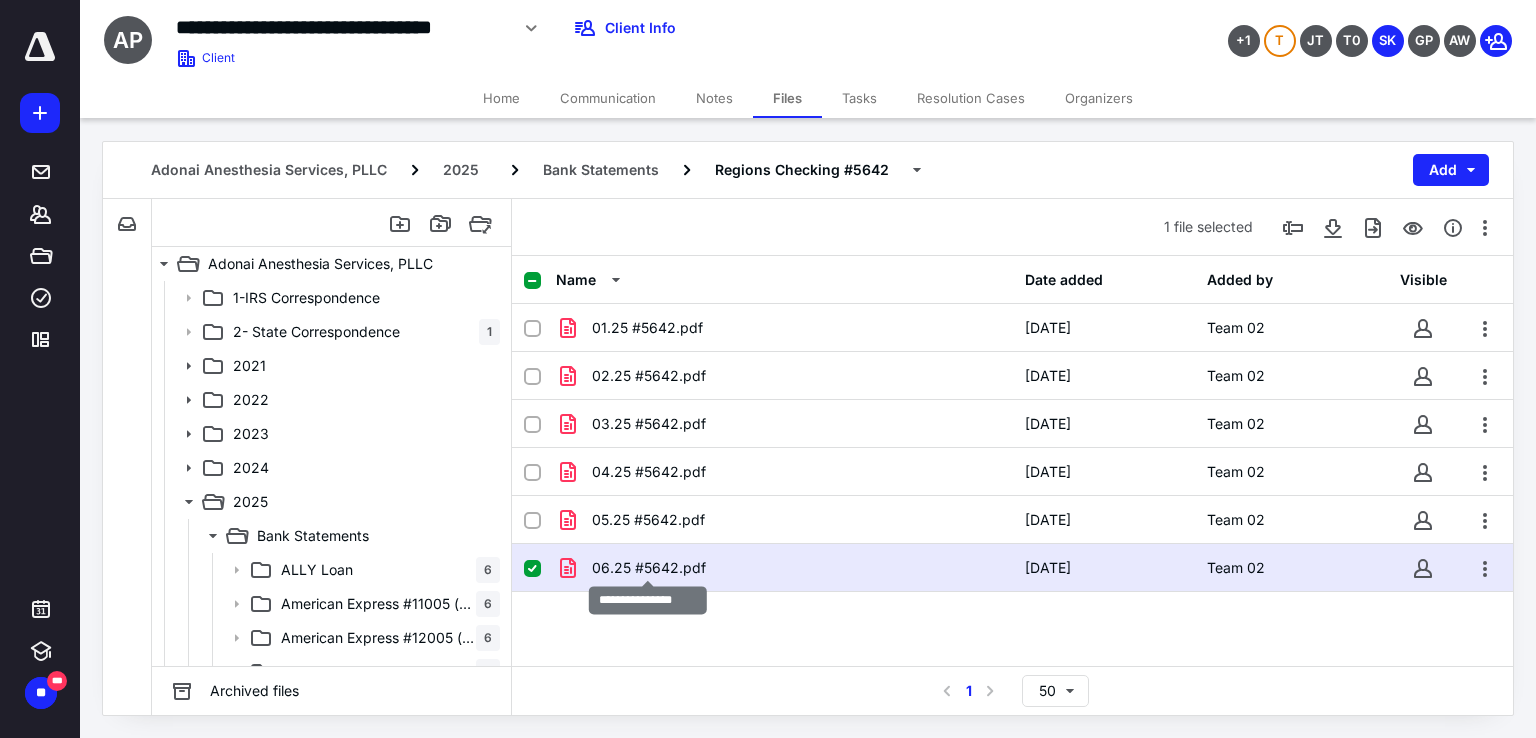 click on "06.25 #5642.pdf" at bounding box center [649, 568] 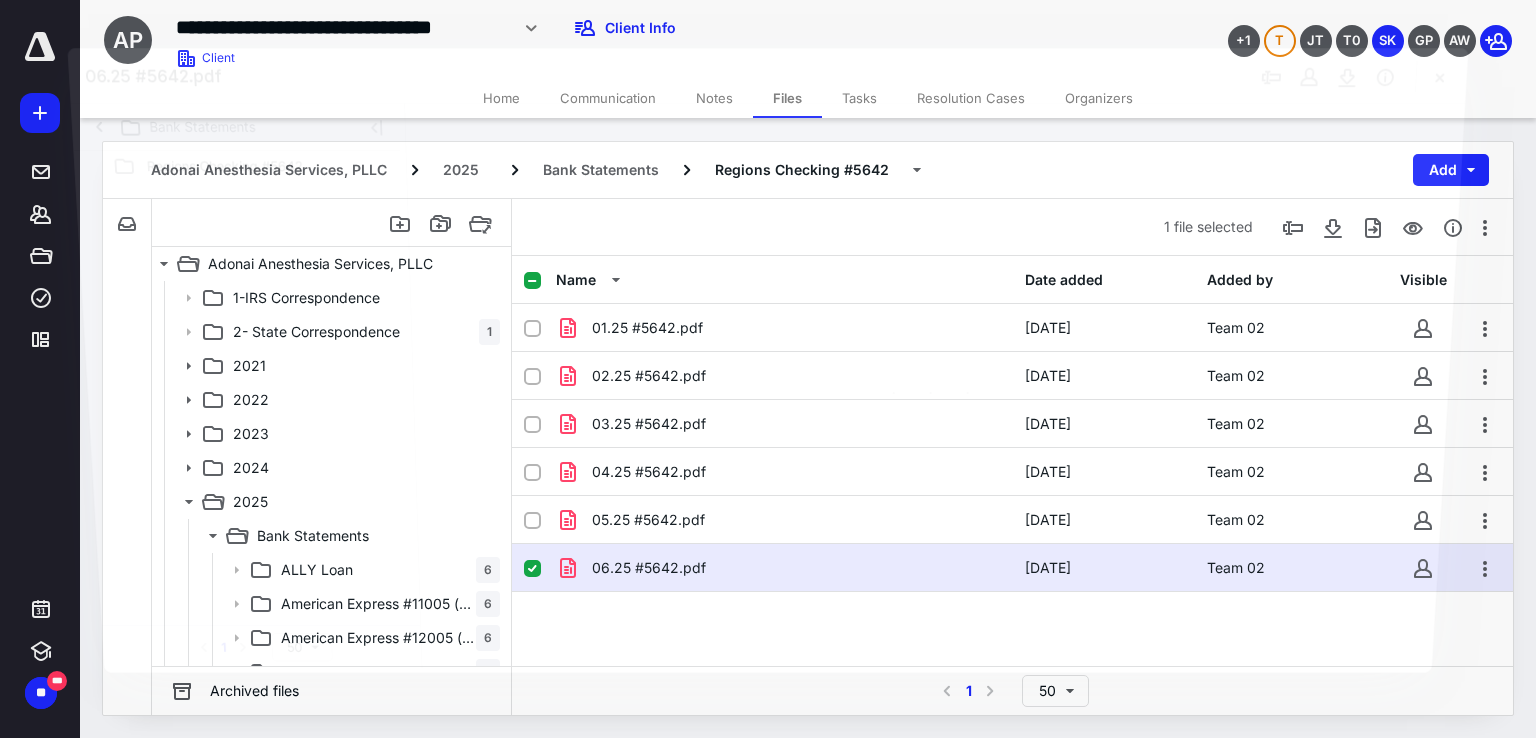 click at bounding box center (934, 386) 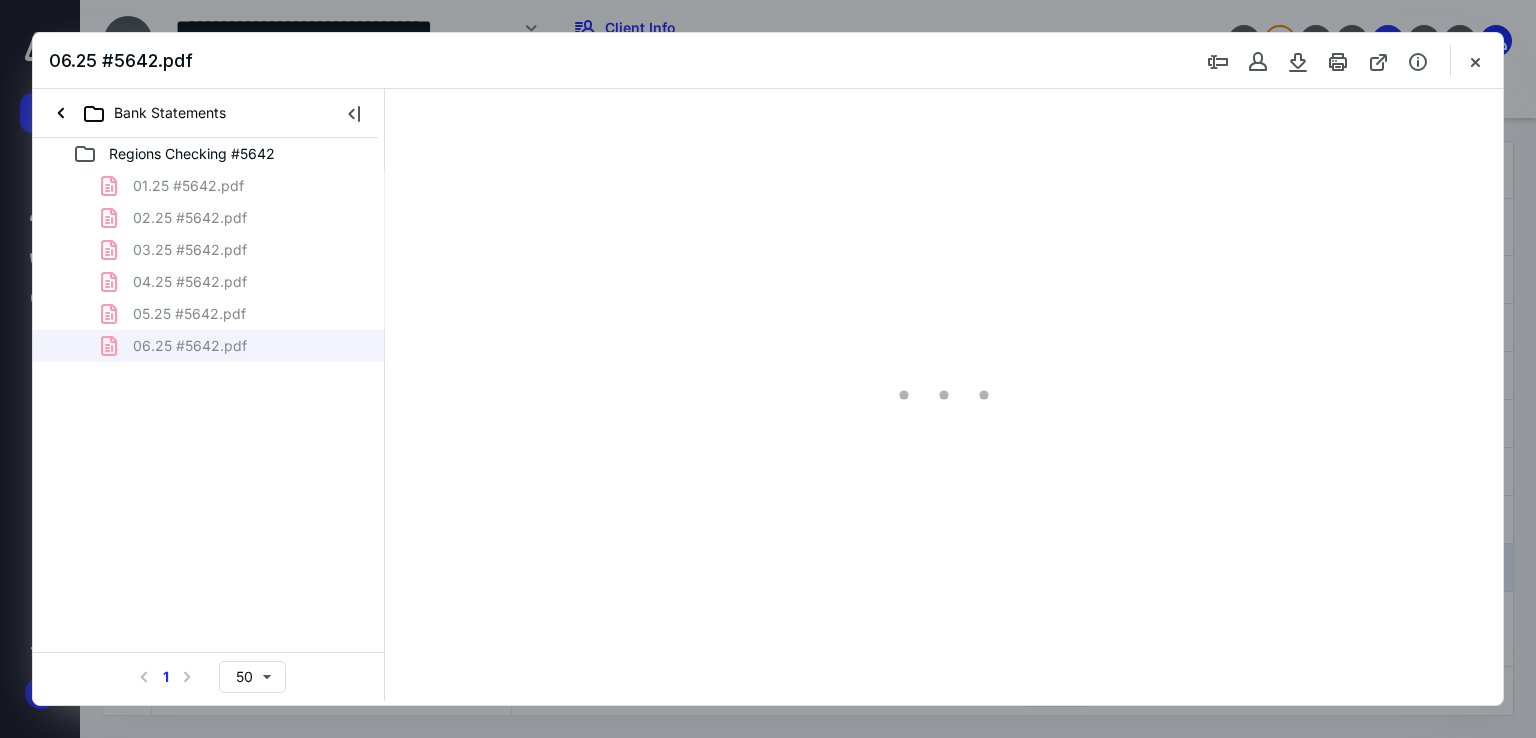 scroll, scrollTop: 0, scrollLeft: 0, axis: both 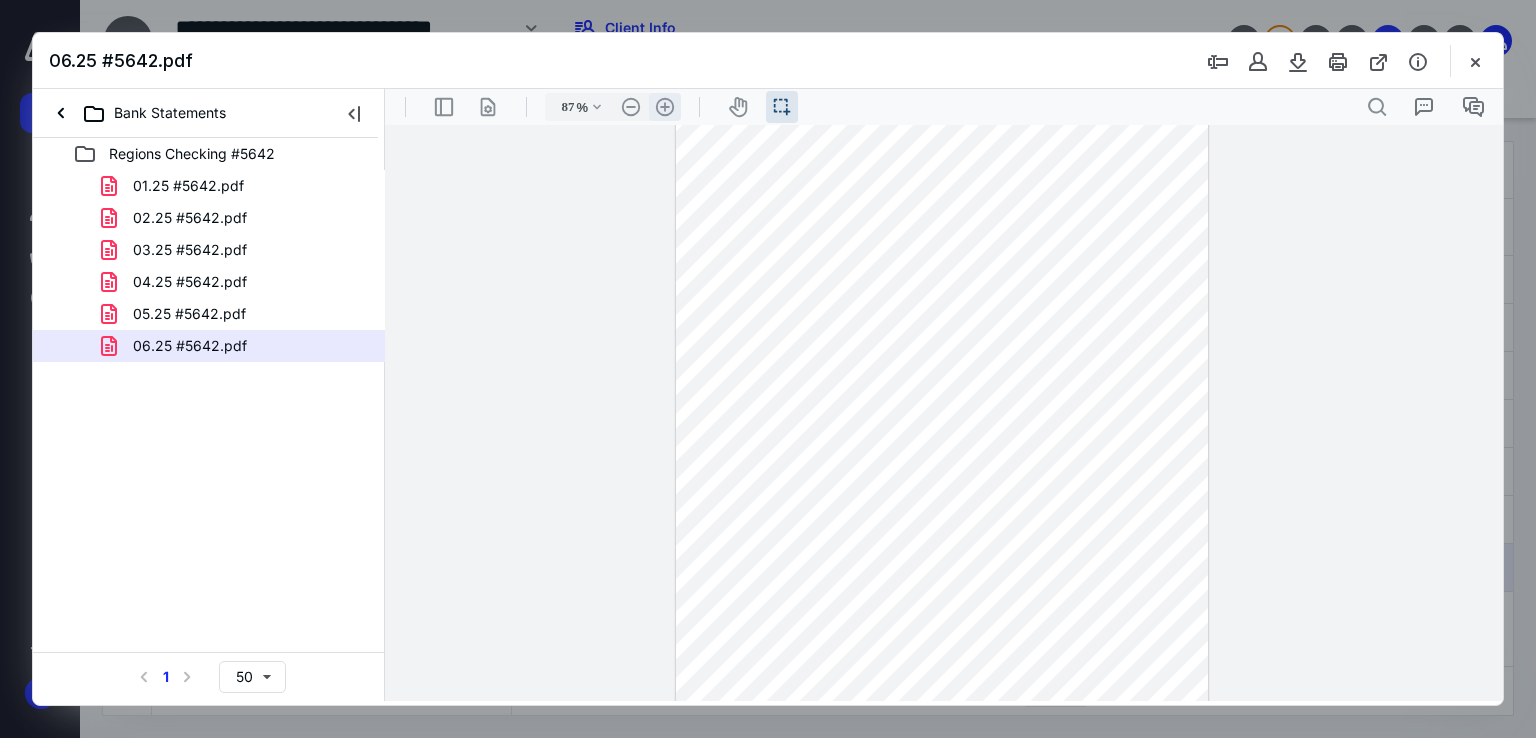 click on ".cls-1{fill:#abb0c4;} icon - header - zoom - in - line" at bounding box center (665, 107) 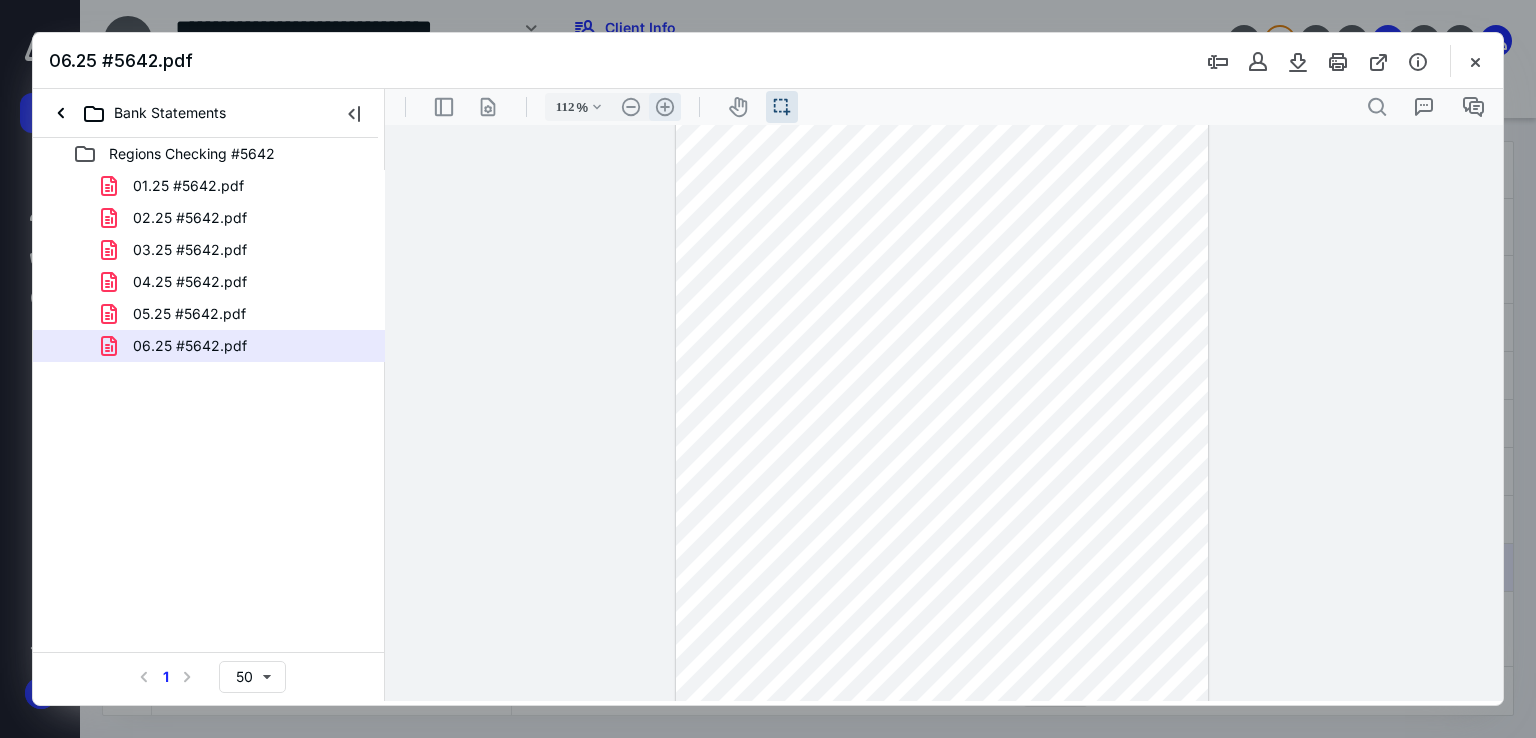 click on ".cls-1{fill:#abb0c4;} icon - header - zoom - in - line" at bounding box center [665, 107] 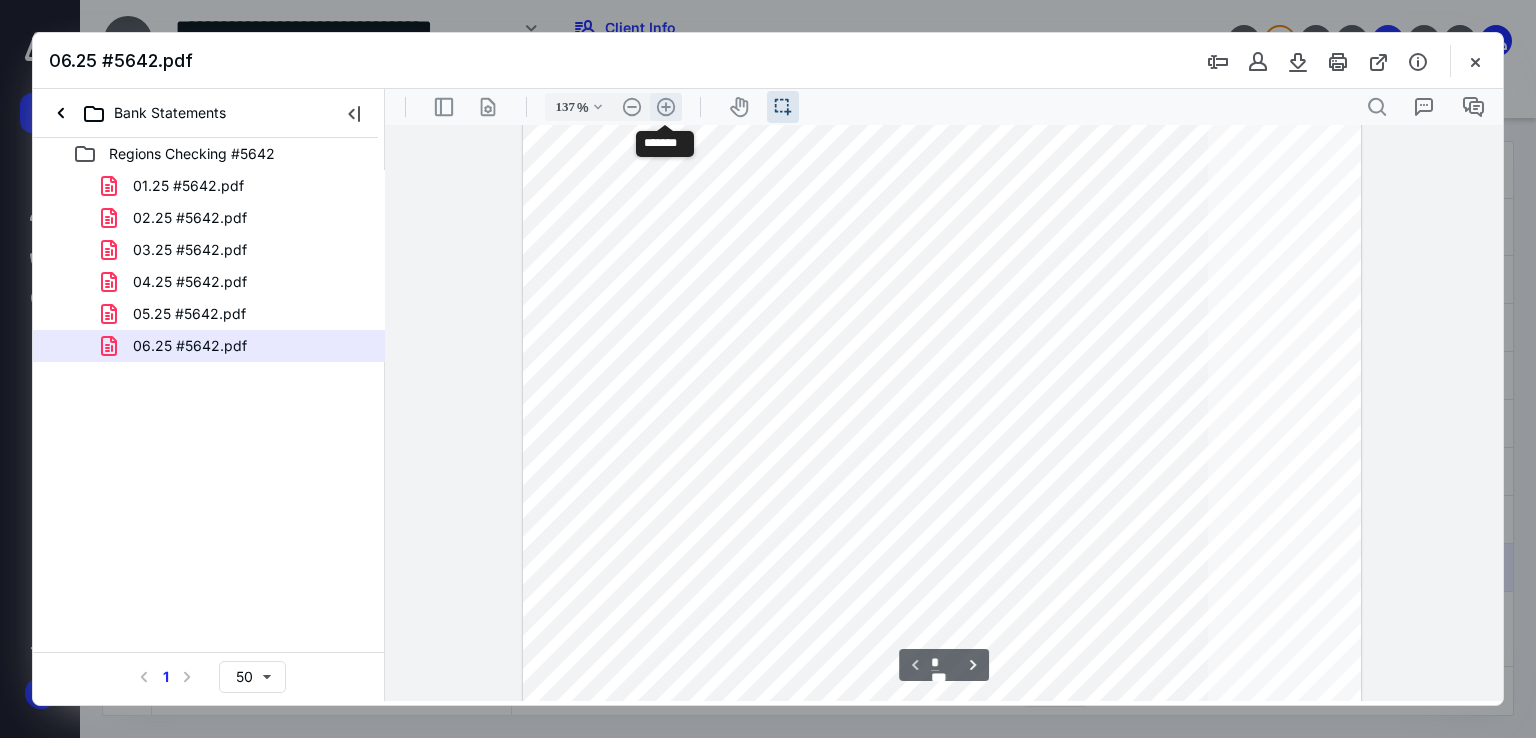 click on ".cls-1{fill:#abb0c4;} icon - header - zoom - in - line" at bounding box center [666, 107] 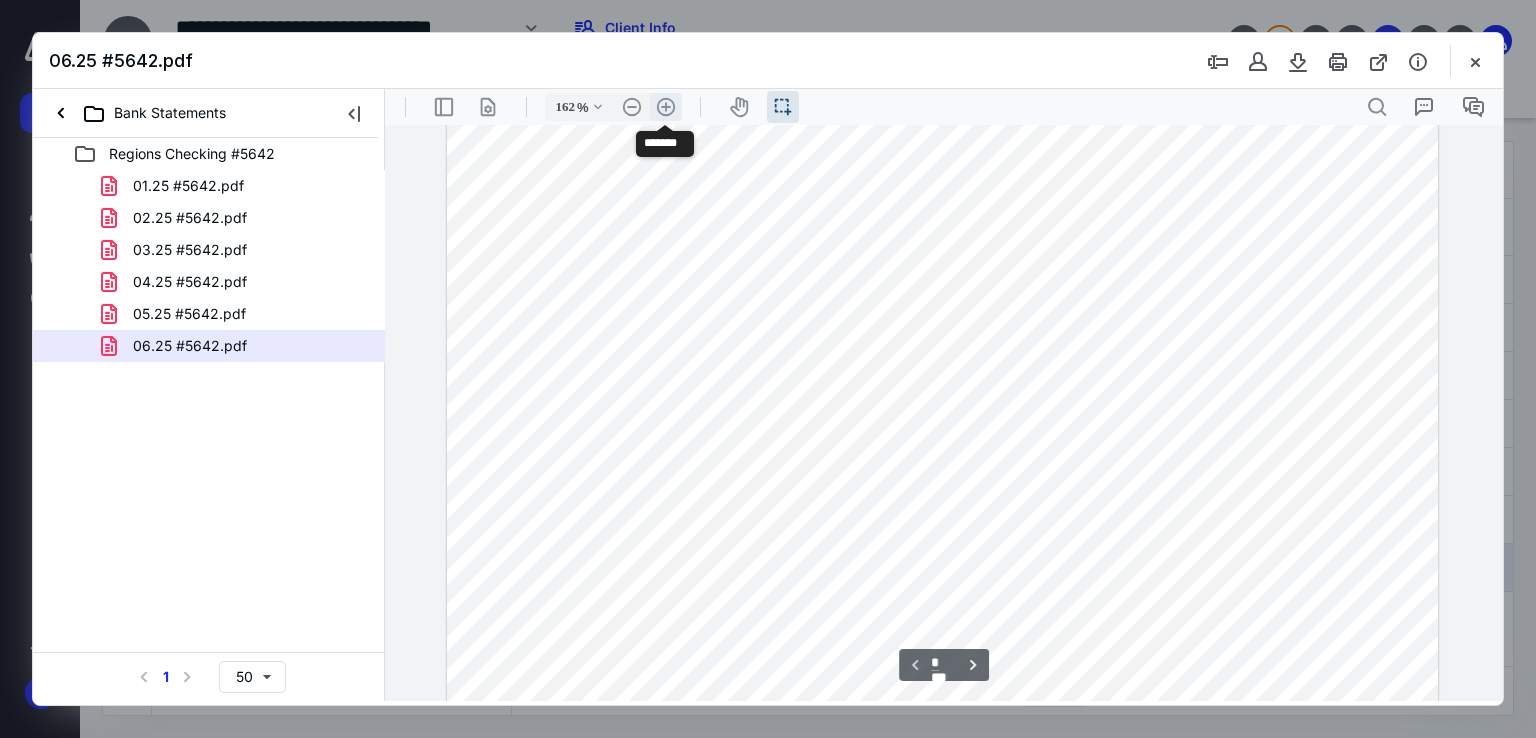 scroll, scrollTop: 410, scrollLeft: 0, axis: vertical 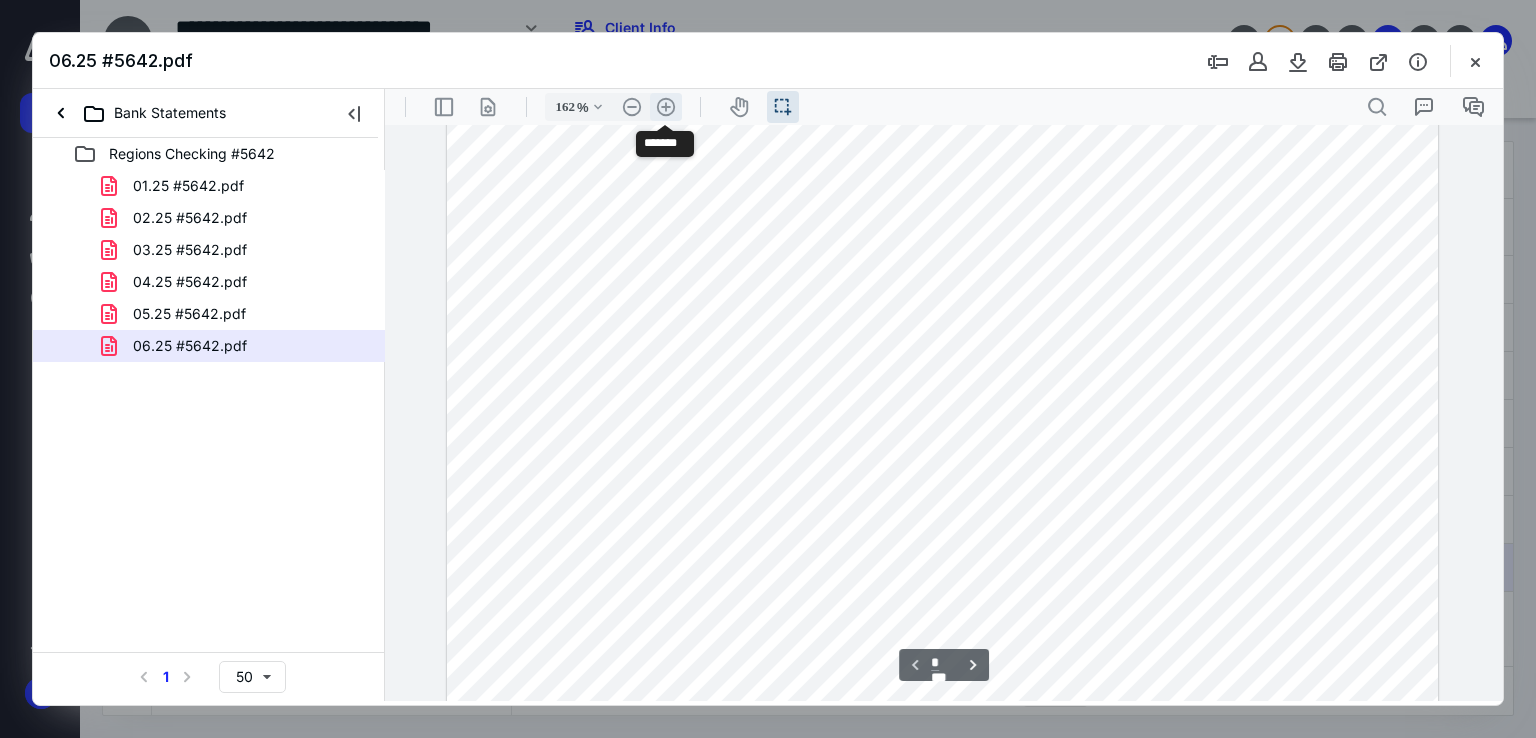 click on ".cls-1{fill:#abb0c4;} icon - header - zoom - in - line" at bounding box center [666, 107] 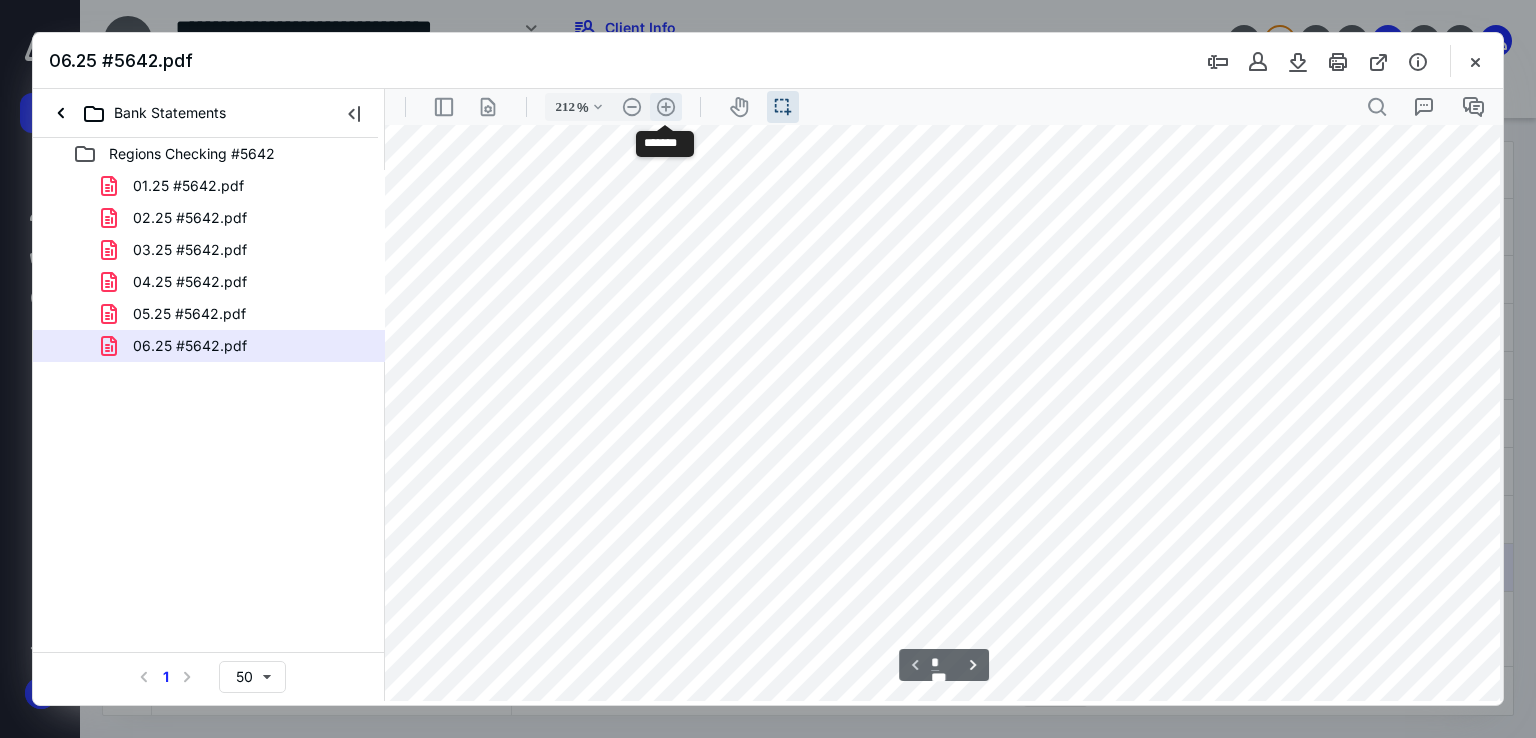 click on ".cls-1{fill:#abb0c4;} icon - header - zoom - in - line" at bounding box center [666, 107] 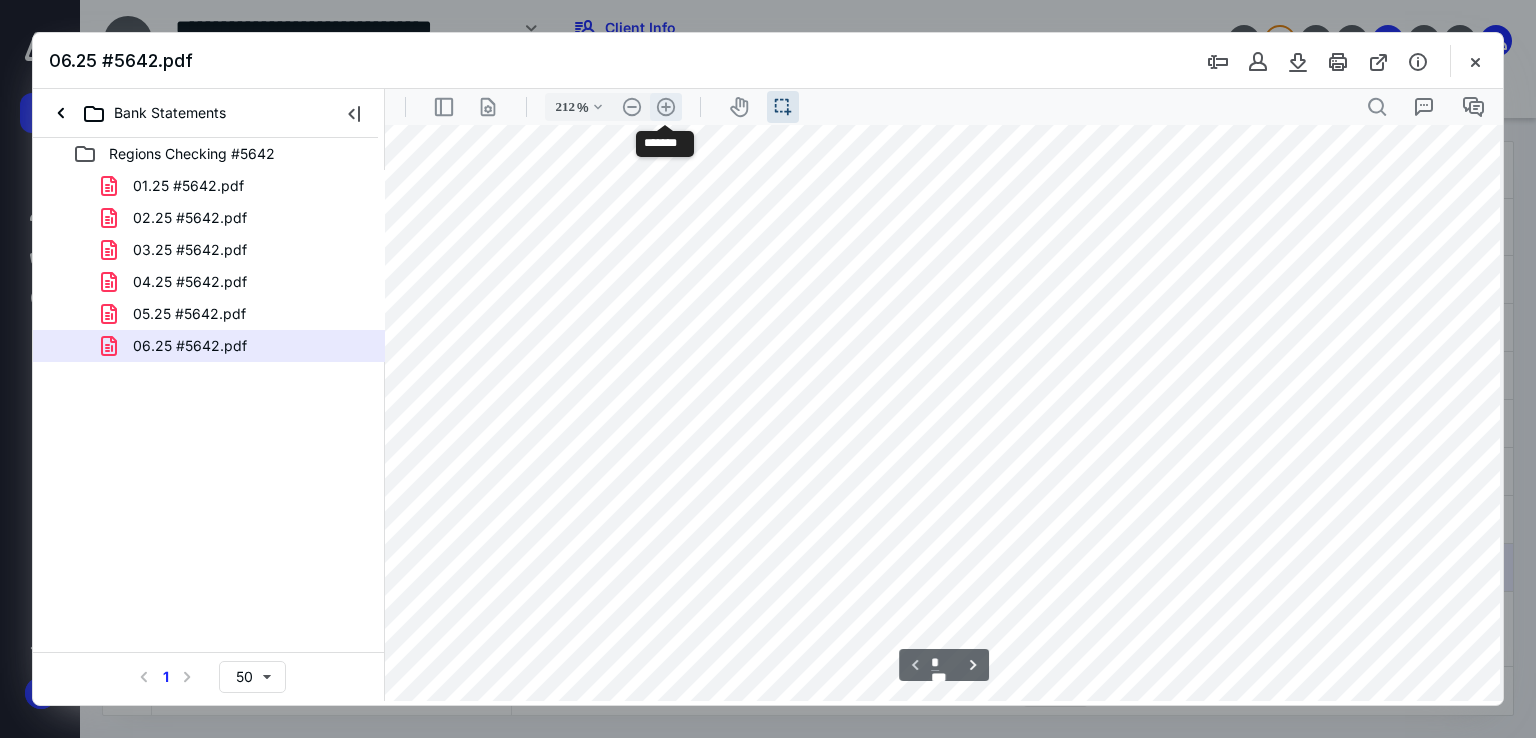 click on ".cls-1{fill:#abb0c4;} icon - header - zoom - in - line" at bounding box center (666, 107) 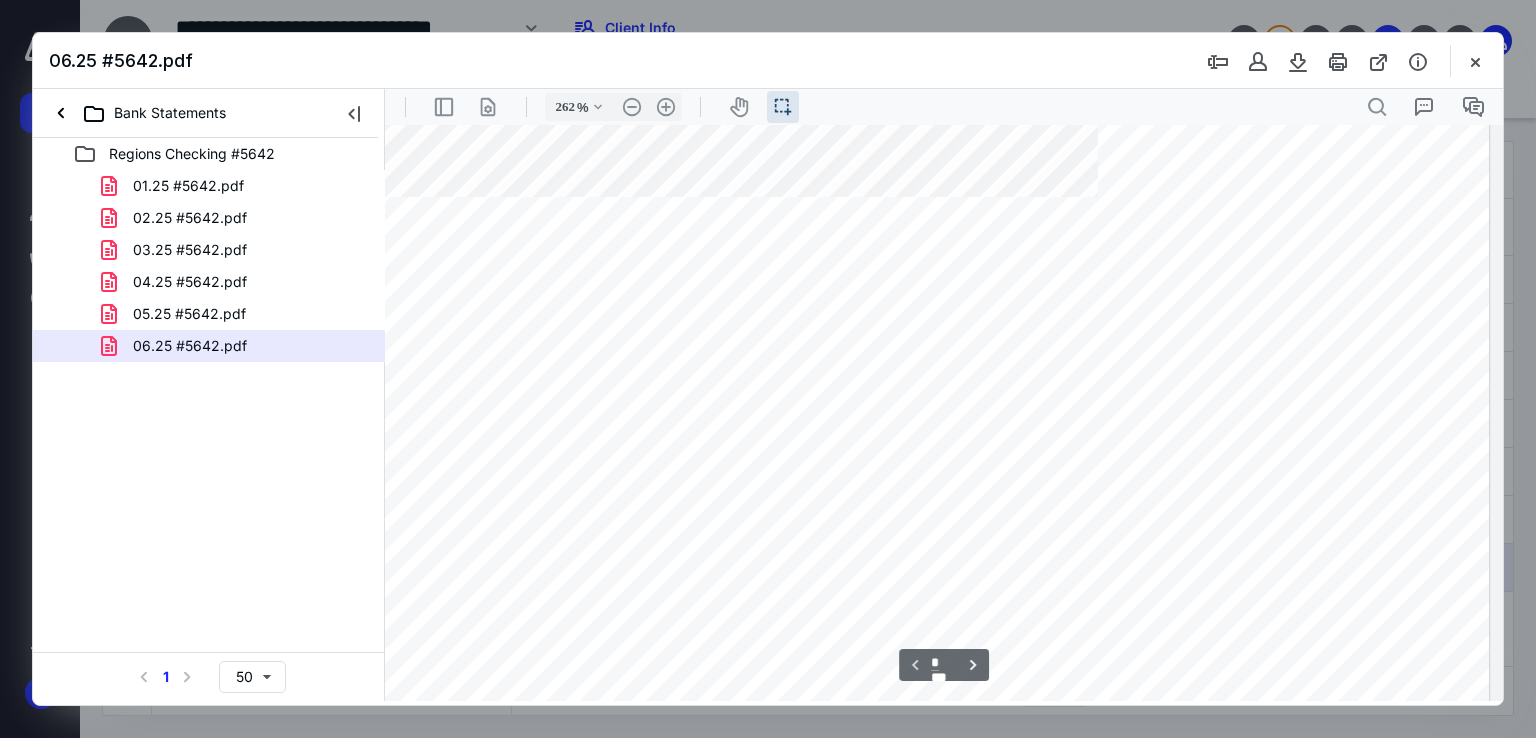 scroll, scrollTop: 829, scrollLeft: 332, axis: both 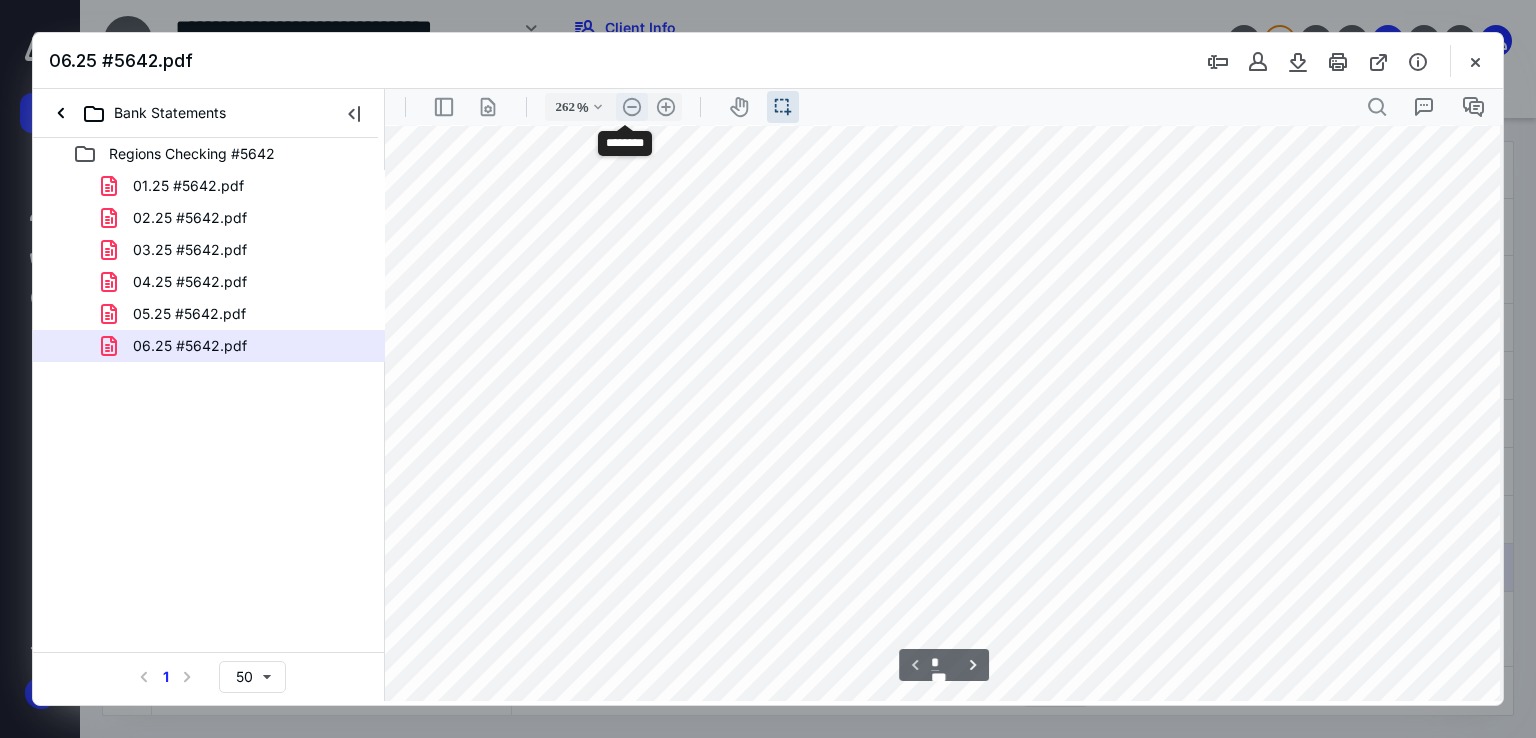 click on ".cls-1{fill:#abb0c4;} icon - header - zoom - out - line" at bounding box center [632, 107] 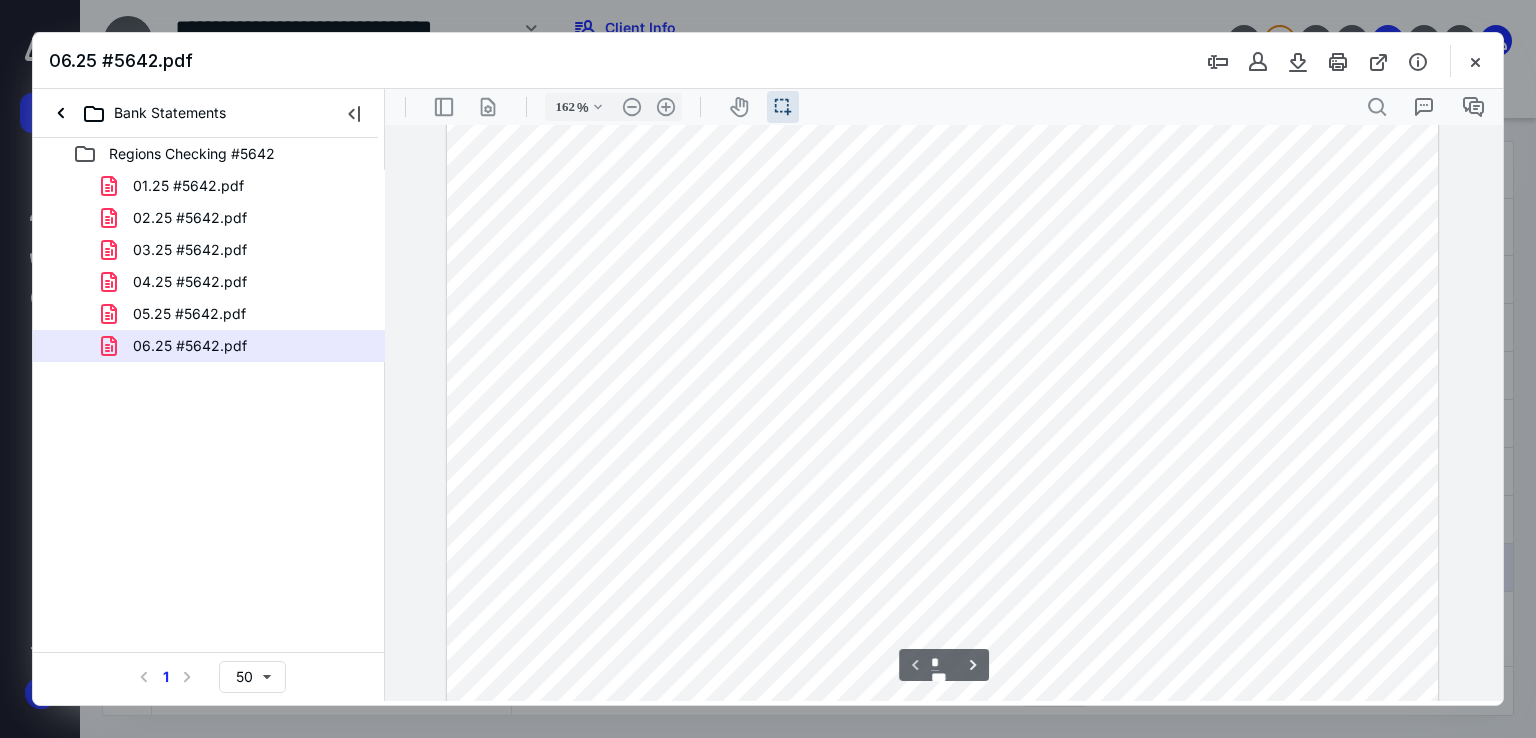 scroll, scrollTop: 541, scrollLeft: 0, axis: vertical 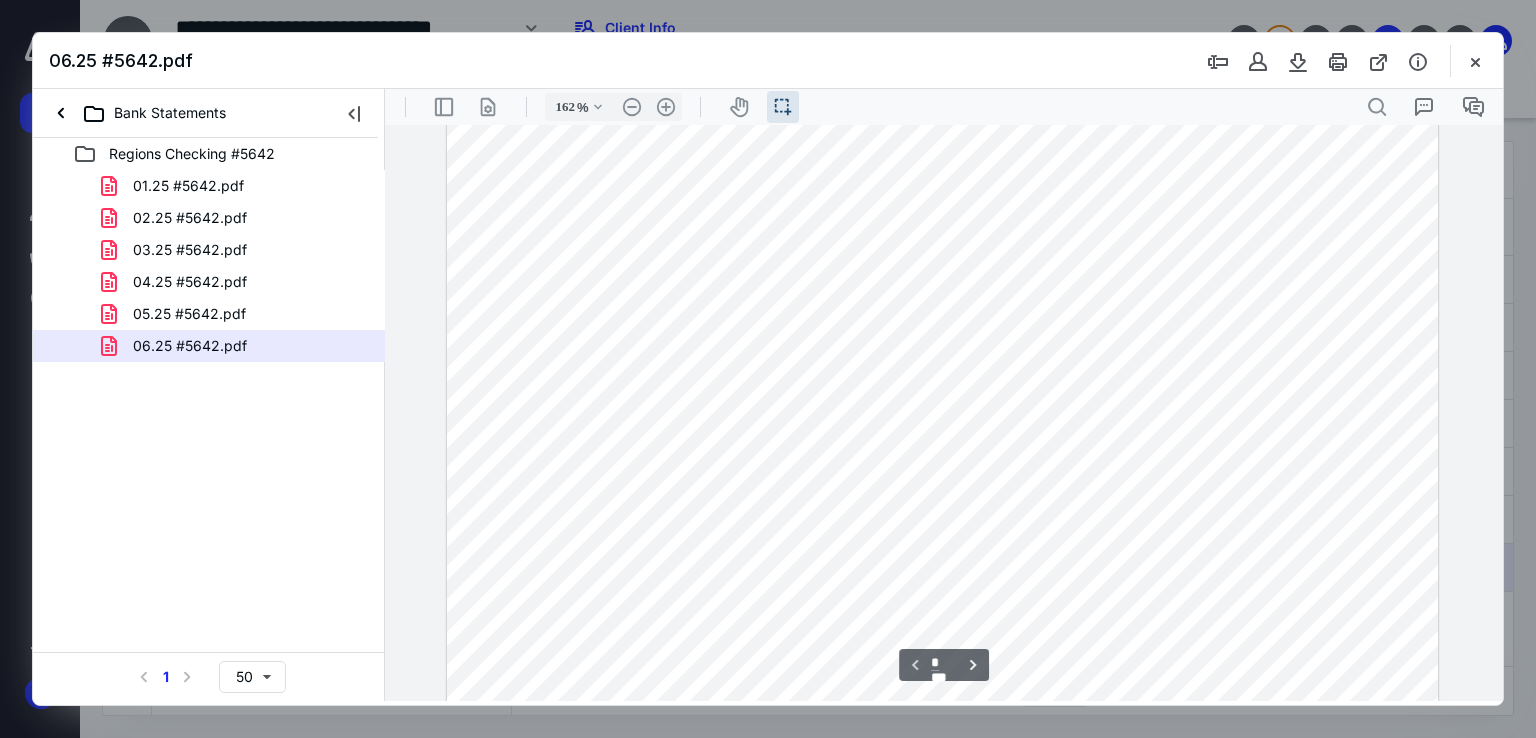 click at bounding box center (942, 231) 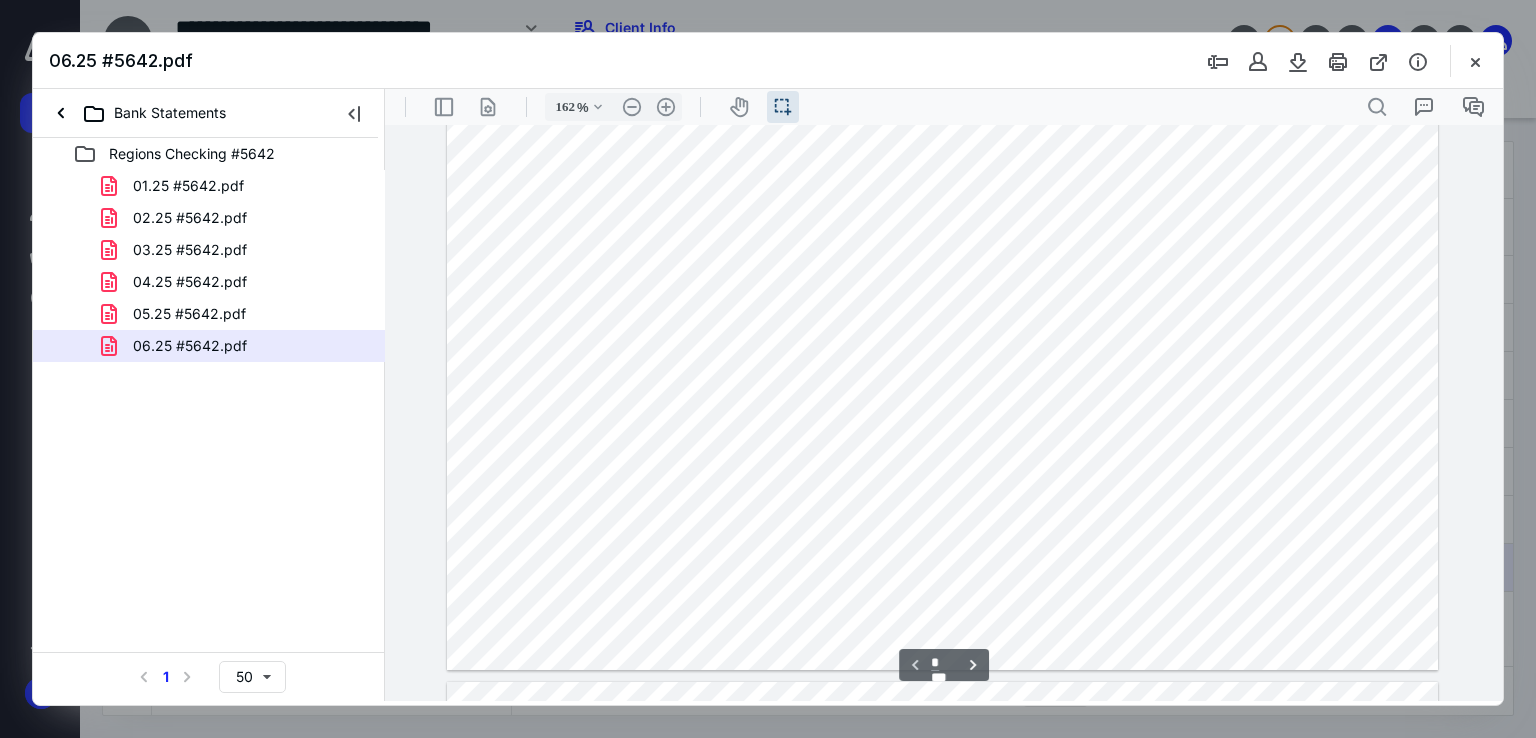 scroll, scrollTop: 702, scrollLeft: 0, axis: vertical 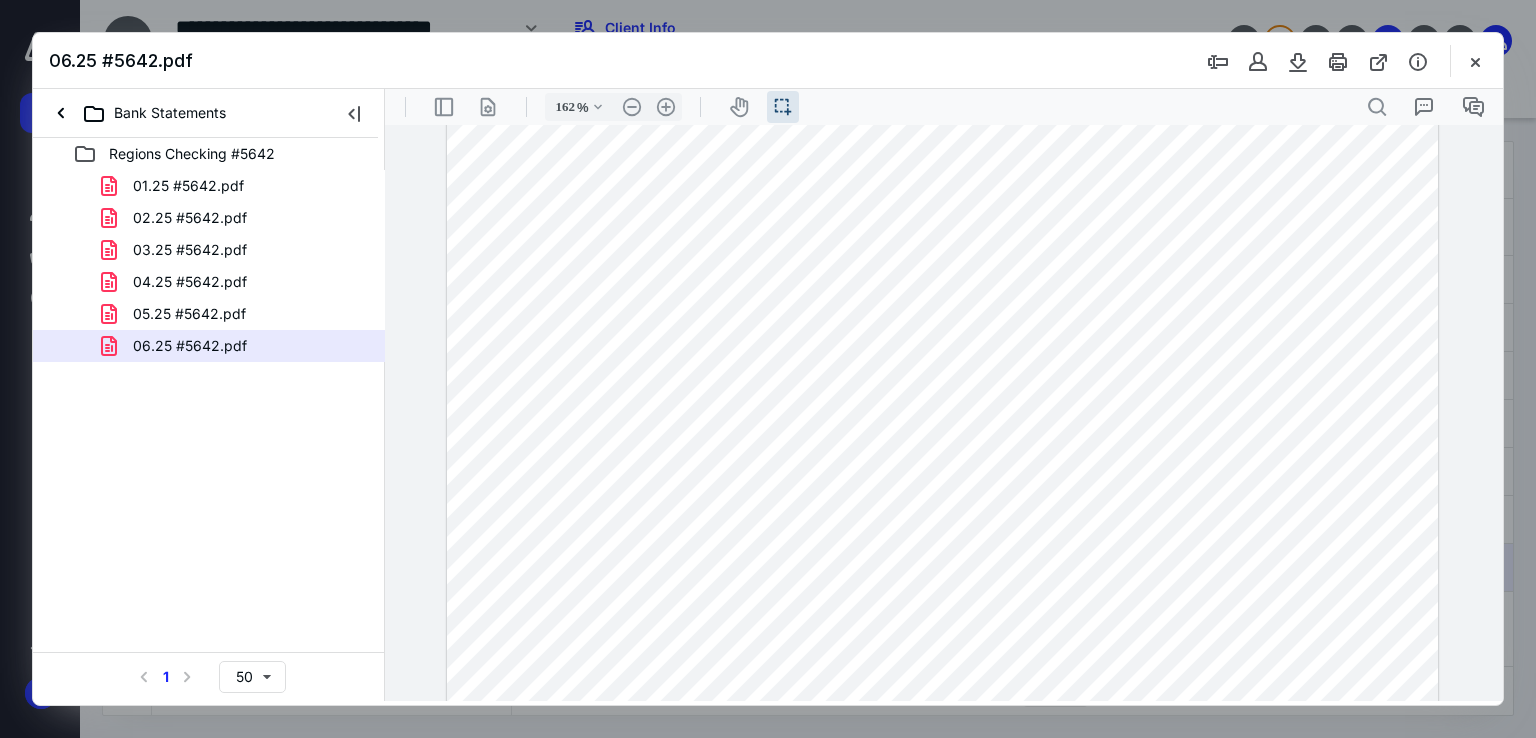 click at bounding box center [942, 70] 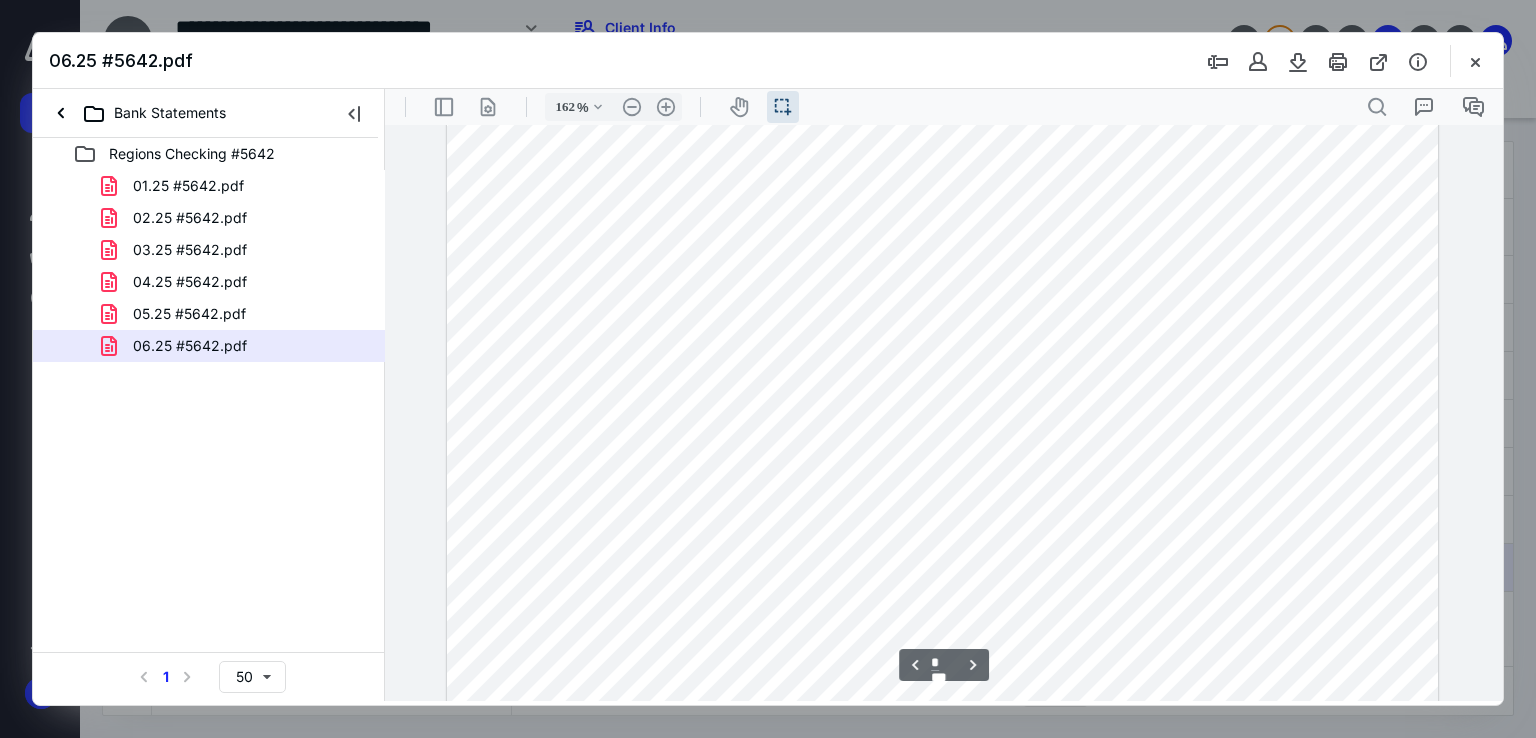 scroll, scrollTop: 3205, scrollLeft: 0, axis: vertical 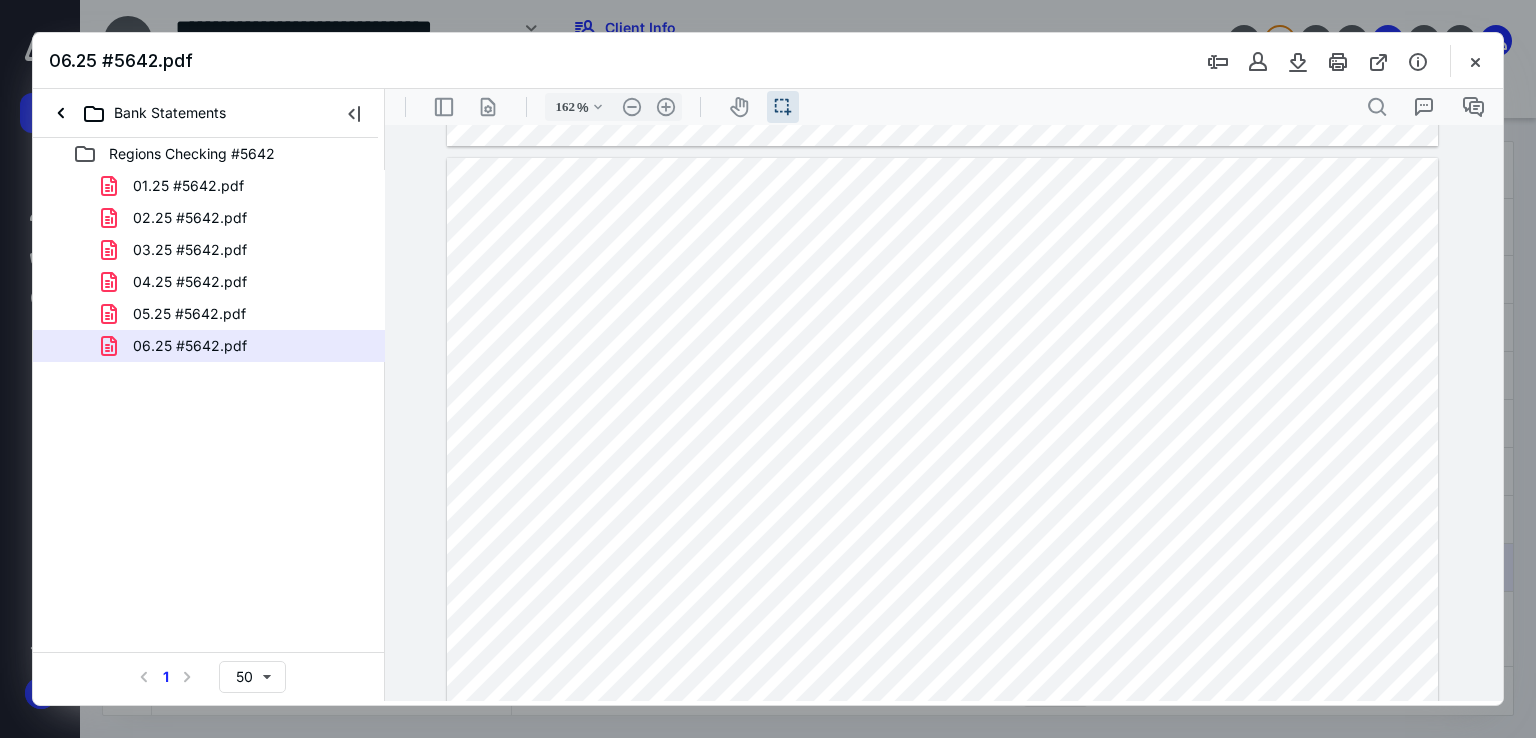 type on "*" 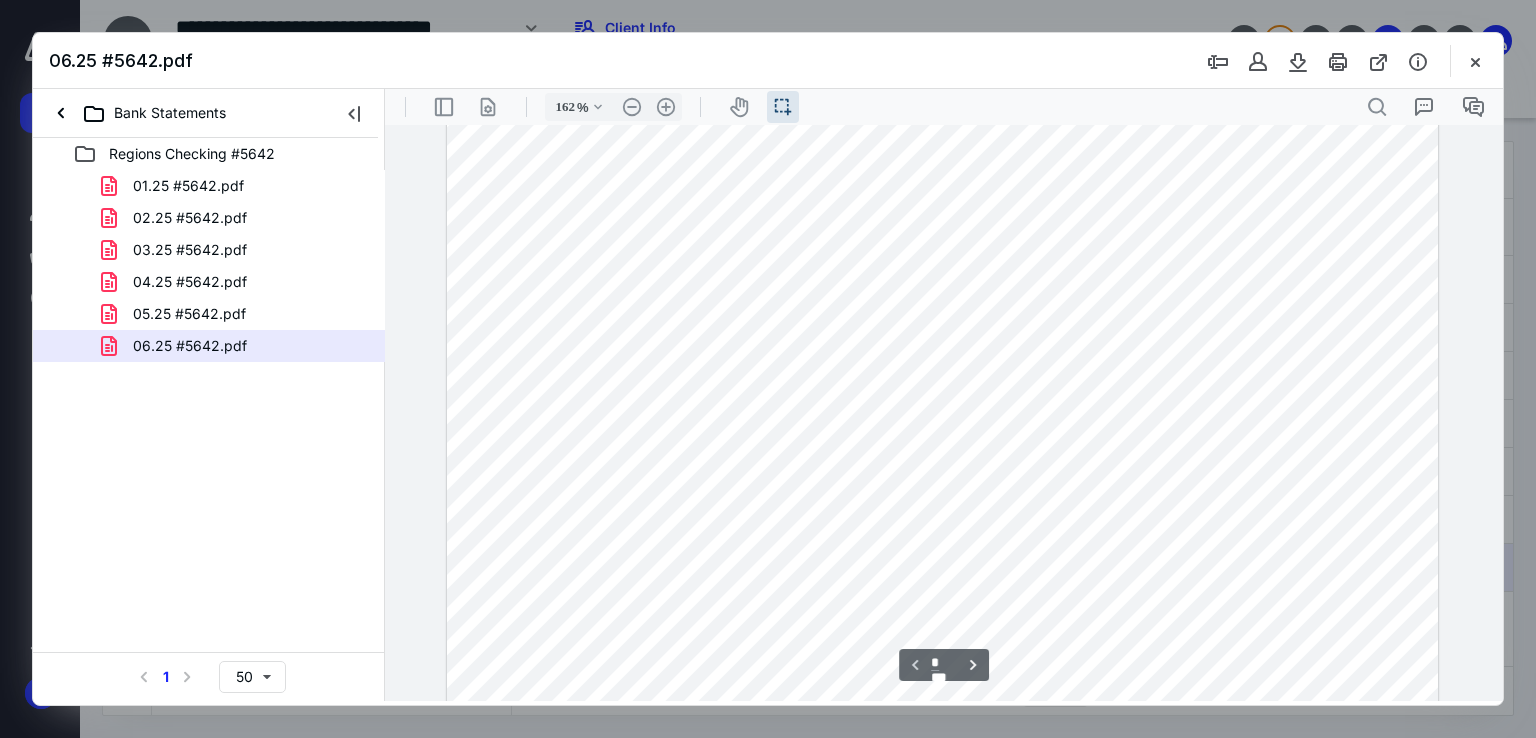 scroll, scrollTop: 253, scrollLeft: 0, axis: vertical 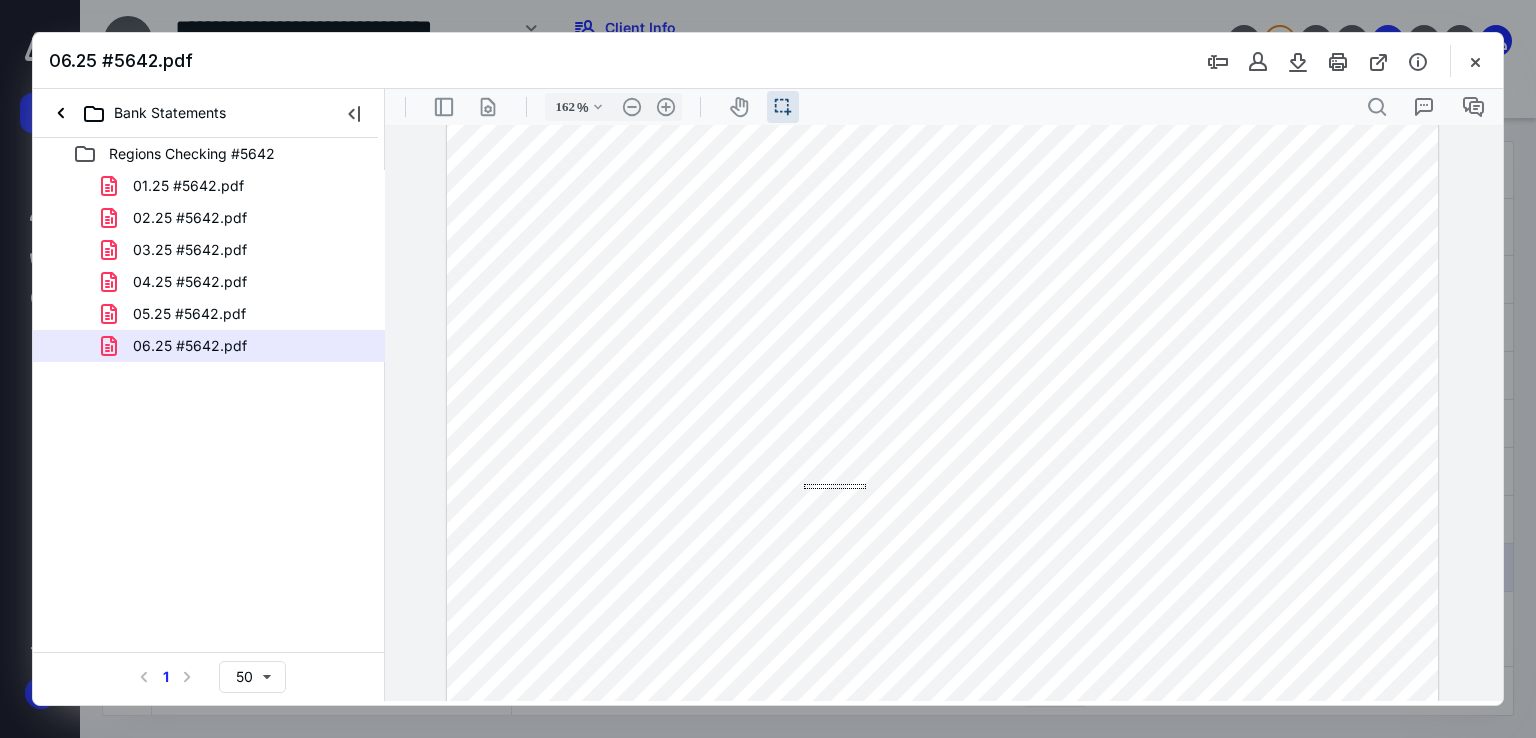drag, startPoint x: 805, startPoint y: 489, endPoint x: 866, endPoint y: 484, distance: 61.204575 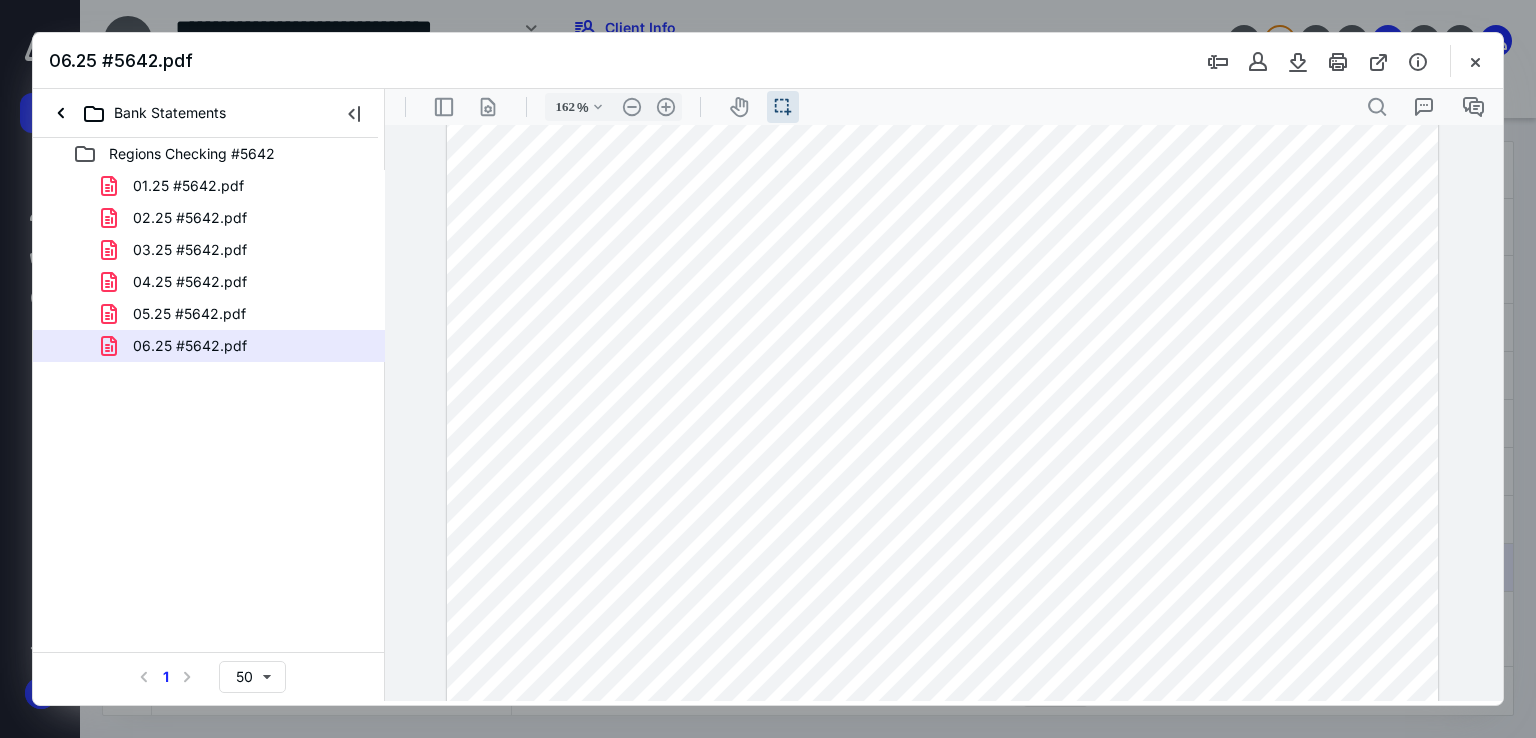 drag, startPoint x: 866, startPoint y: 484, endPoint x: 804, endPoint y: 485, distance: 62.008064 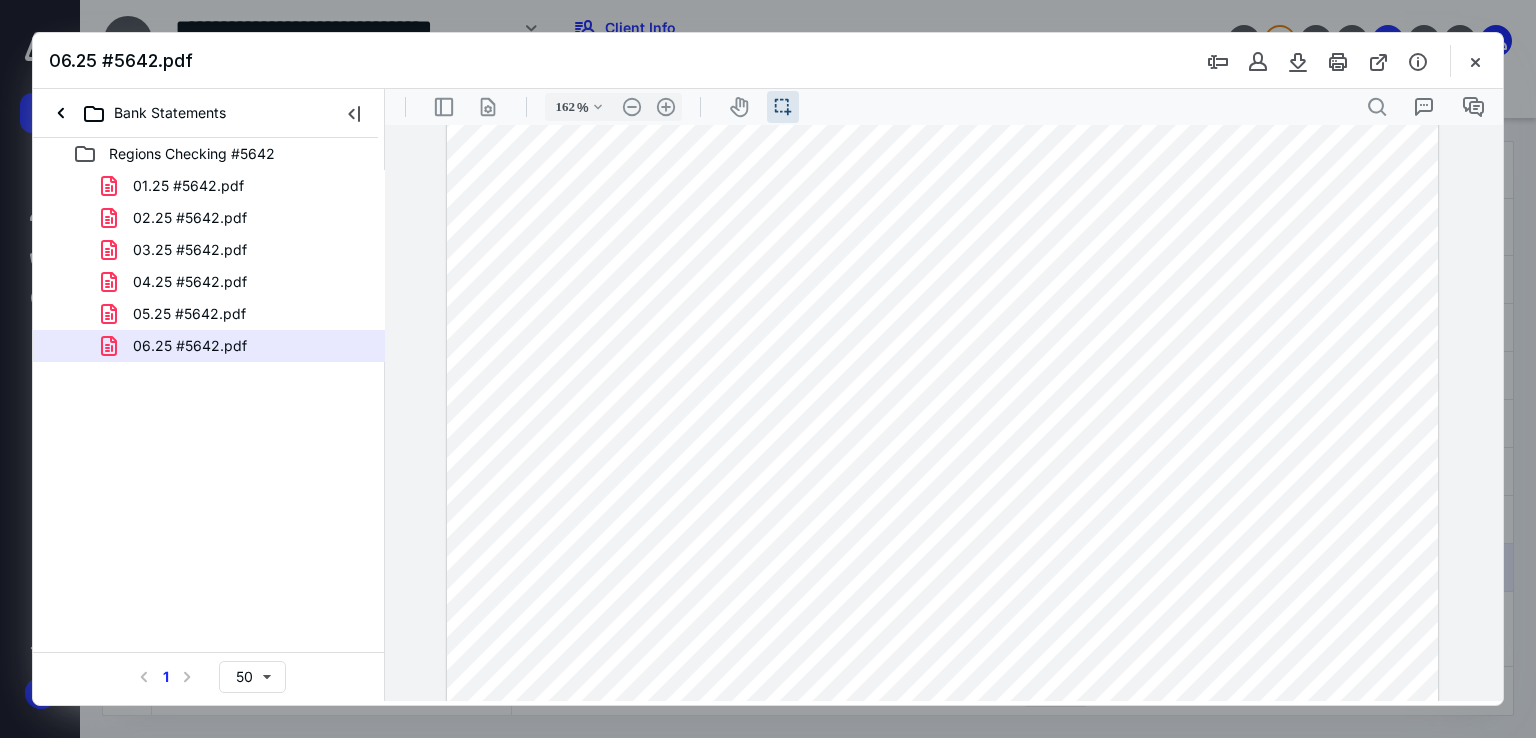 click at bounding box center [942, 519] 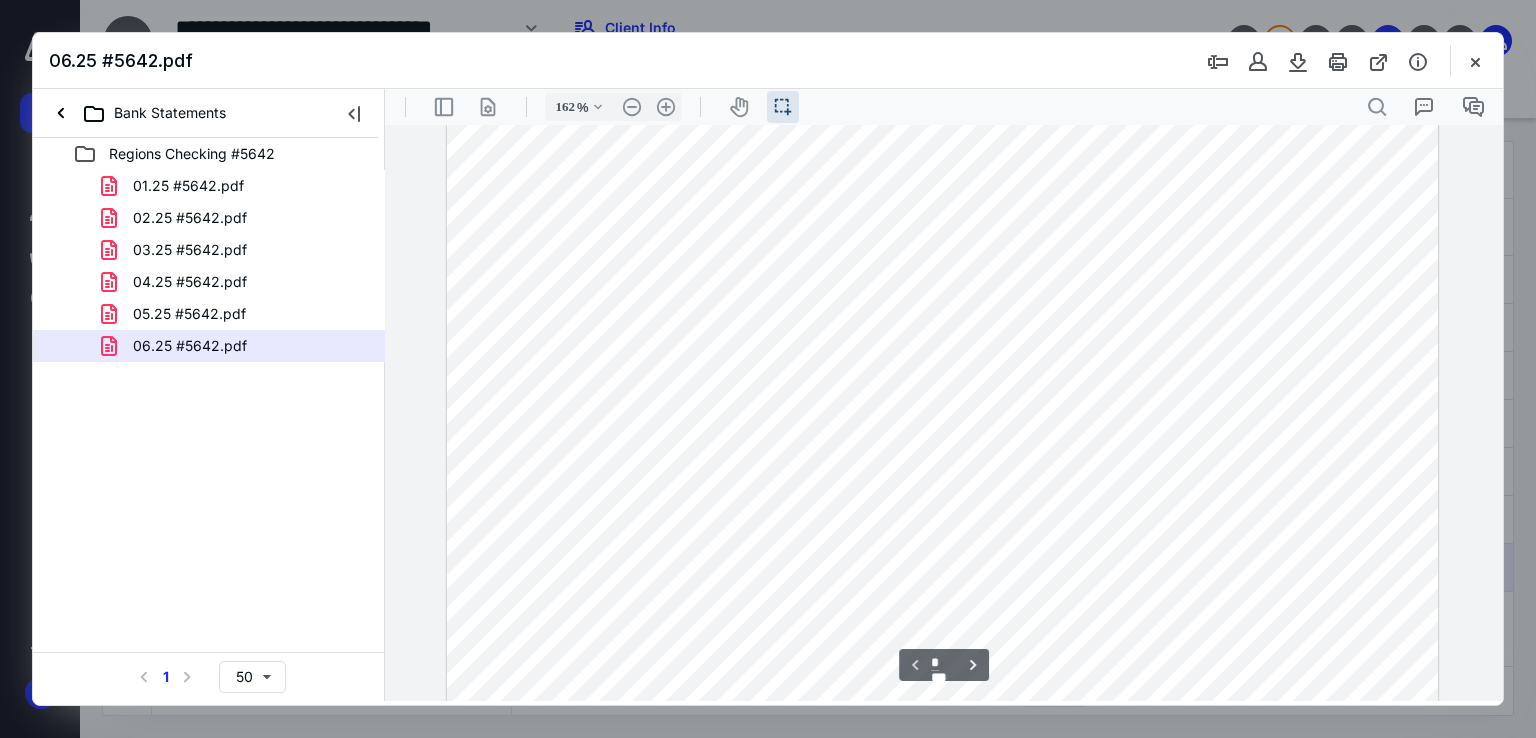 scroll, scrollTop: 0, scrollLeft: 0, axis: both 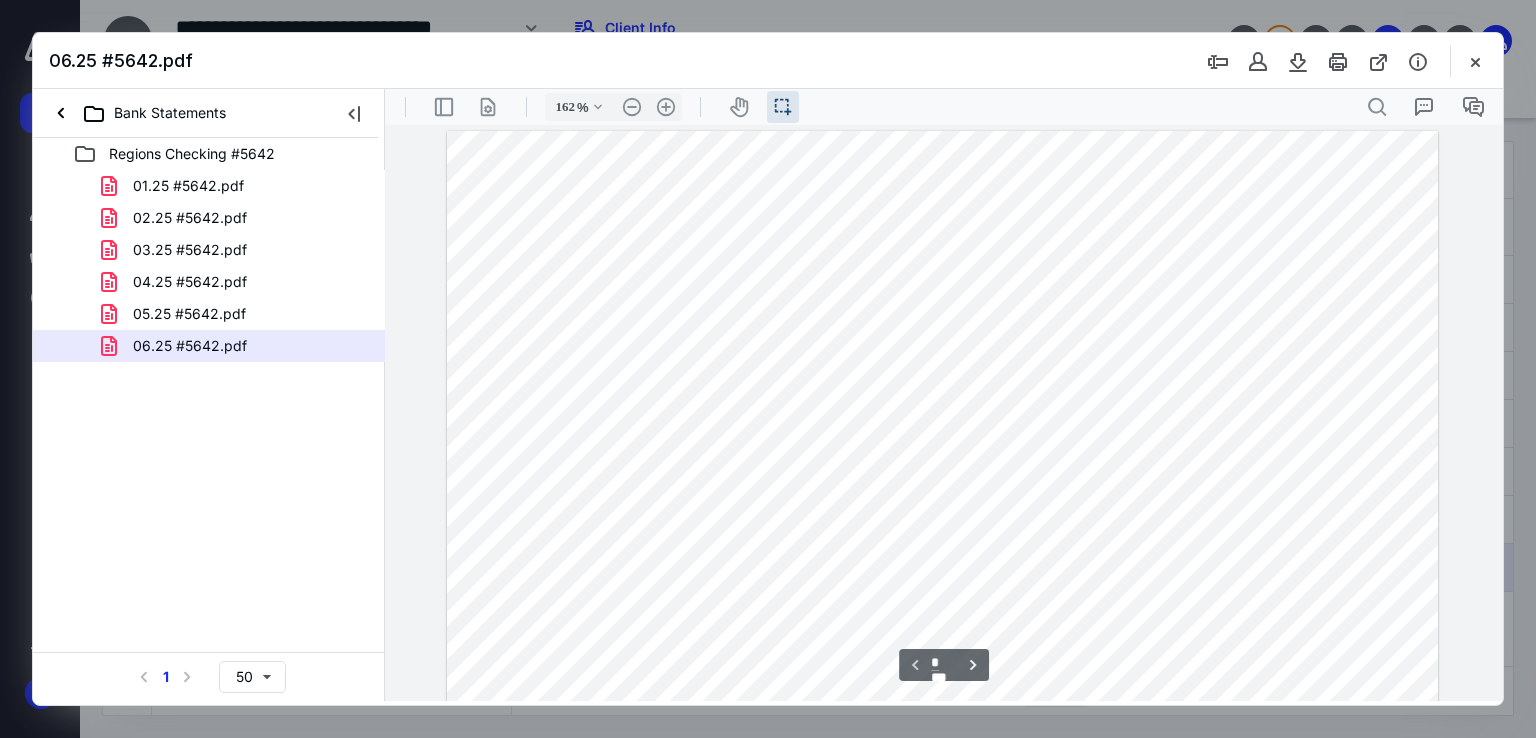 click at bounding box center [942, 772] 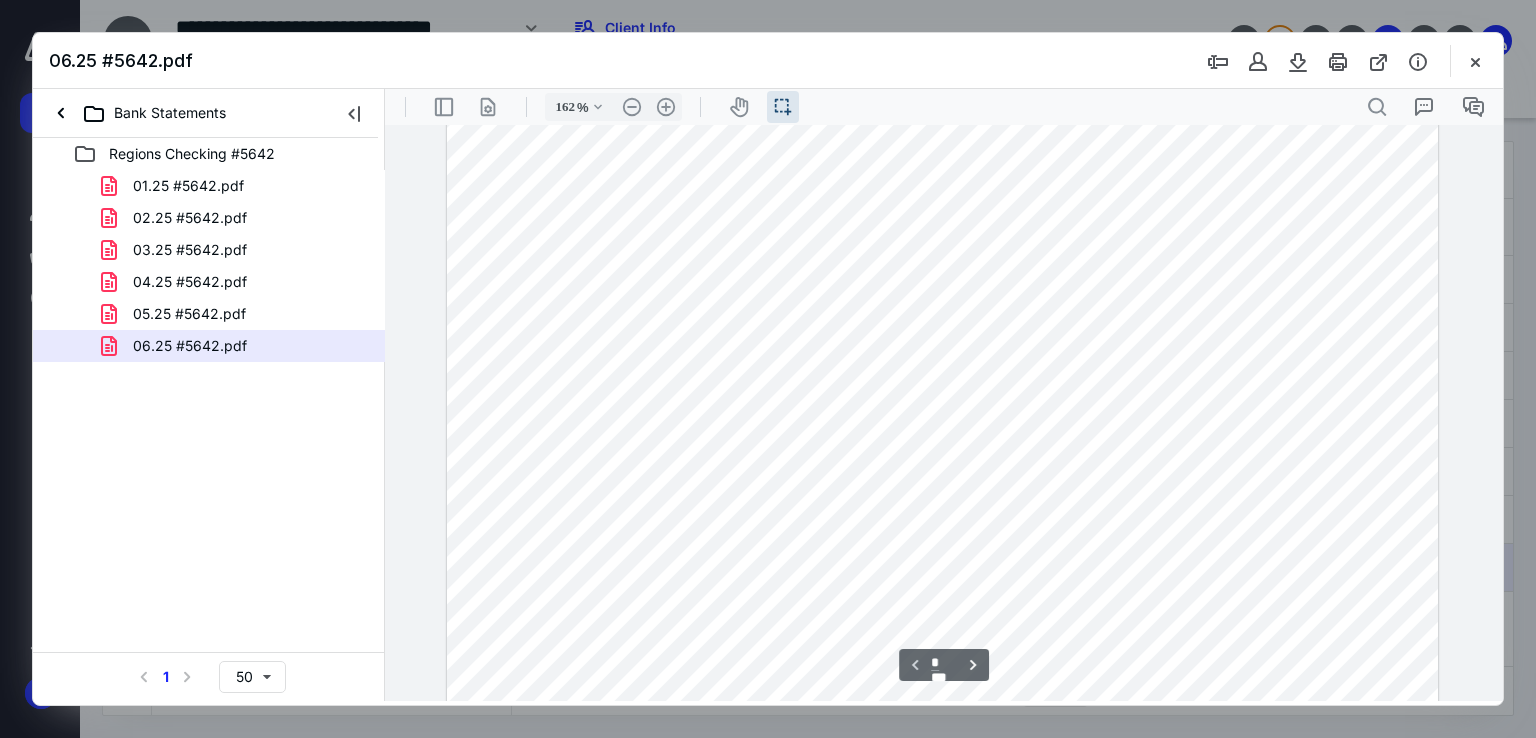 scroll, scrollTop: 93, scrollLeft: 0, axis: vertical 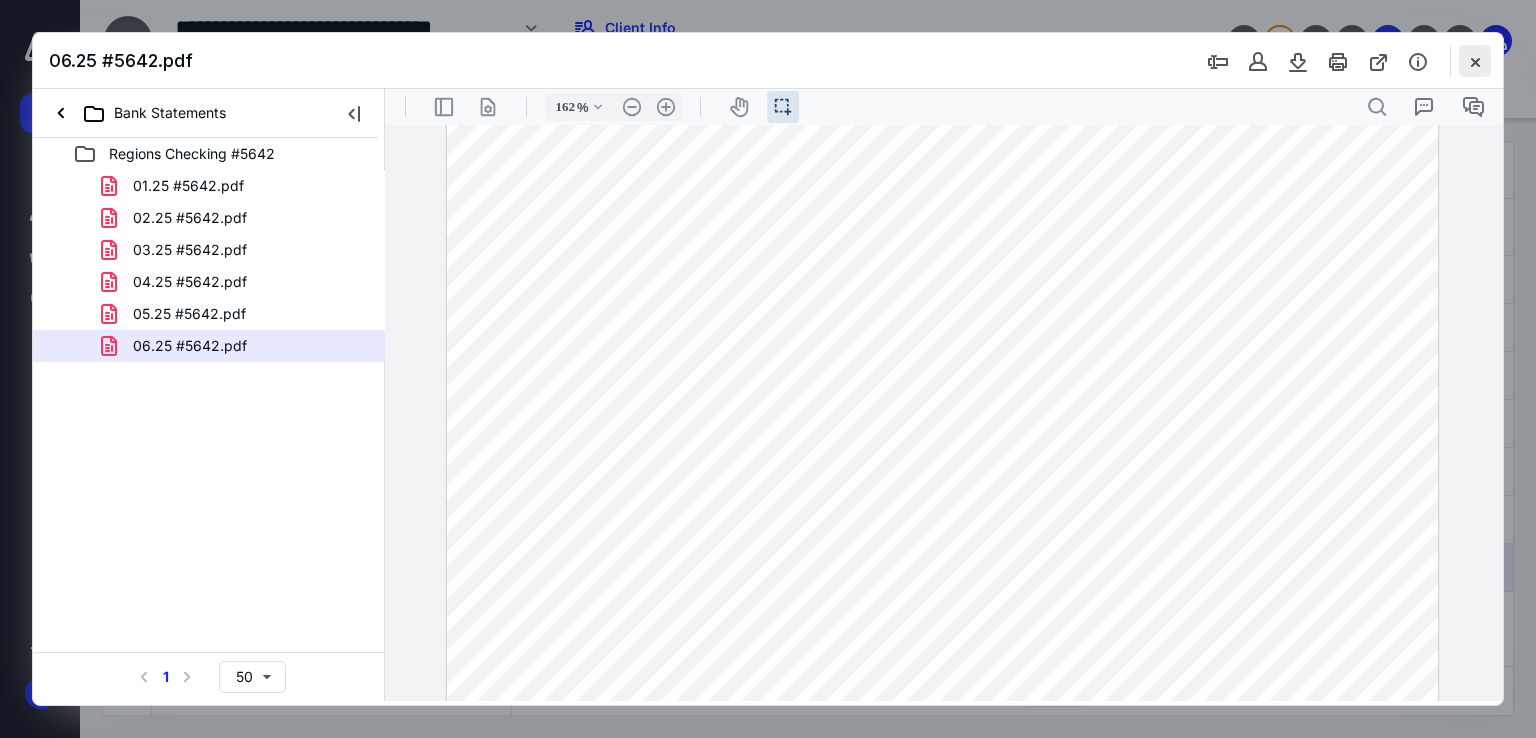 click at bounding box center (1475, 61) 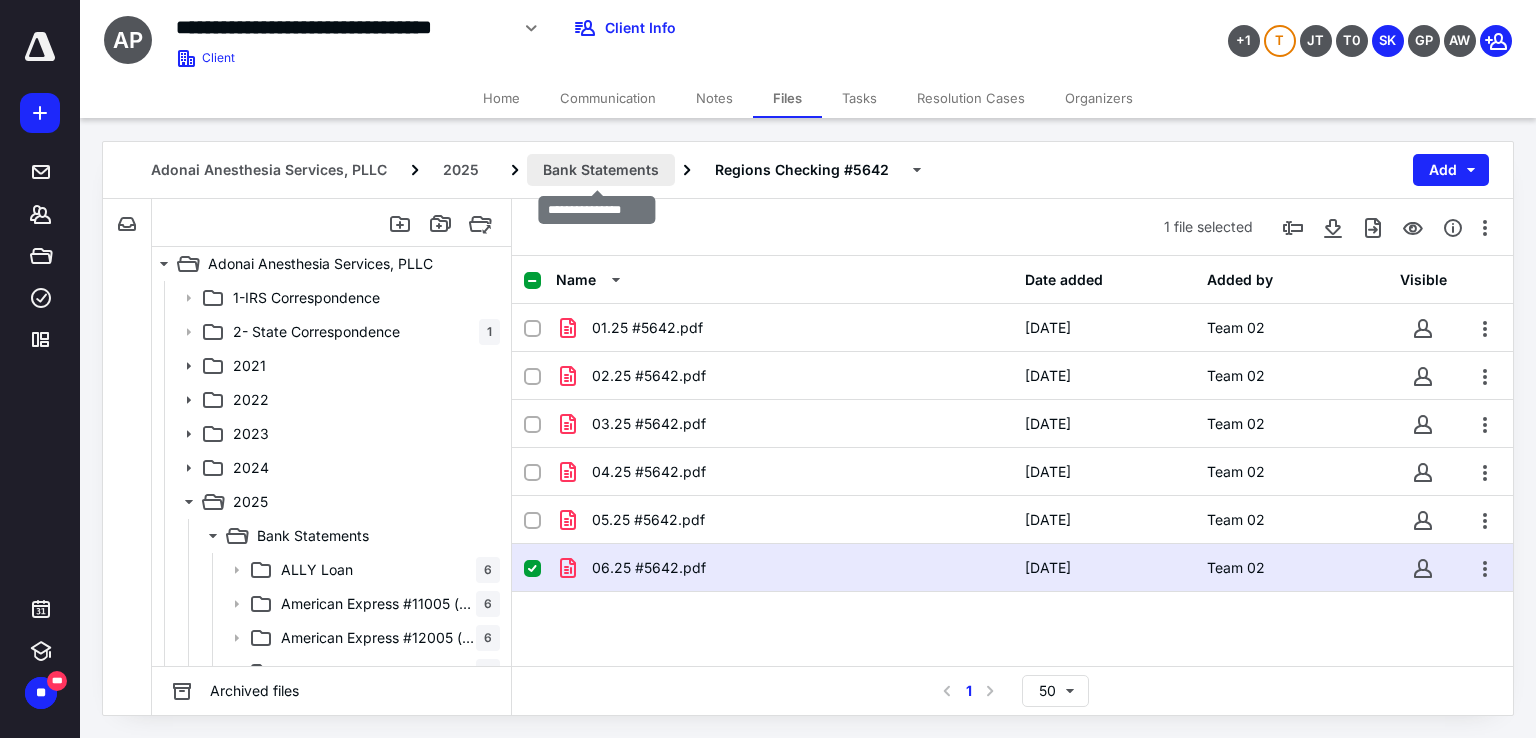 click on "Bank Statements" at bounding box center (601, 170) 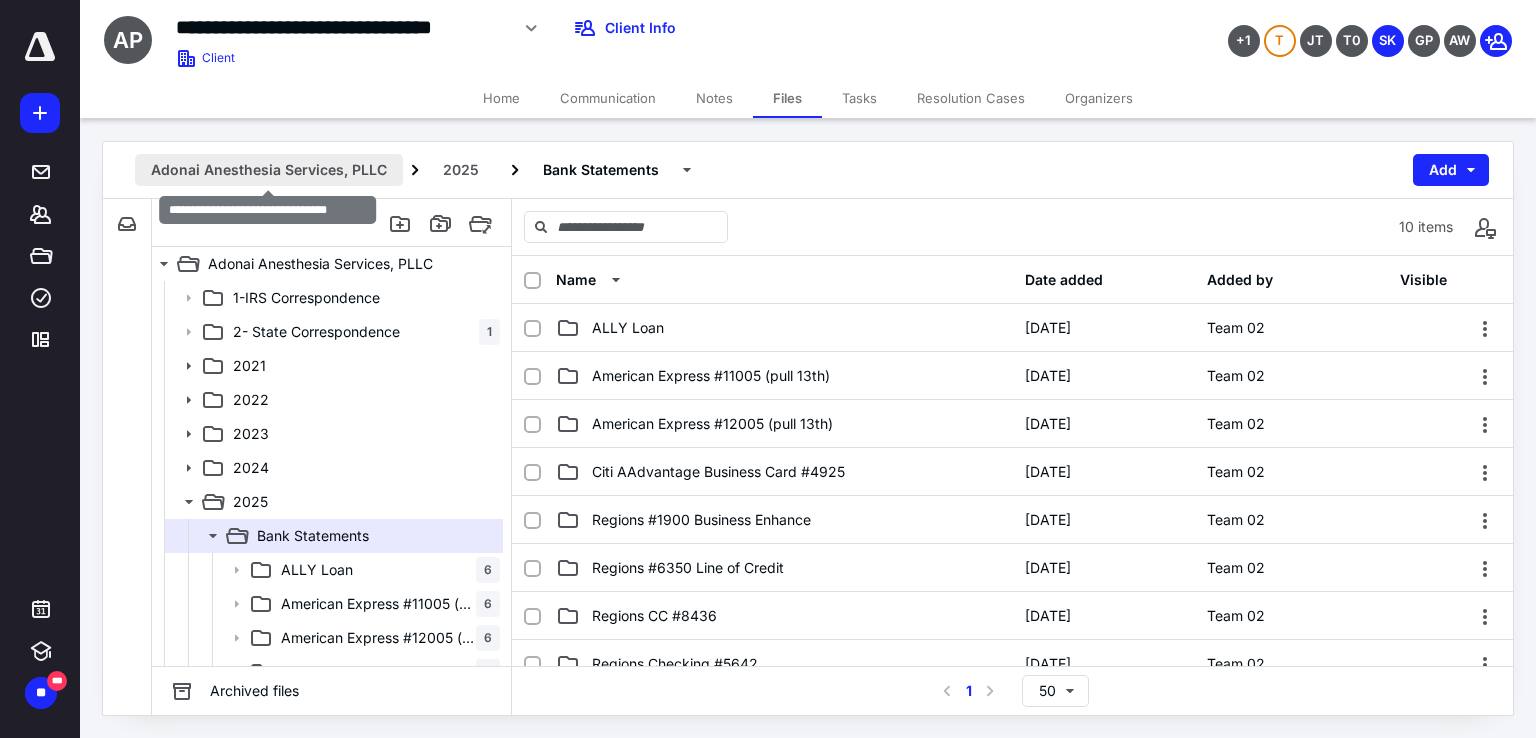 click on "Adonai Anesthesia Services, PLLC" at bounding box center (269, 170) 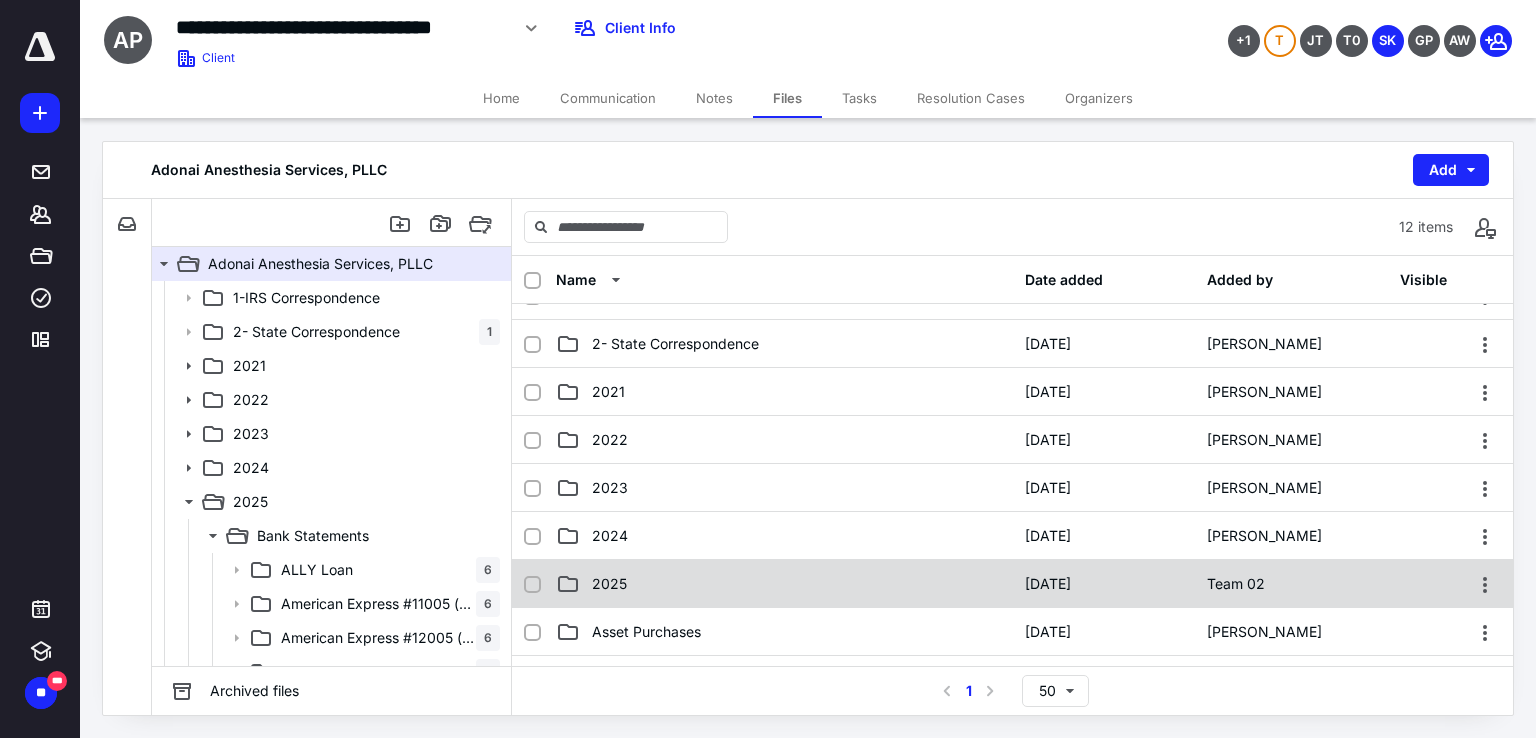 scroll, scrollTop: 0, scrollLeft: 0, axis: both 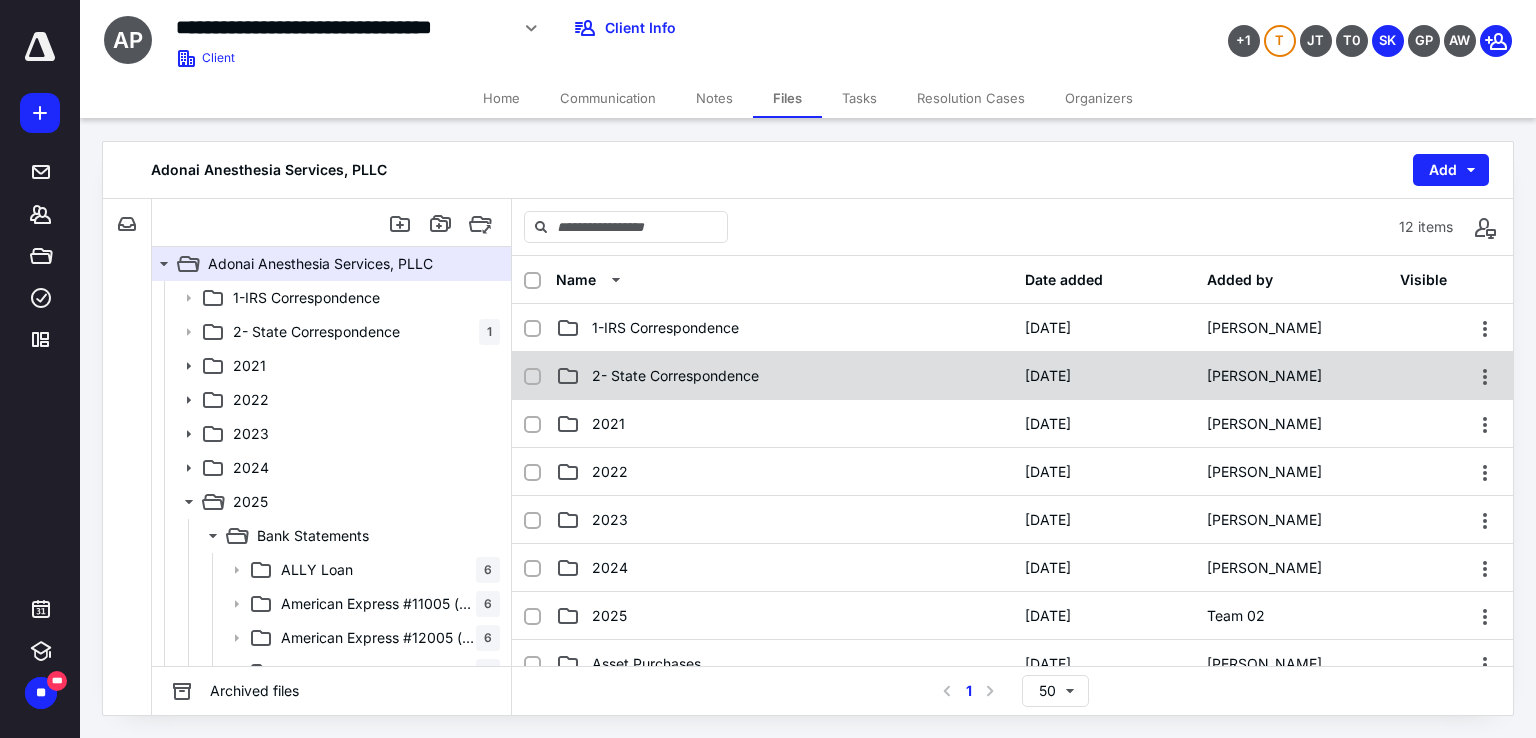 click on "2- State Correspondence [DATE] [PERSON_NAME]" at bounding box center [1012, 376] 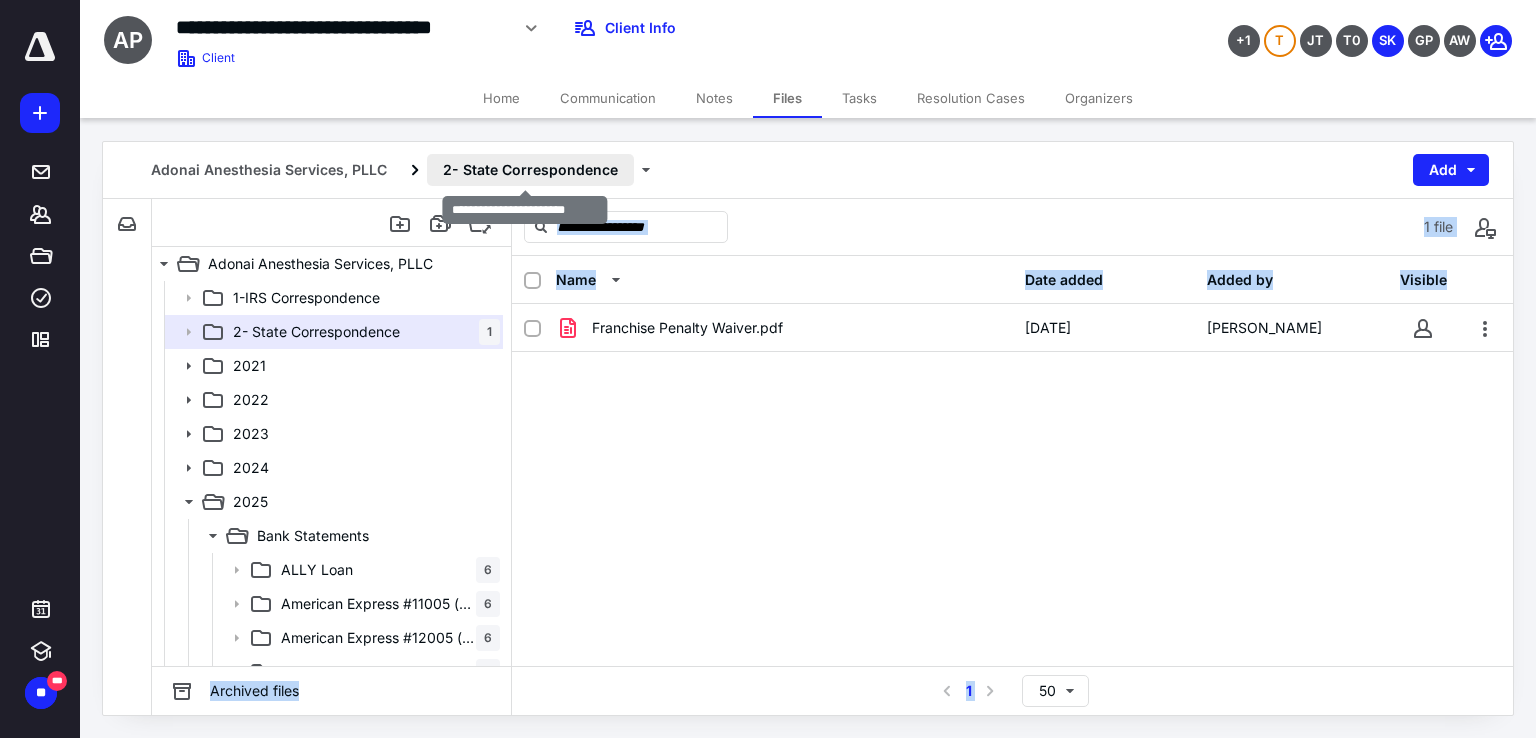click on "2- State Correspondence" at bounding box center [530, 170] 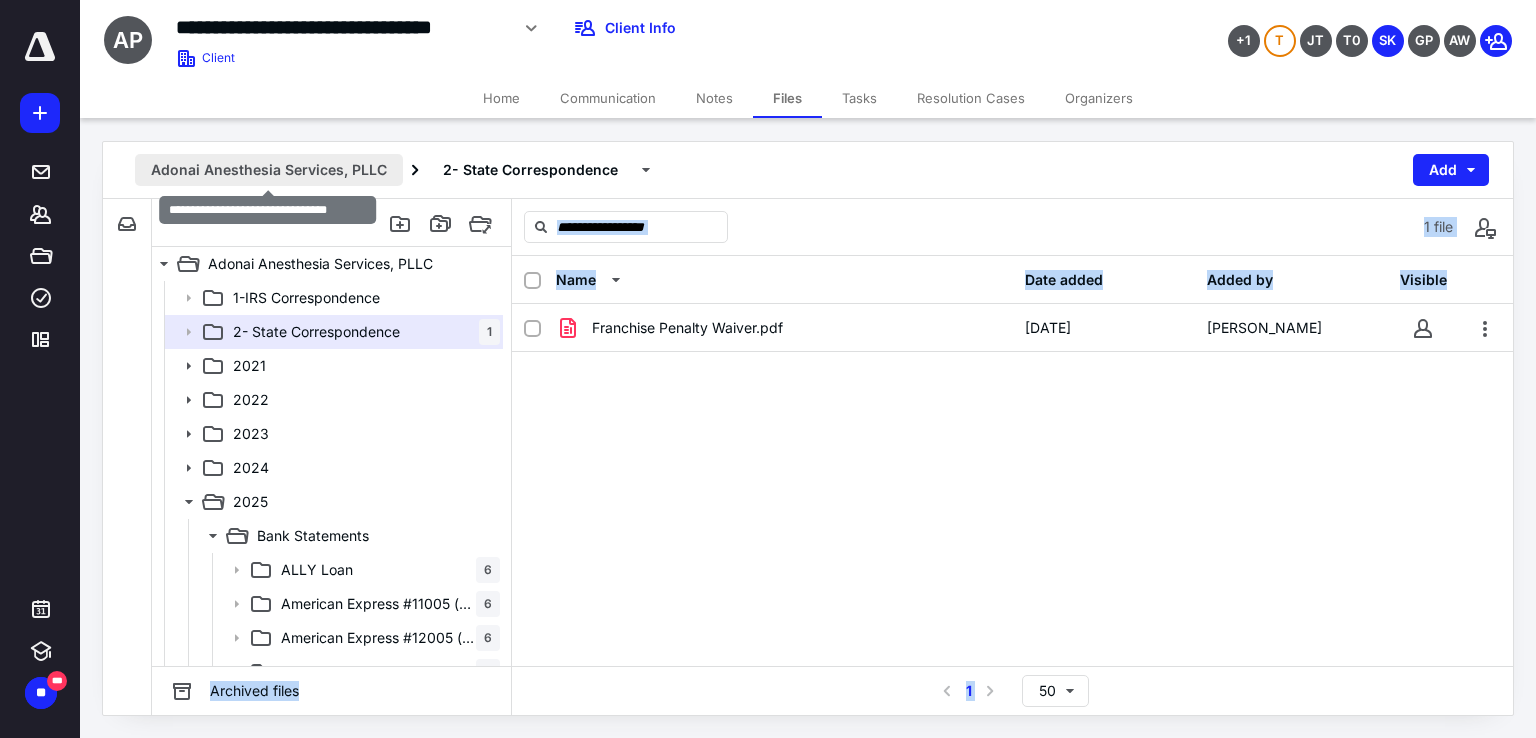 click on "Adonai Anesthesia Services, PLLC" at bounding box center [269, 170] 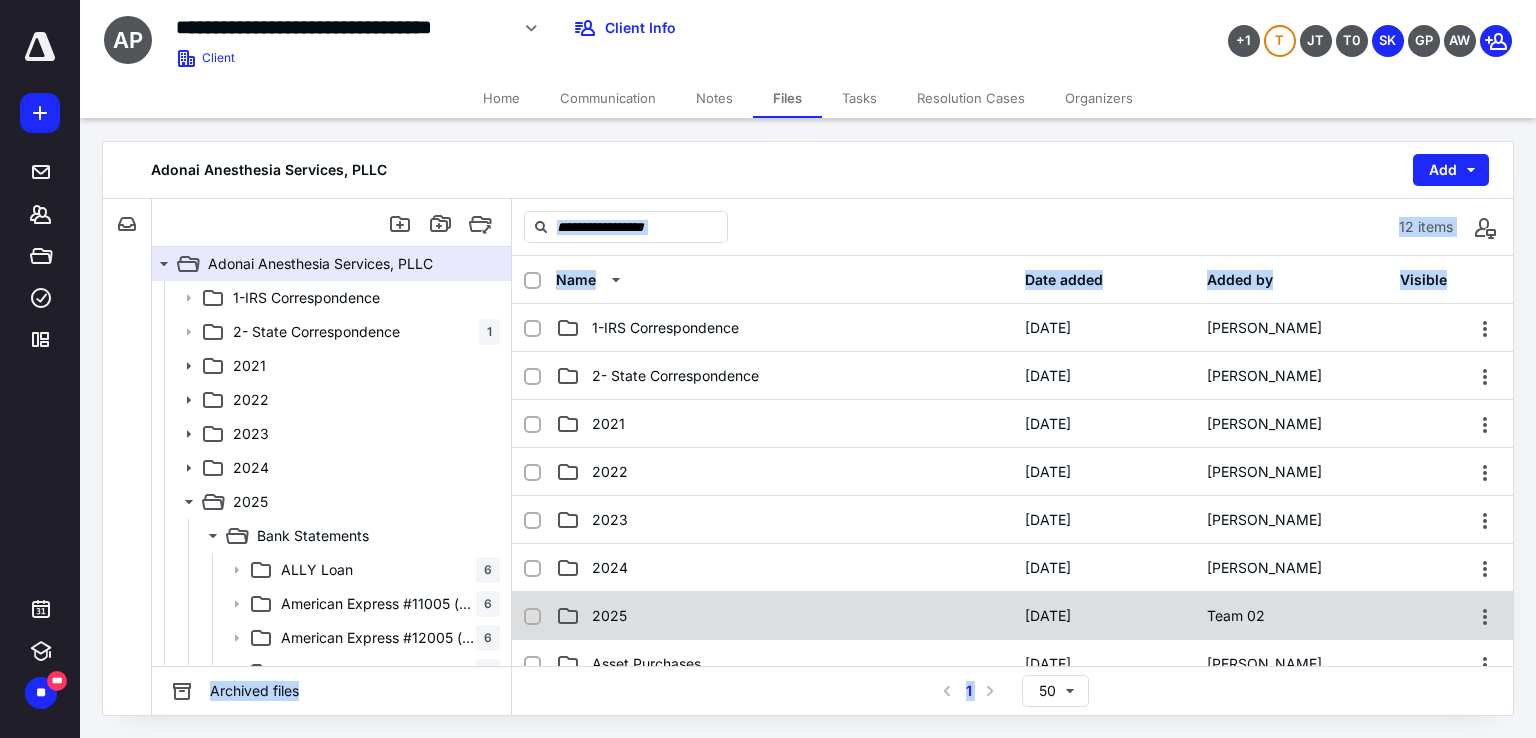 click on "2025" at bounding box center [609, 616] 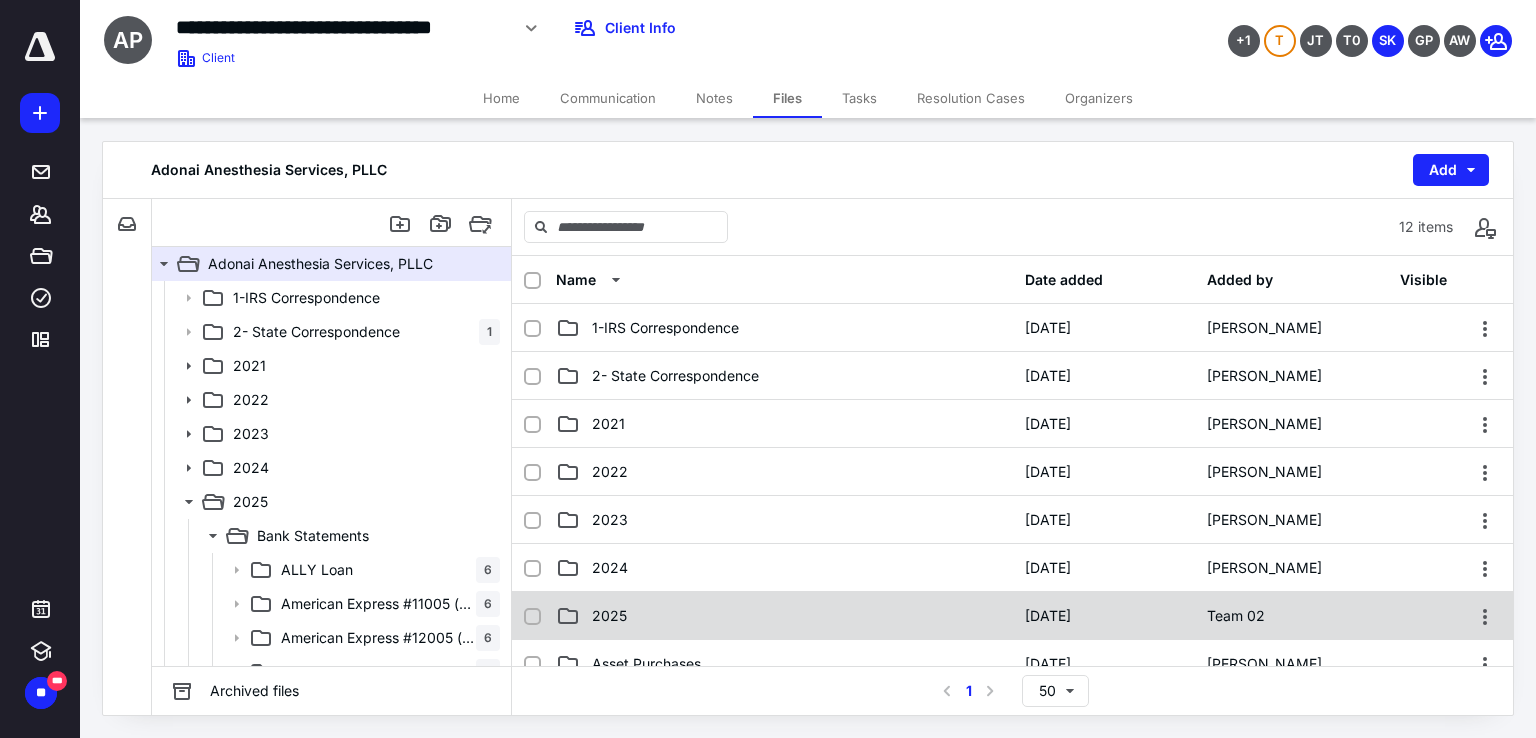 click on "2025" at bounding box center (609, 616) 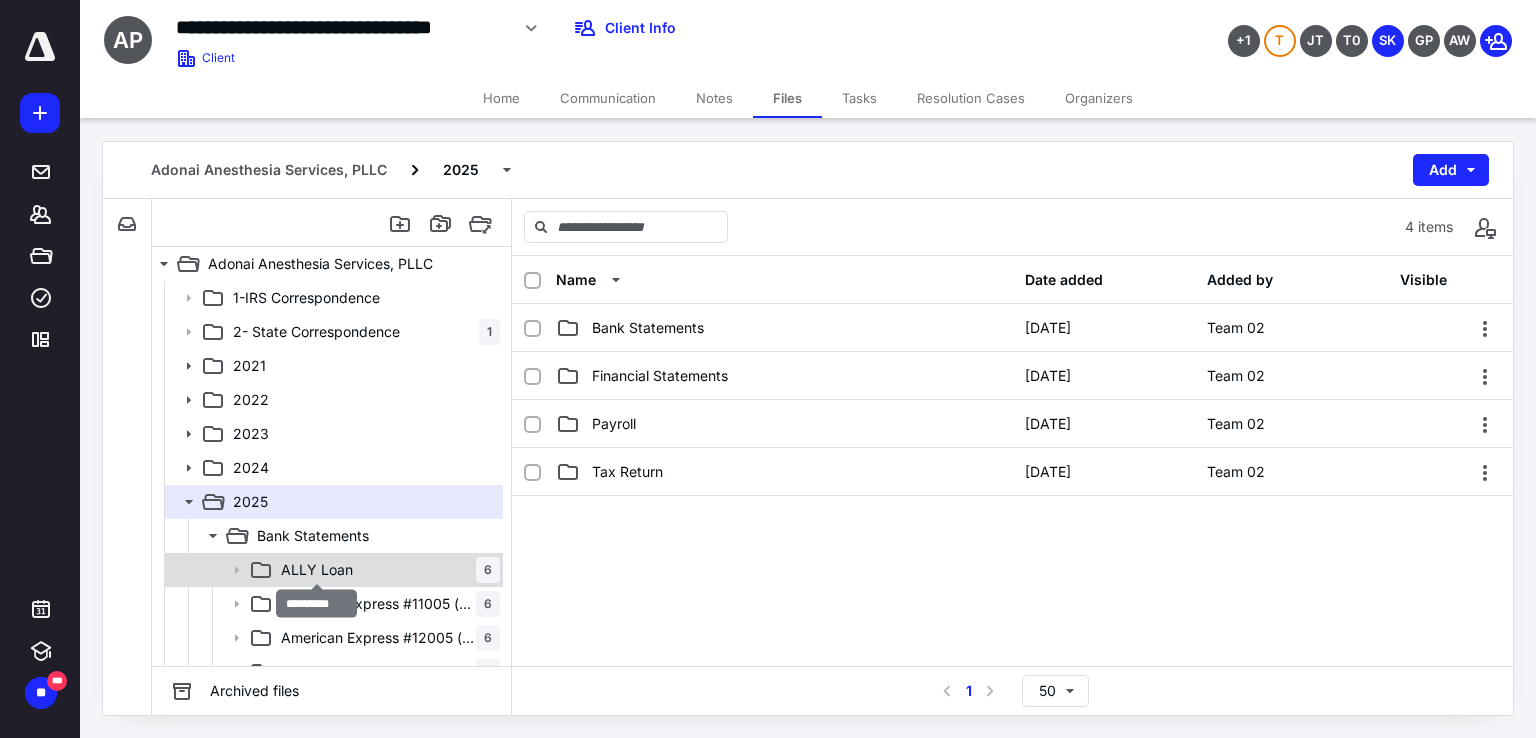 click on "ALLY Loan" at bounding box center [317, 570] 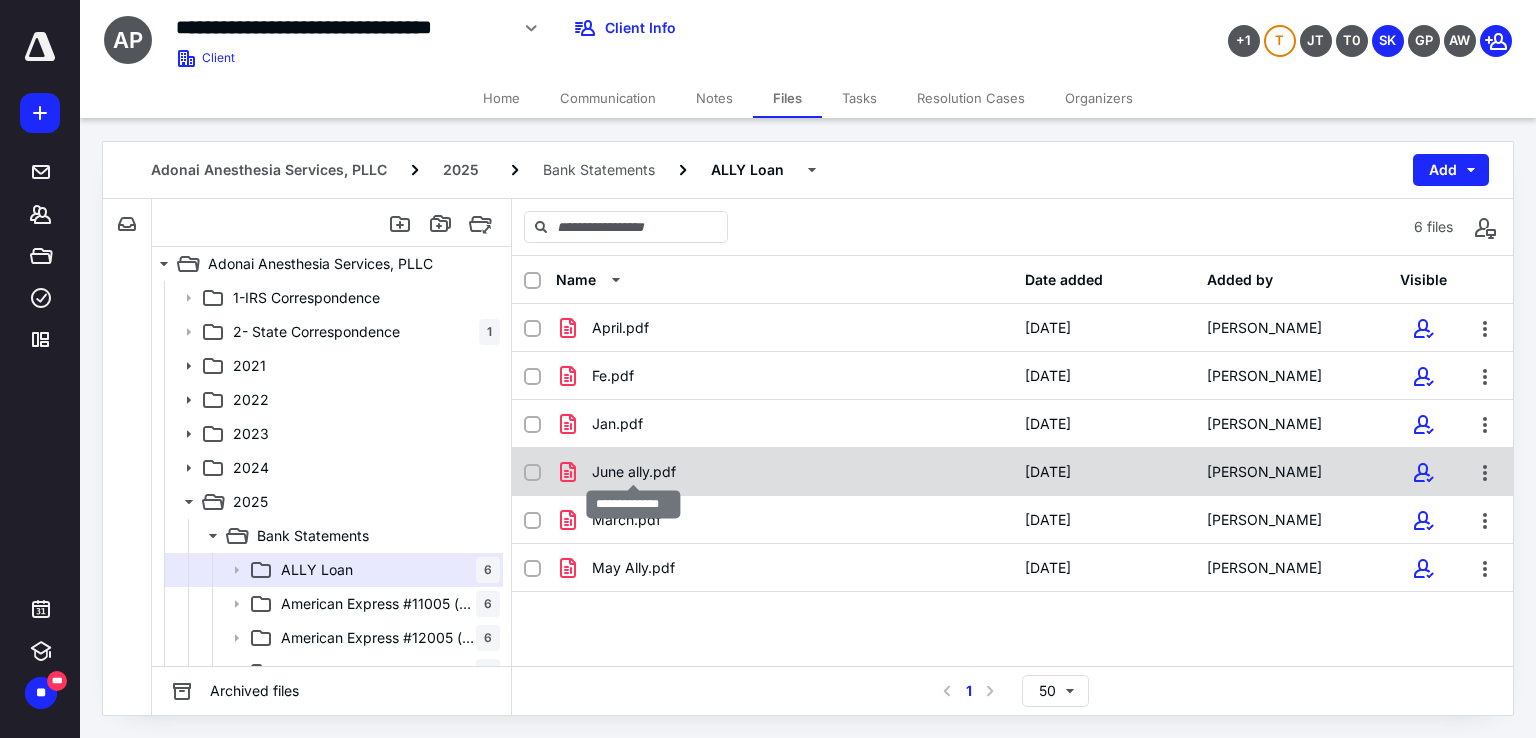 click on "June ally.pdf" at bounding box center (634, 472) 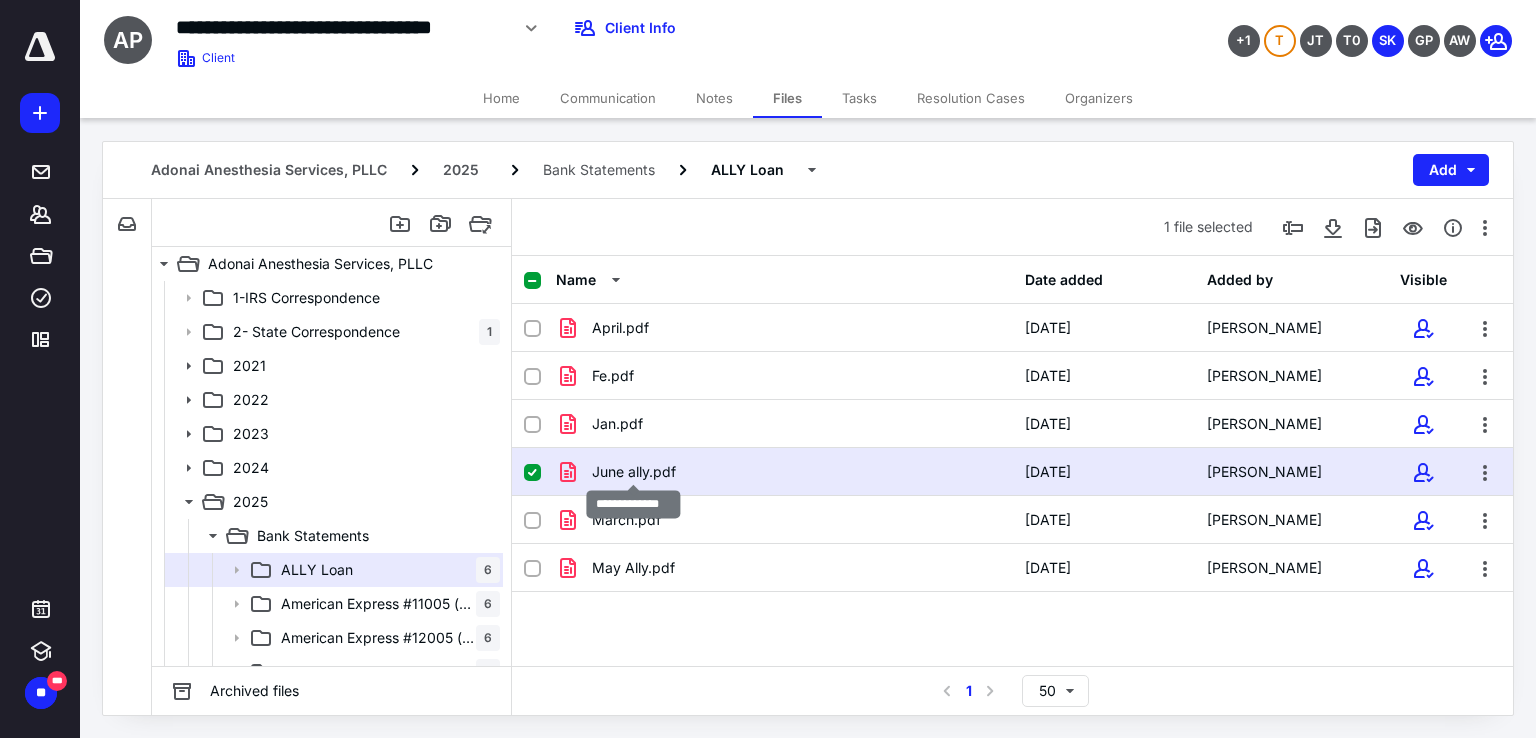 click on "June ally.pdf" at bounding box center [634, 472] 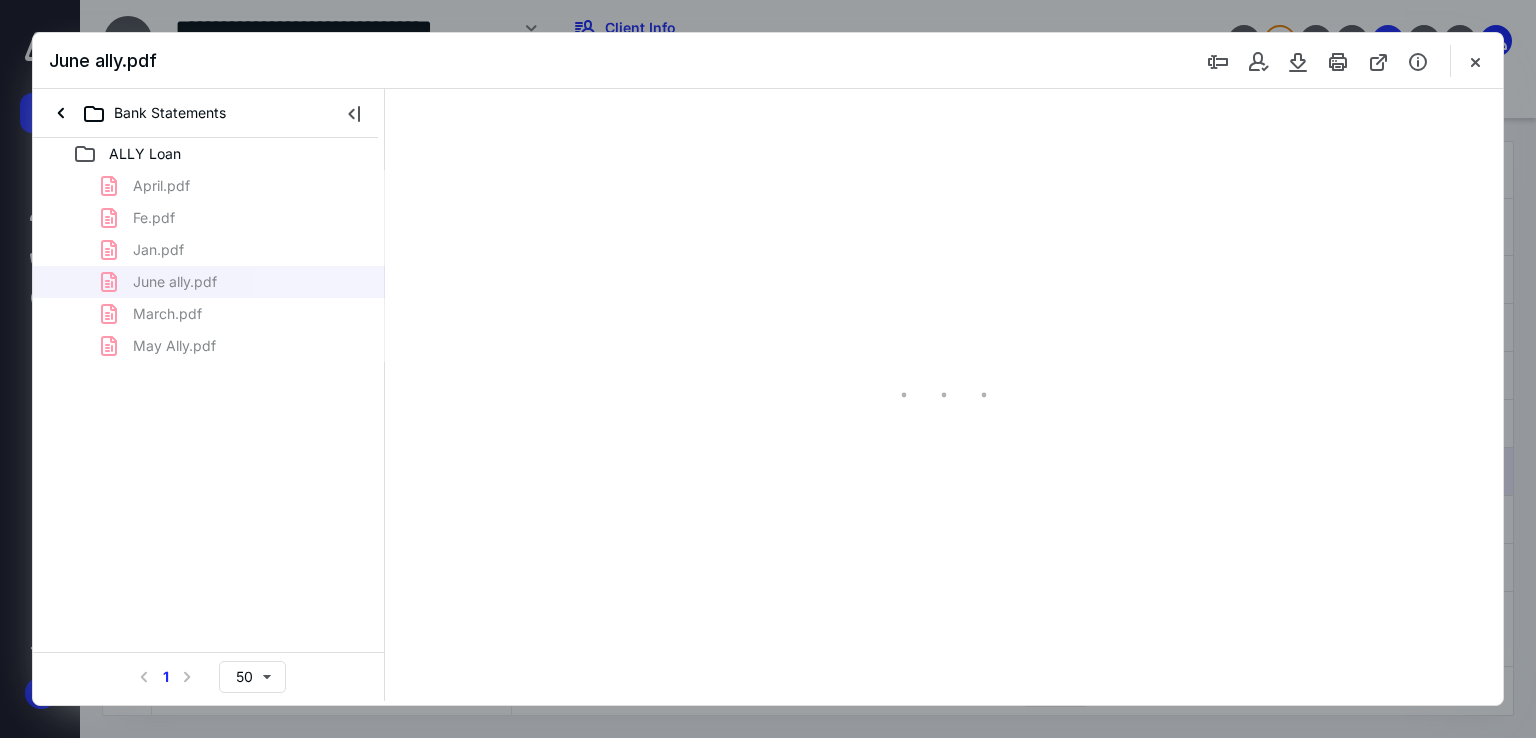 scroll, scrollTop: 0, scrollLeft: 0, axis: both 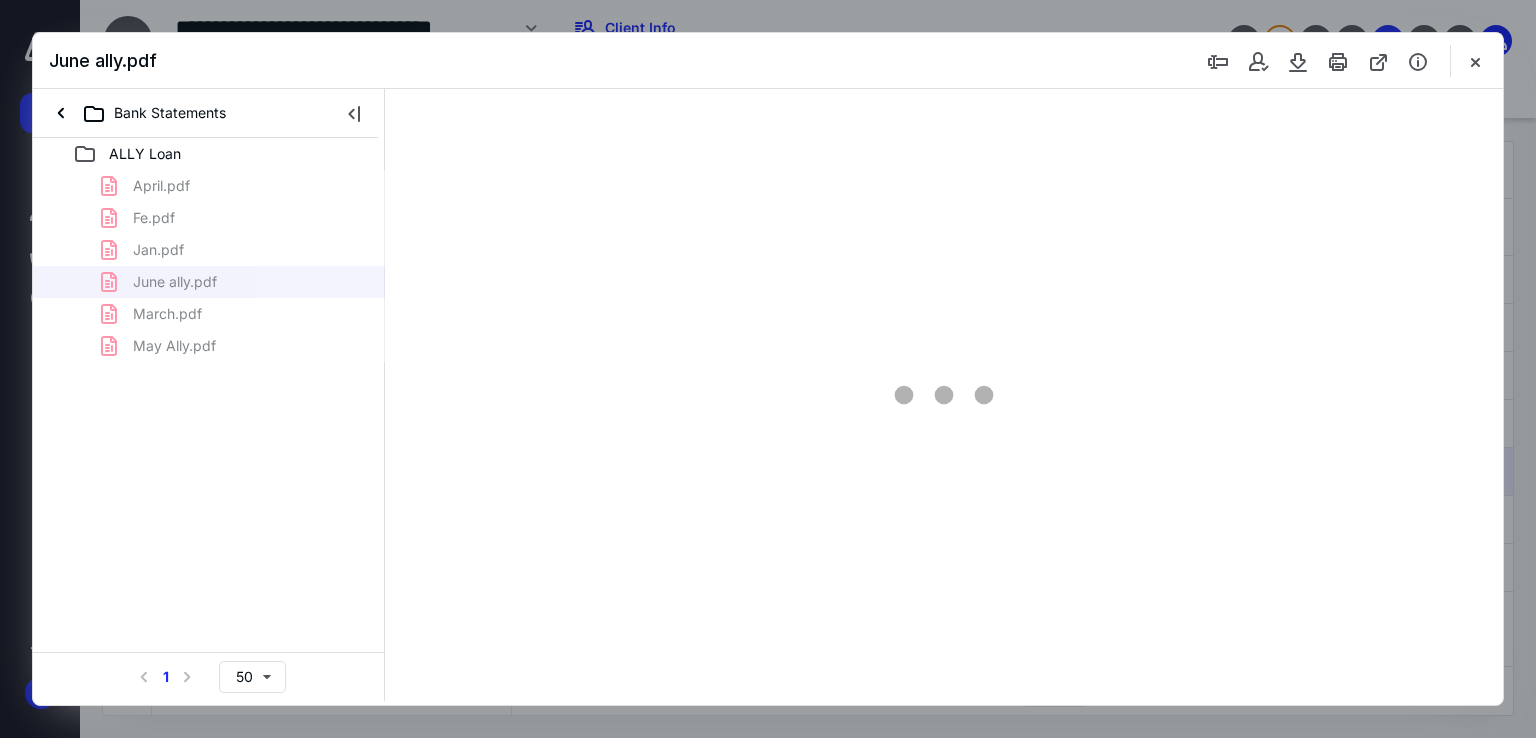type on "72" 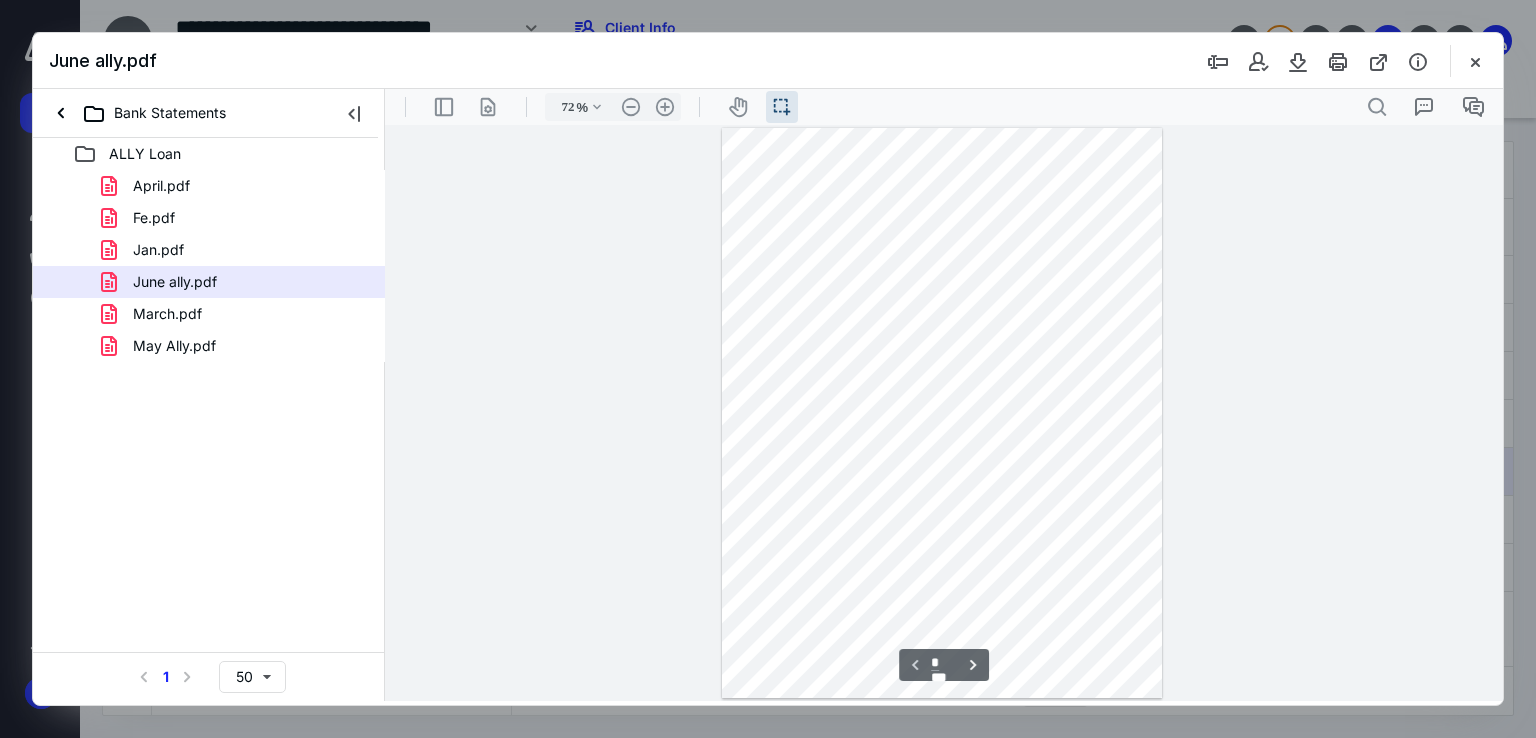 click at bounding box center [944, 413] 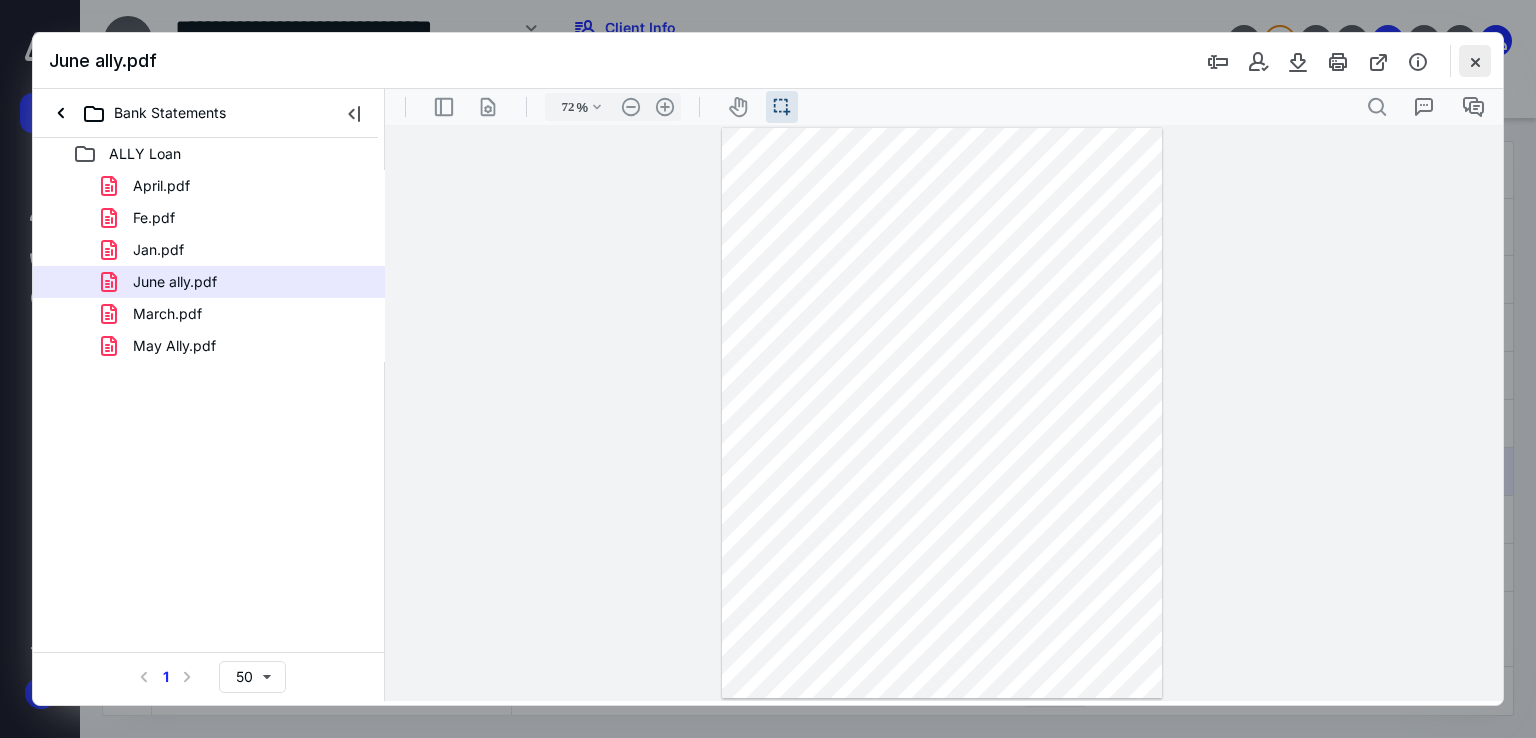 click at bounding box center (1475, 61) 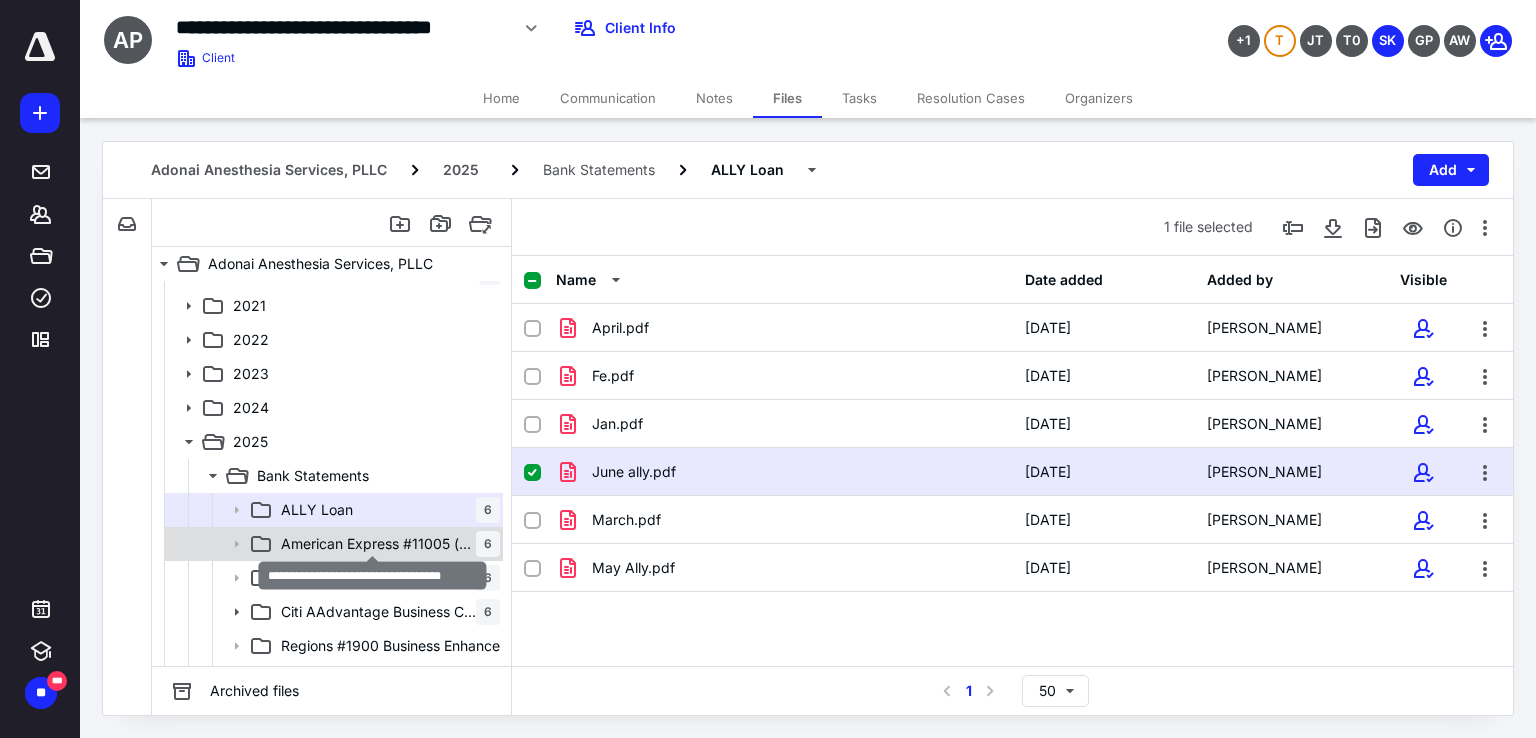 scroll, scrollTop: 61, scrollLeft: 0, axis: vertical 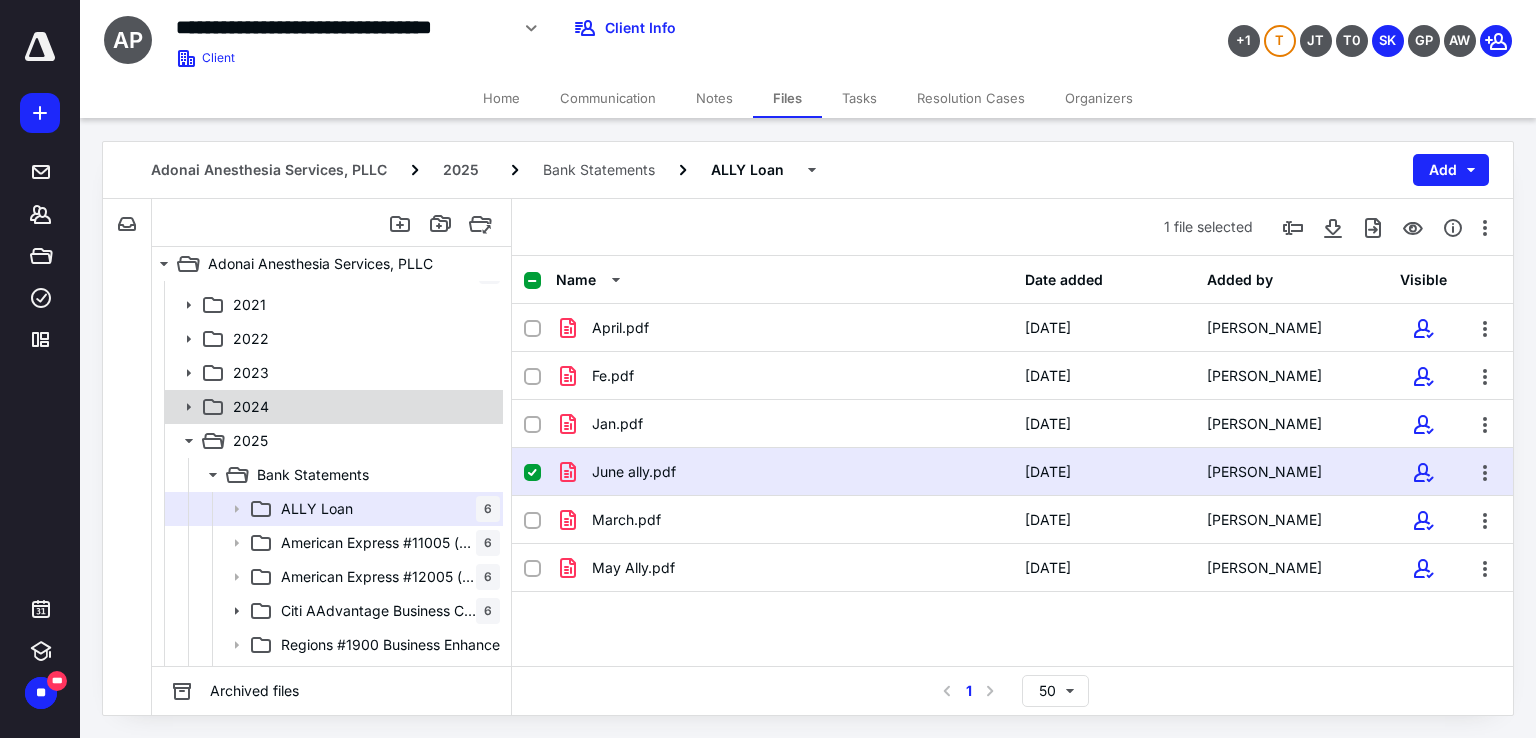 click on "2024" at bounding box center (362, 407) 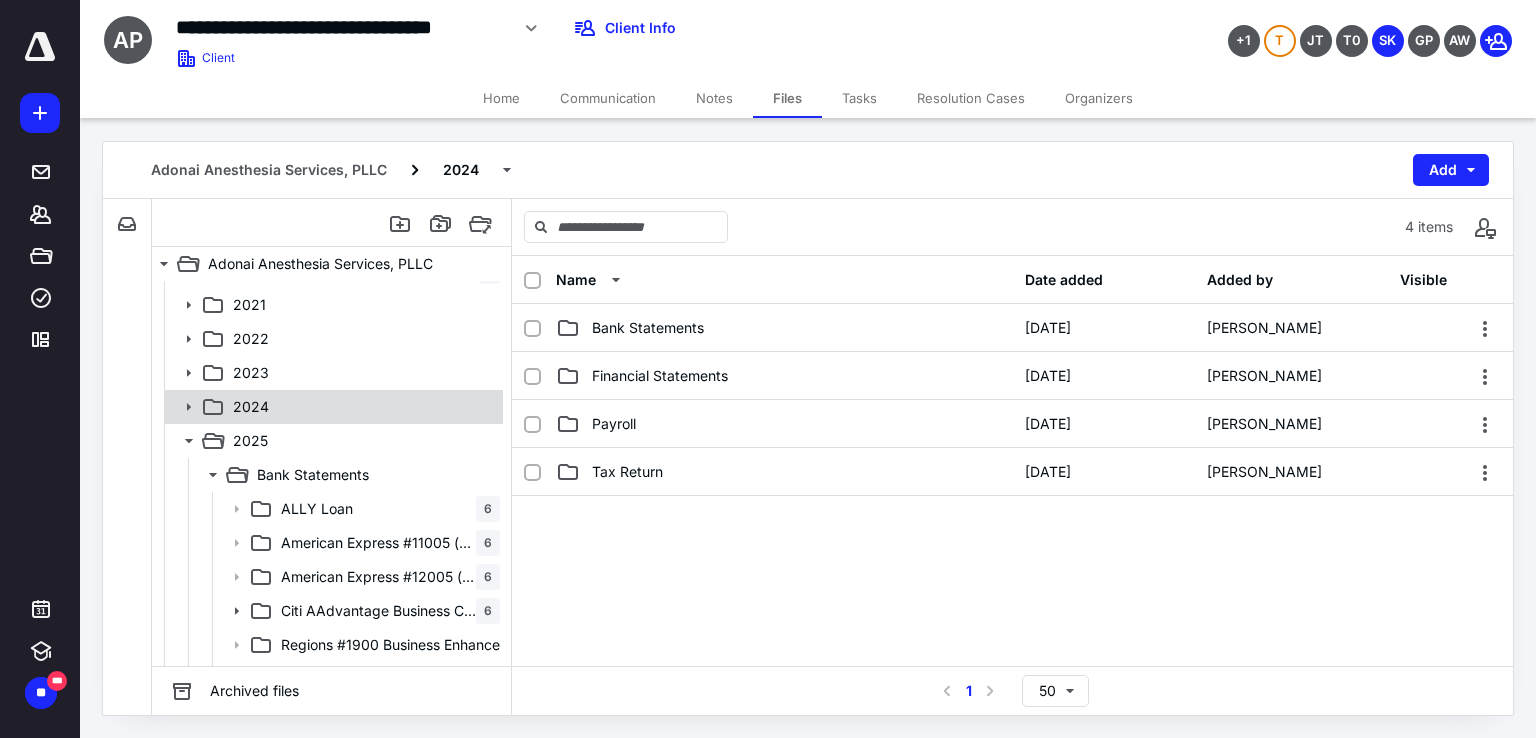 click on "2024" at bounding box center [362, 407] 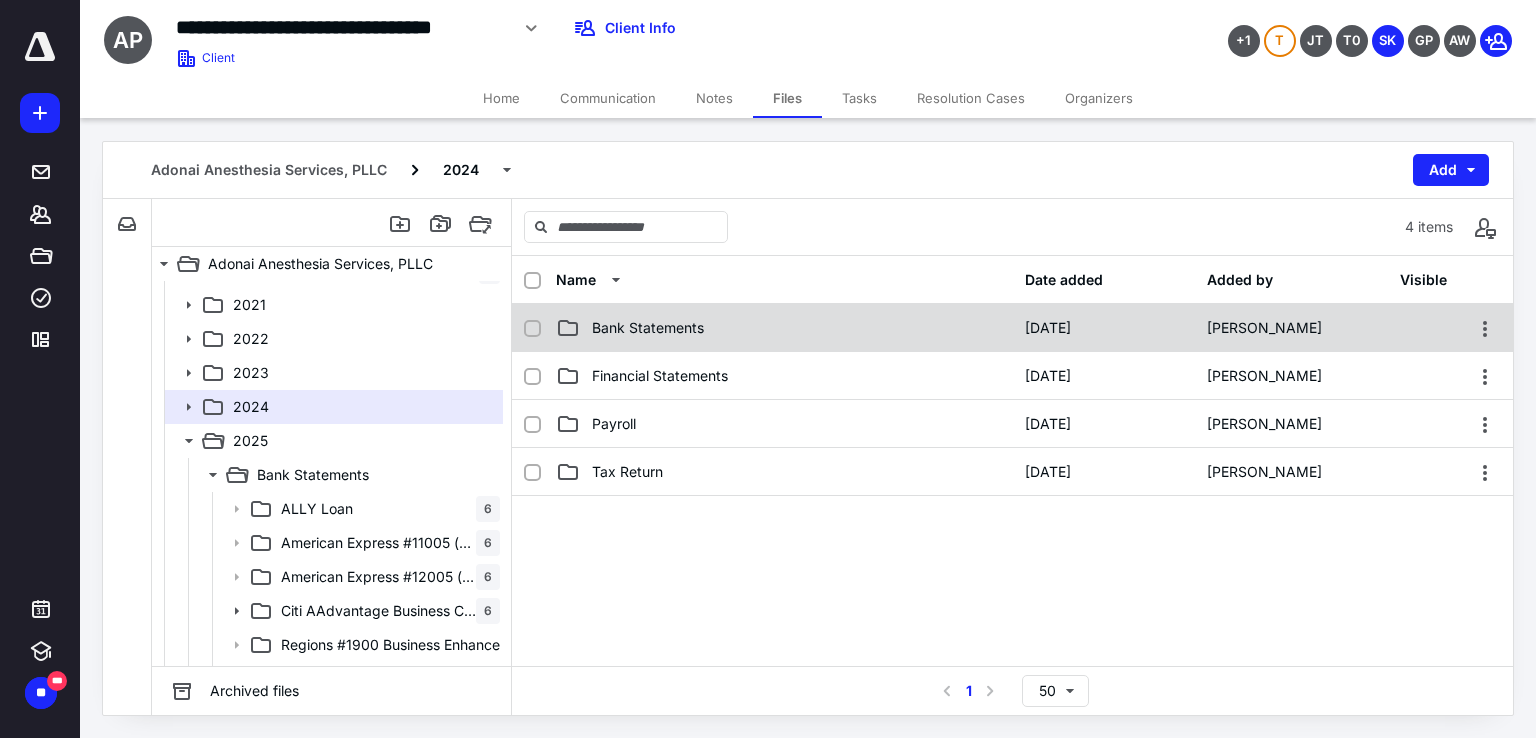 click on "Bank Statements [DATE] [PERSON_NAME]" at bounding box center [1012, 328] 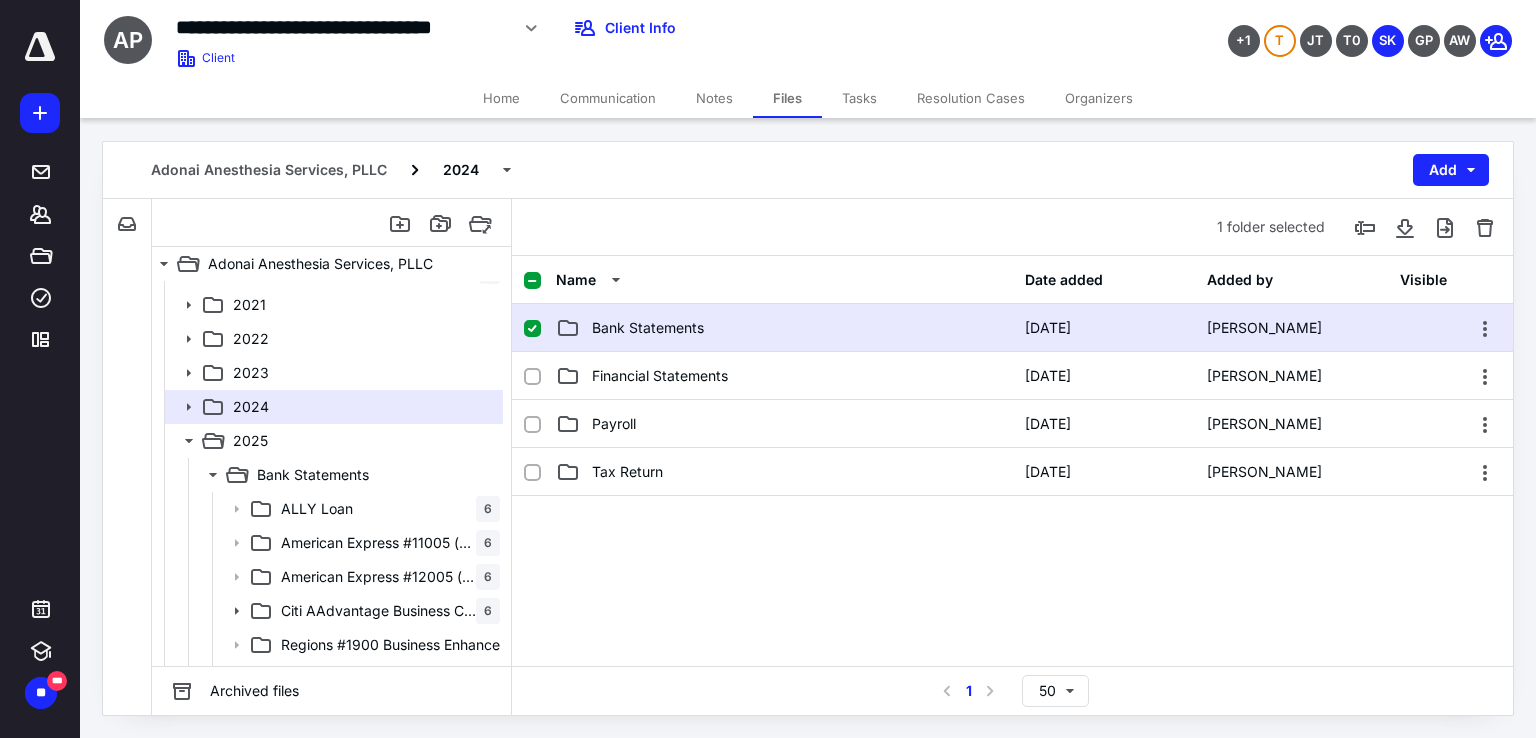 click on "Bank Statements [DATE] [PERSON_NAME]" at bounding box center [1012, 328] 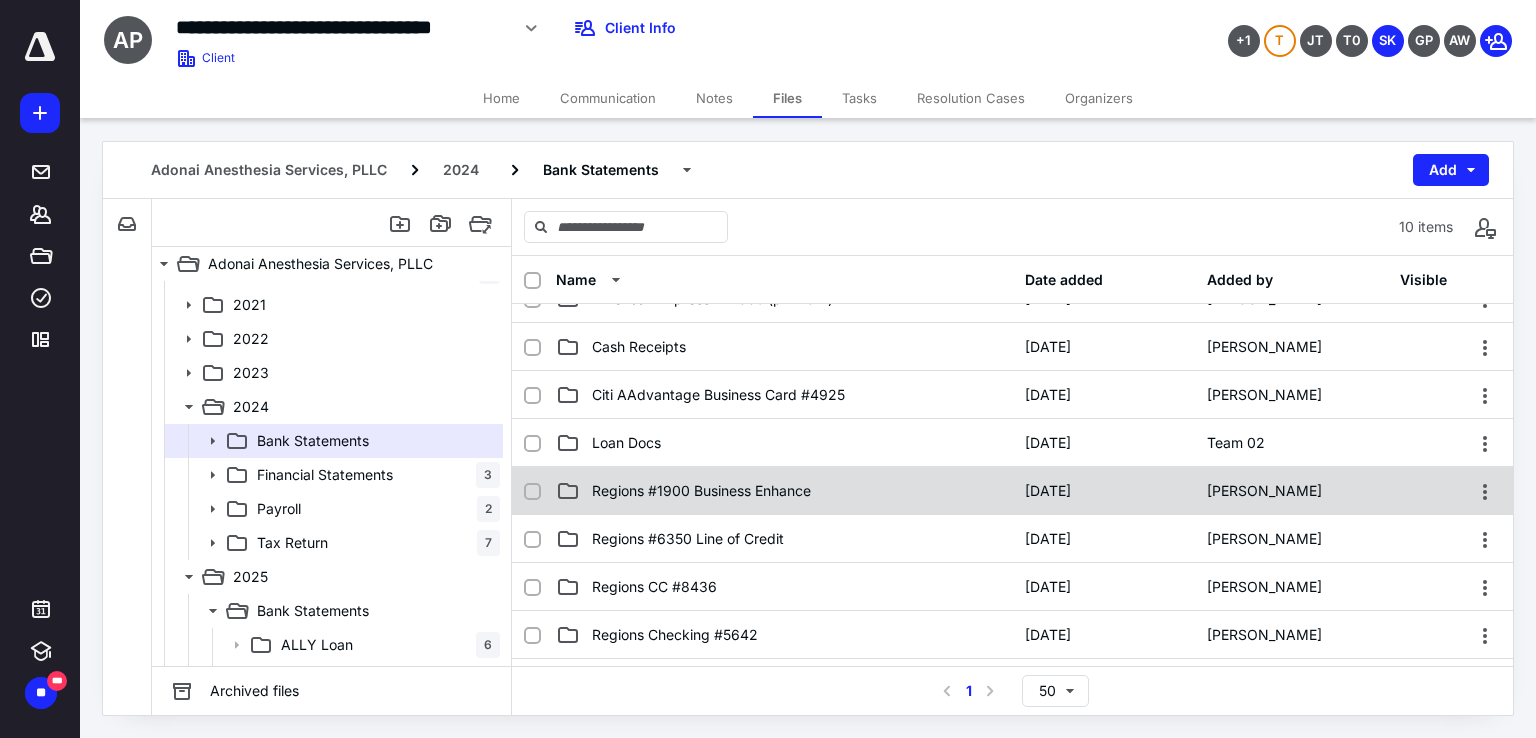 scroll, scrollTop: 70, scrollLeft: 0, axis: vertical 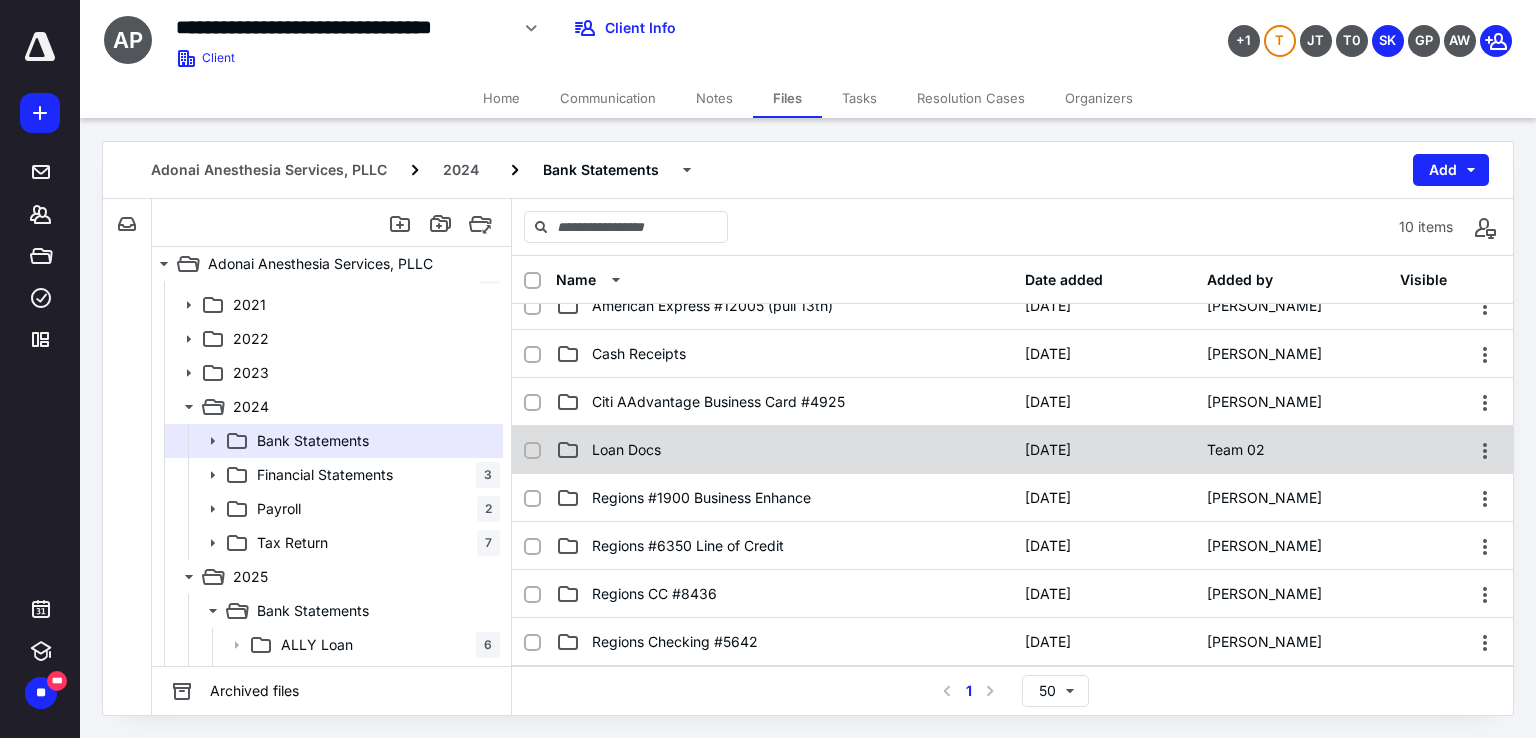 click on "Loan Docs" at bounding box center (626, 450) 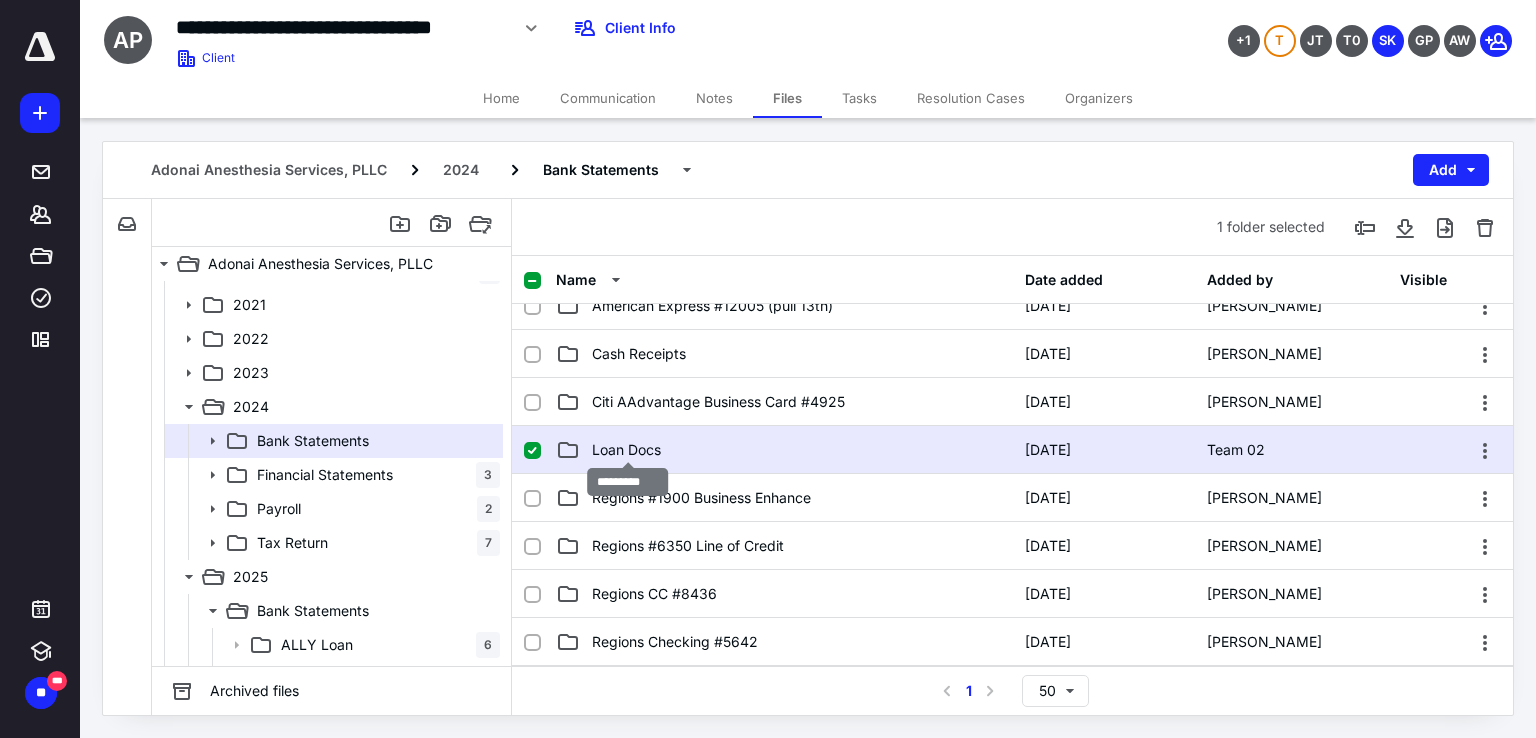 click on "Loan Docs" at bounding box center [626, 450] 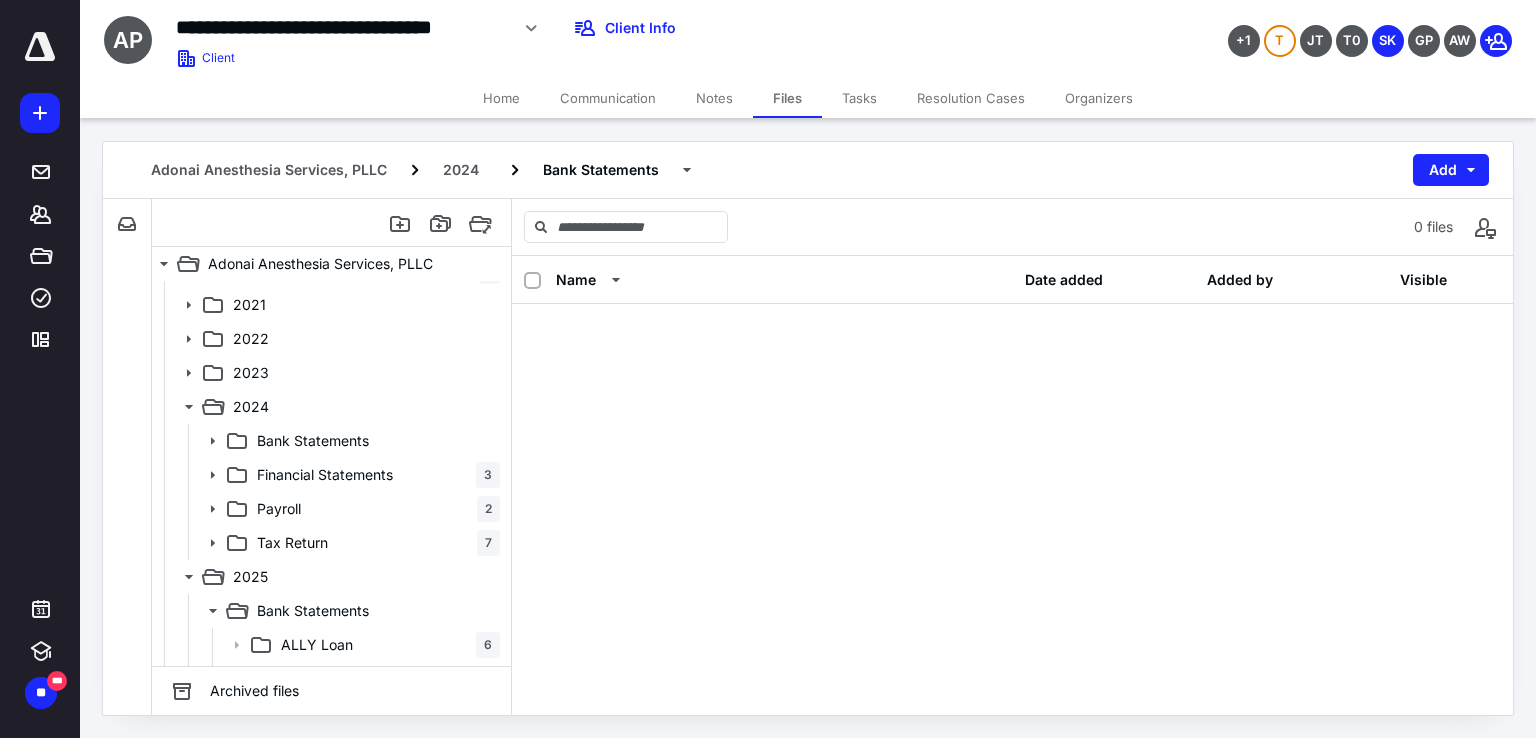 scroll, scrollTop: 0, scrollLeft: 0, axis: both 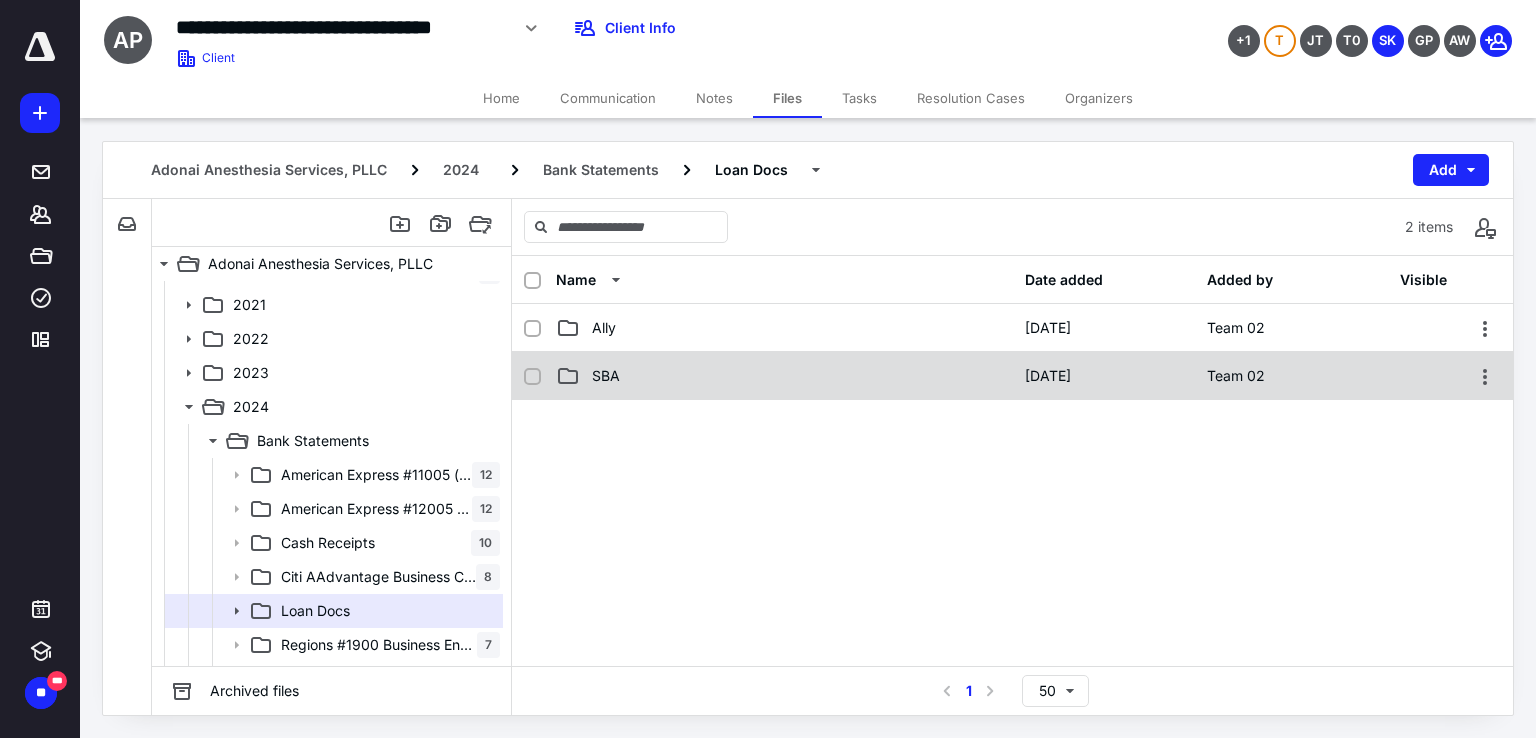 click on "SBA [DATE] Team 02" at bounding box center [1012, 376] 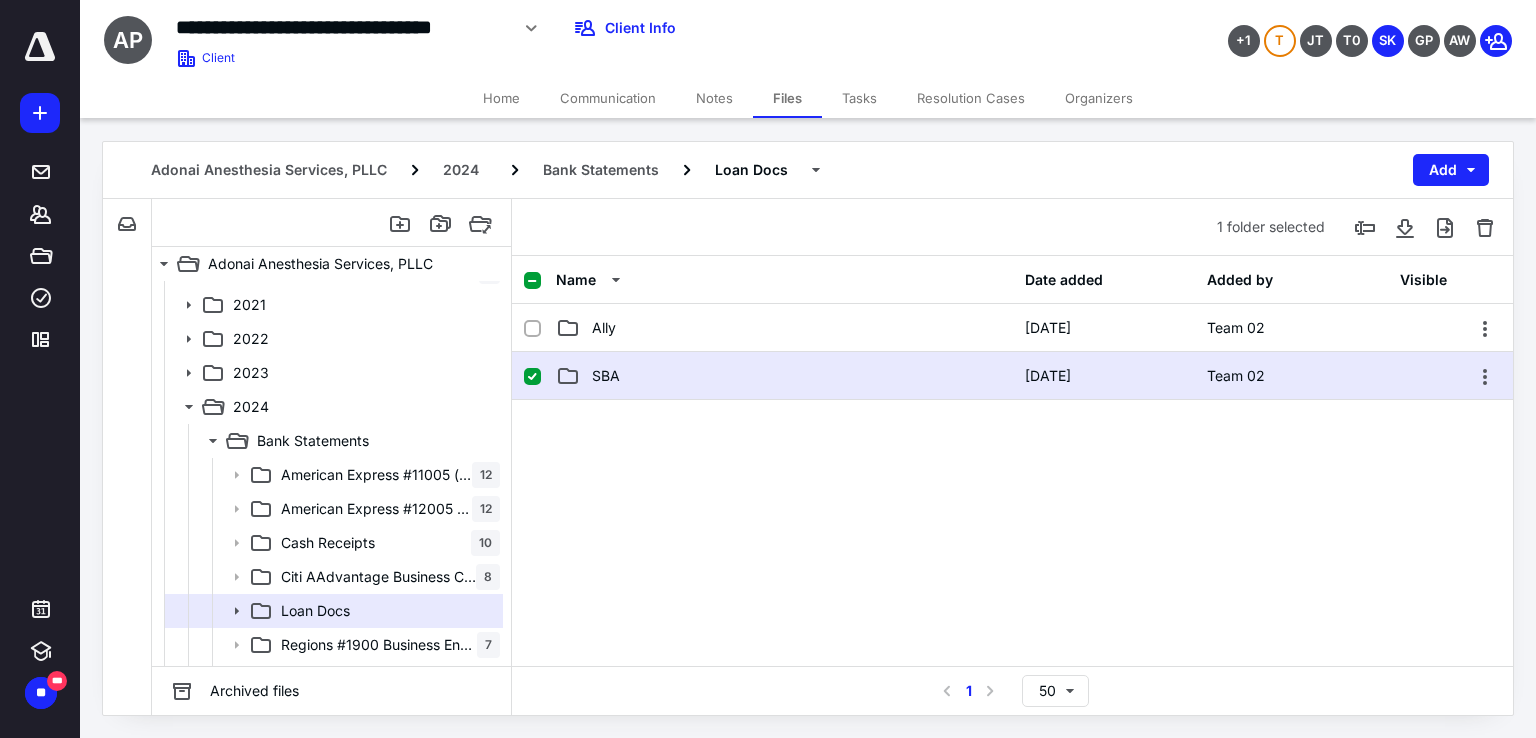 click on "SBA [DATE] Team 02" at bounding box center [1012, 376] 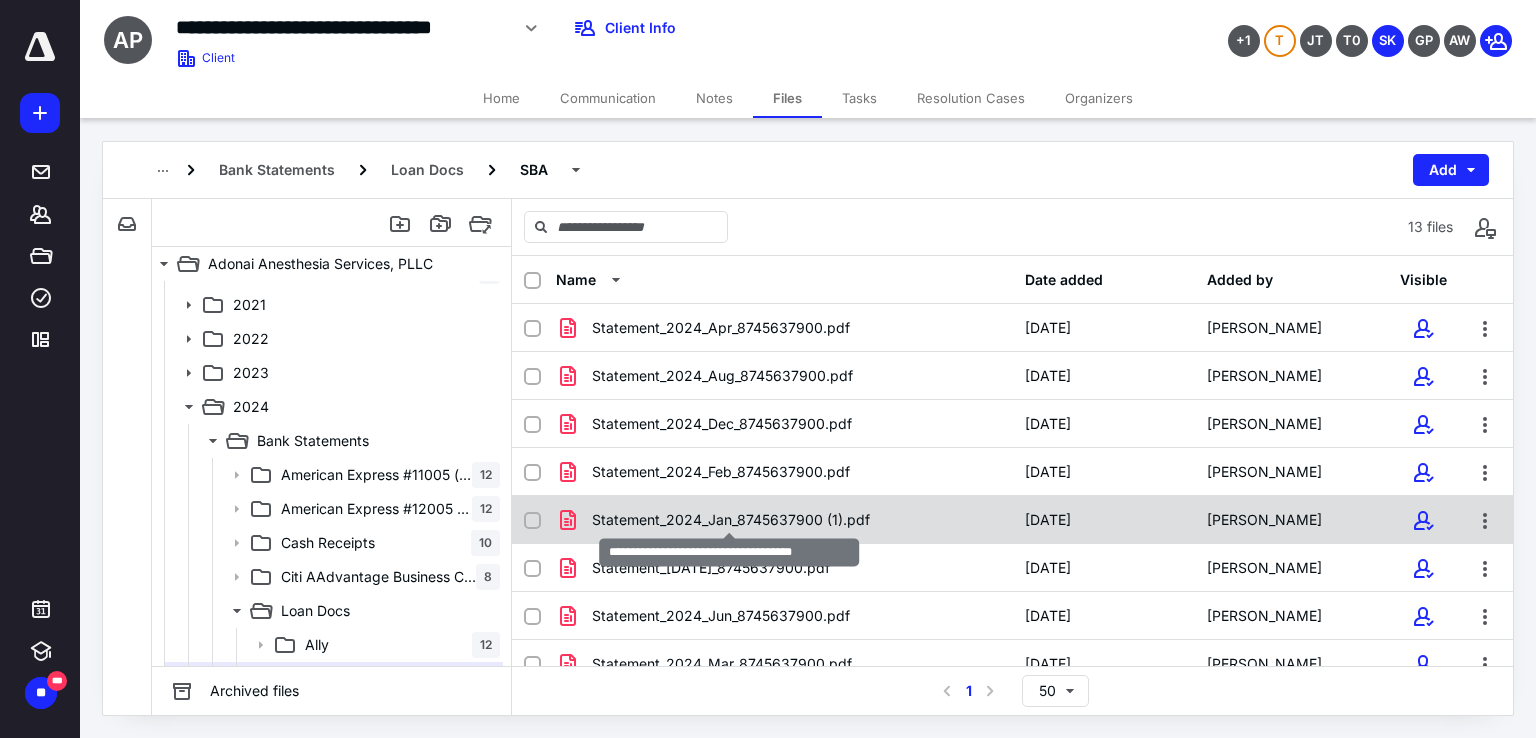 scroll, scrollTop: 259, scrollLeft: 0, axis: vertical 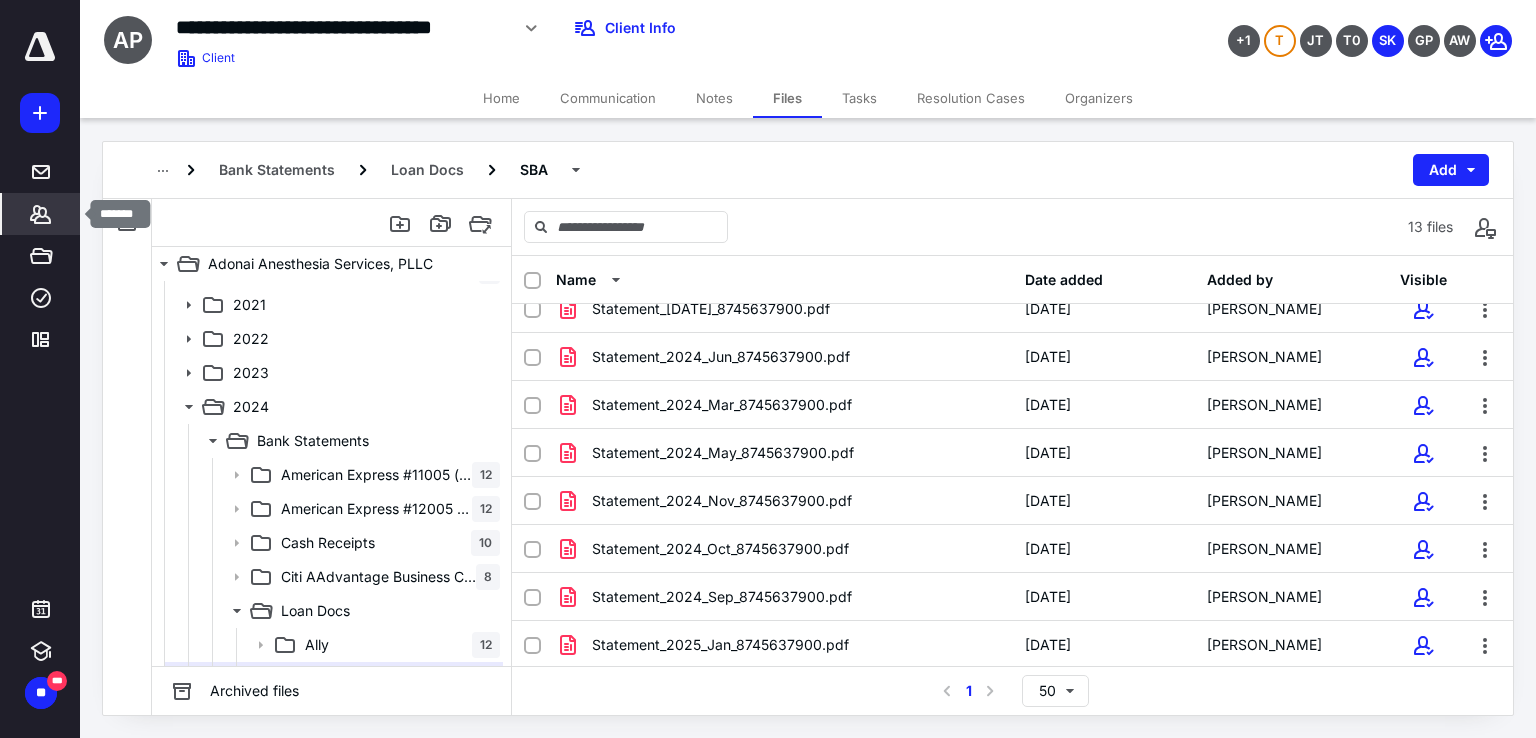 click 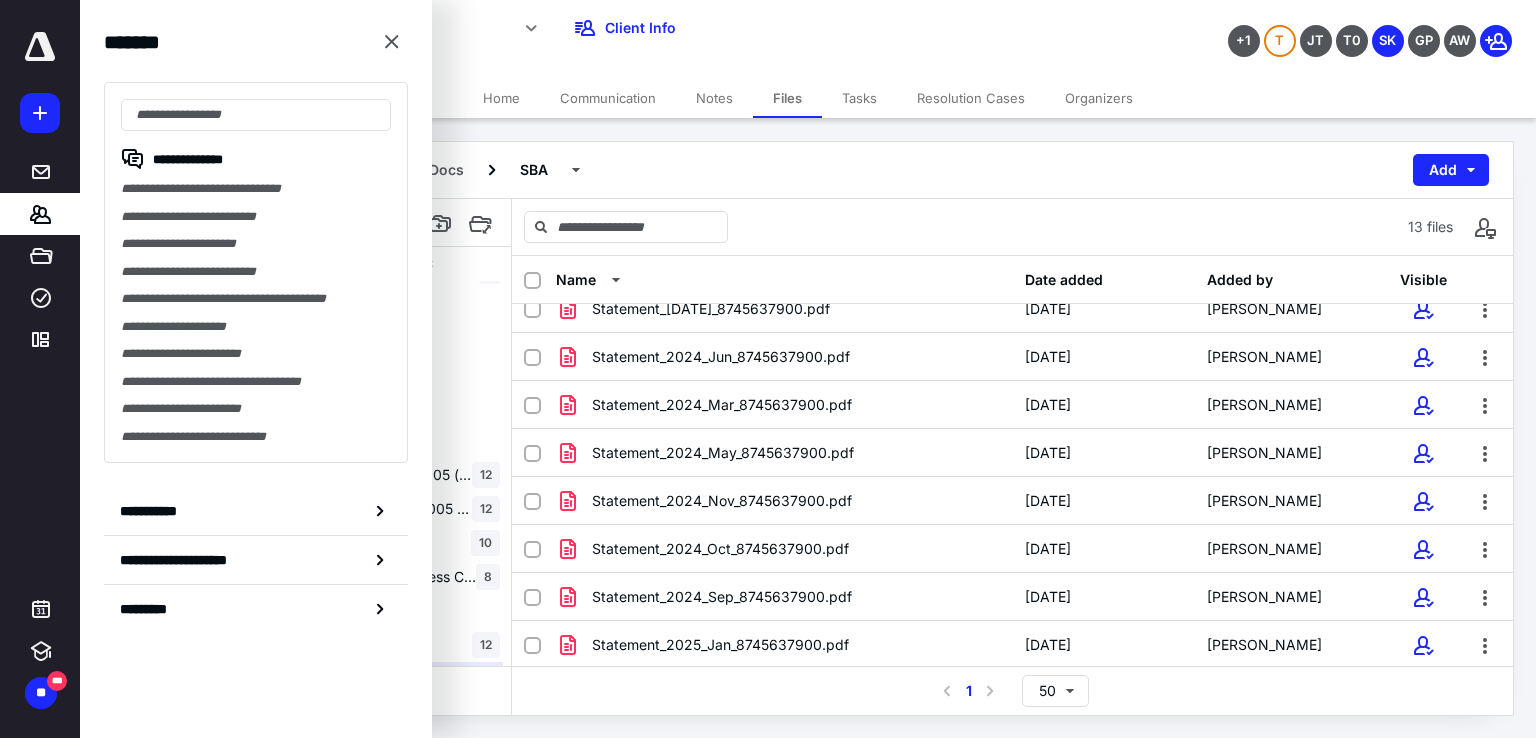 click on "Bank Statements Loan Docs SBA   Add" at bounding box center (808, 170) 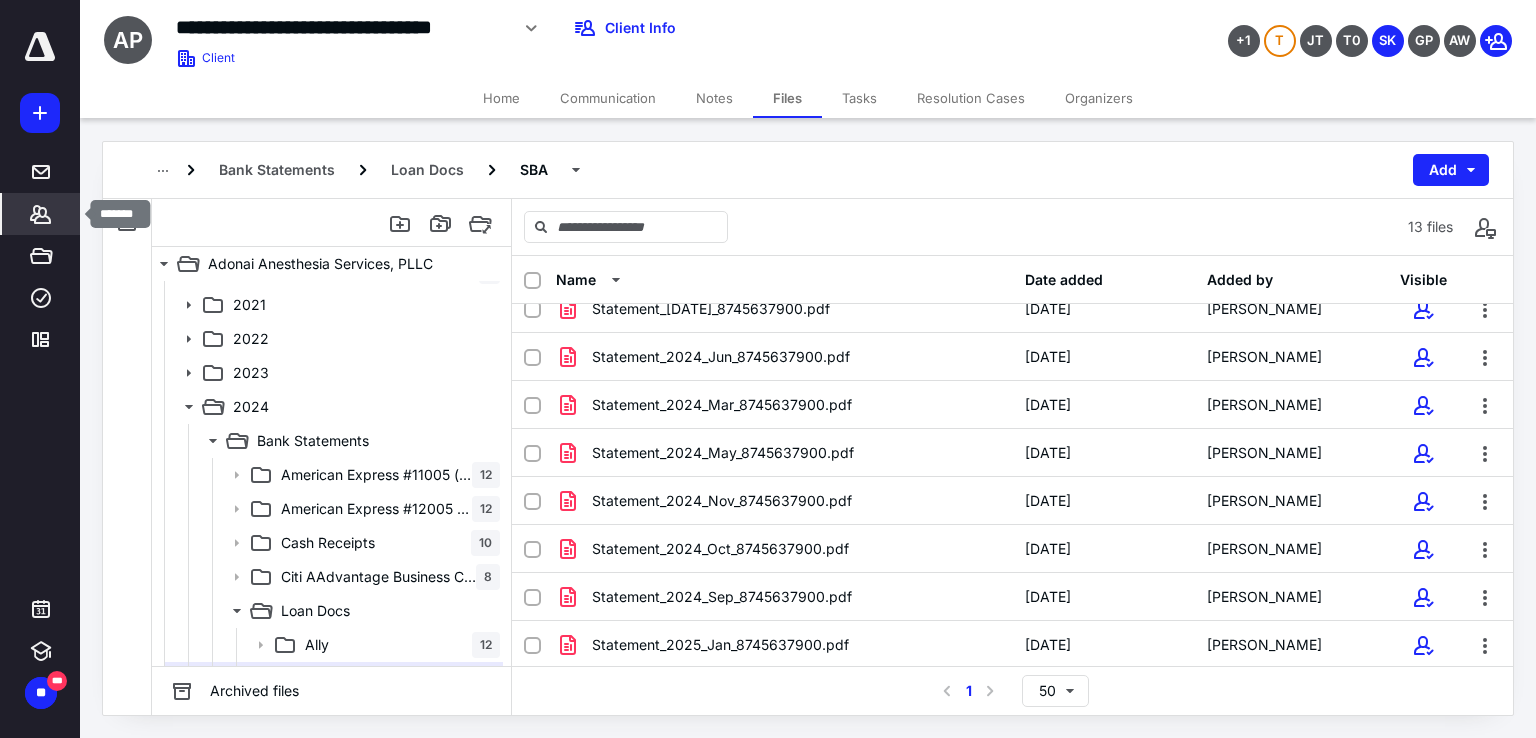 click 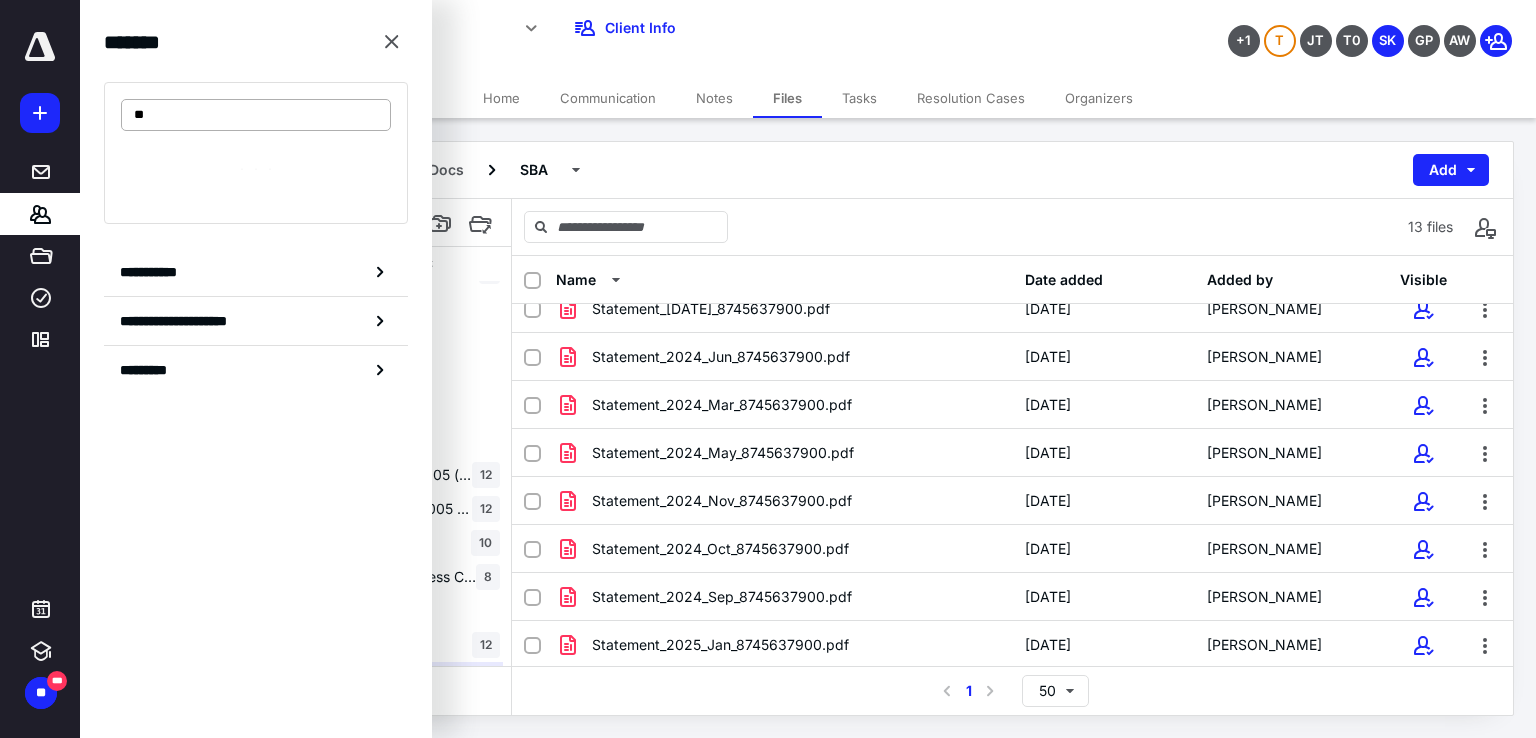 type on "***" 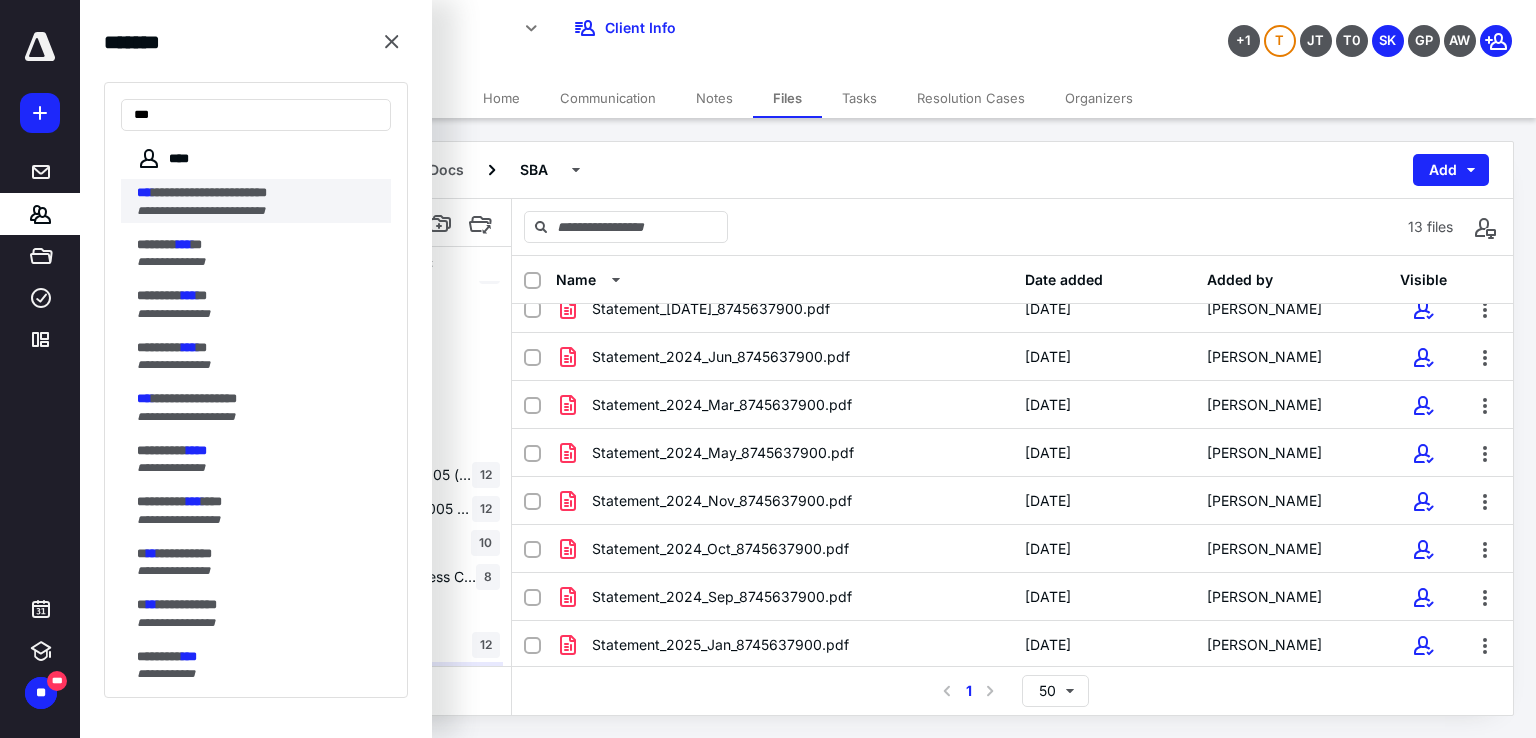 click on "**********" at bounding box center [209, 192] 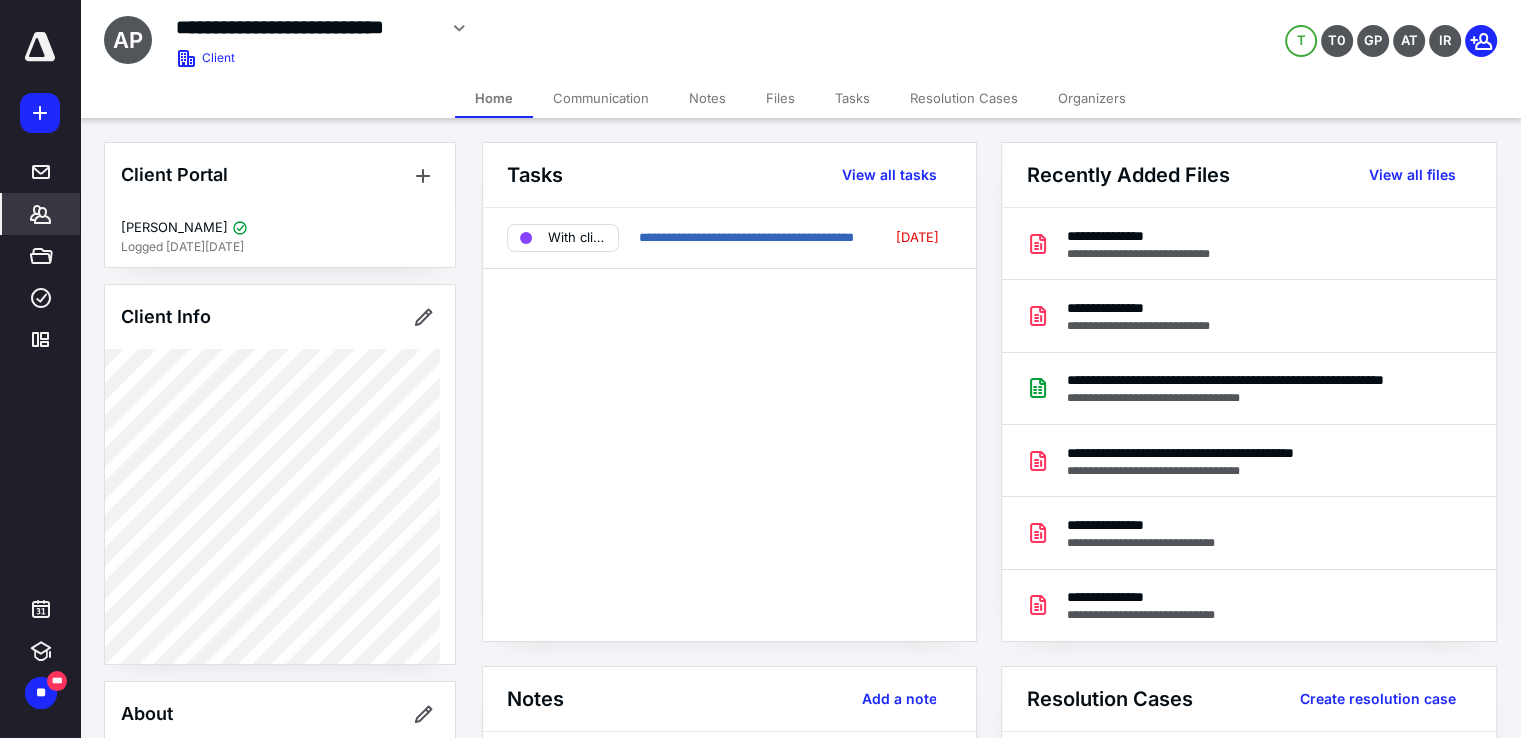 click on "Files" at bounding box center [780, 98] 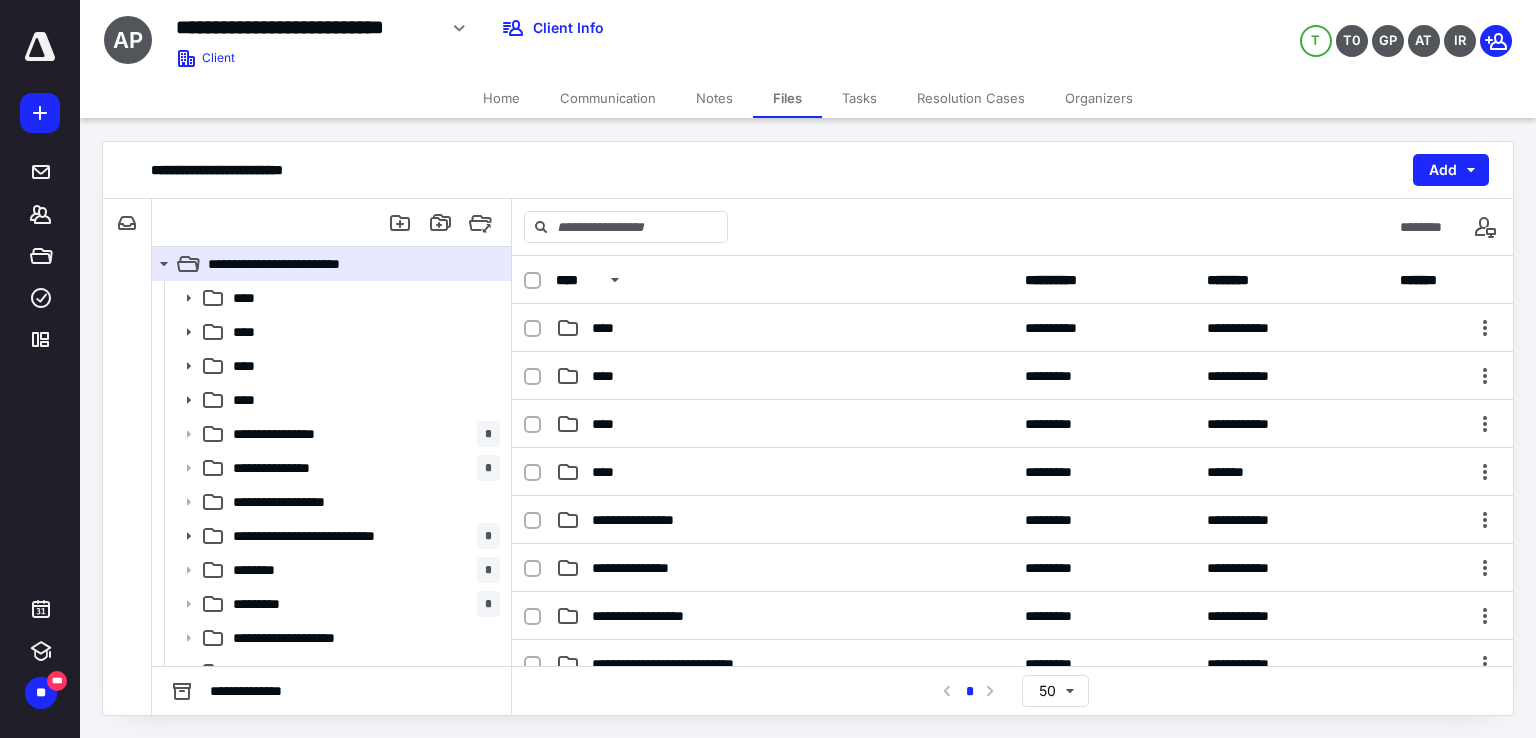 click on "Files" at bounding box center [787, 98] 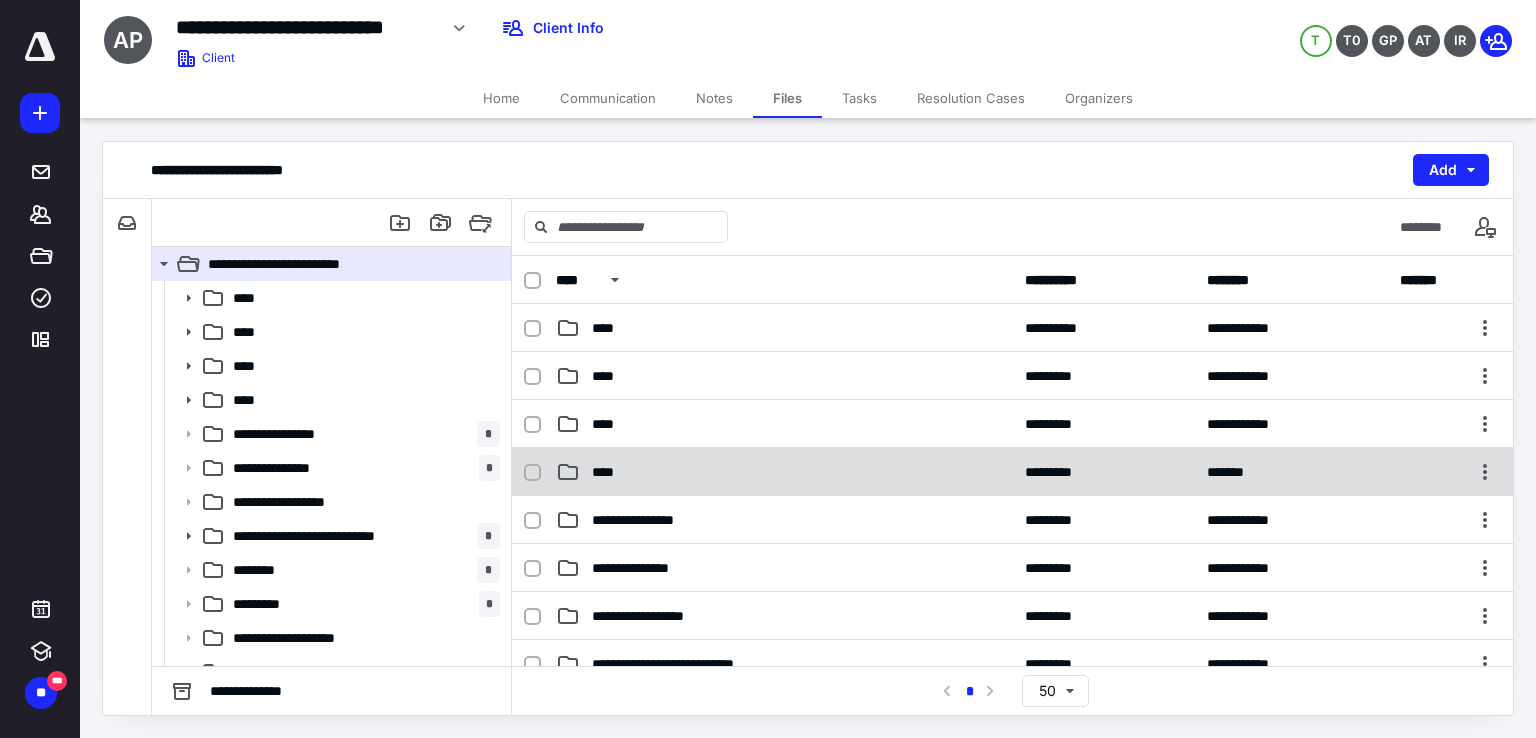 click on "****" at bounding box center [609, 472] 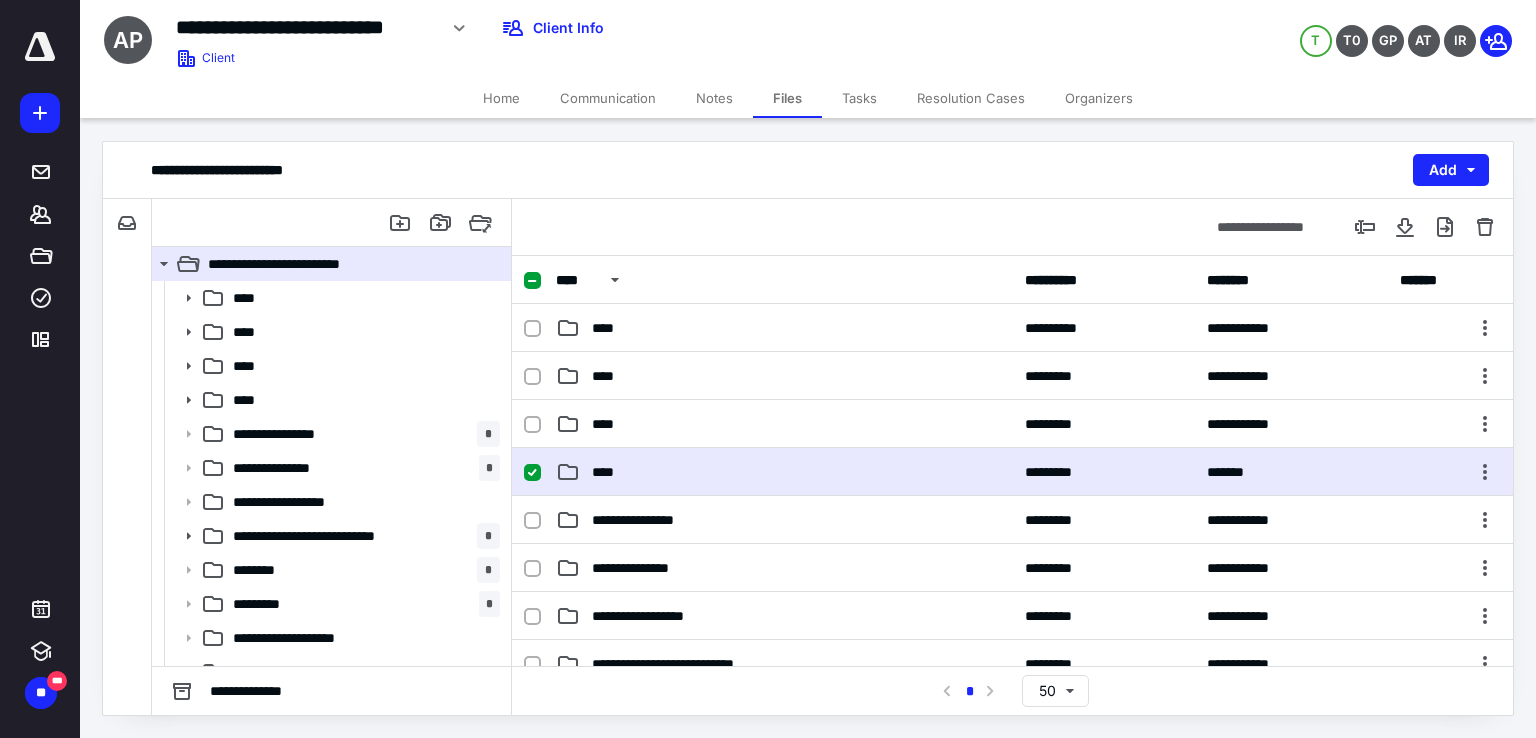 click on "****" at bounding box center [609, 472] 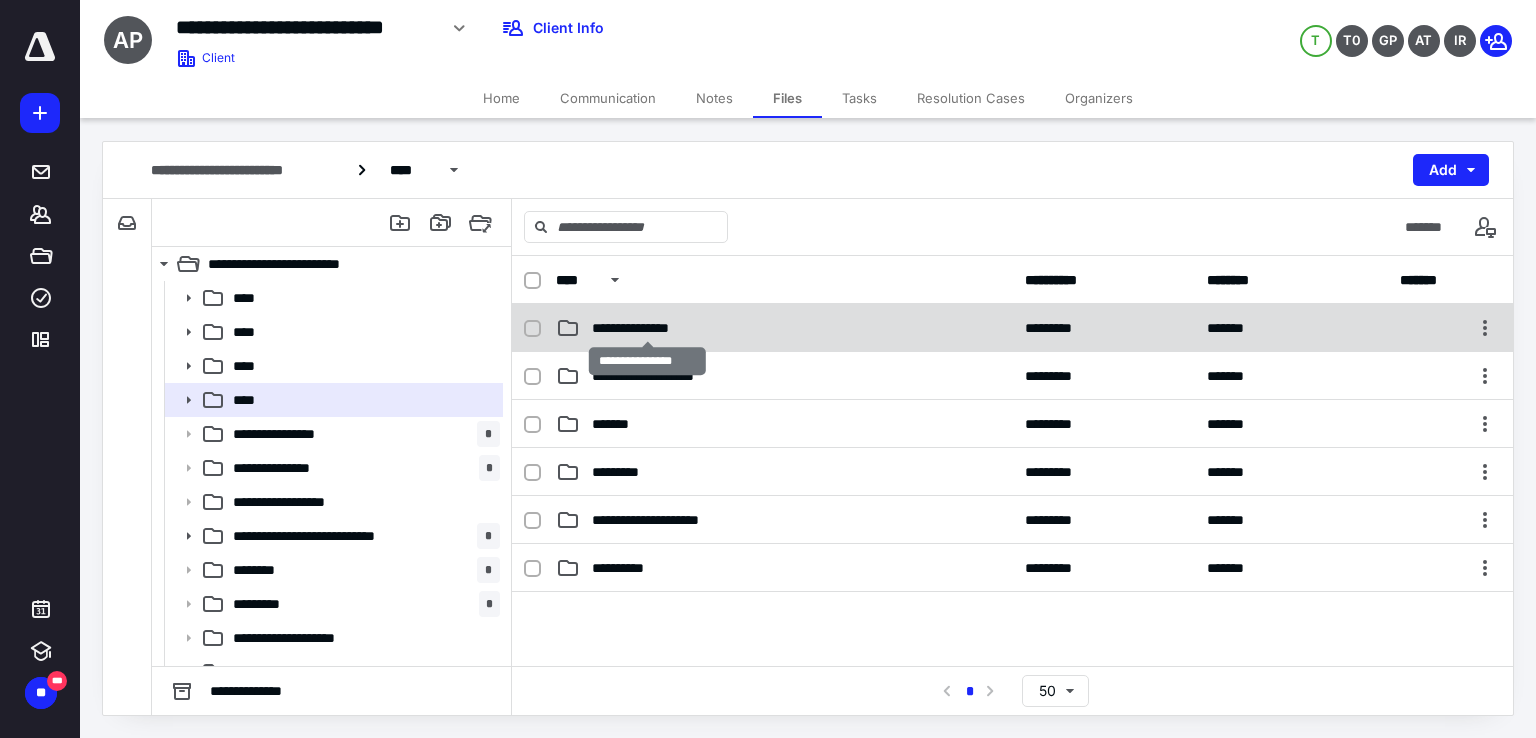 click on "**********" at bounding box center [647, 328] 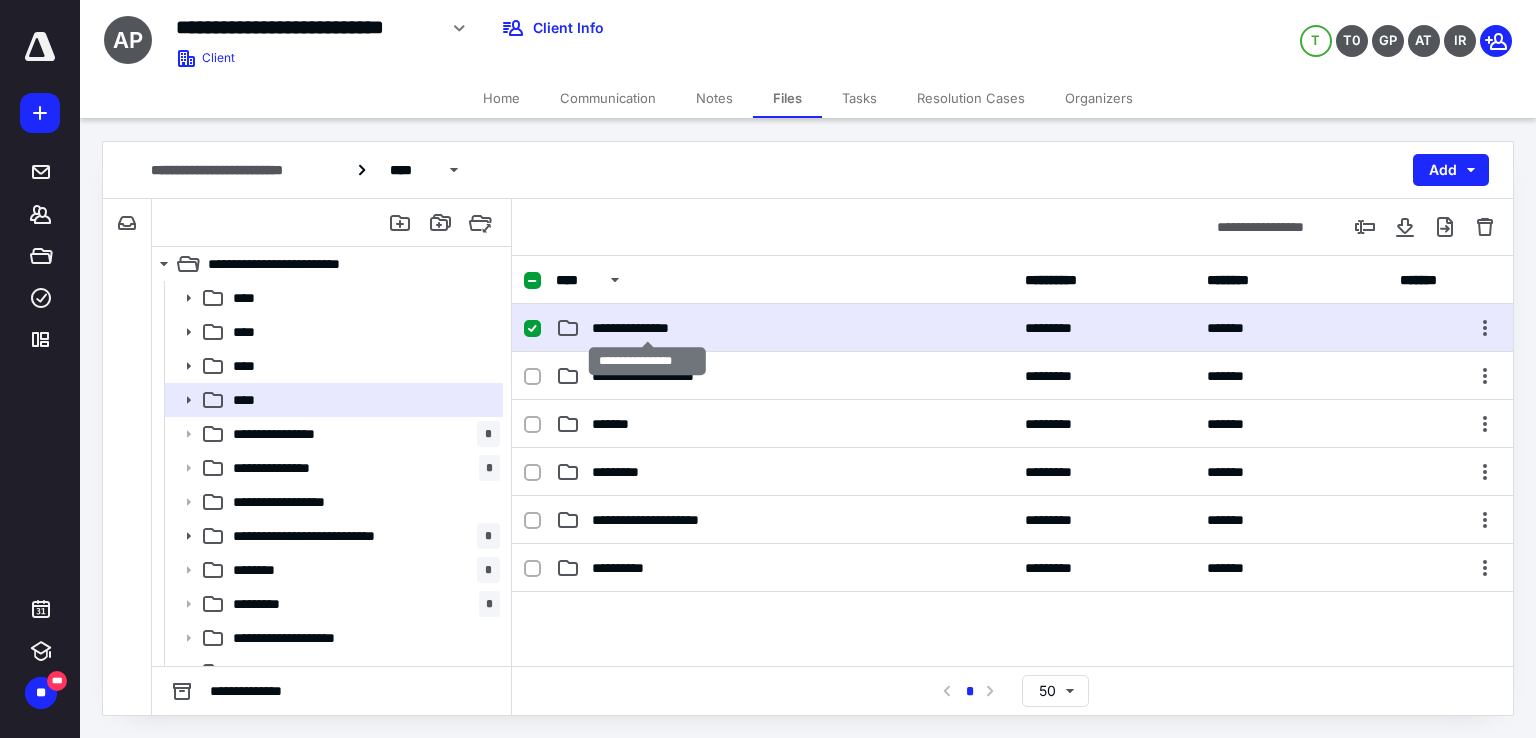 click on "**********" at bounding box center [647, 328] 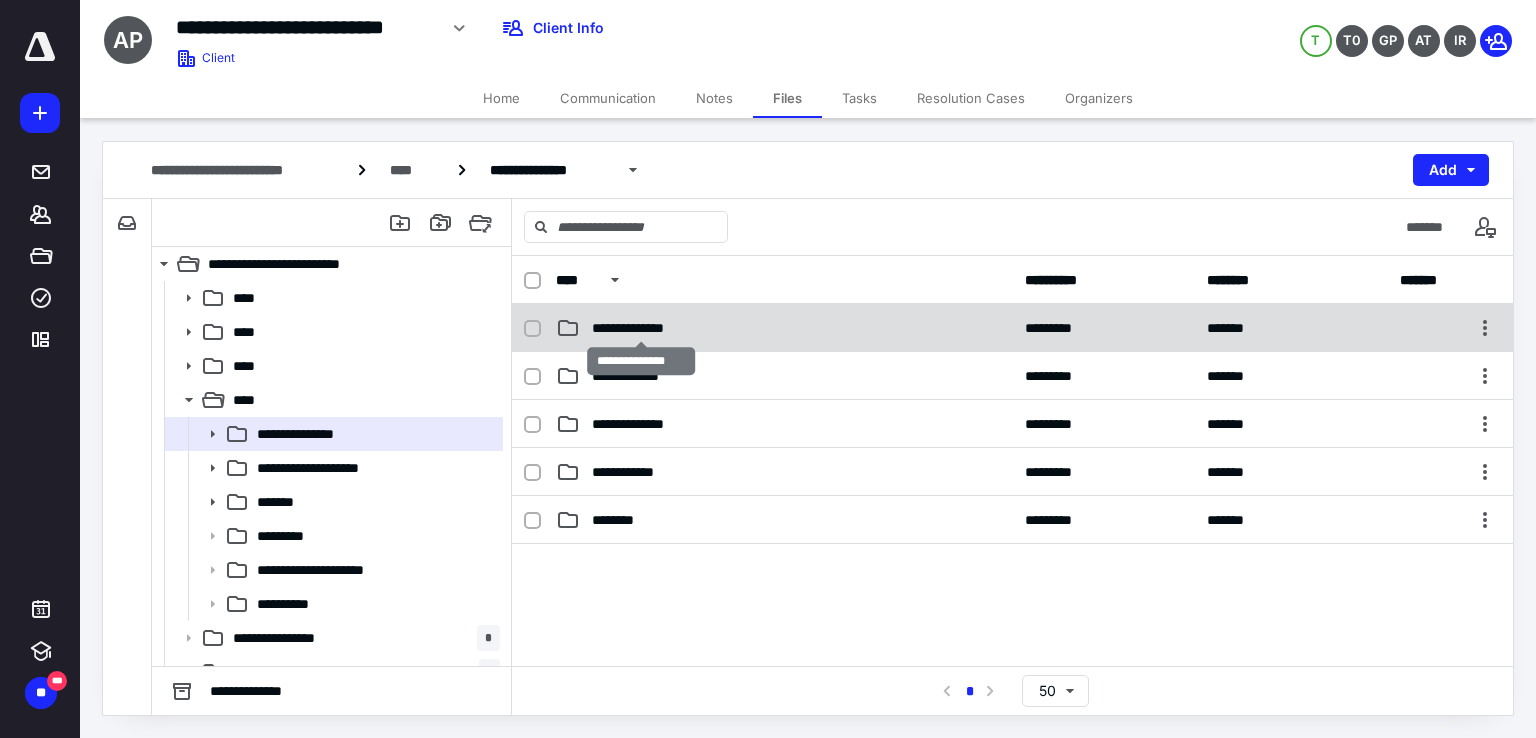 click on "**********" at bounding box center [642, 328] 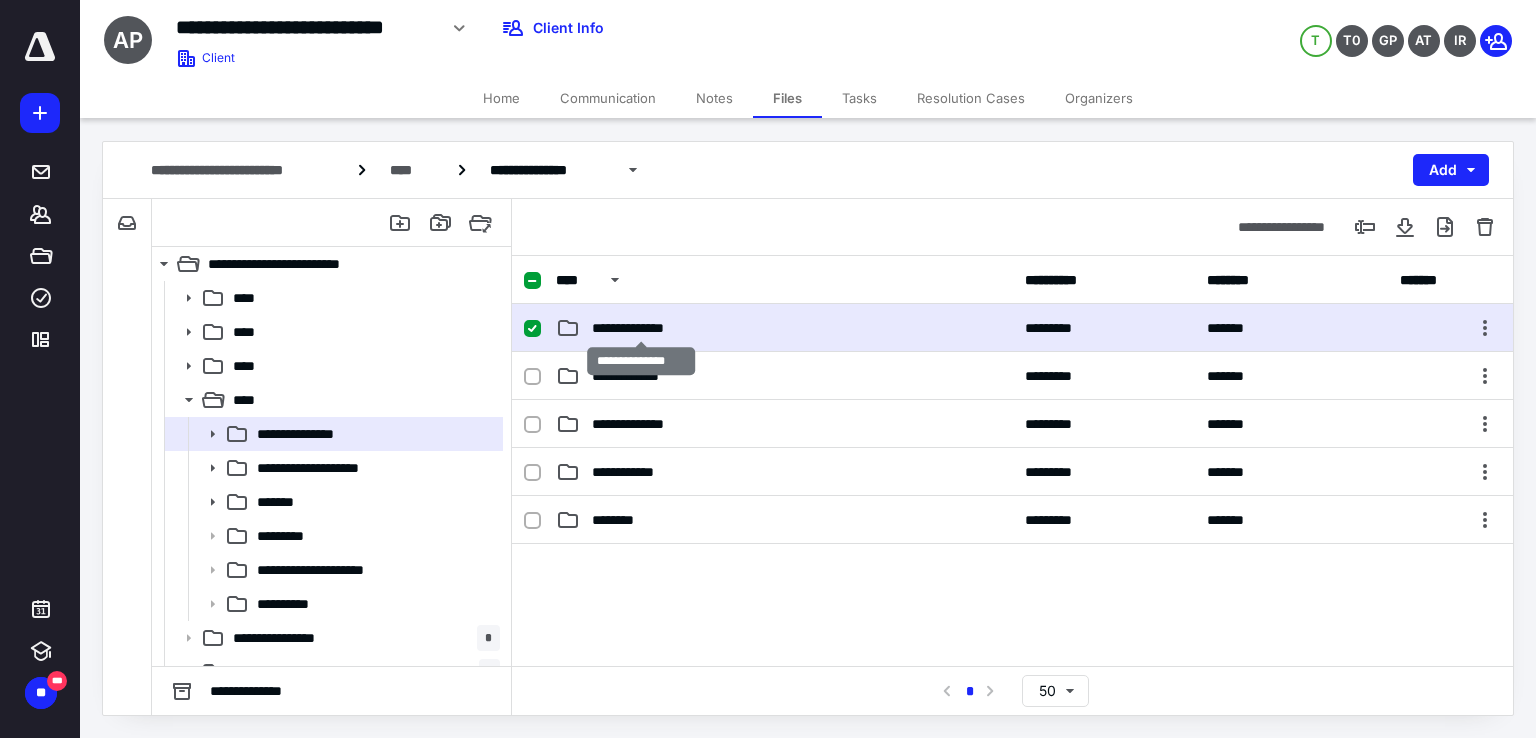 click on "**********" at bounding box center (642, 328) 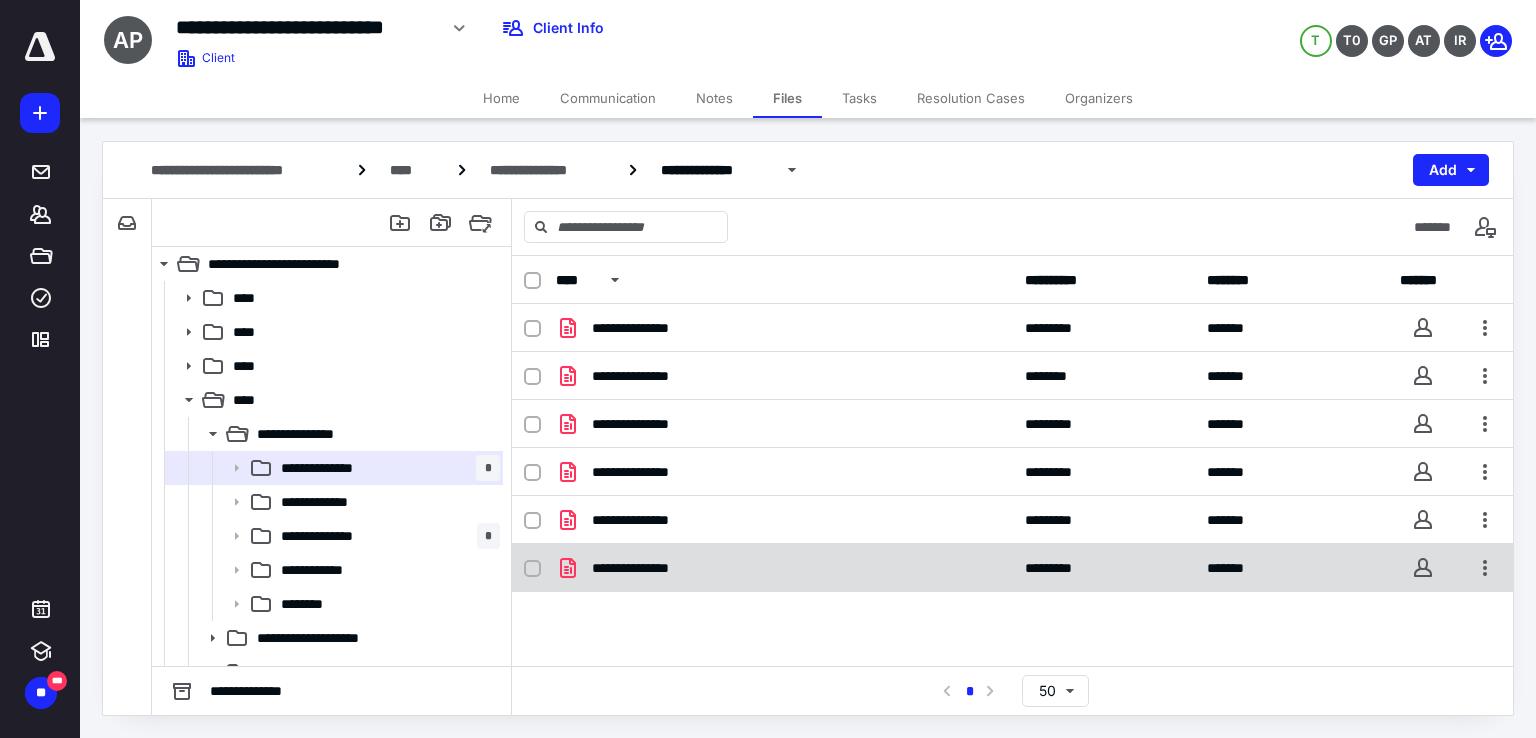 click on "**********" at bounding box center (784, 568) 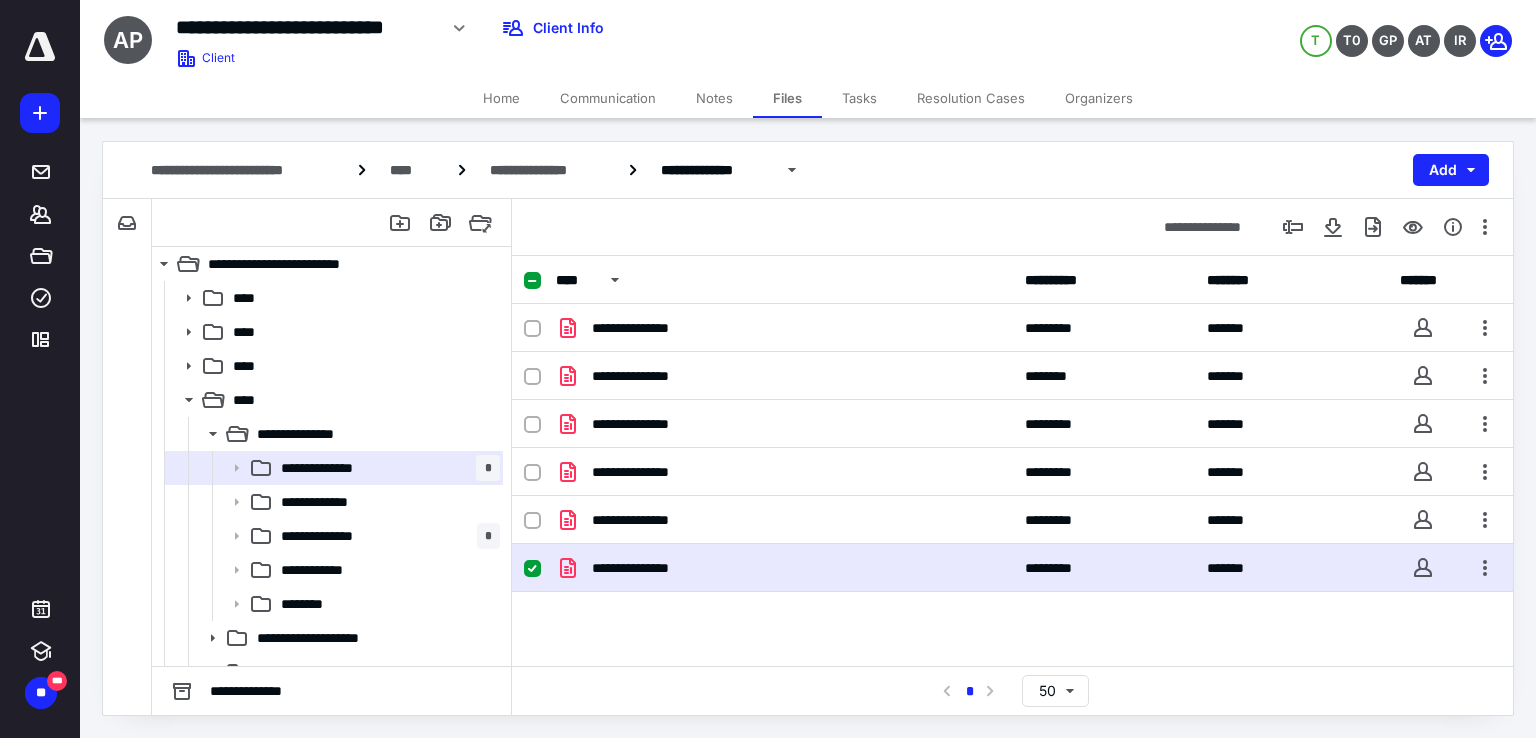 click on "**********" at bounding box center (784, 568) 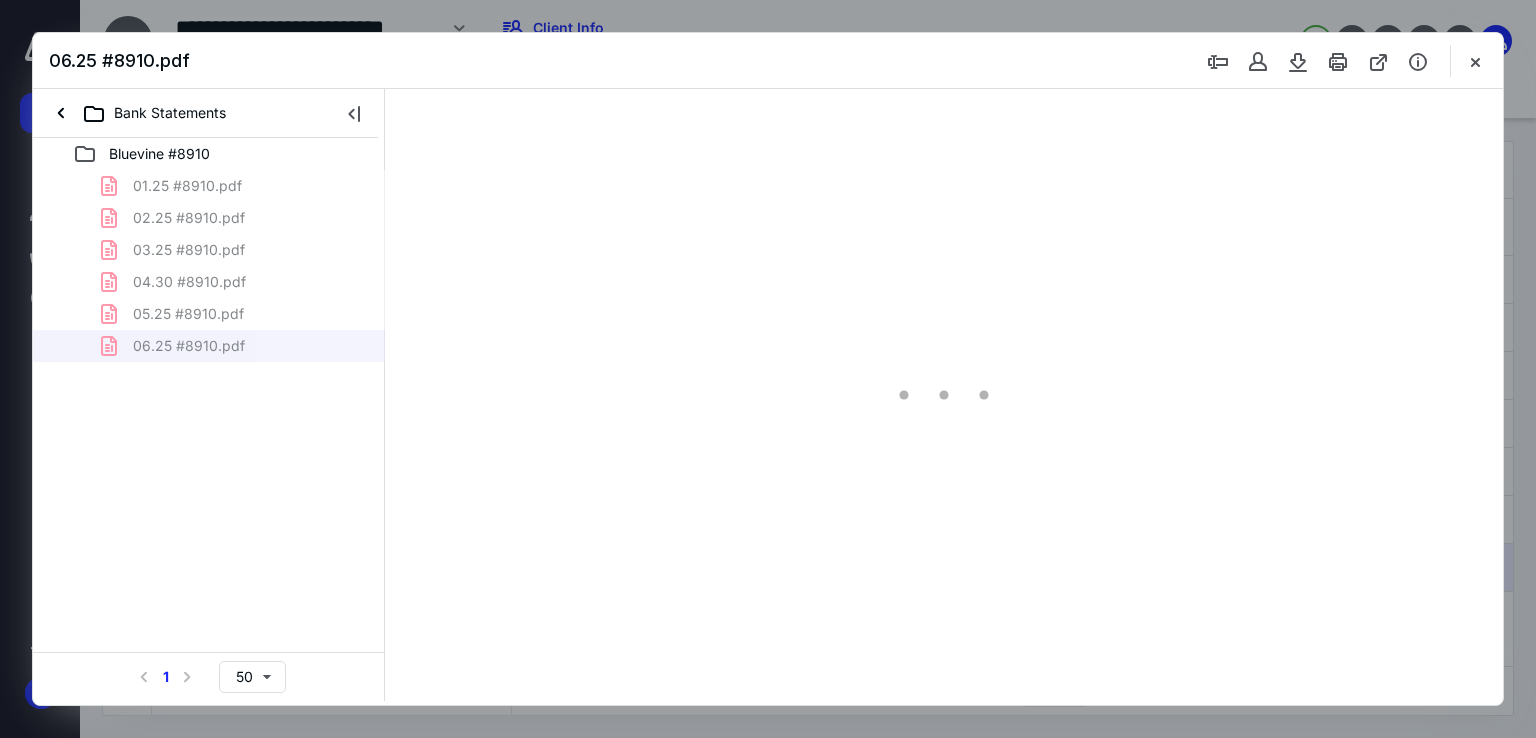 scroll, scrollTop: 0, scrollLeft: 0, axis: both 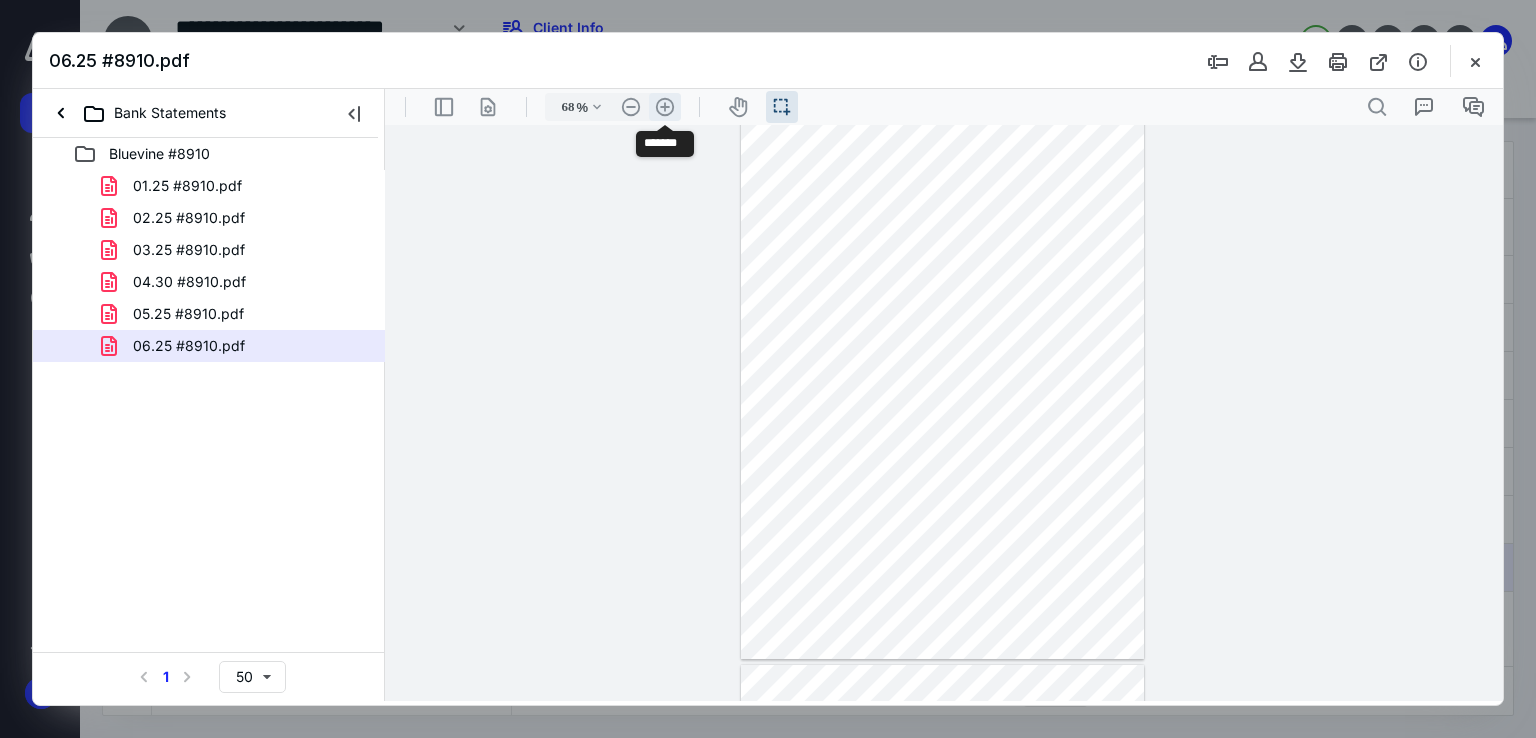 click on ".cls-1{fill:#abb0c4;} icon - header - zoom - in - line" at bounding box center (665, 107) 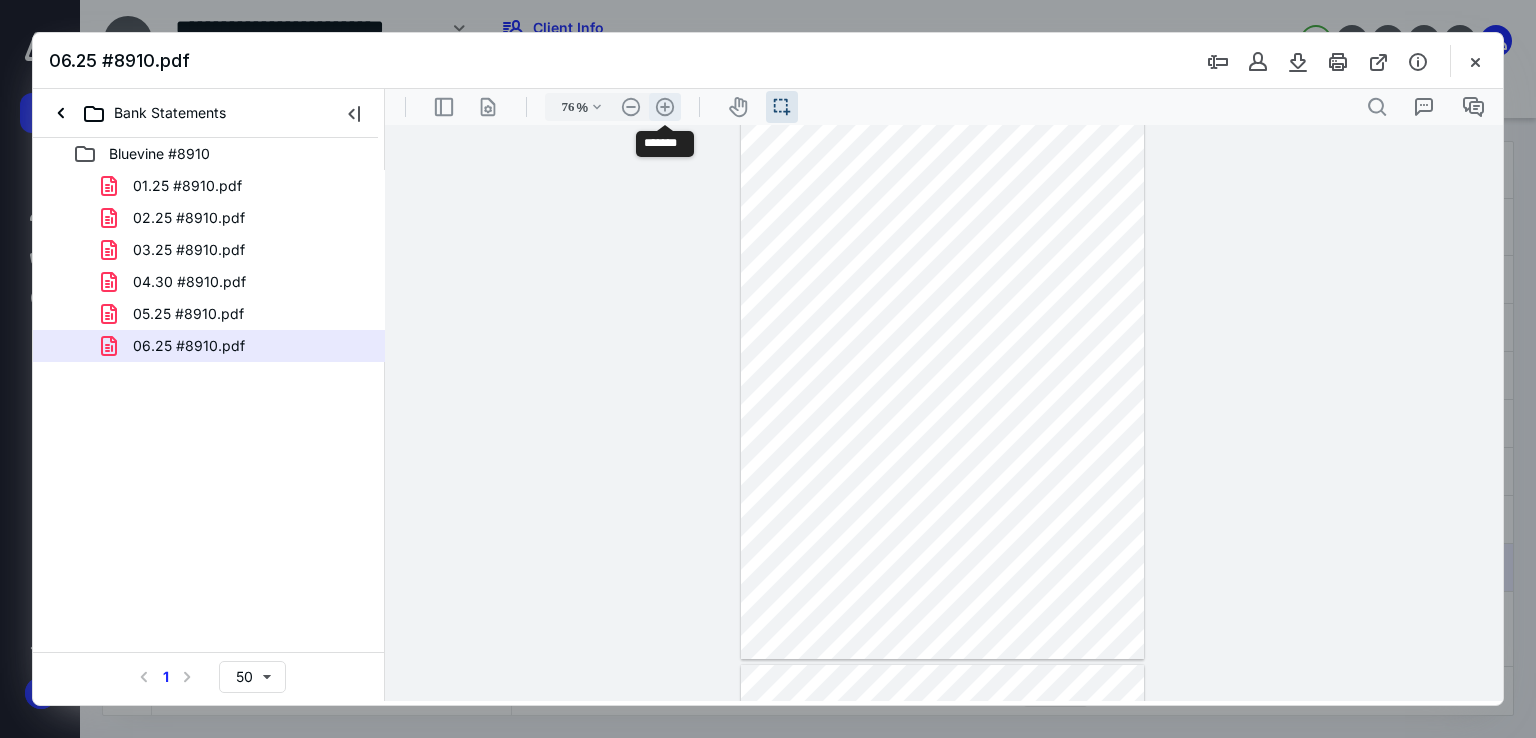 scroll, scrollTop: 73, scrollLeft: 0, axis: vertical 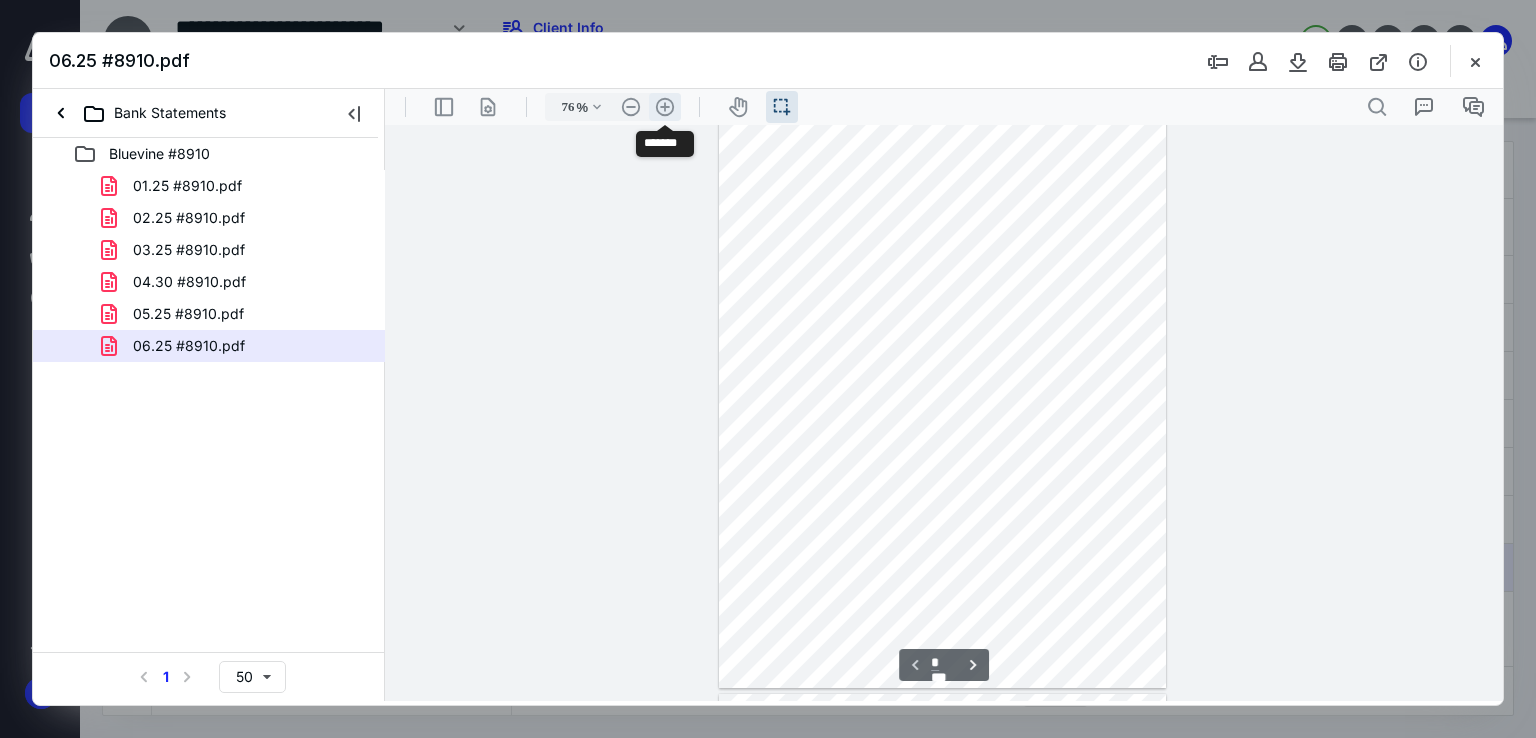 click on ".cls-1{fill:#abb0c4;} icon - header - zoom - in - line" at bounding box center [665, 107] 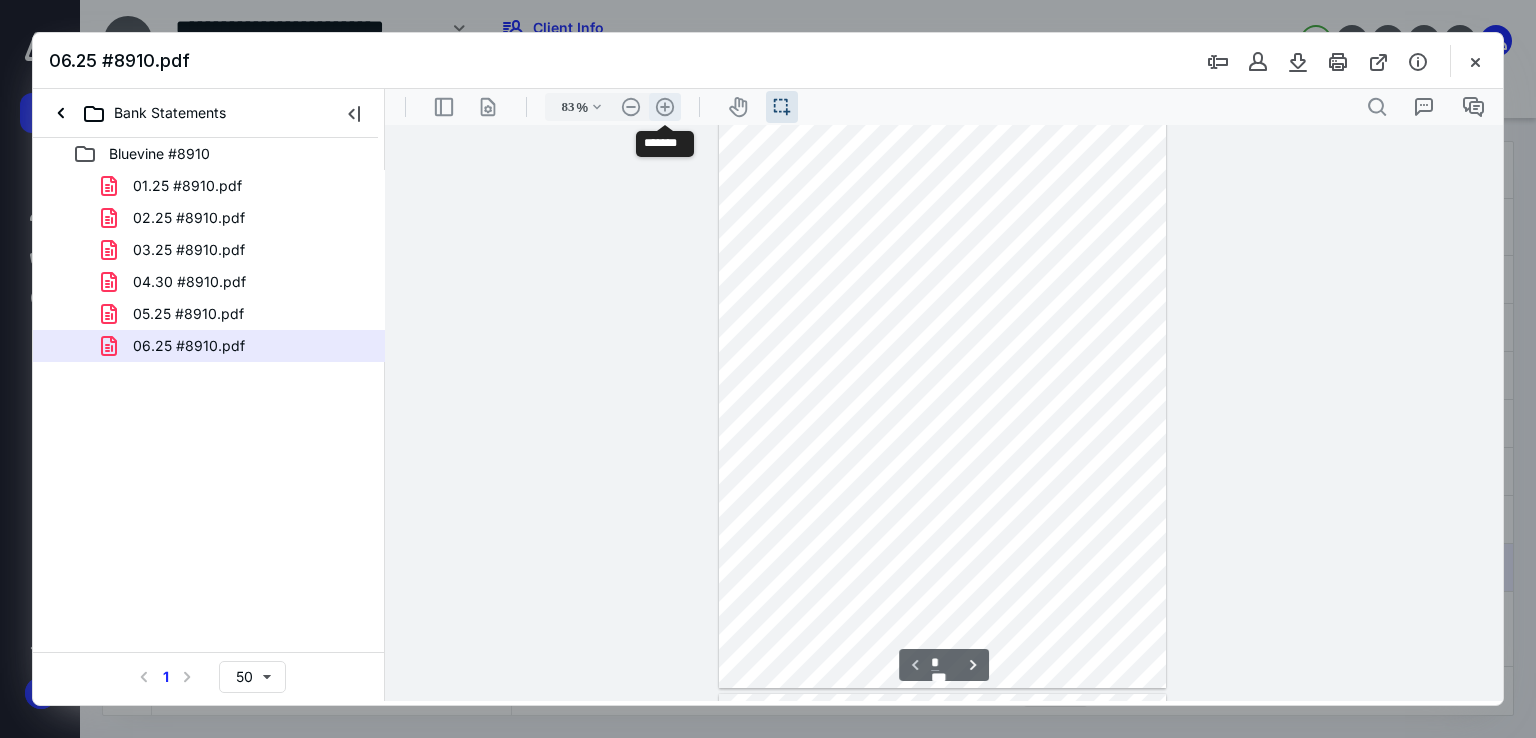scroll, scrollTop: 108, scrollLeft: 0, axis: vertical 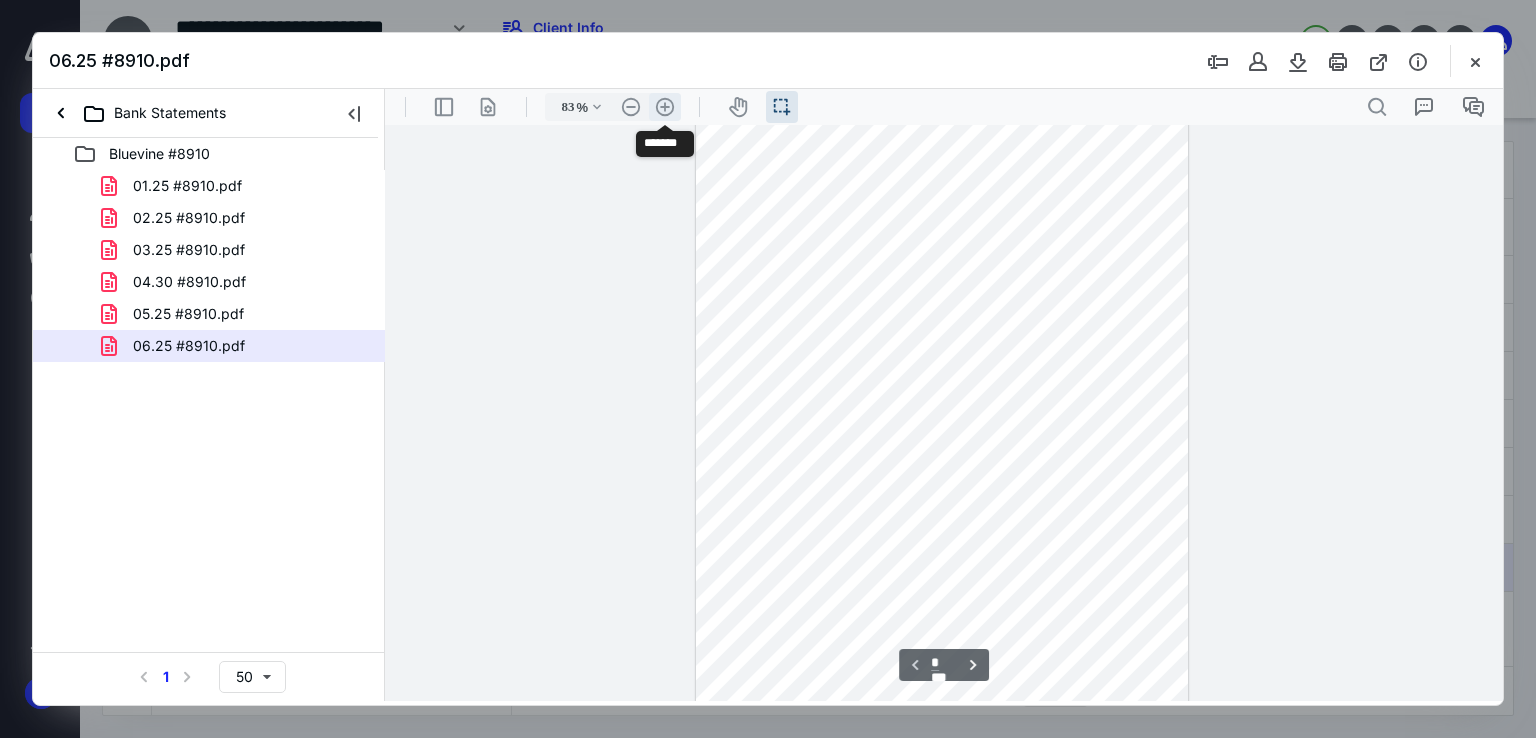 click on ".cls-1{fill:#abb0c4;} icon - header - zoom - in - line" at bounding box center [665, 107] 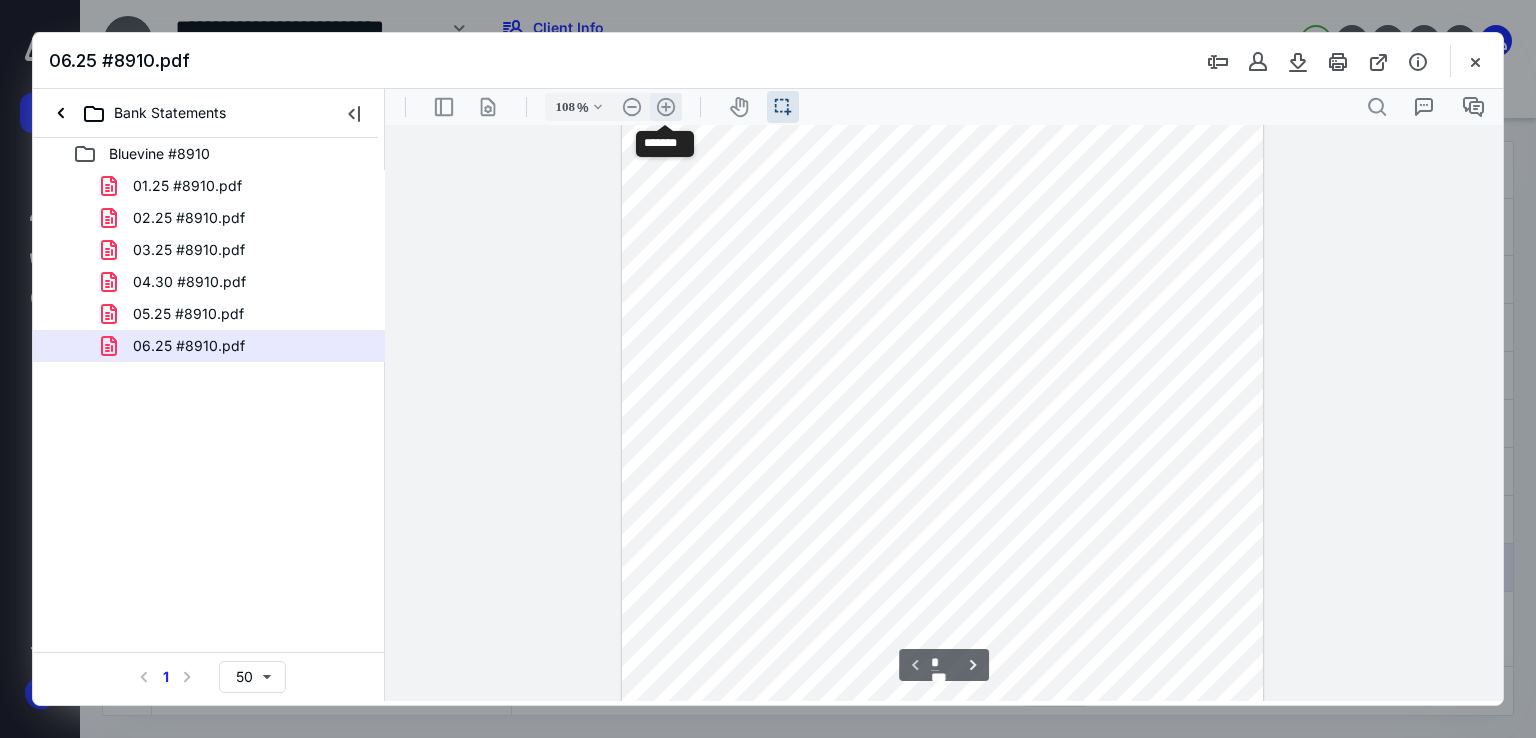 scroll, scrollTop: 222, scrollLeft: 0, axis: vertical 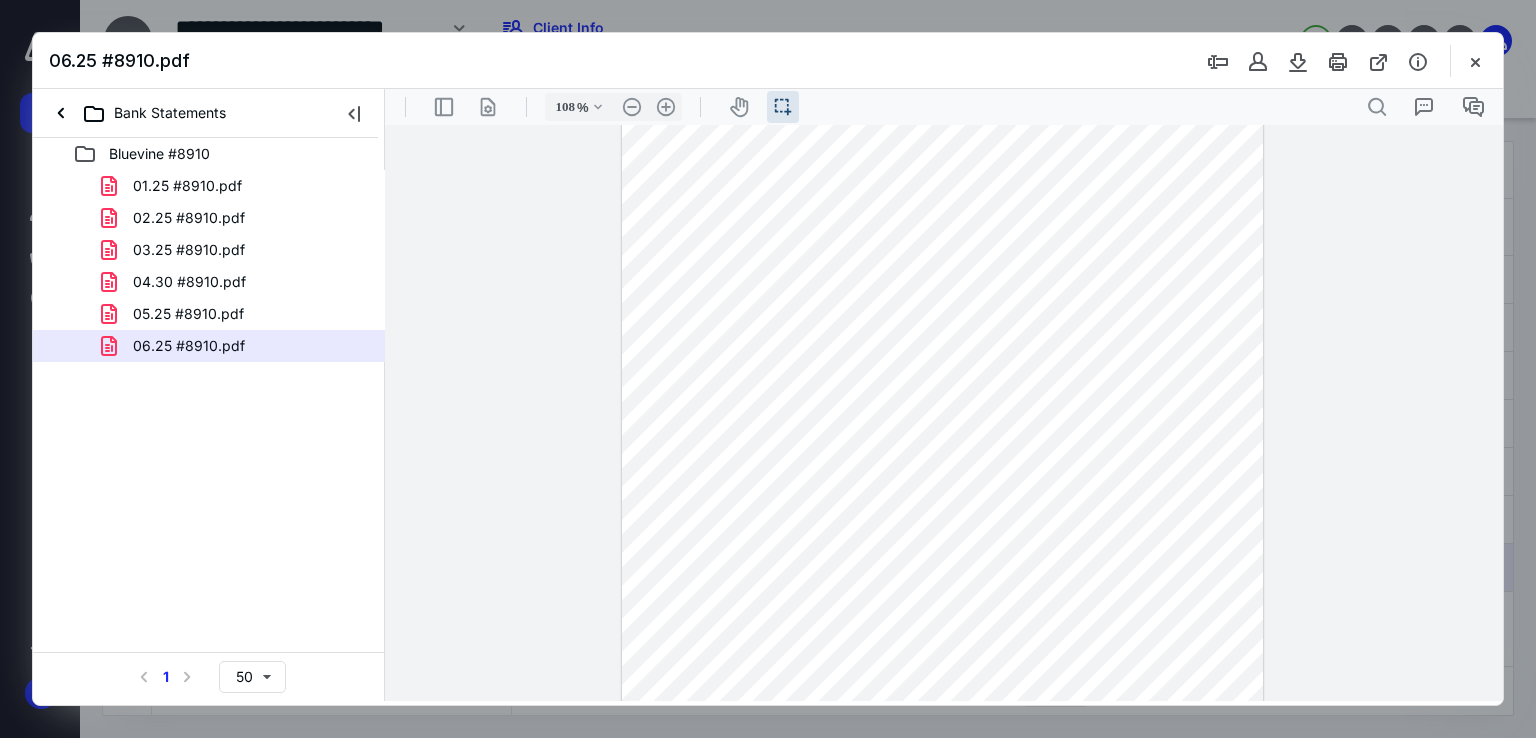 drag, startPoint x: 898, startPoint y: 402, endPoint x: 933, endPoint y: 402, distance: 35 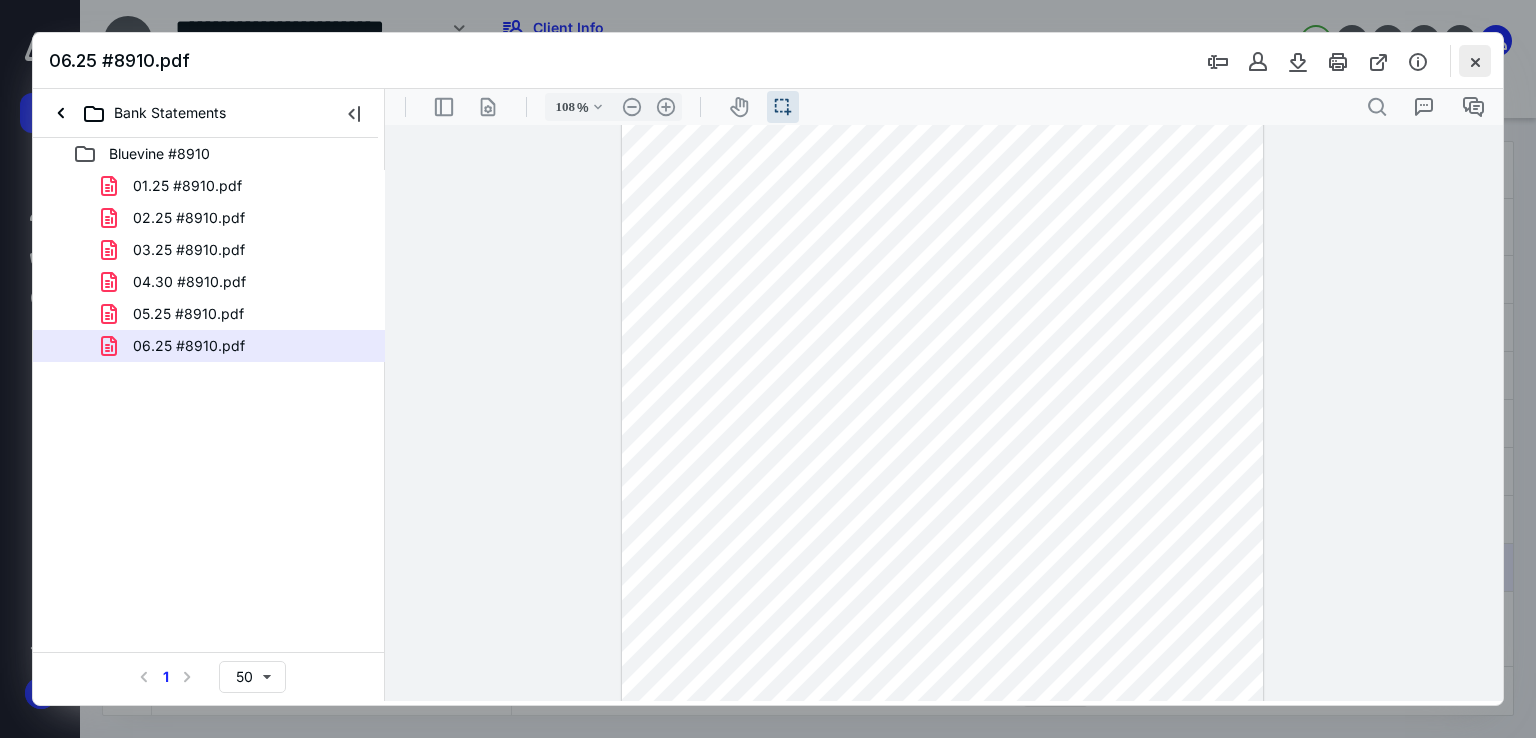 click at bounding box center (1475, 61) 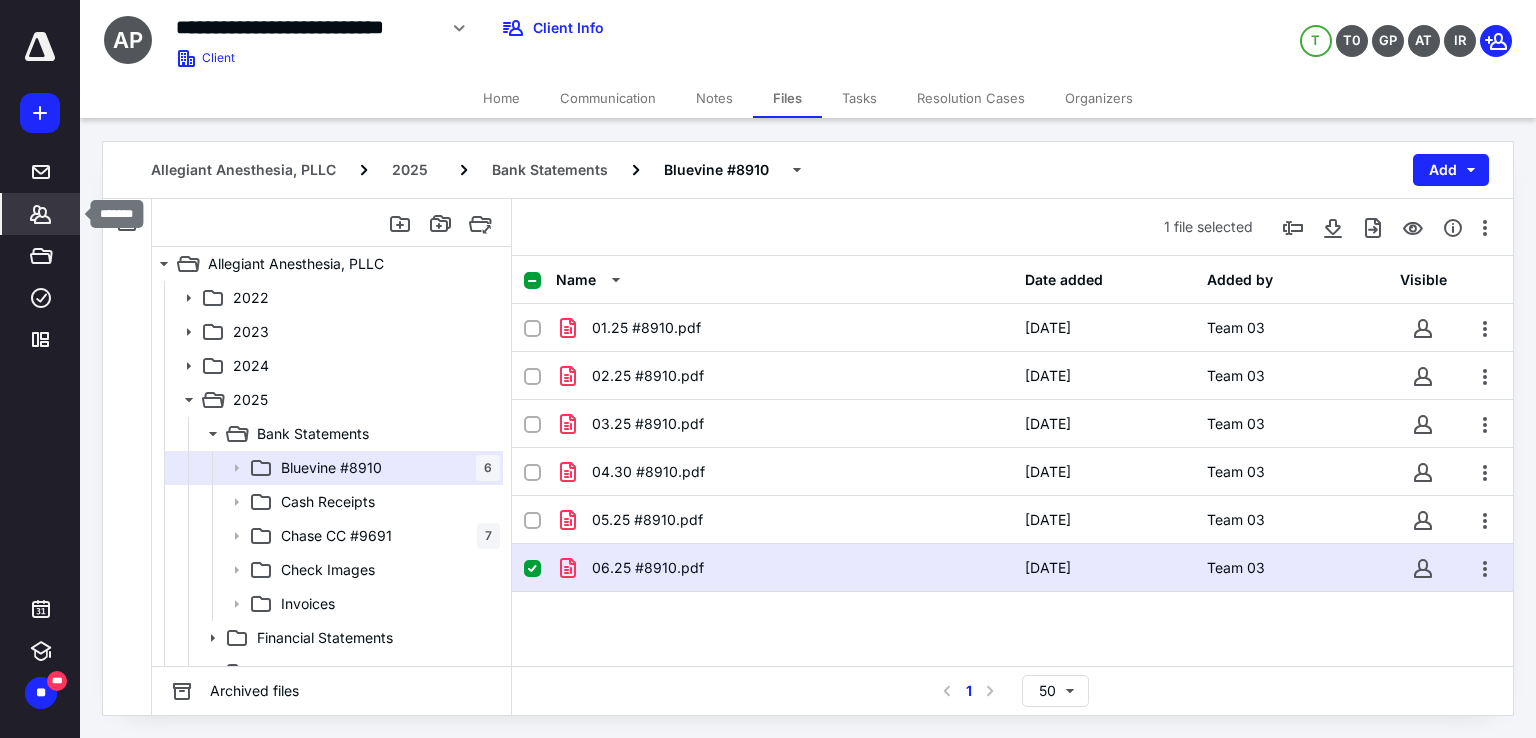 click 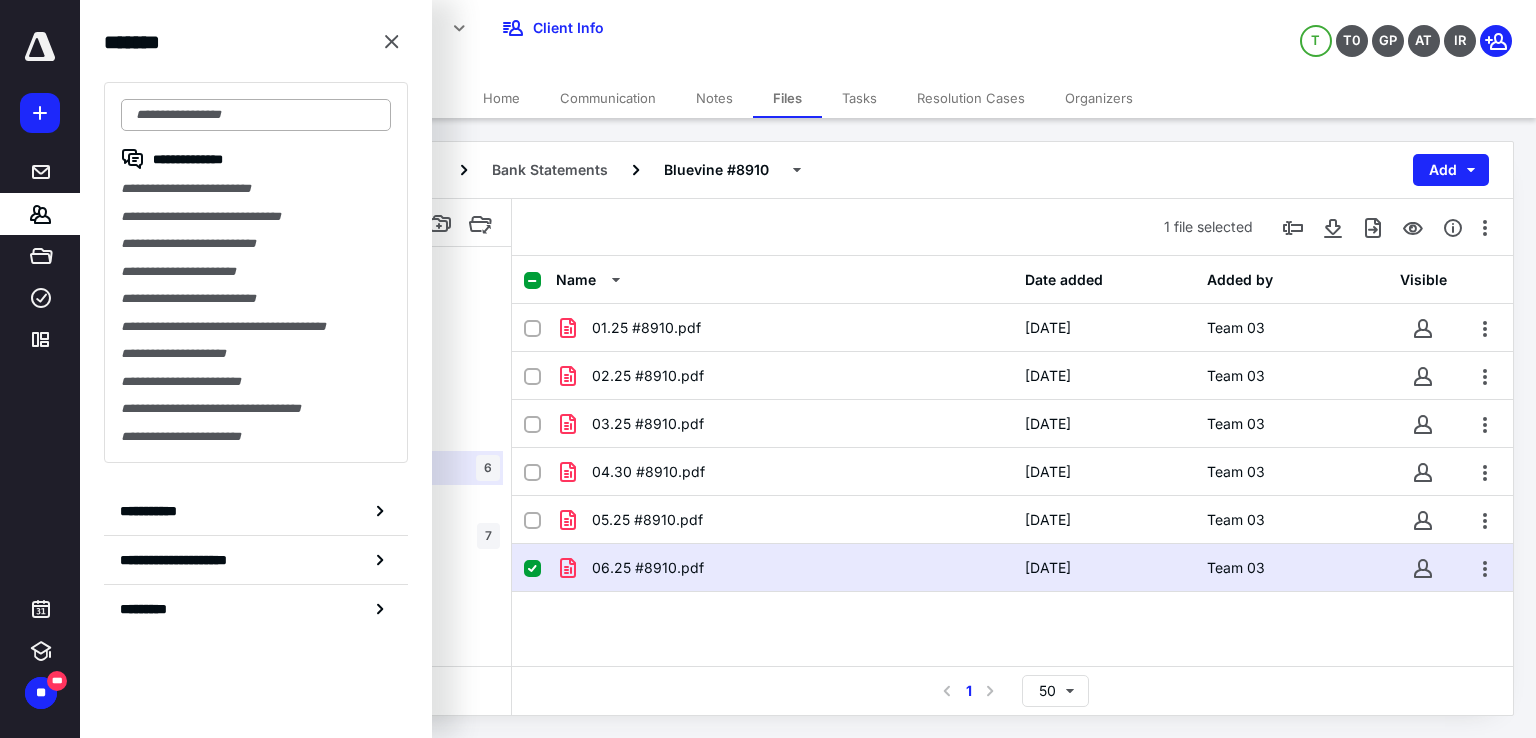 click at bounding box center [256, 115] 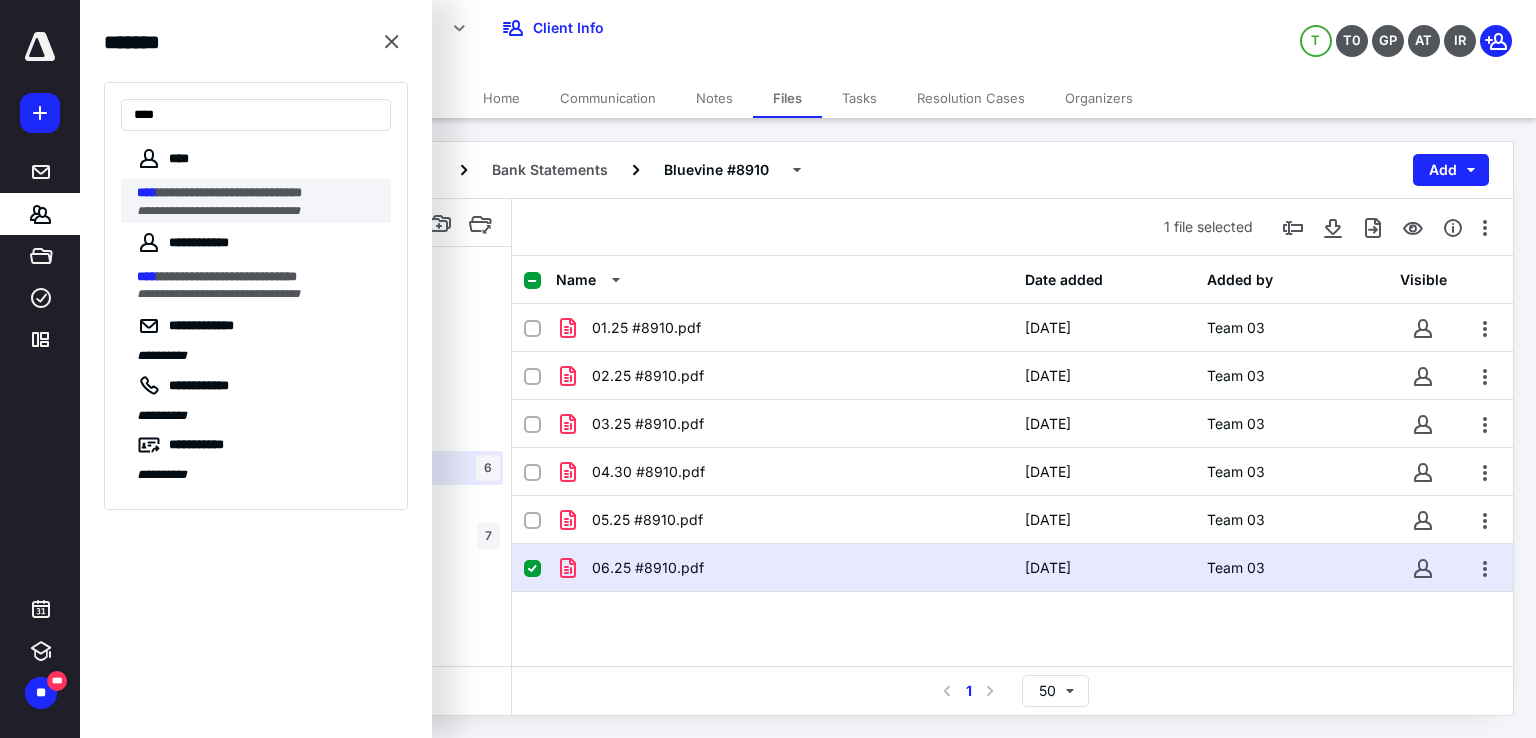 type on "****" 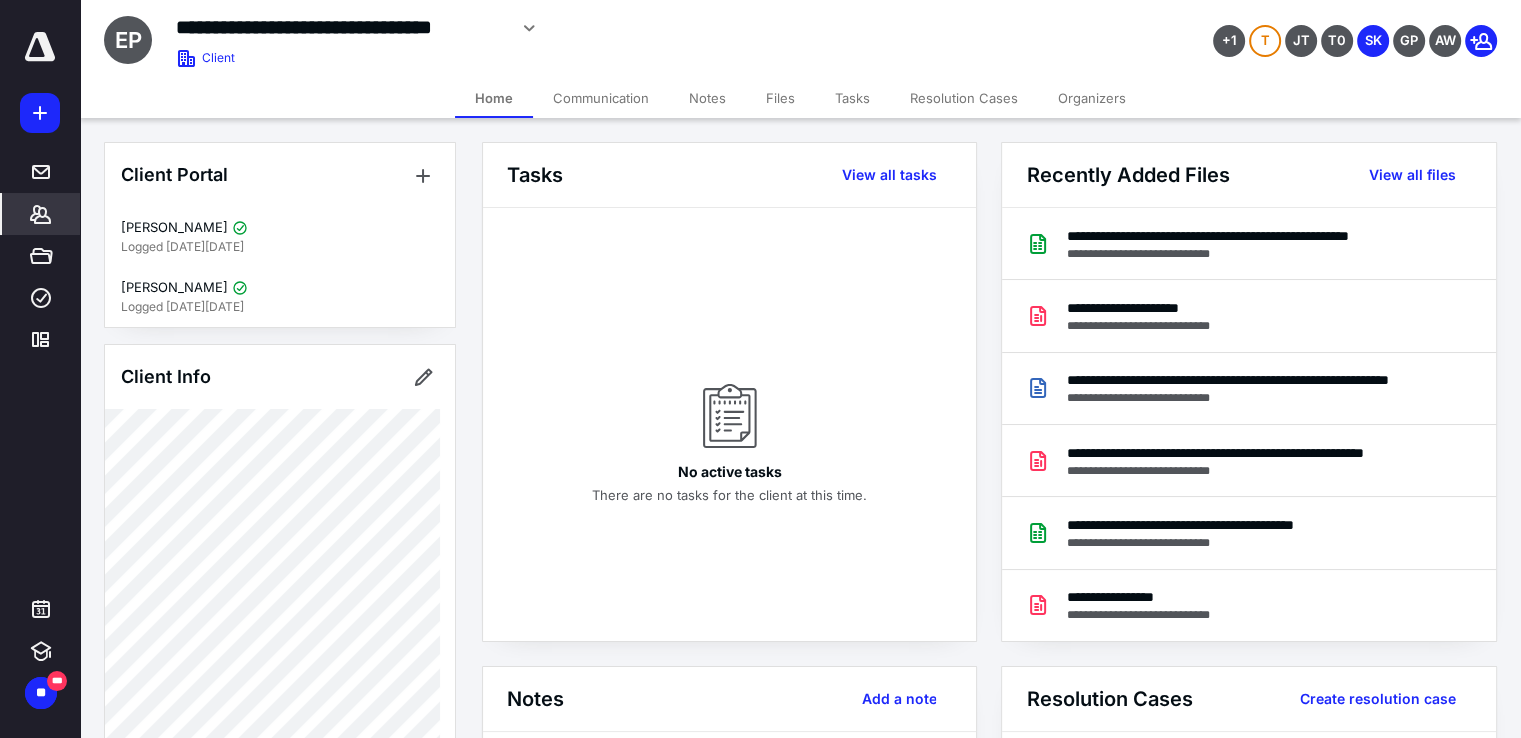 click on "Files" at bounding box center (780, 98) 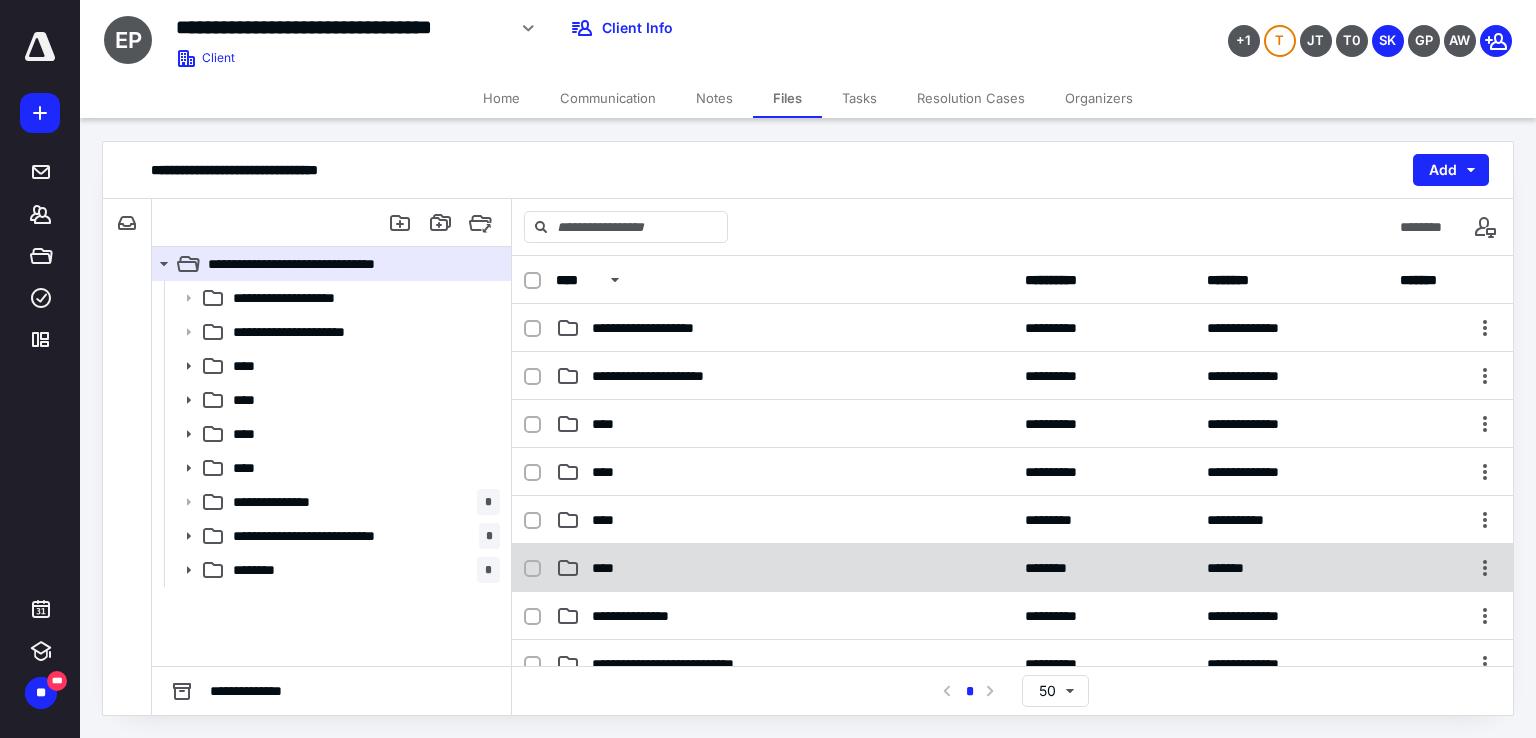 click on "**** ******** *******" at bounding box center [1012, 568] 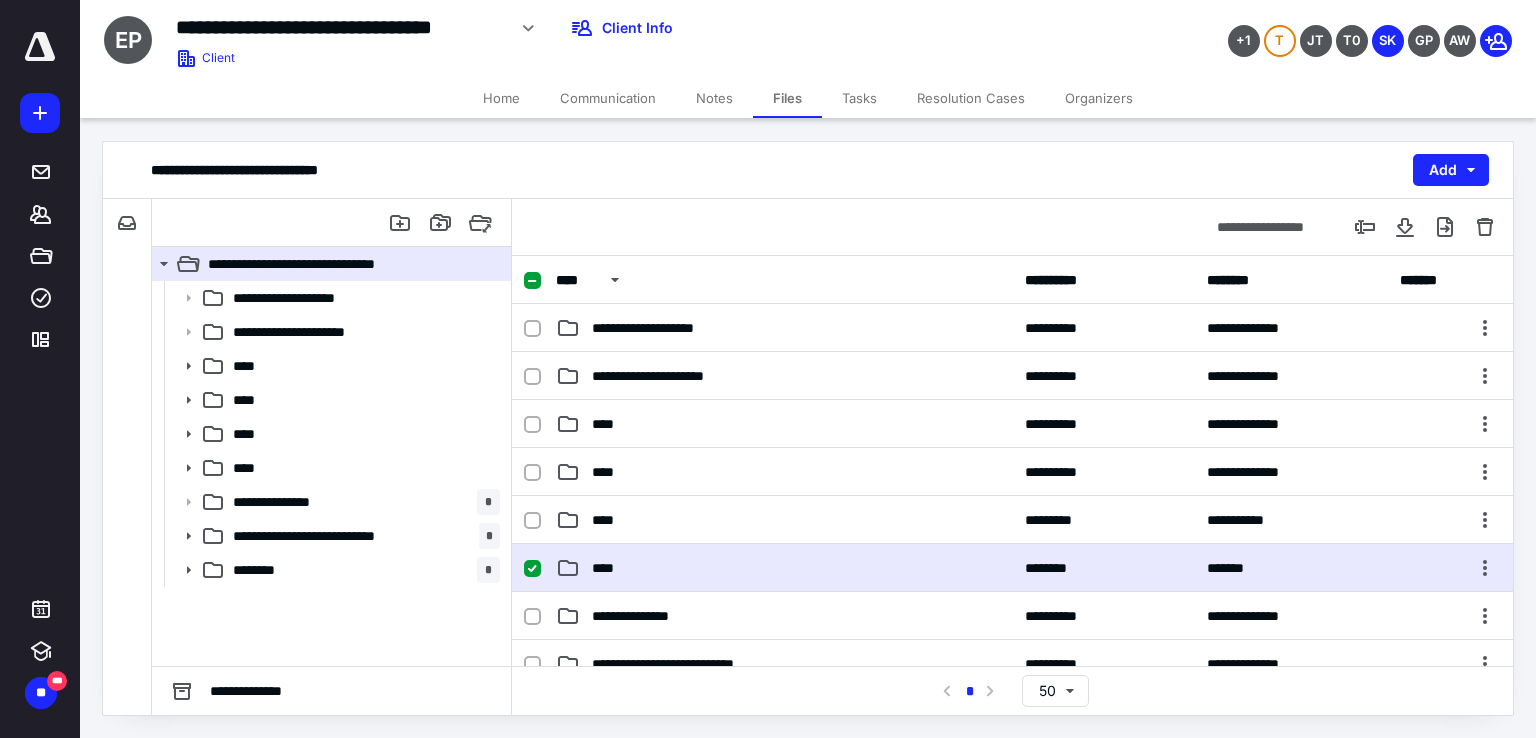 click on "**** ******** *******" at bounding box center (1012, 568) 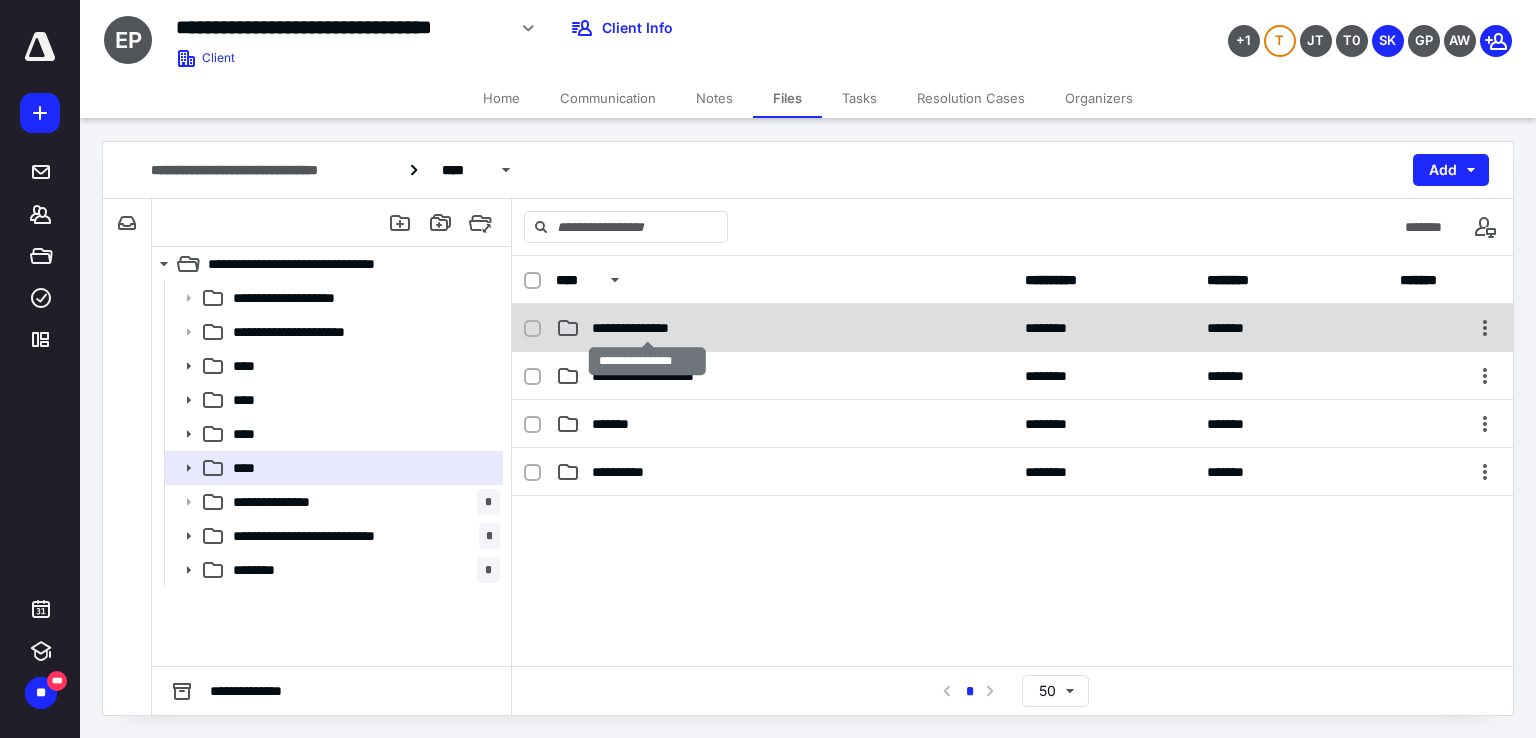 click on "**********" at bounding box center [647, 328] 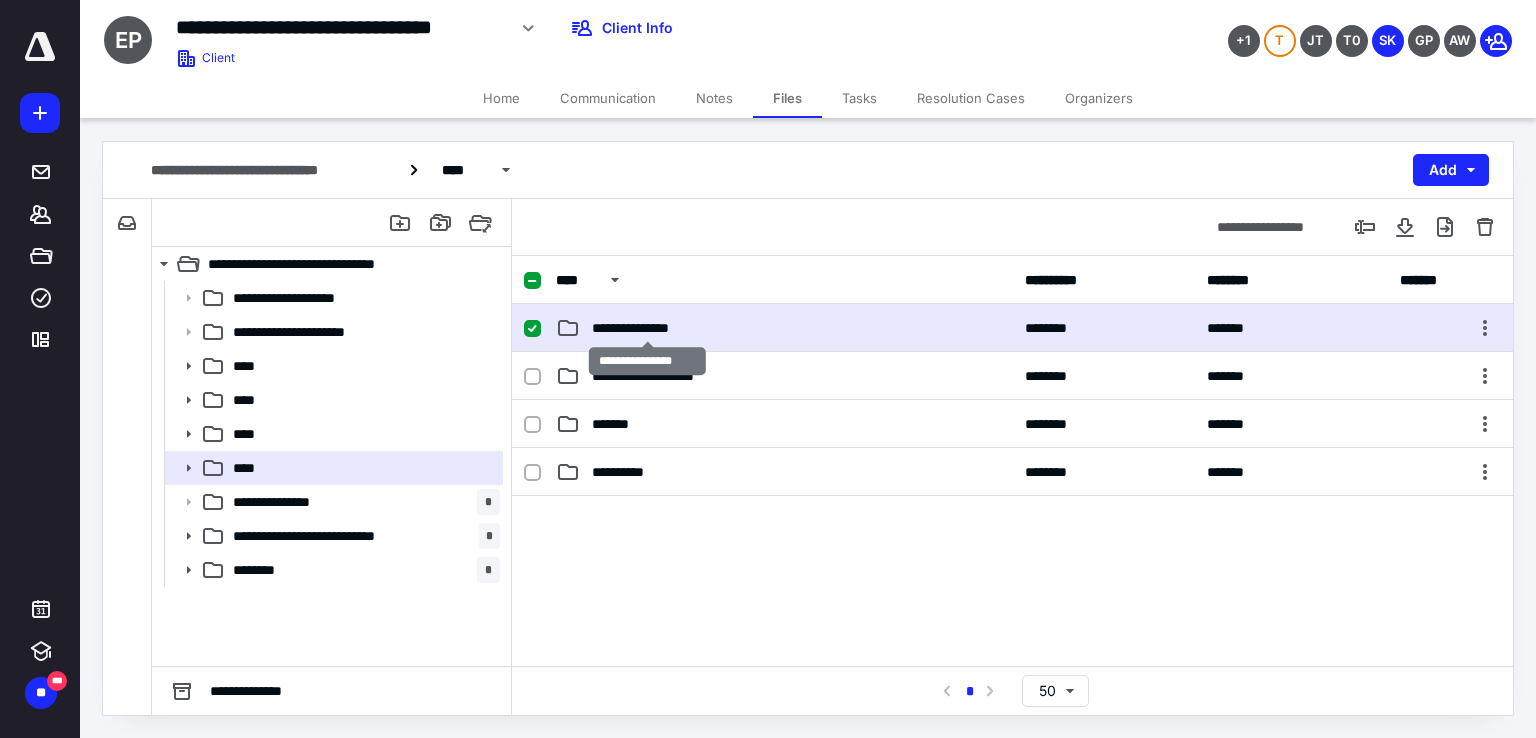 click on "**********" at bounding box center [647, 328] 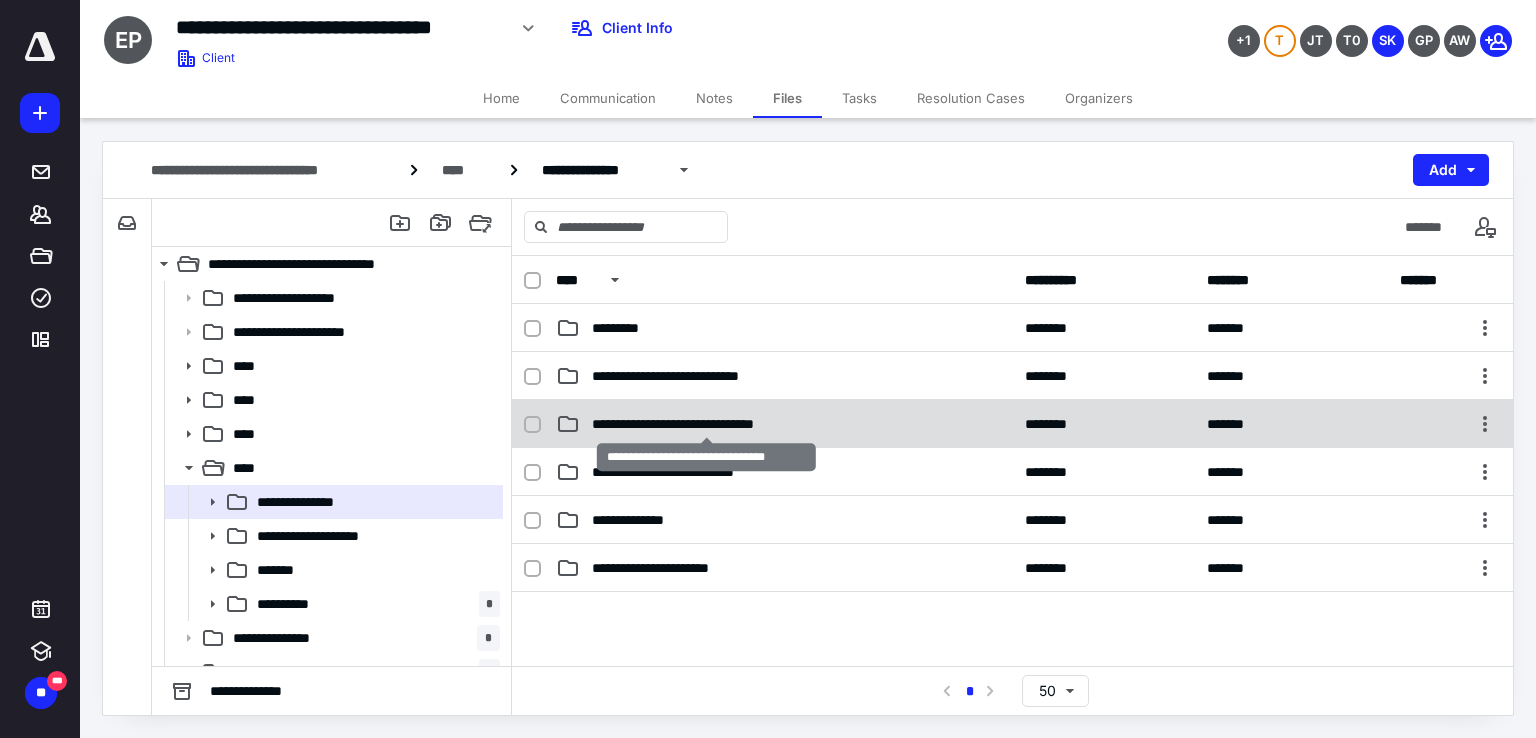 click on "**********" at bounding box center (706, 424) 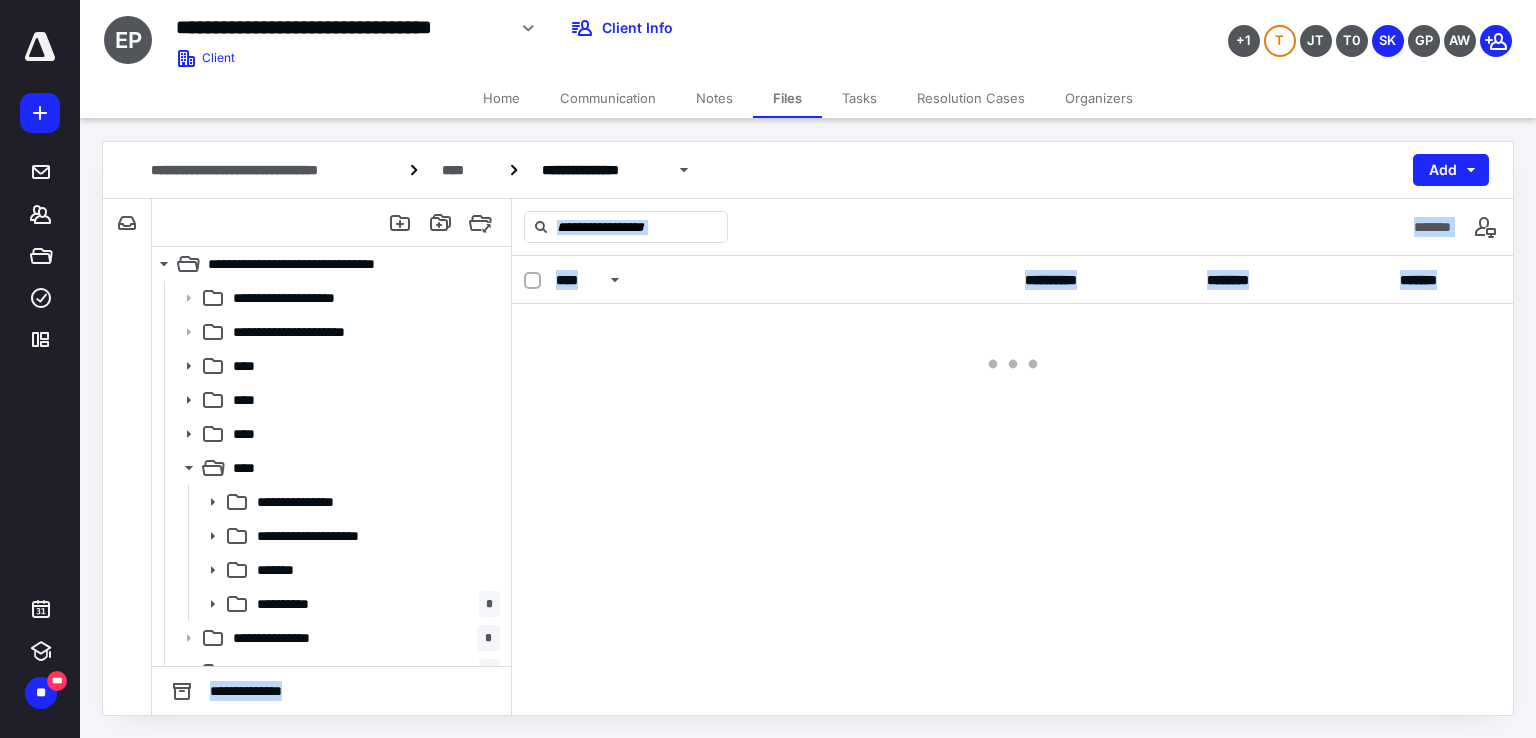 click on "**********" at bounding box center (1012, 485) 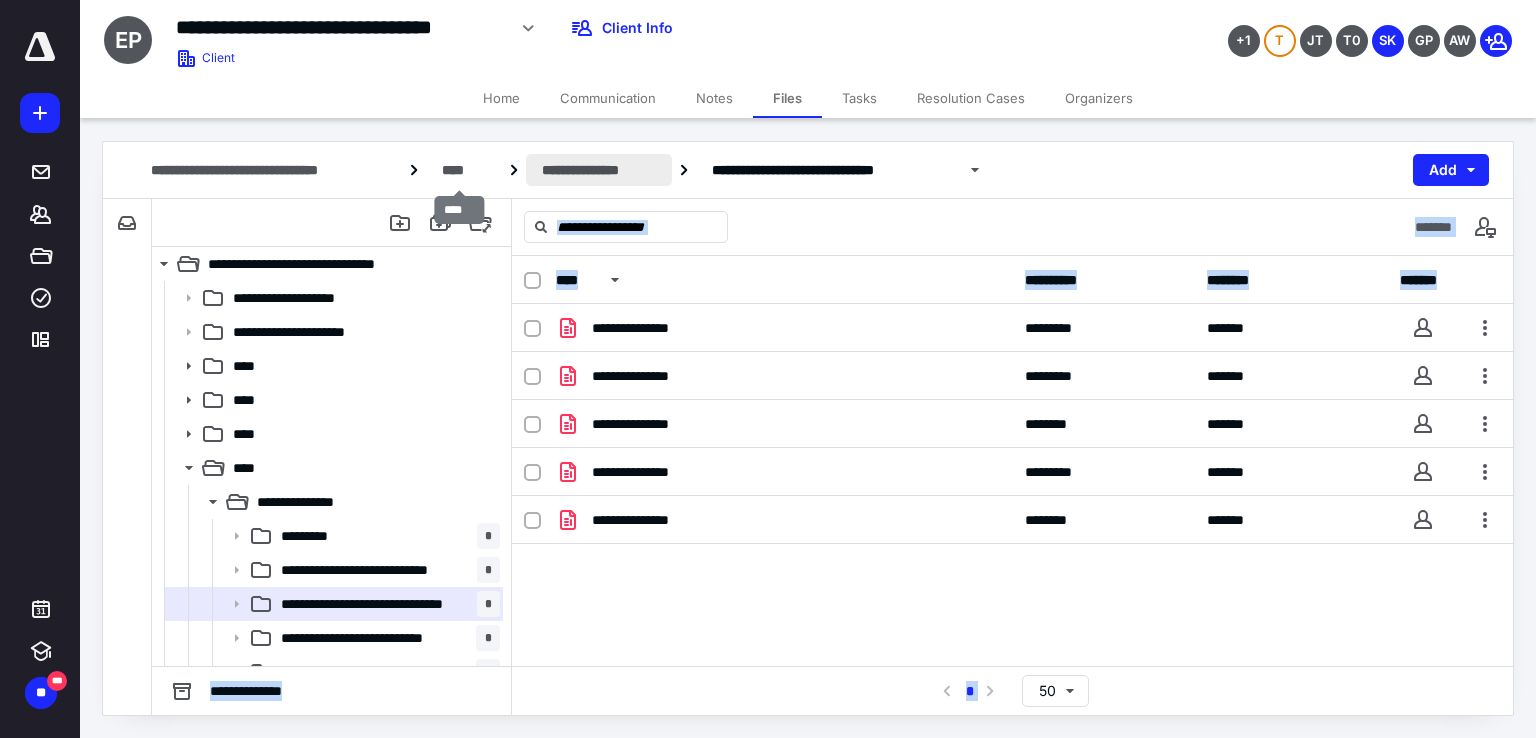 click on "**********" at bounding box center [599, 170] 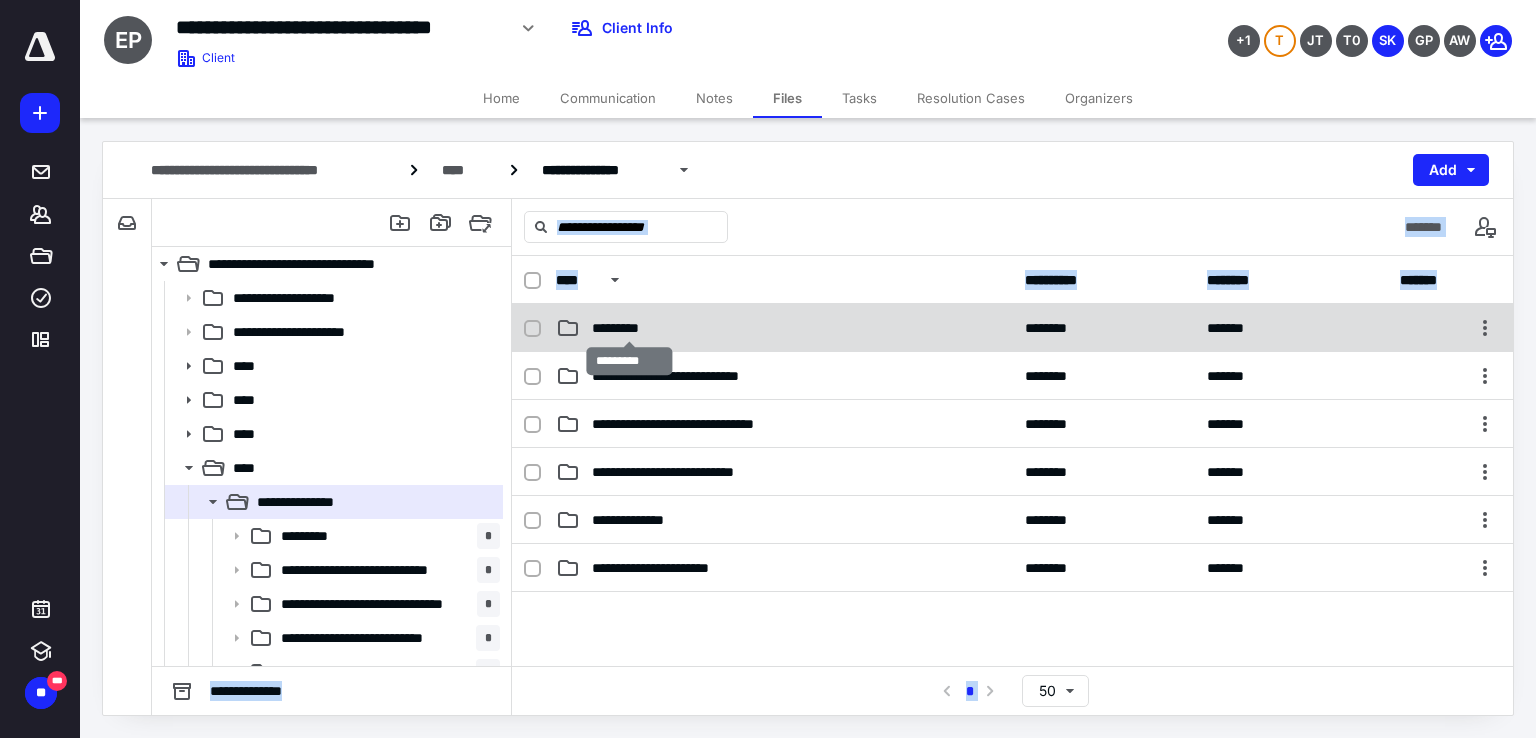 click on "*********" at bounding box center [630, 328] 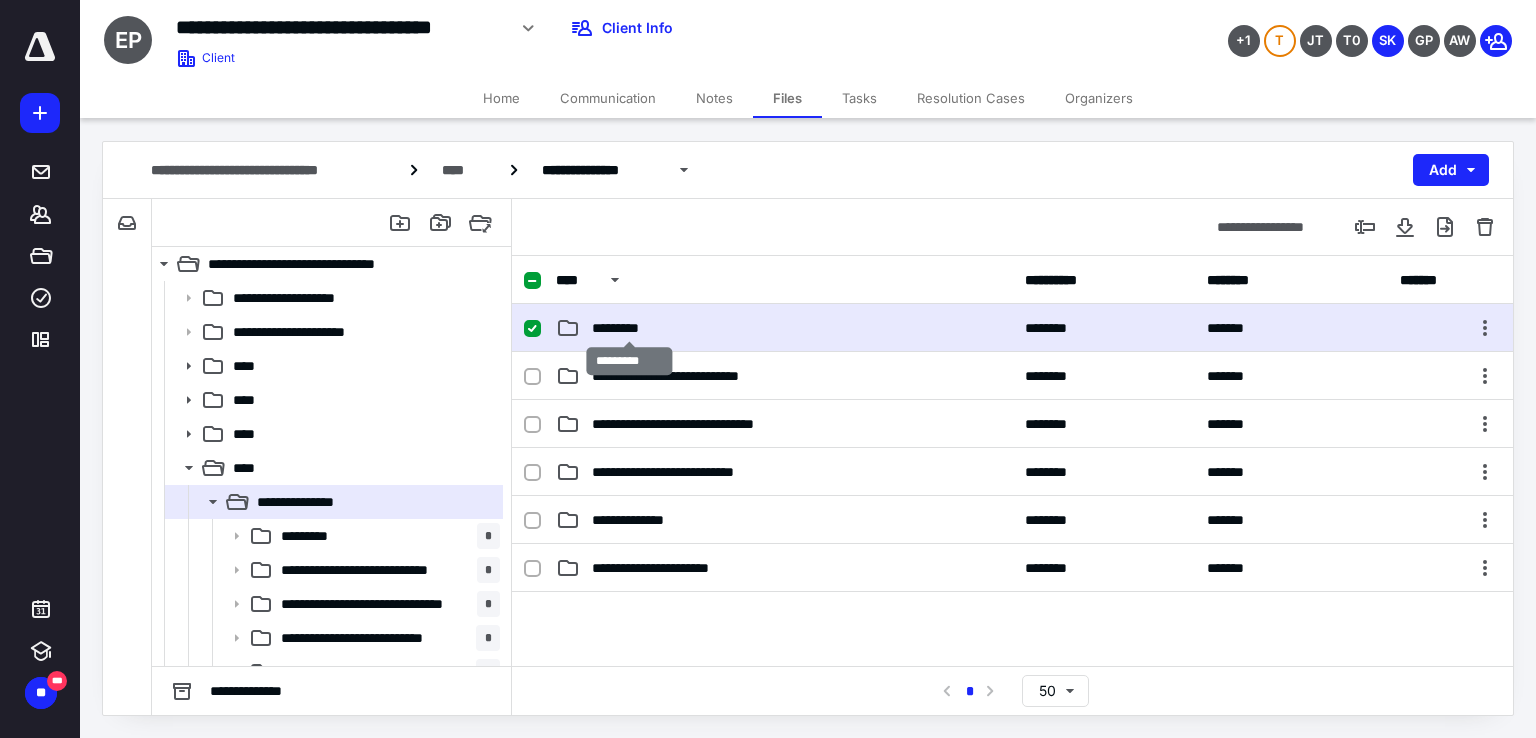 click on "*********" at bounding box center (630, 328) 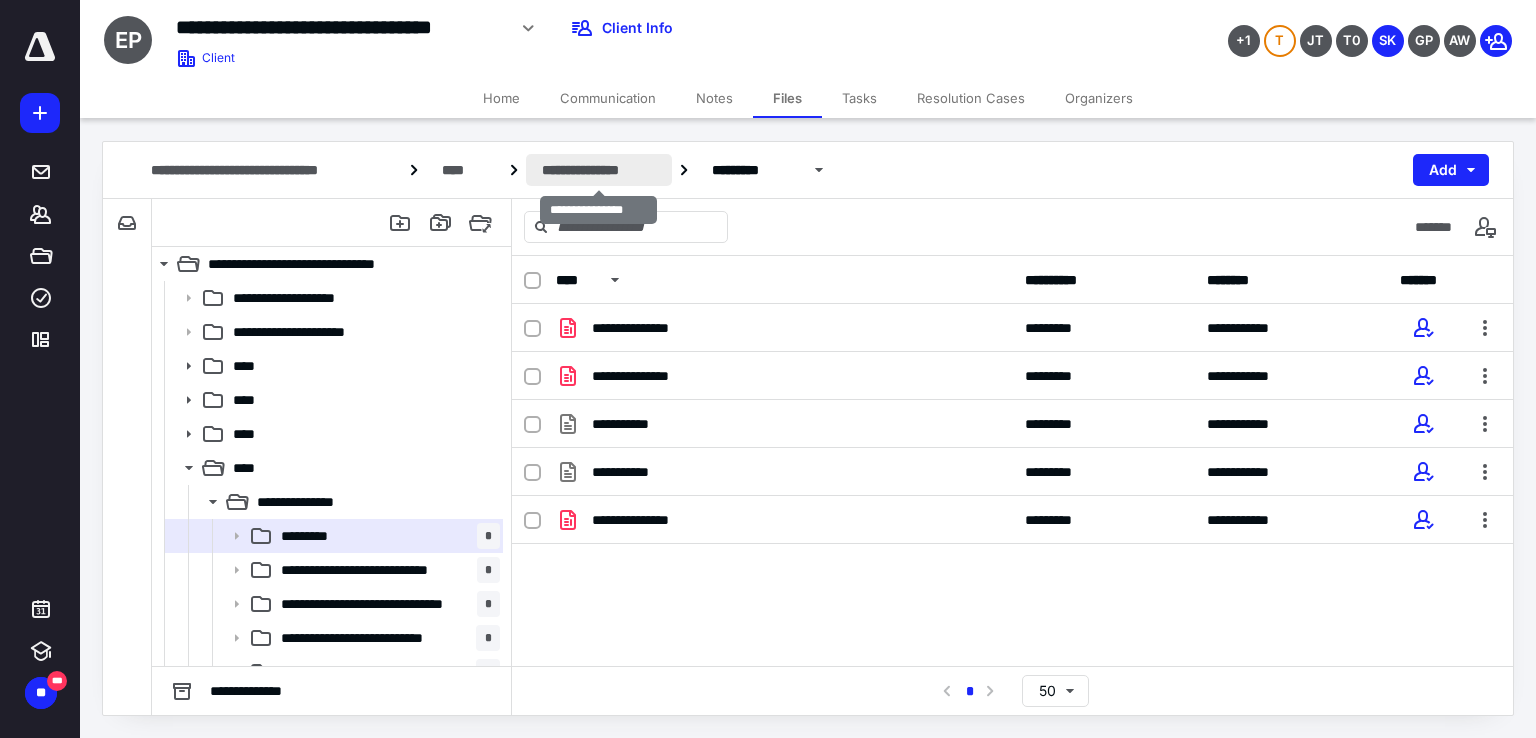 click on "**********" at bounding box center (599, 170) 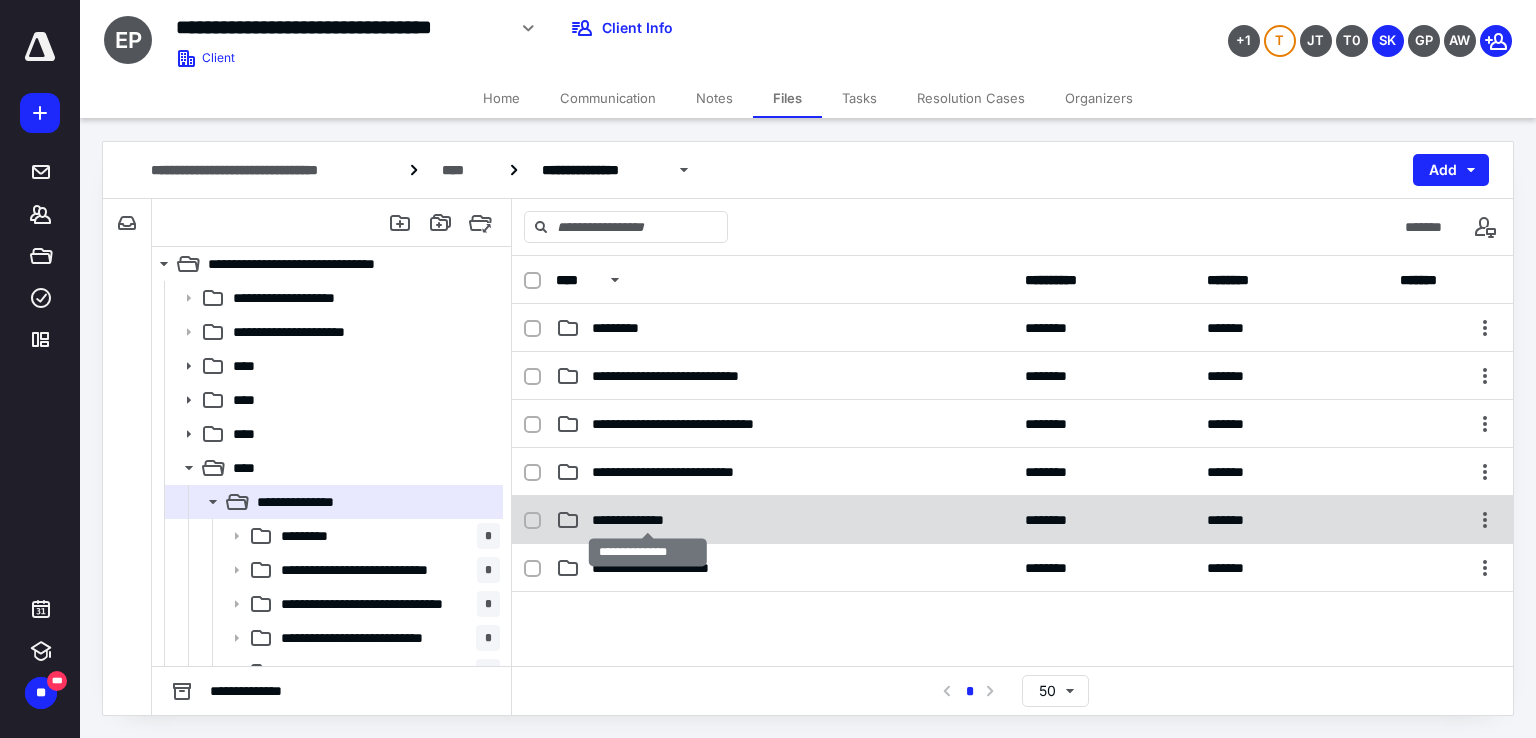 click on "**********" at bounding box center [648, 520] 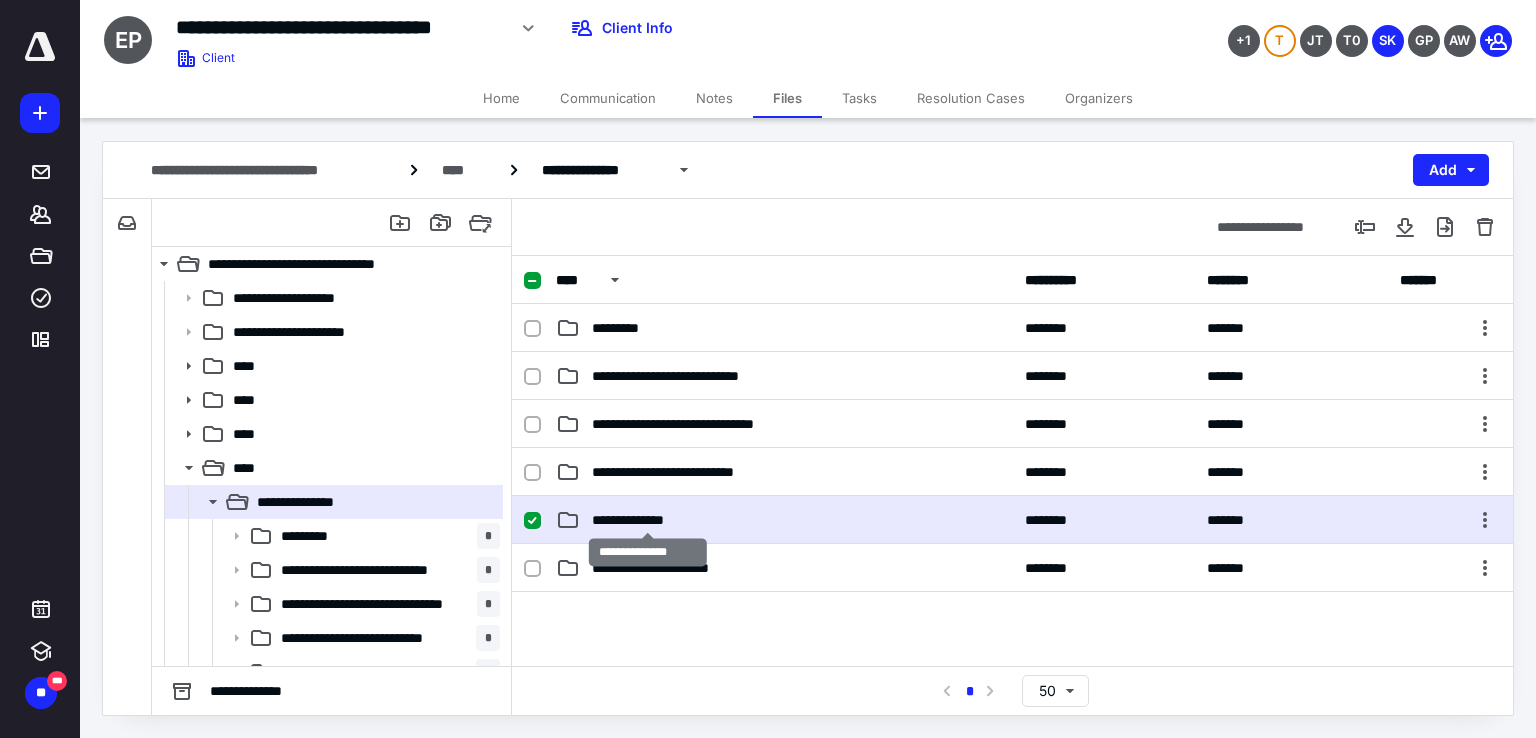click on "**********" at bounding box center (648, 520) 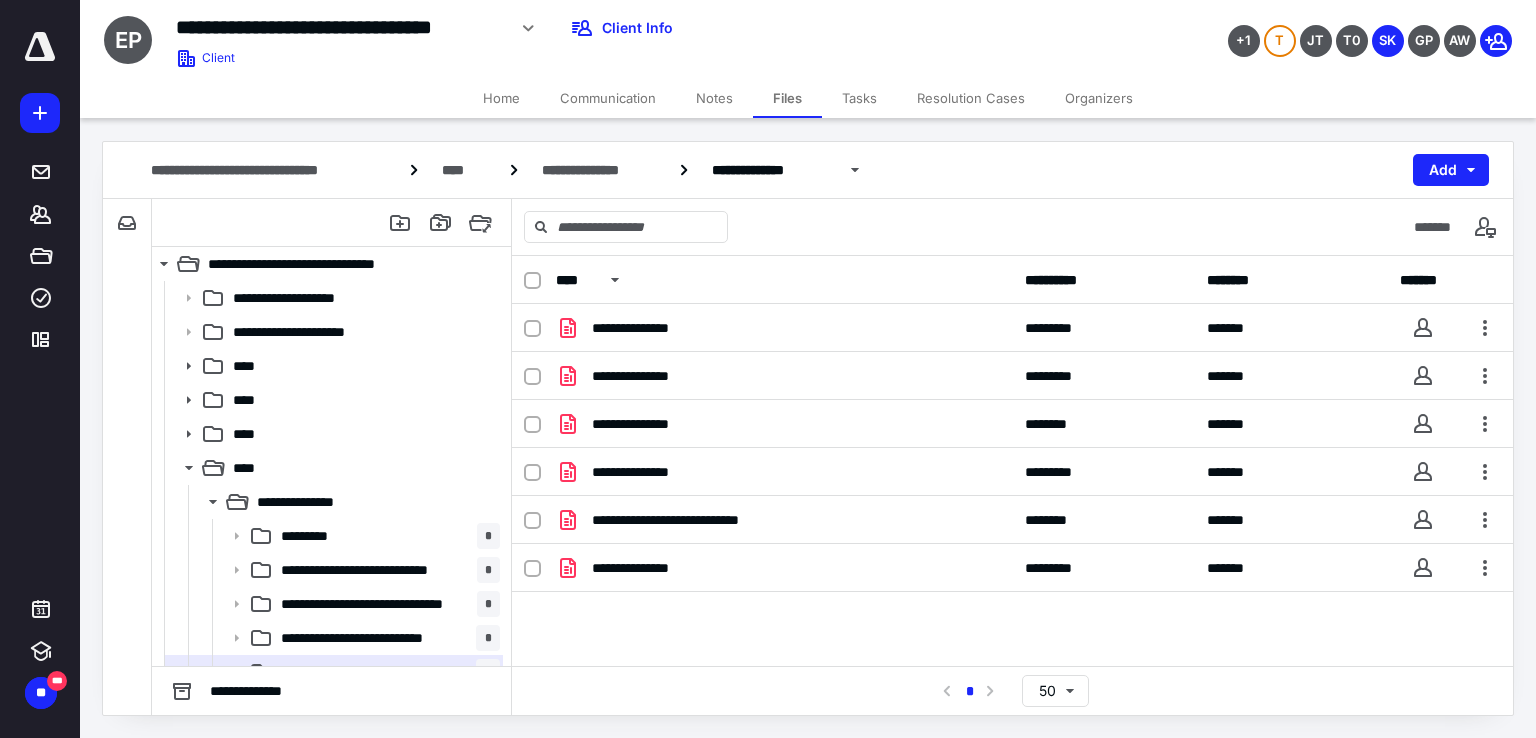 click on "**********" at bounding box center (1012, 461) 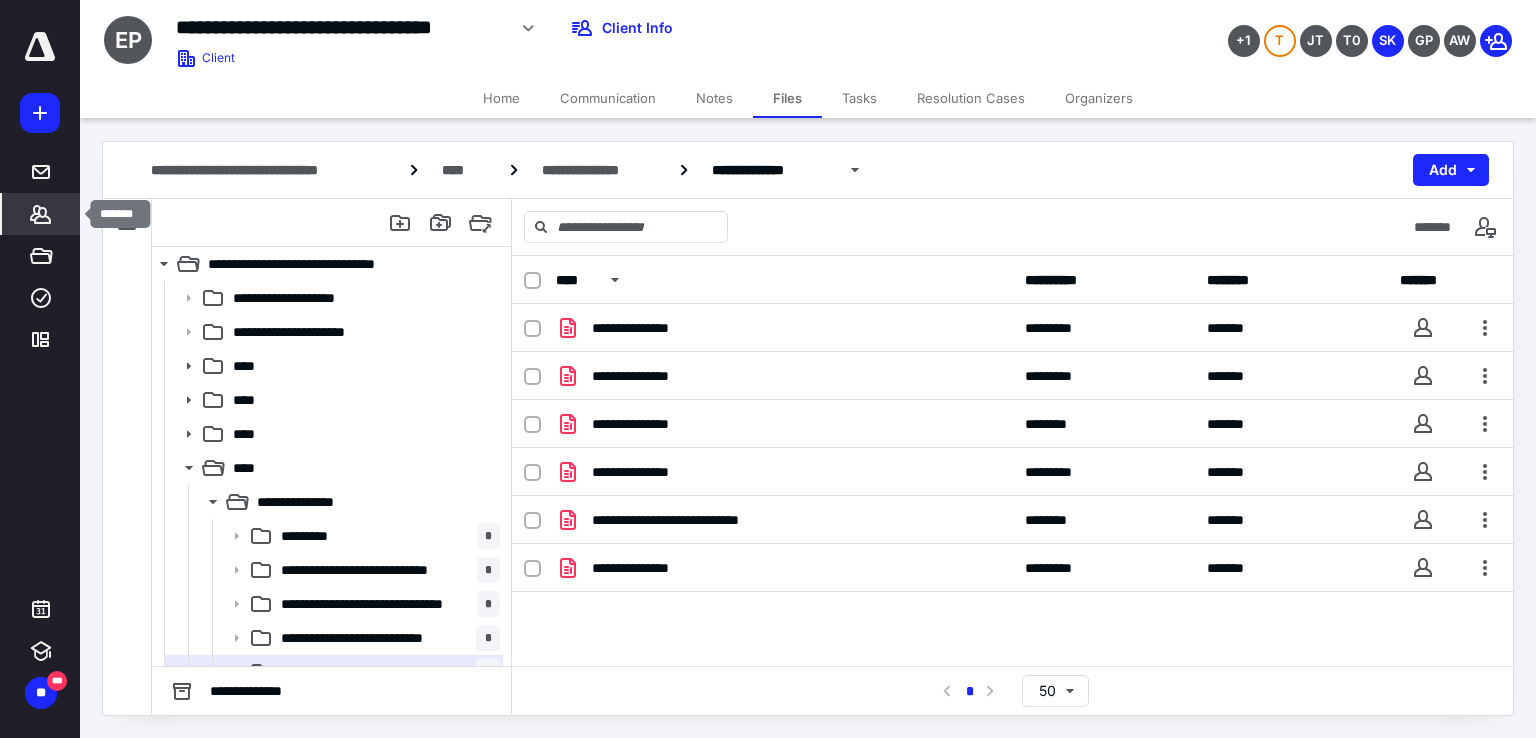 click on "*******" at bounding box center [41, 214] 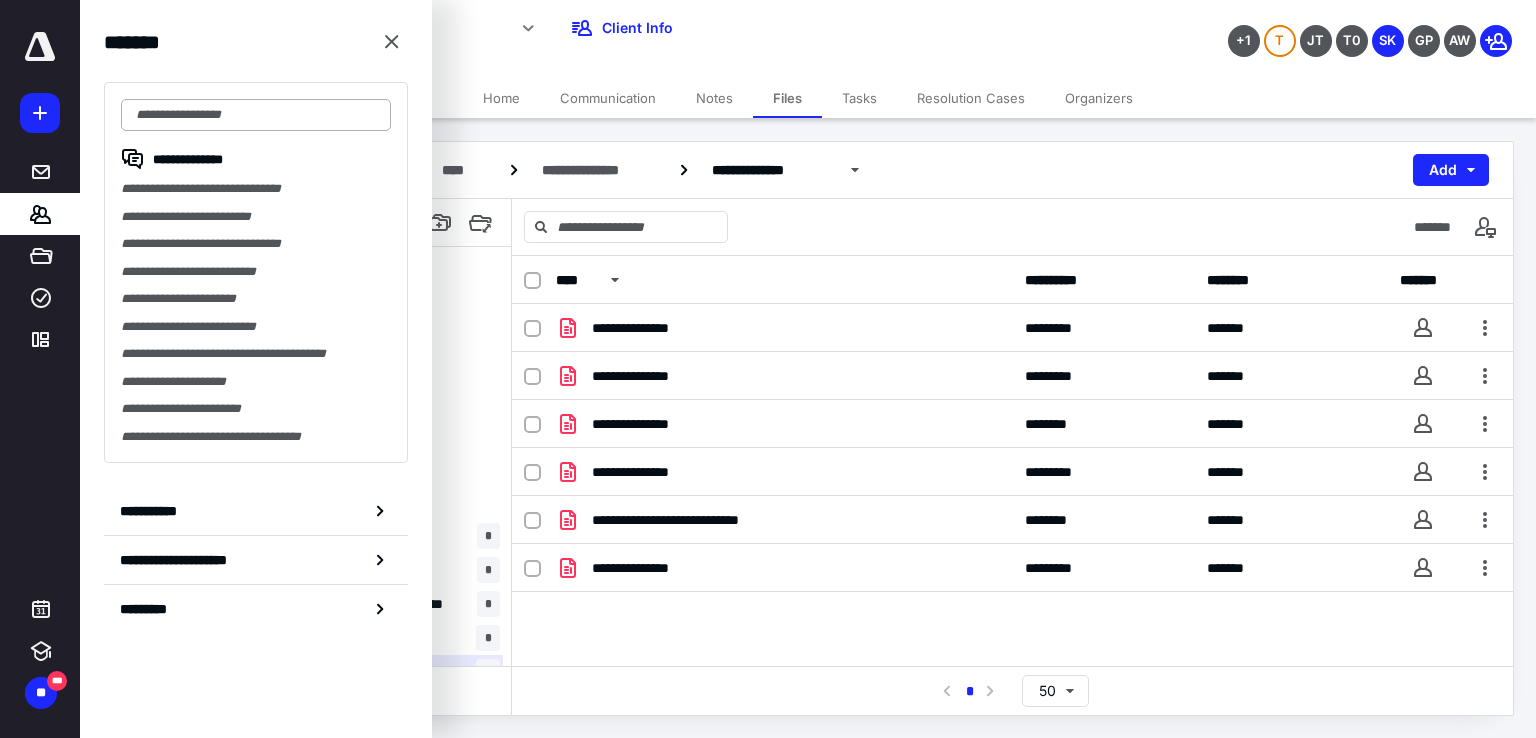 click at bounding box center [256, 115] 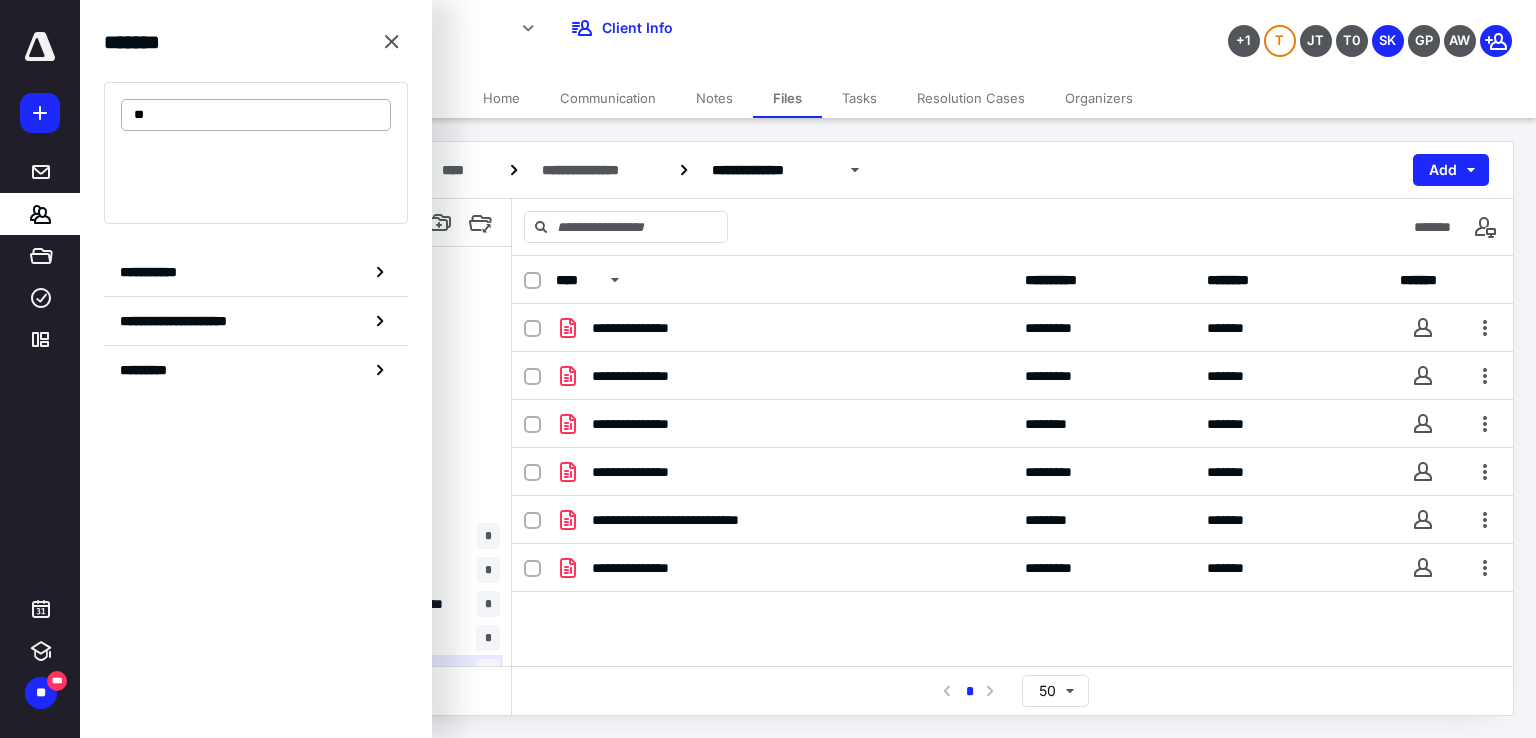 type on "***" 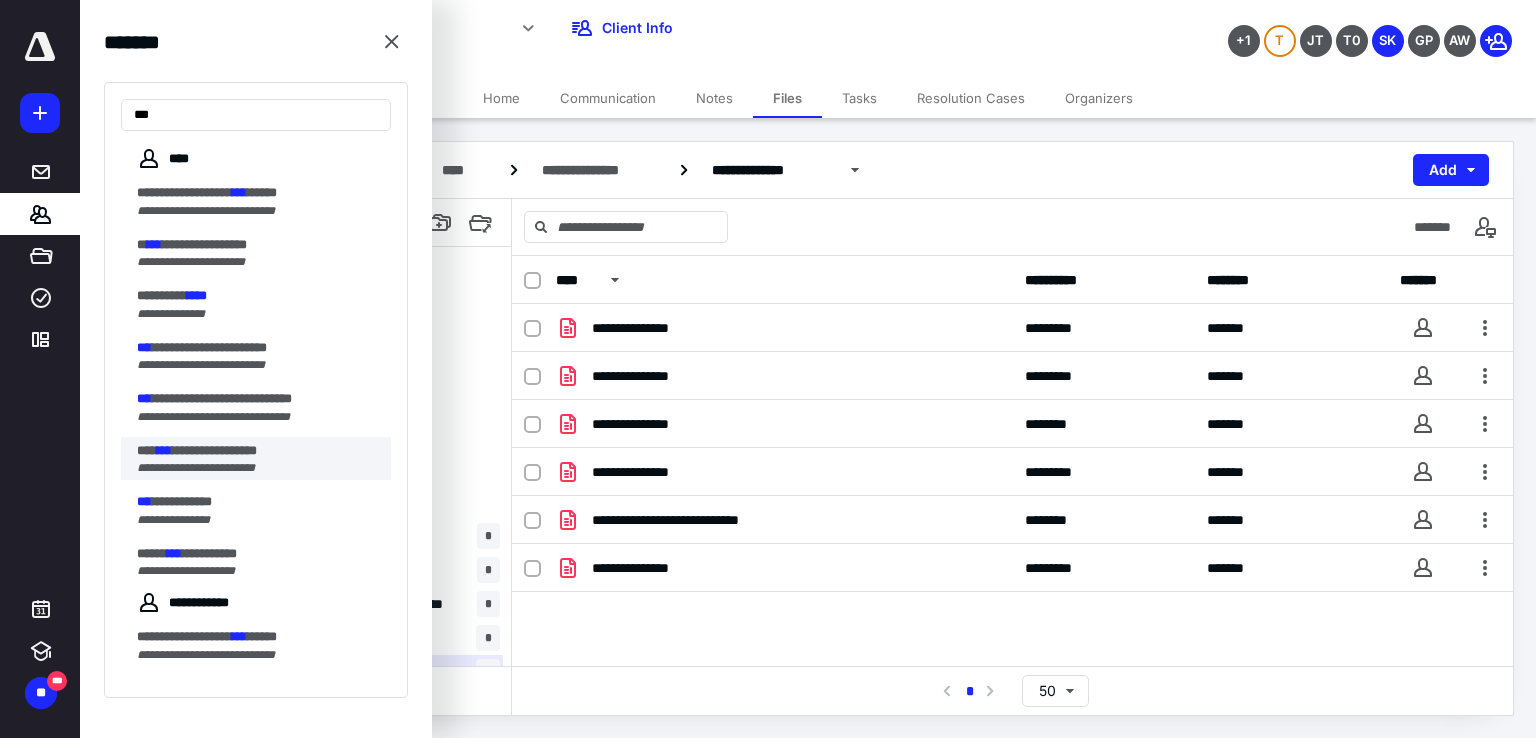 click on "**********" at bounding box center (214, 450) 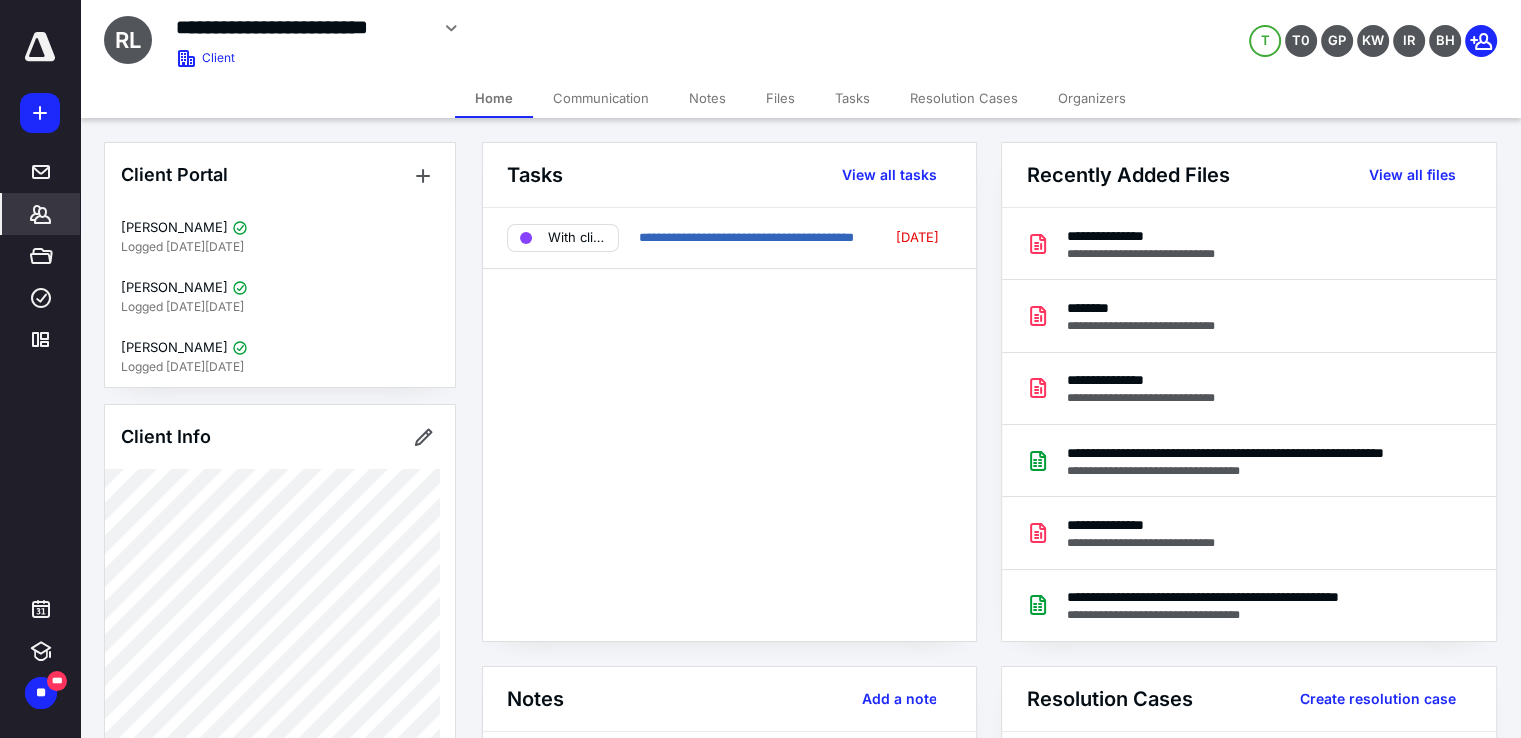 click on "Files" at bounding box center (780, 98) 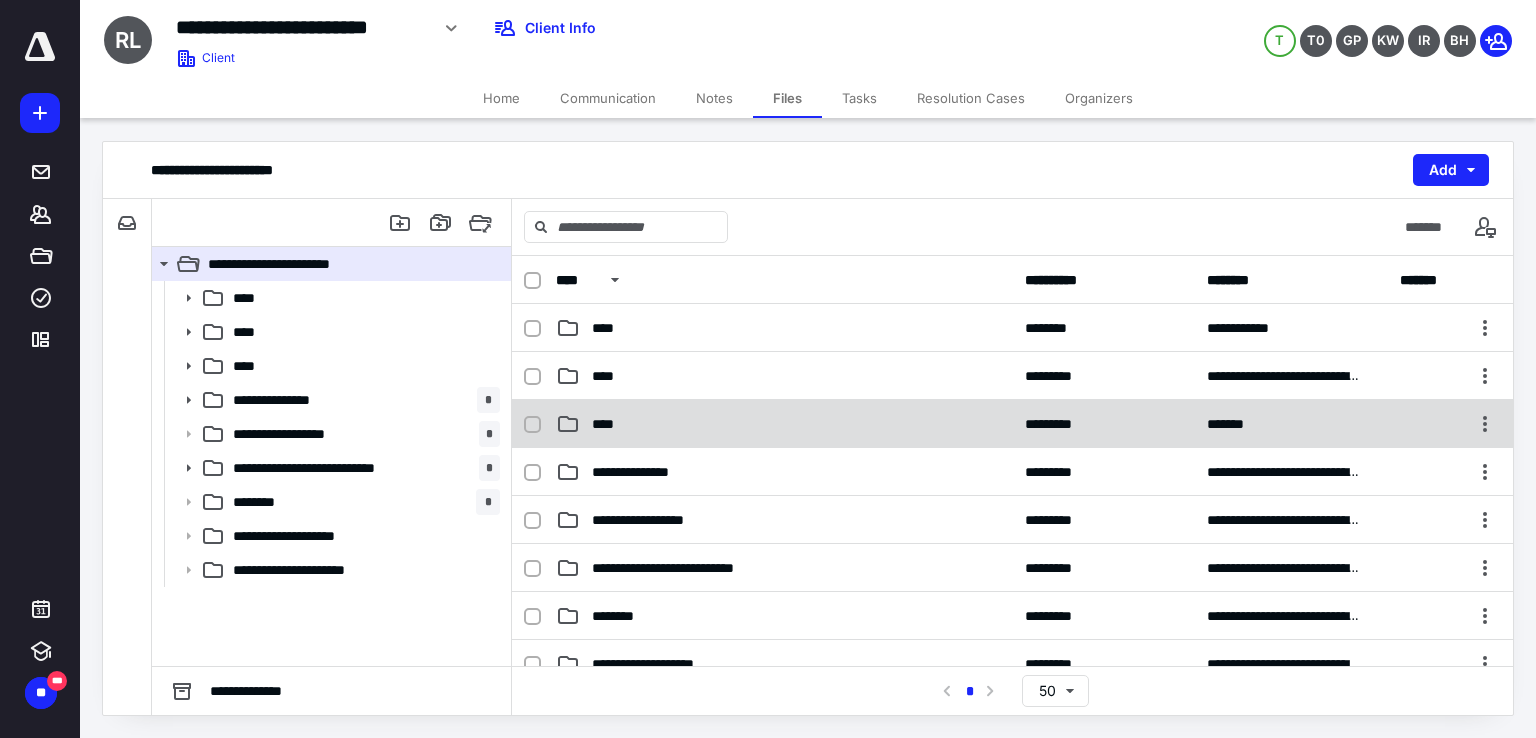 click on "****" at bounding box center [784, 424] 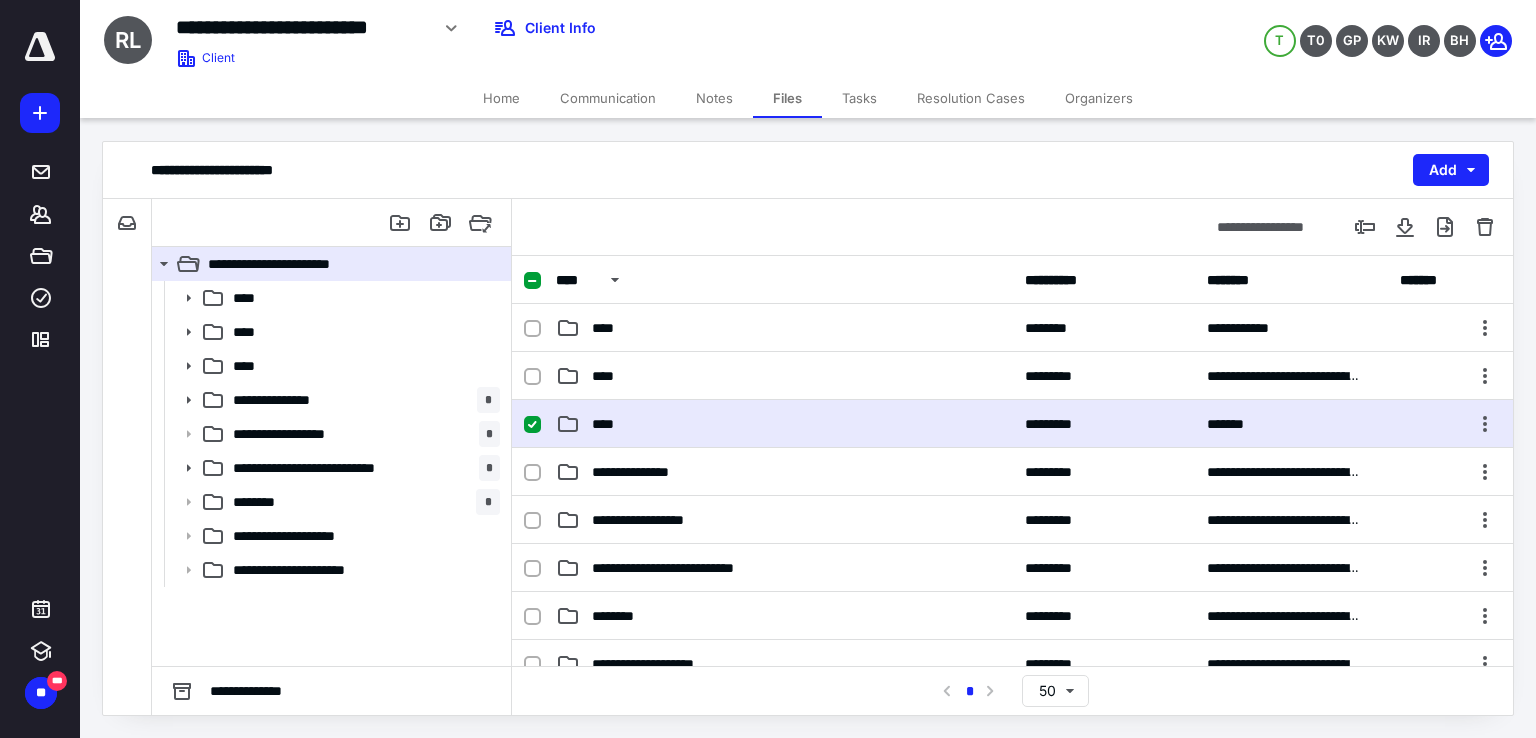click on "****" at bounding box center (784, 424) 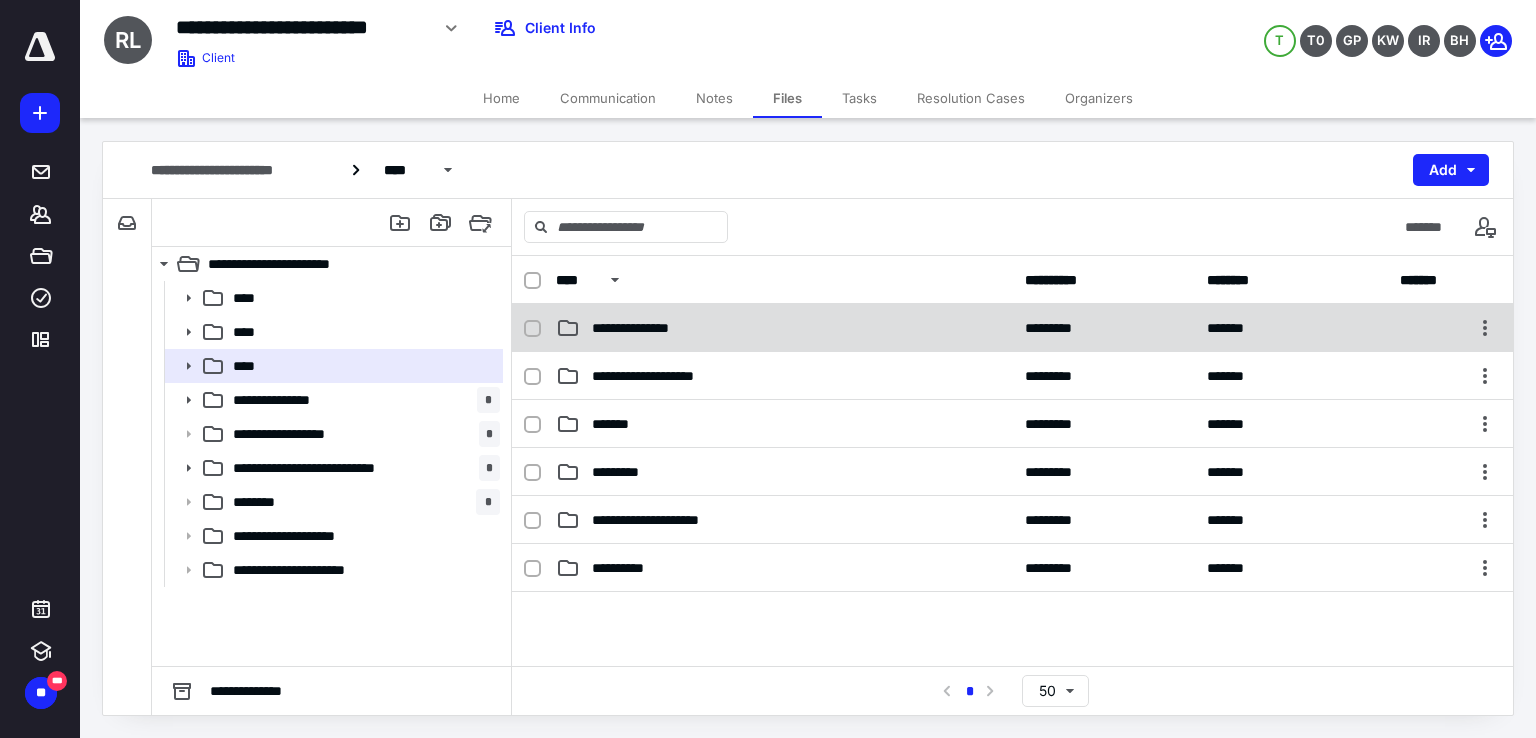 click on "**********" at bounding box center (647, 328) 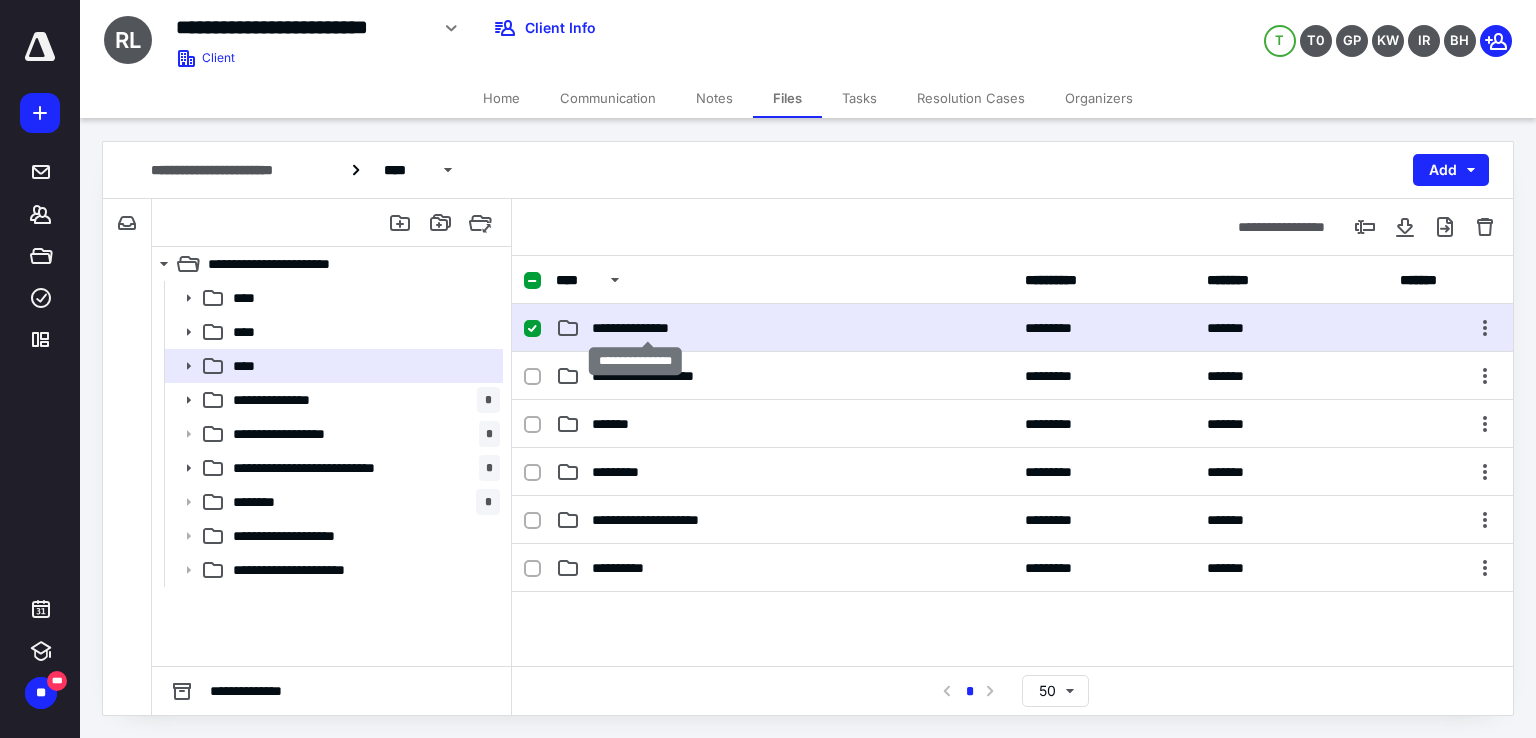 click on "**********" at bounding box center (647, 328) 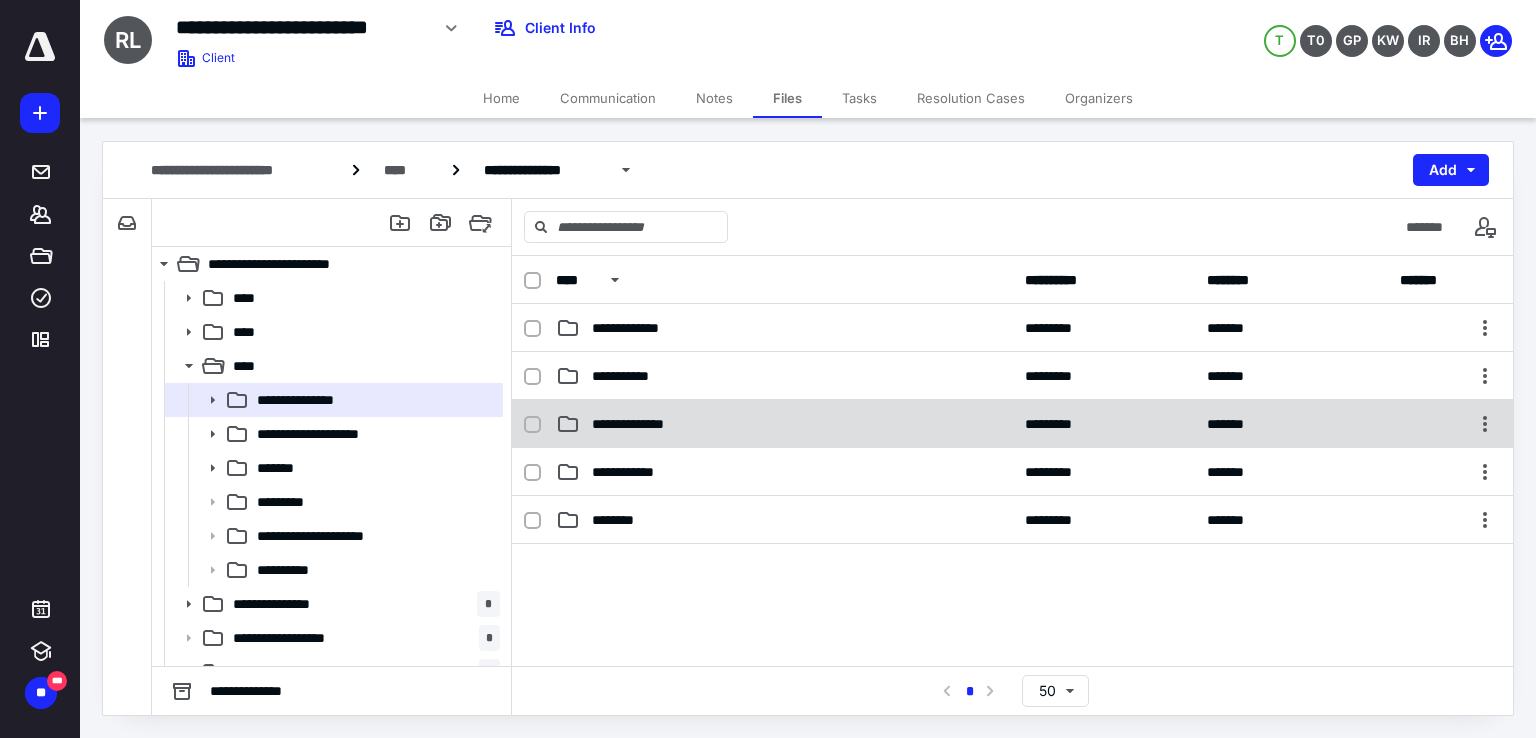 click on "**********" at bounding box center [1012, 424] 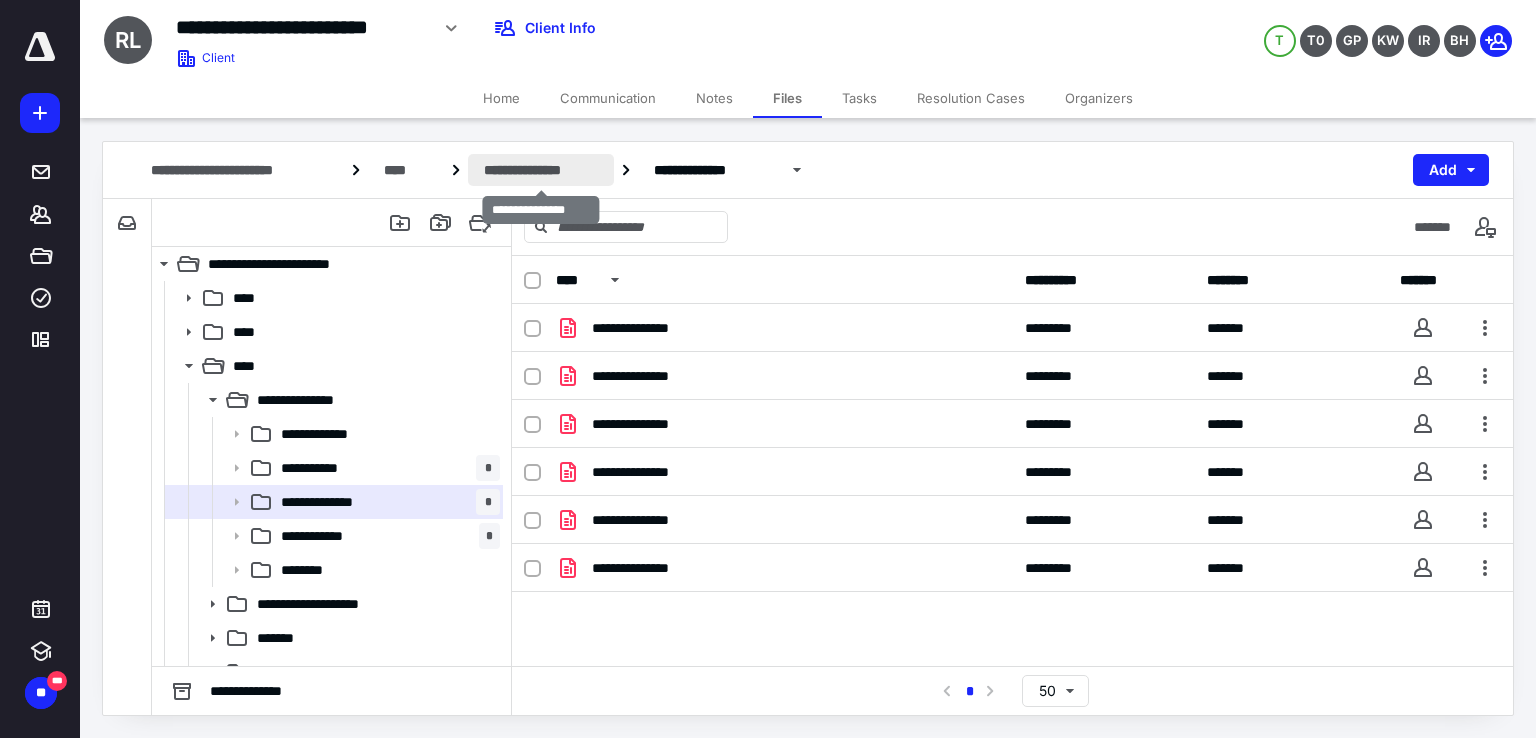 click on "**********" at bounding box center (541, 170) 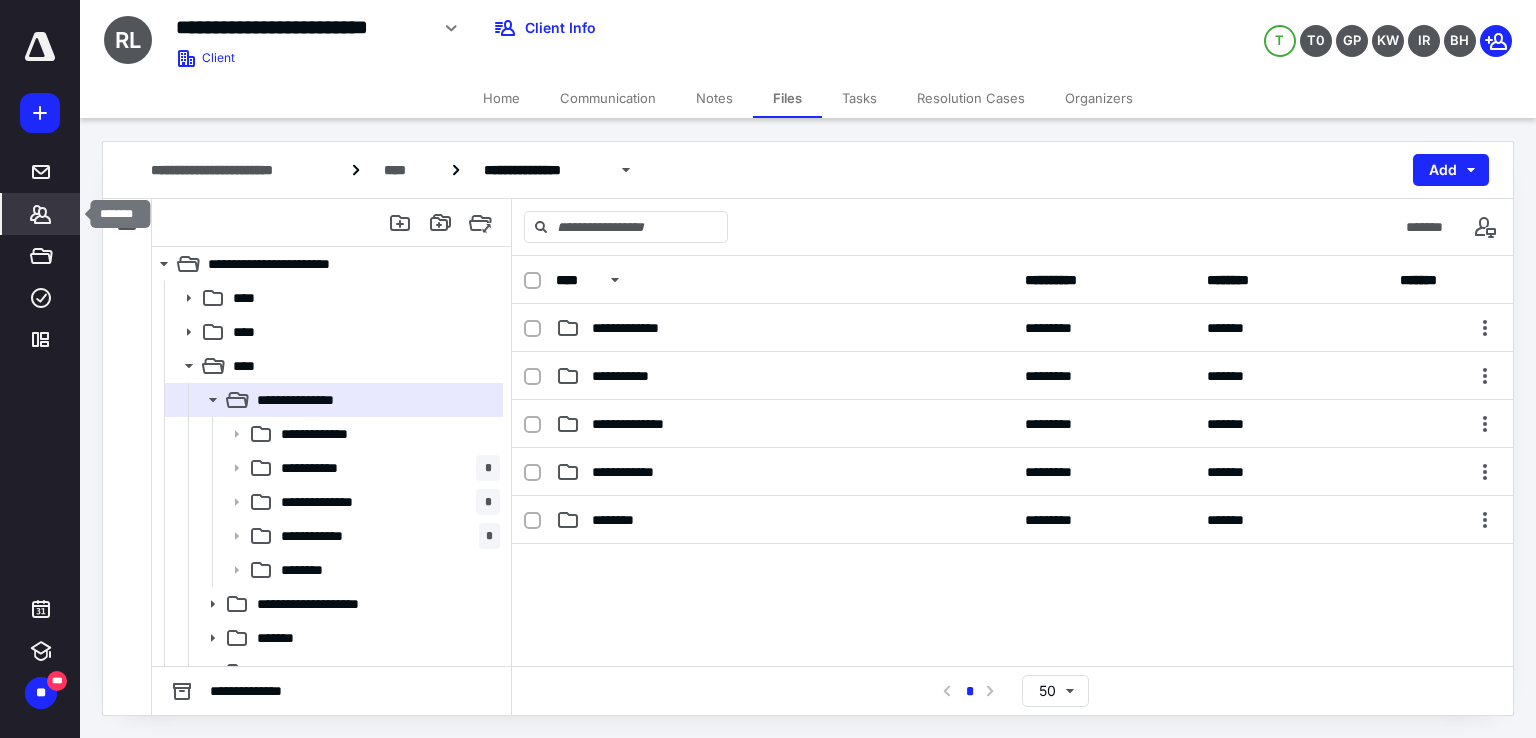 click 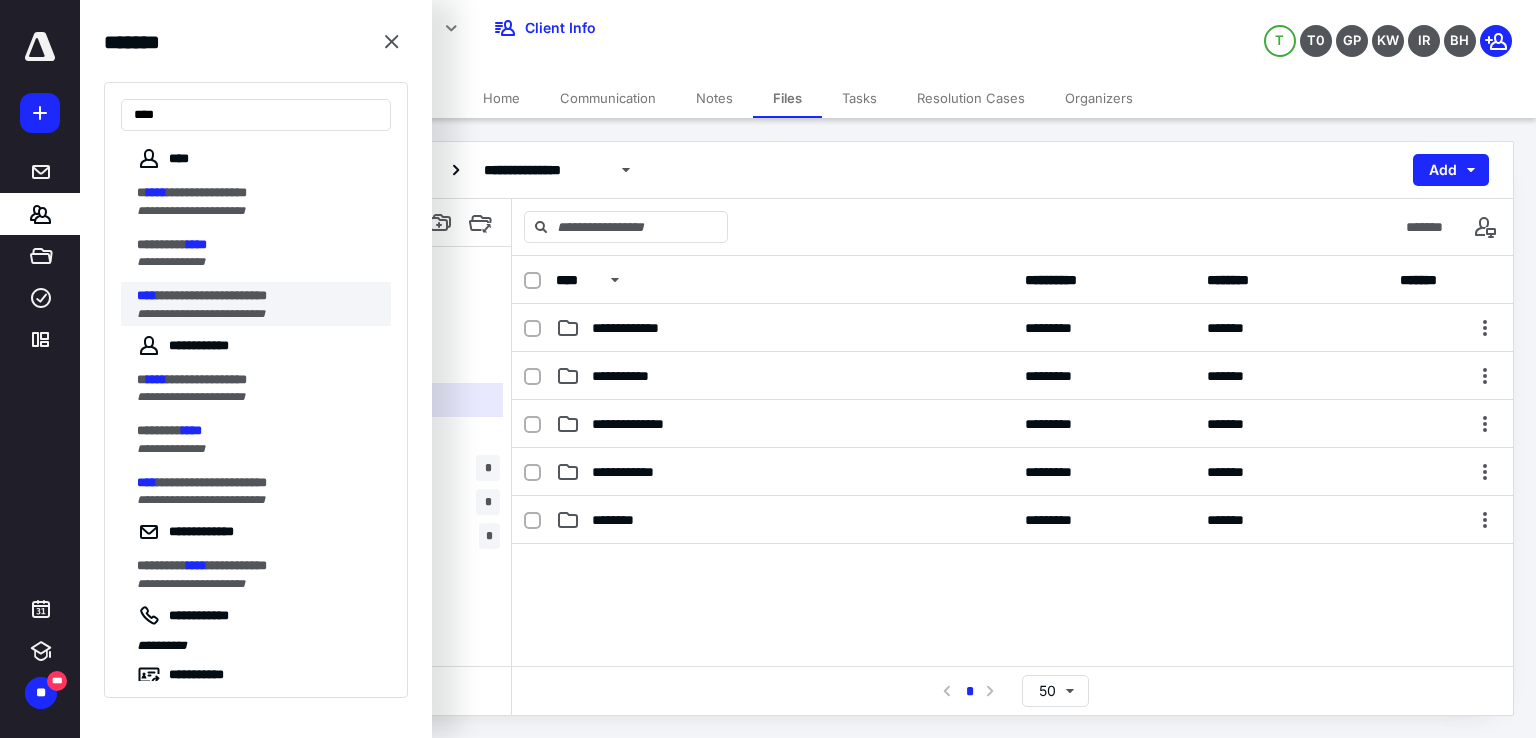 type on "****" 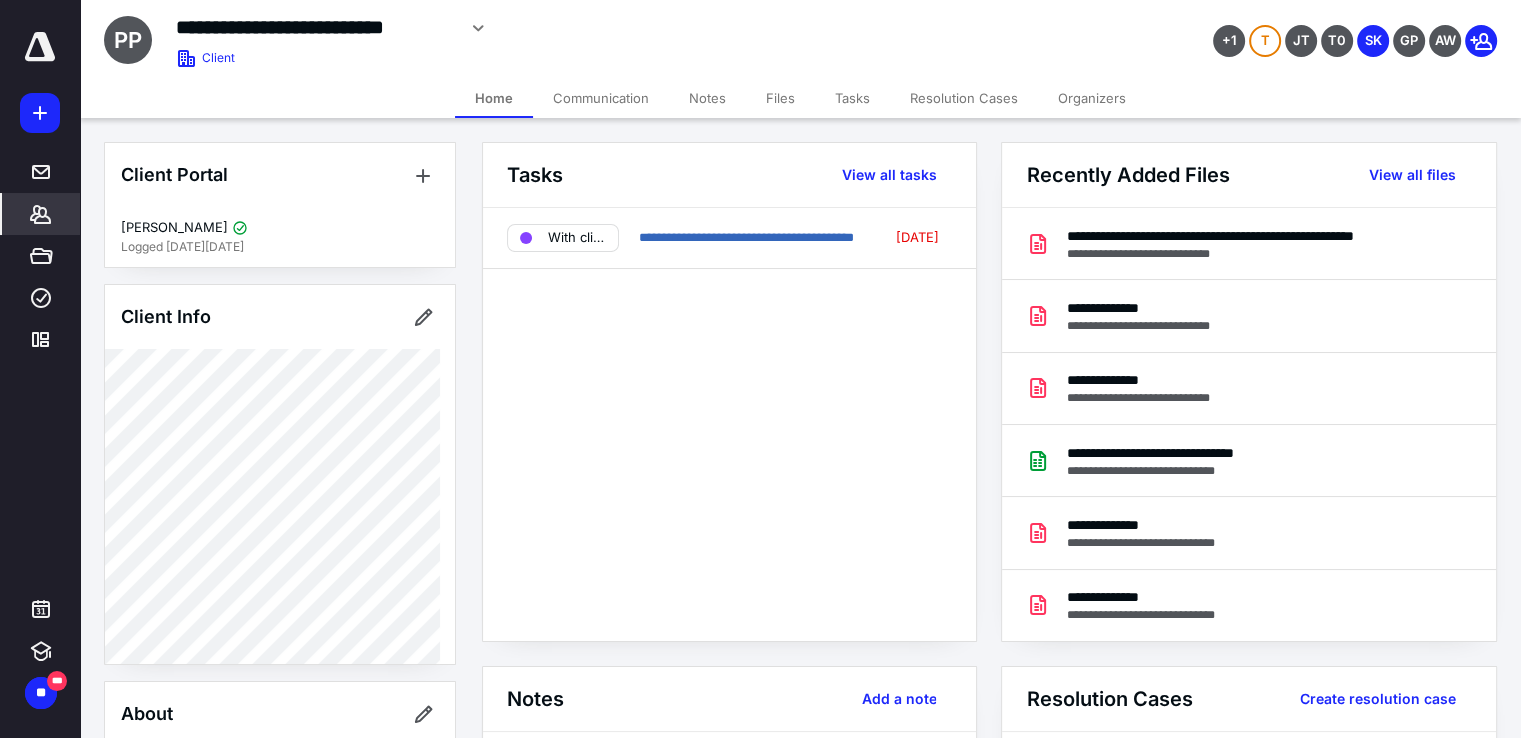 click on "Files" at bounding box center (780, 98) 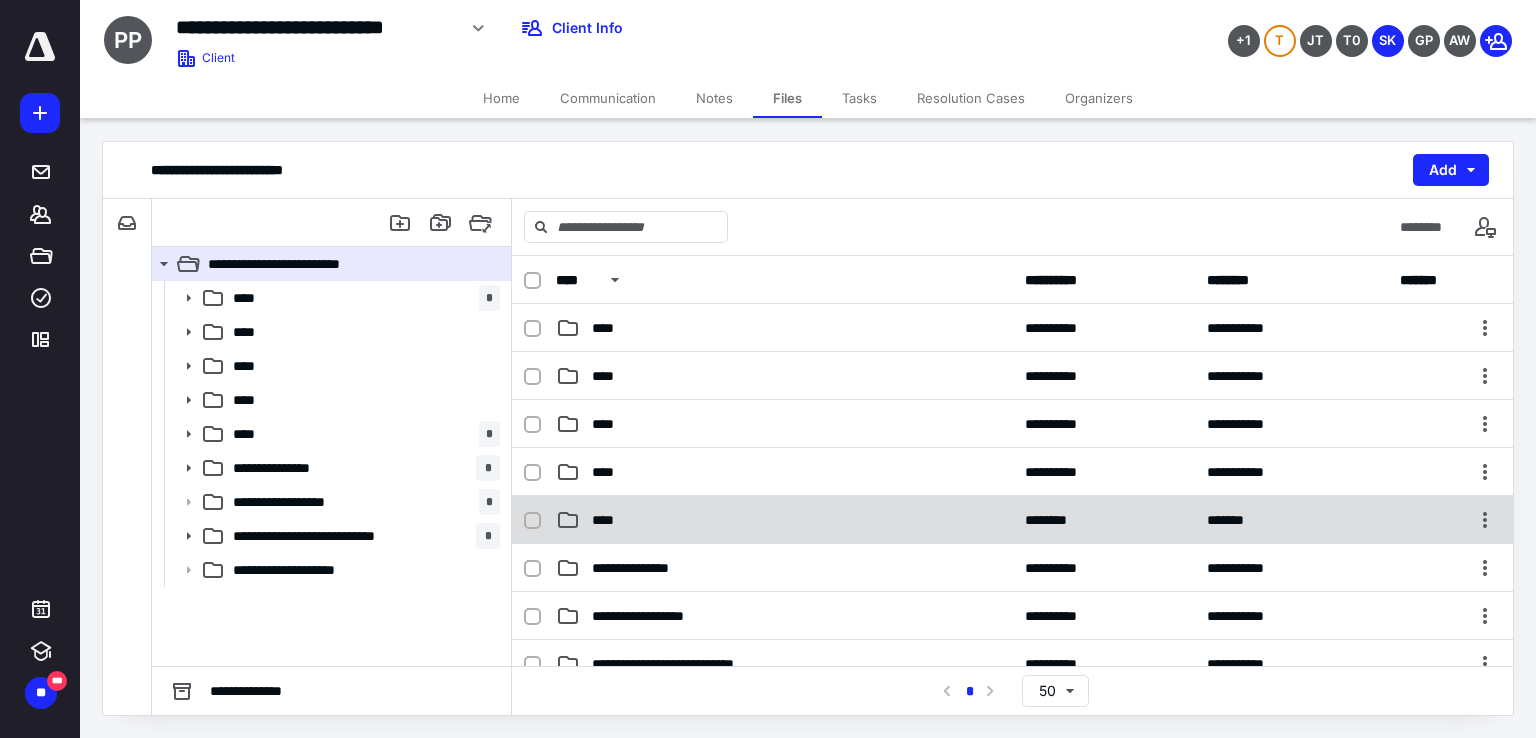 click on "**** ******** *******" at bounding box center (1012, 520) 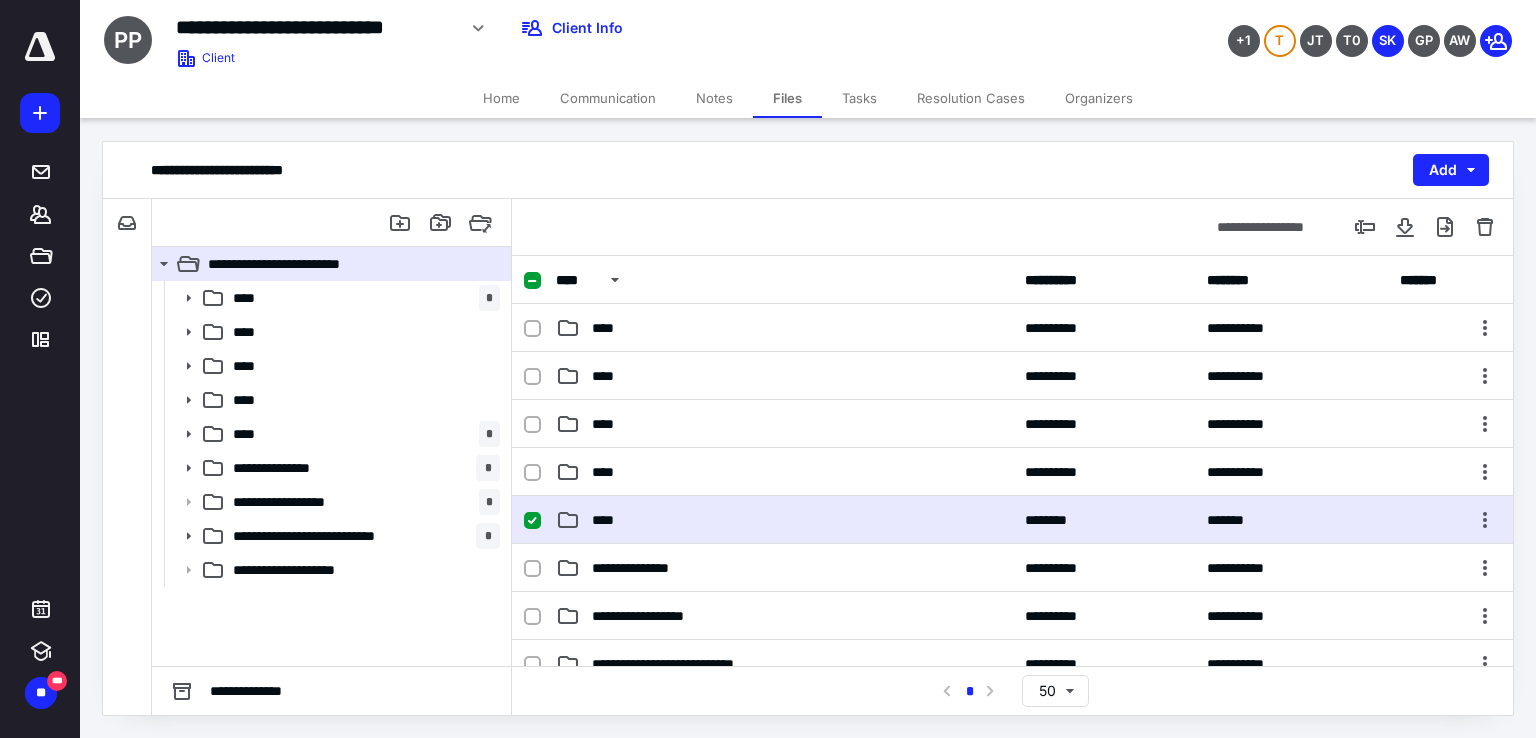 click on "**** ******** *******" at bounding box center [1012, 520] 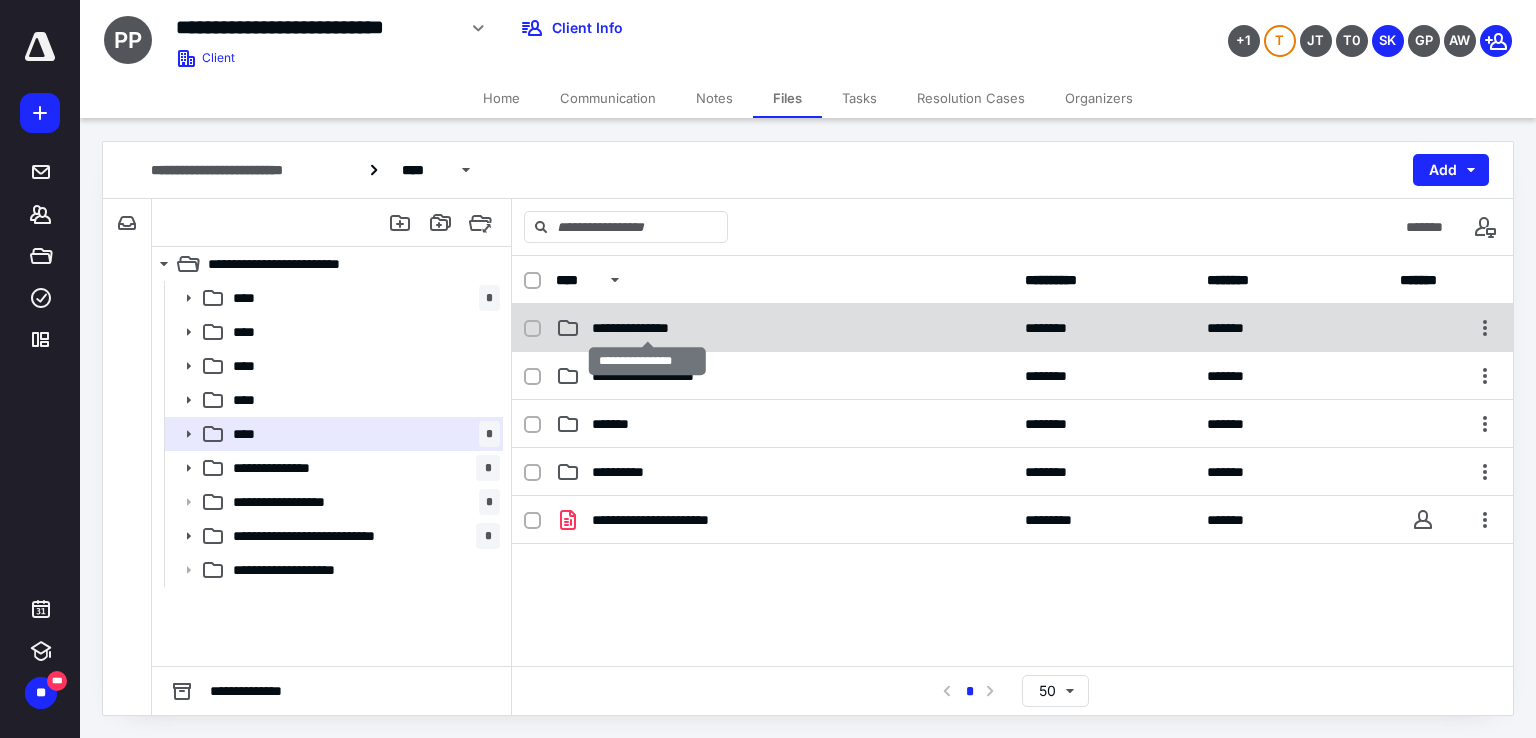 click on "**********" at bounding box center [647, 328] 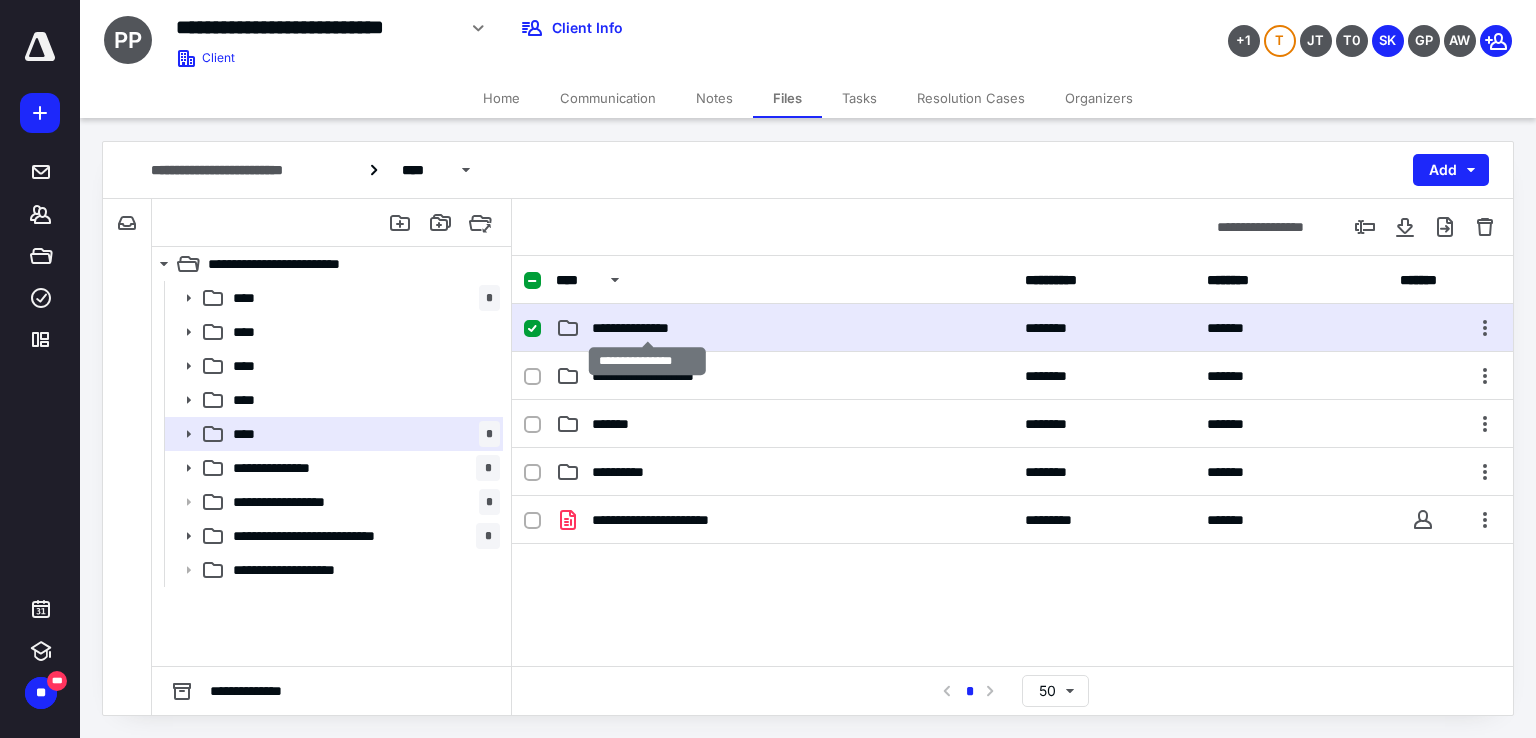 click on "**********" at bounding box center [647, 328] 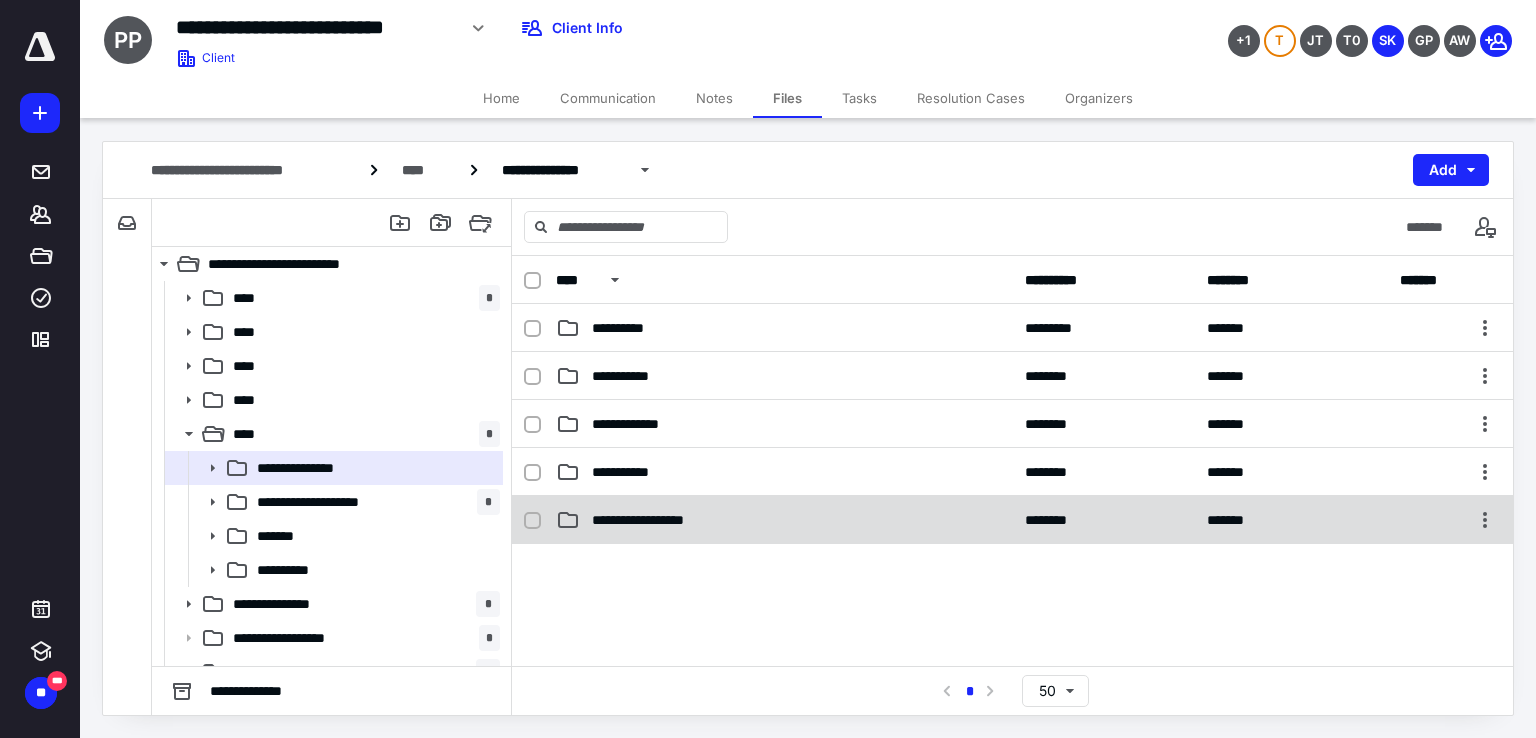 click on "**********" at bounding box center (1012, 520) 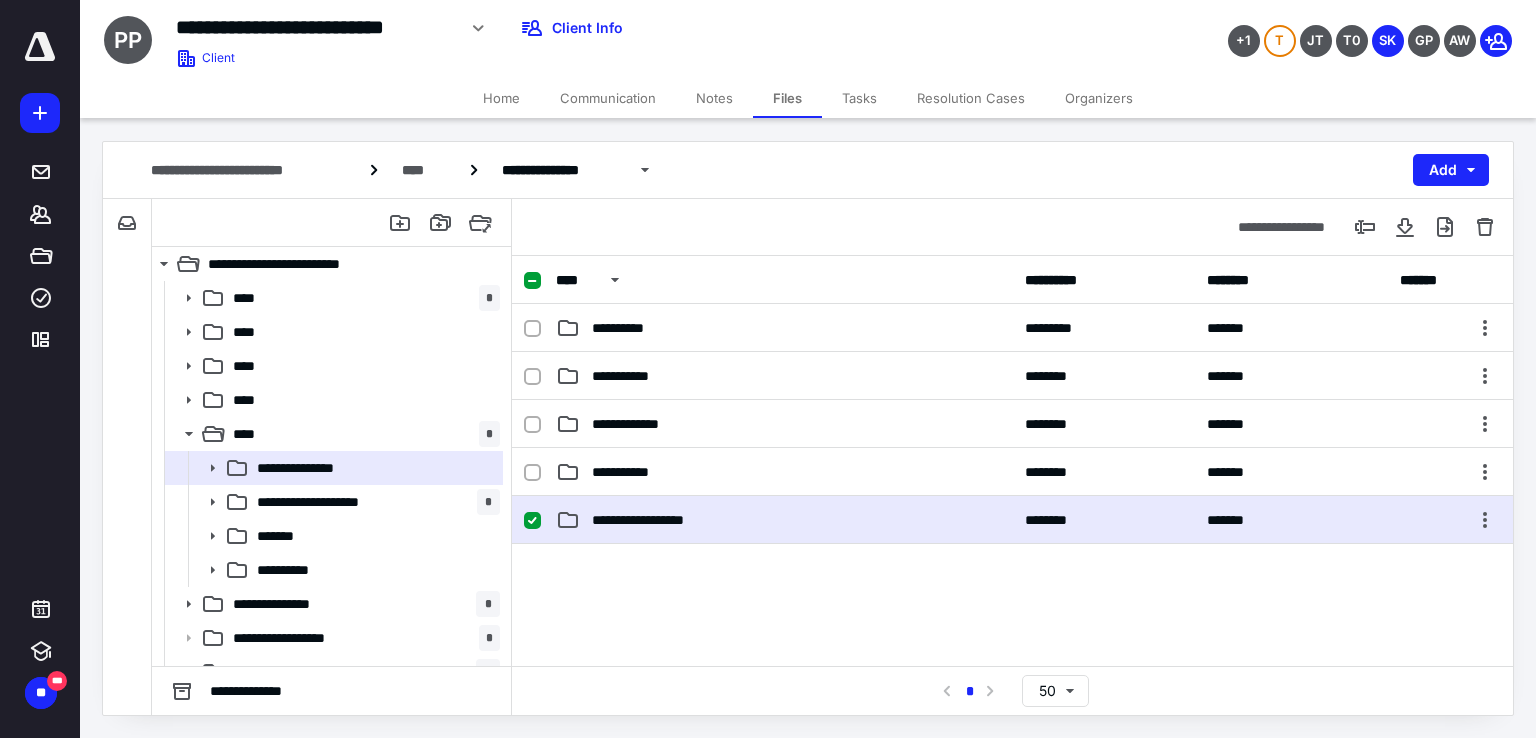 click on "**********" at bounding box center [1012, 520] 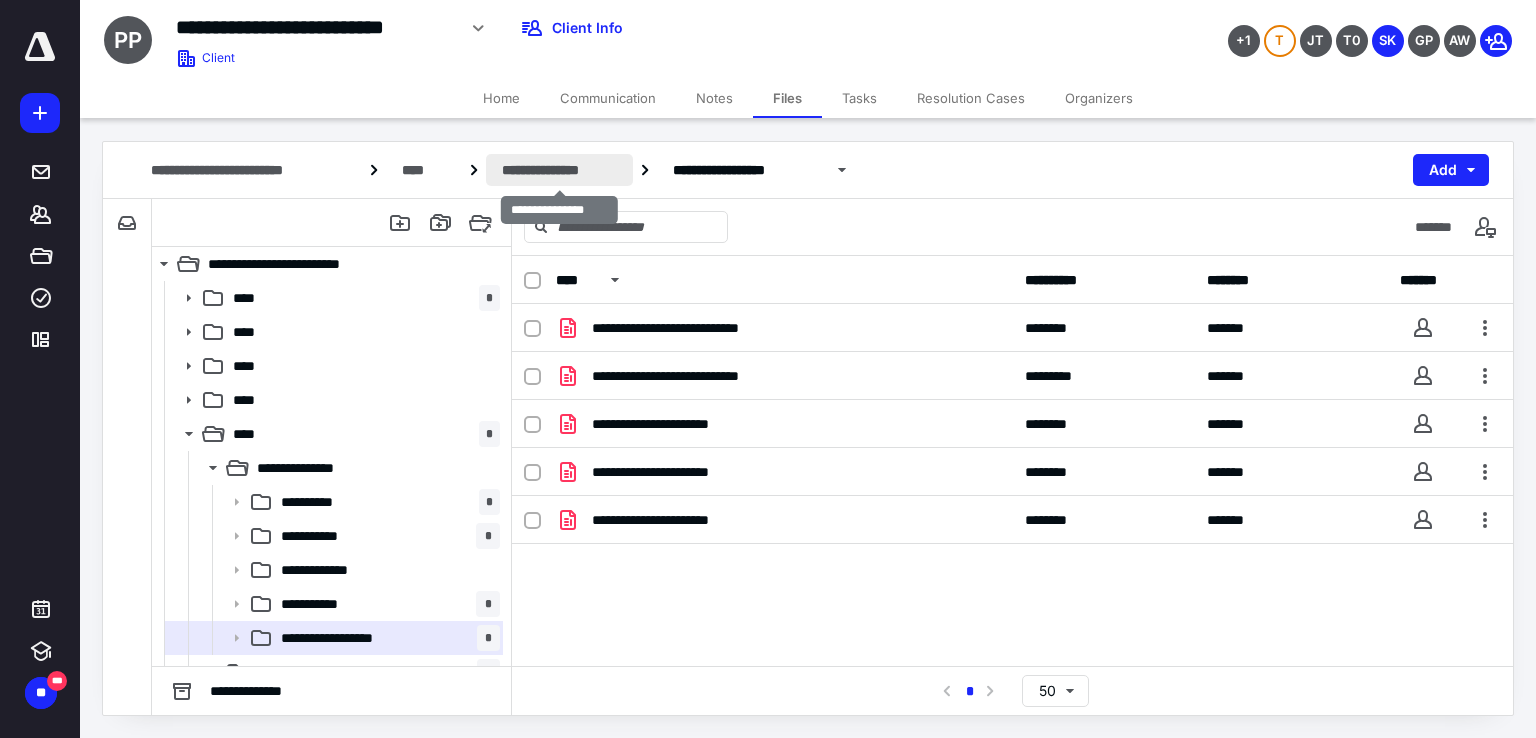 click on "**********" at bounding box center [559, 170] 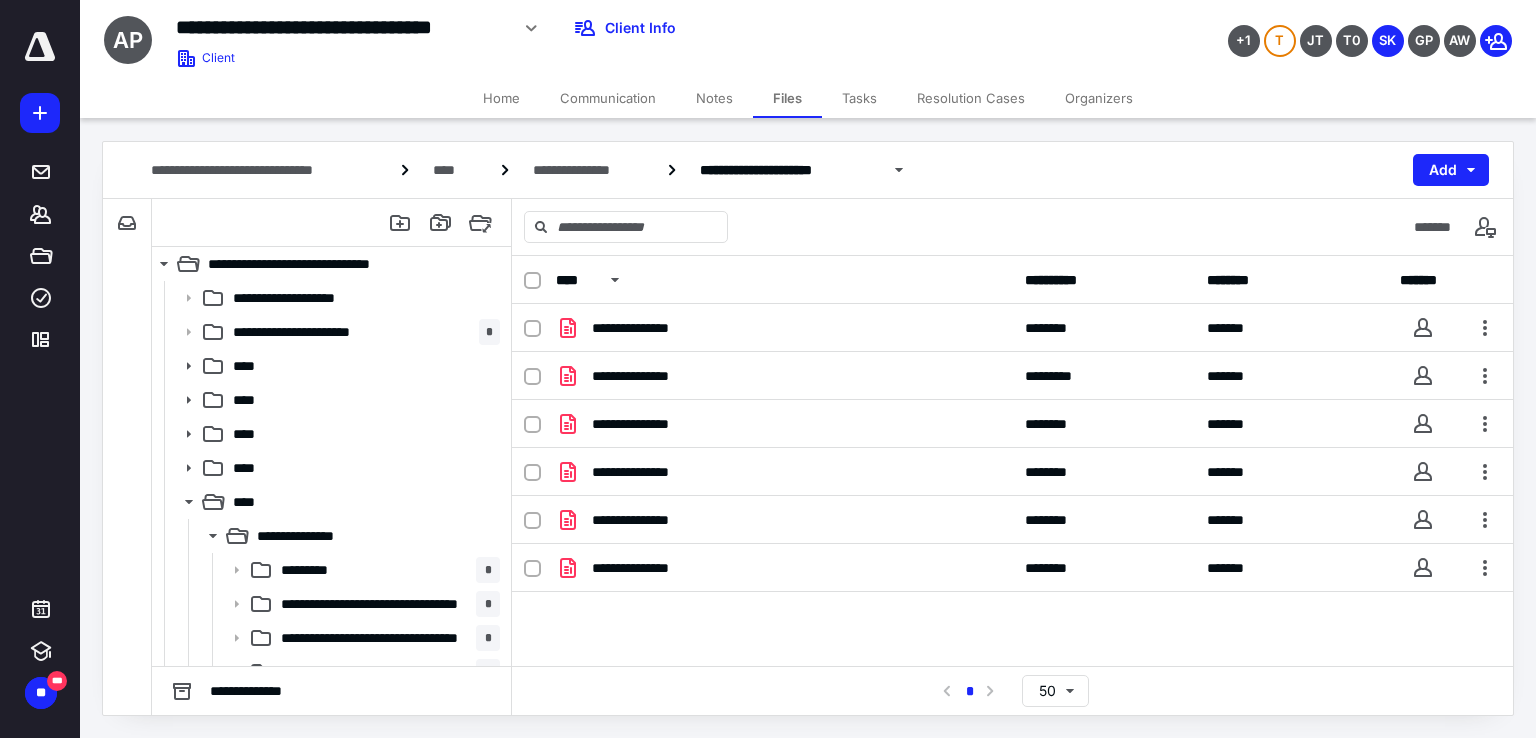 scroll, scrollTop: 0, scrollLeft: 0, axis: both 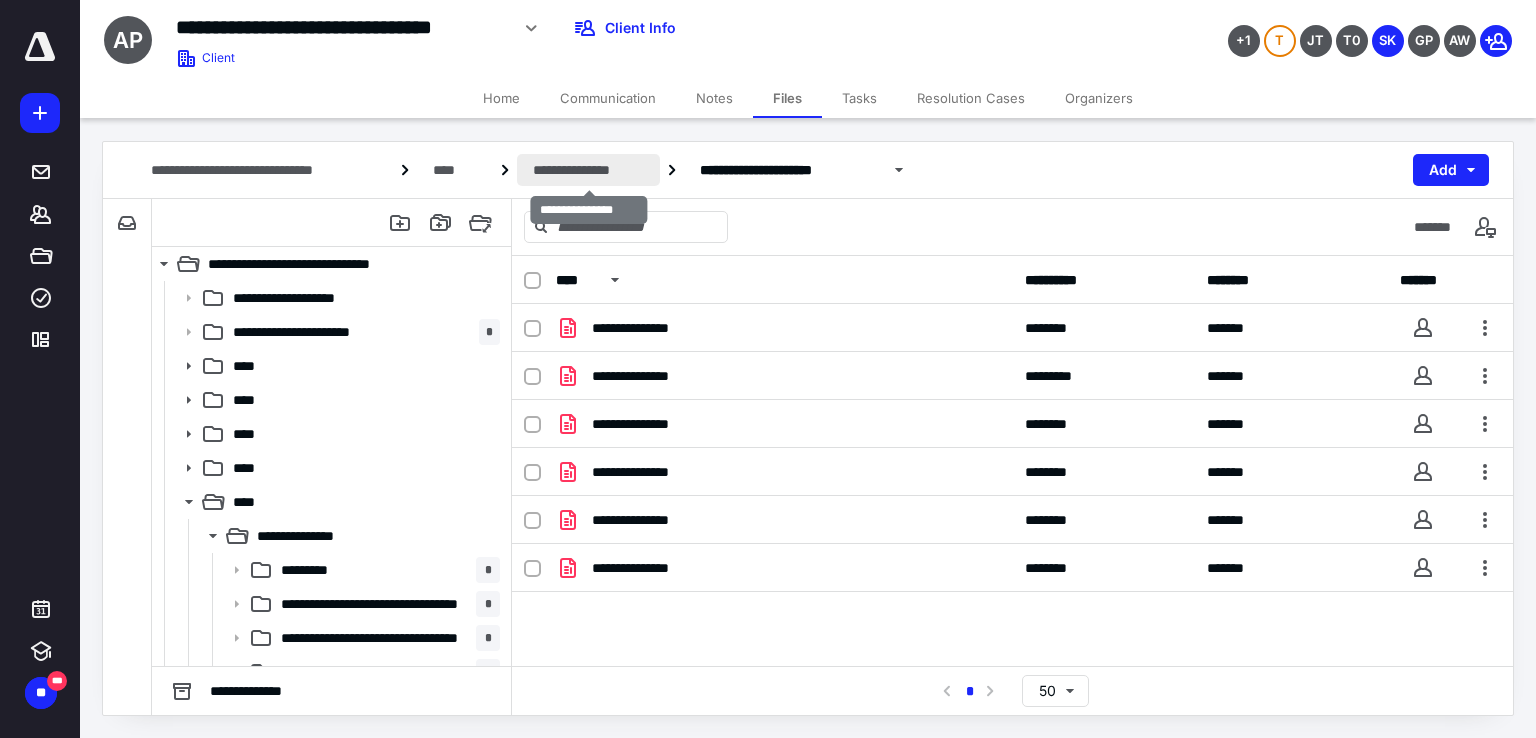 click on "**********" at bounding box center (588, 170) 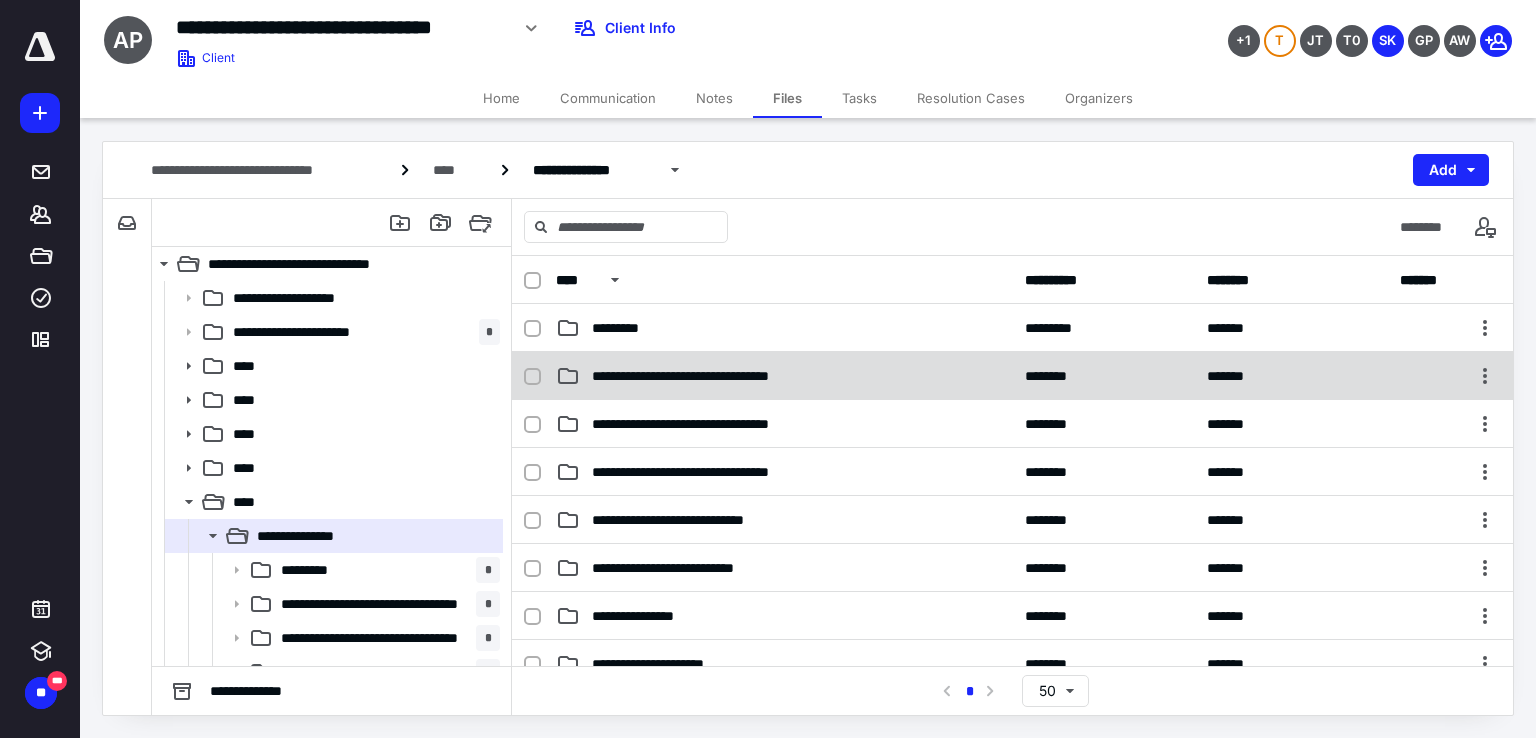 click on "**********" at bounding box center (1012, 376) 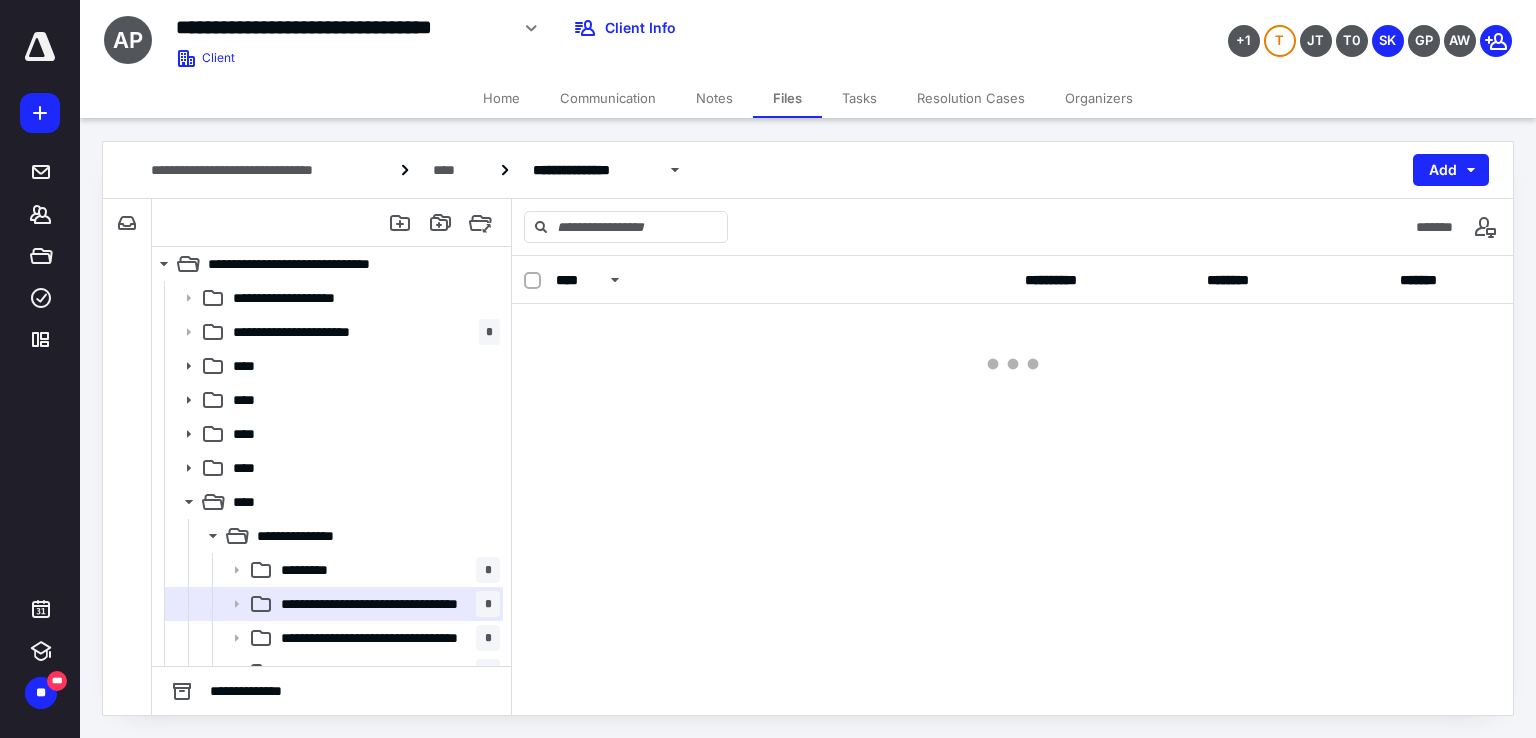 click at bounding box center (1012, 364) 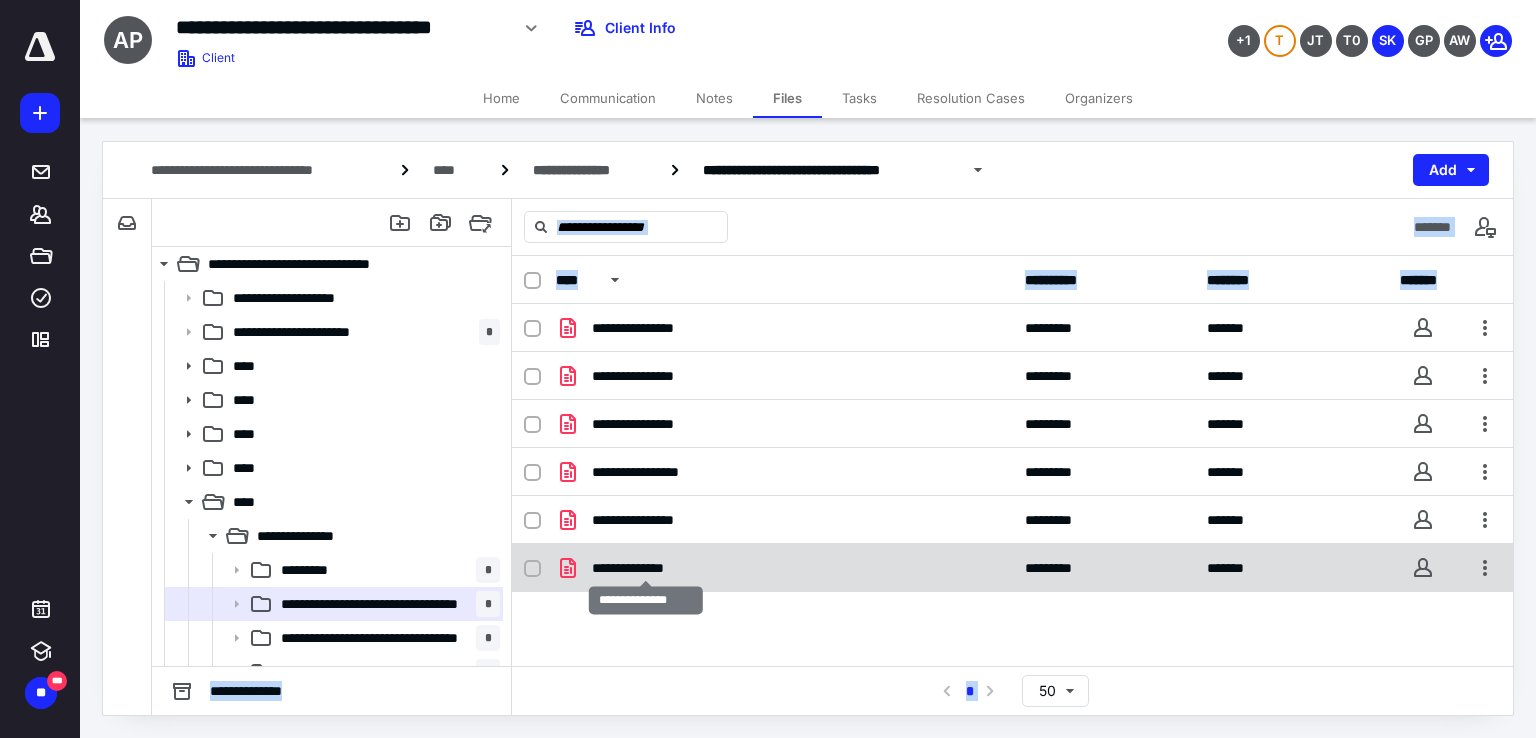 click on "**********" at bounding box center (646, 568) 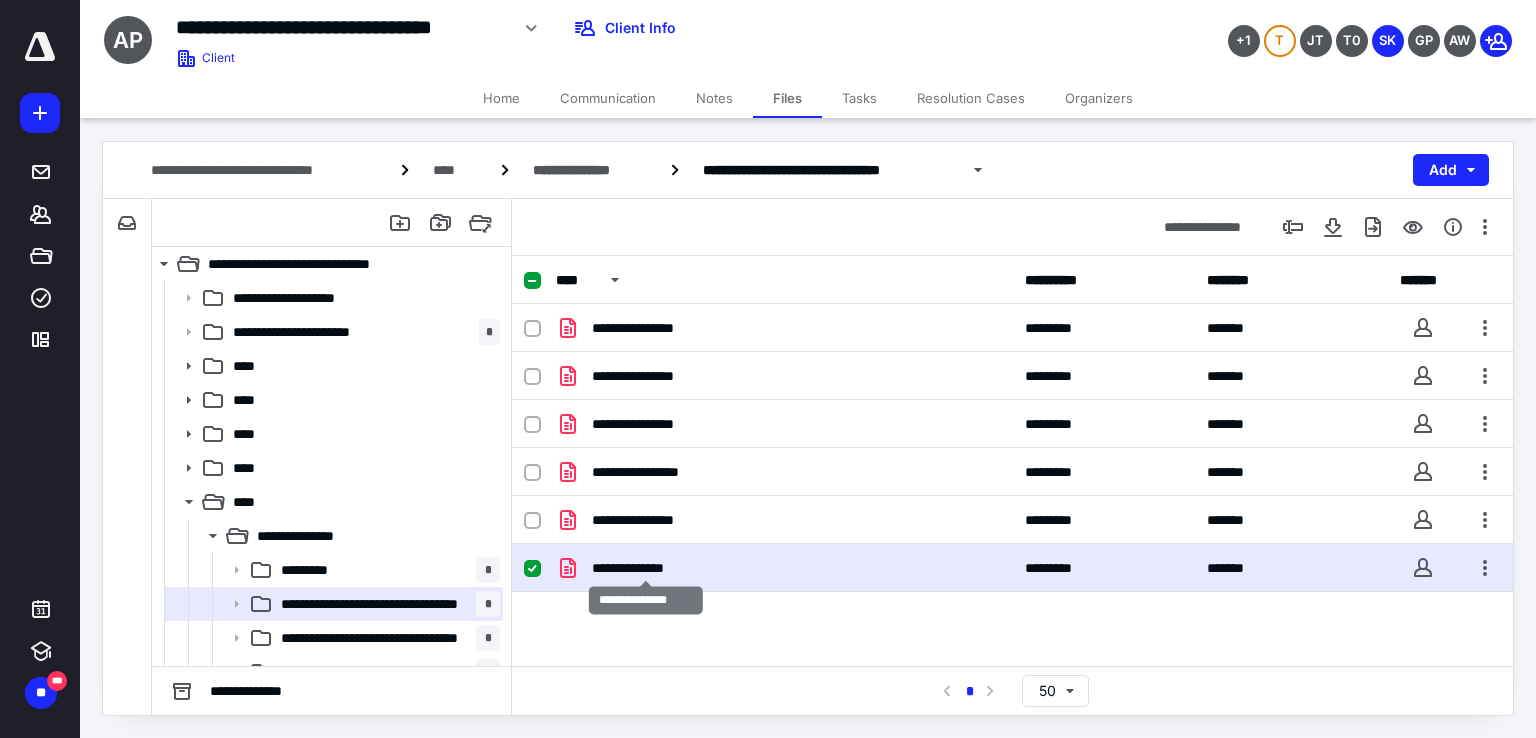 click on "**********" at bounding box center [646, 568] 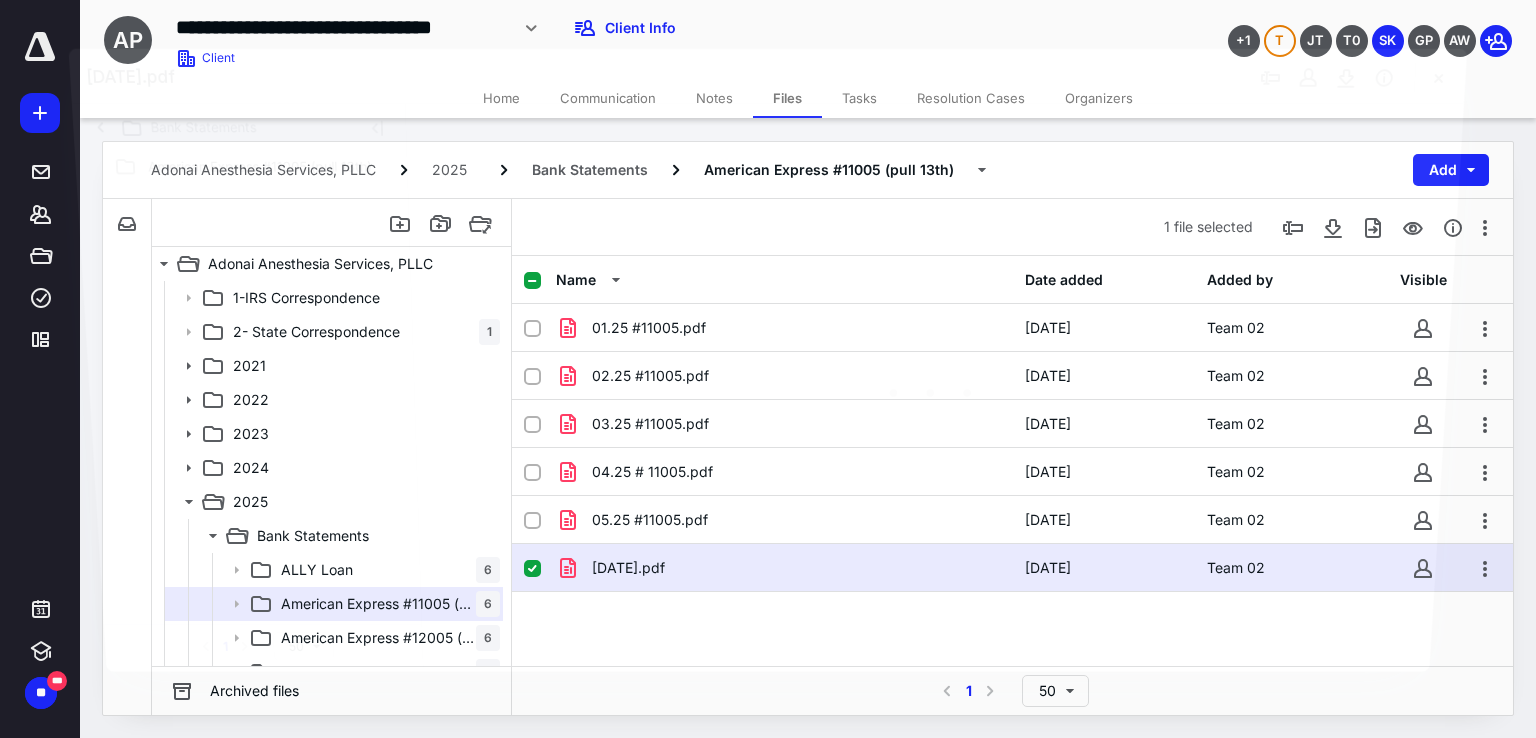 click at bounding box center [935, 385] 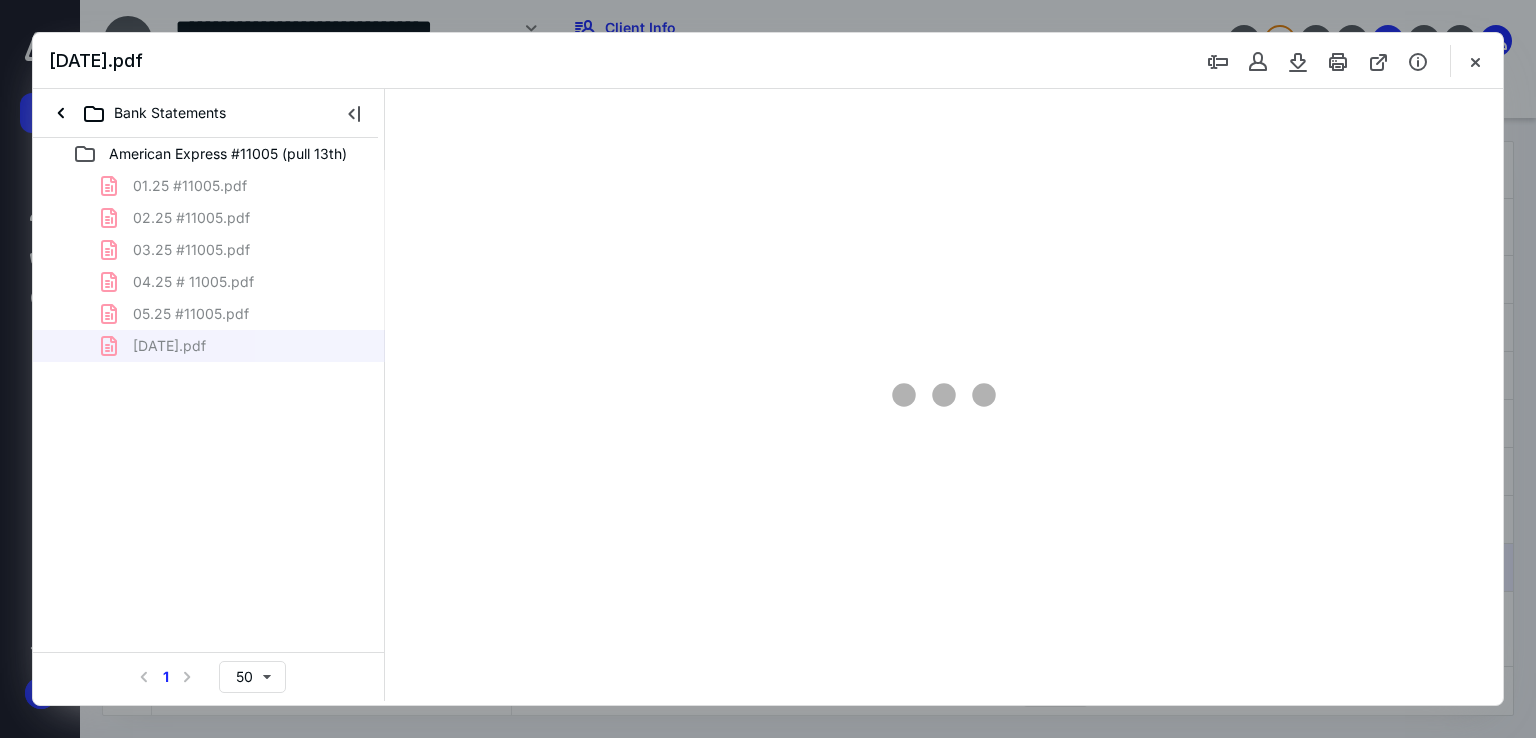 scroll, scrollTop: 0, scrollLeft: 0, axis: both 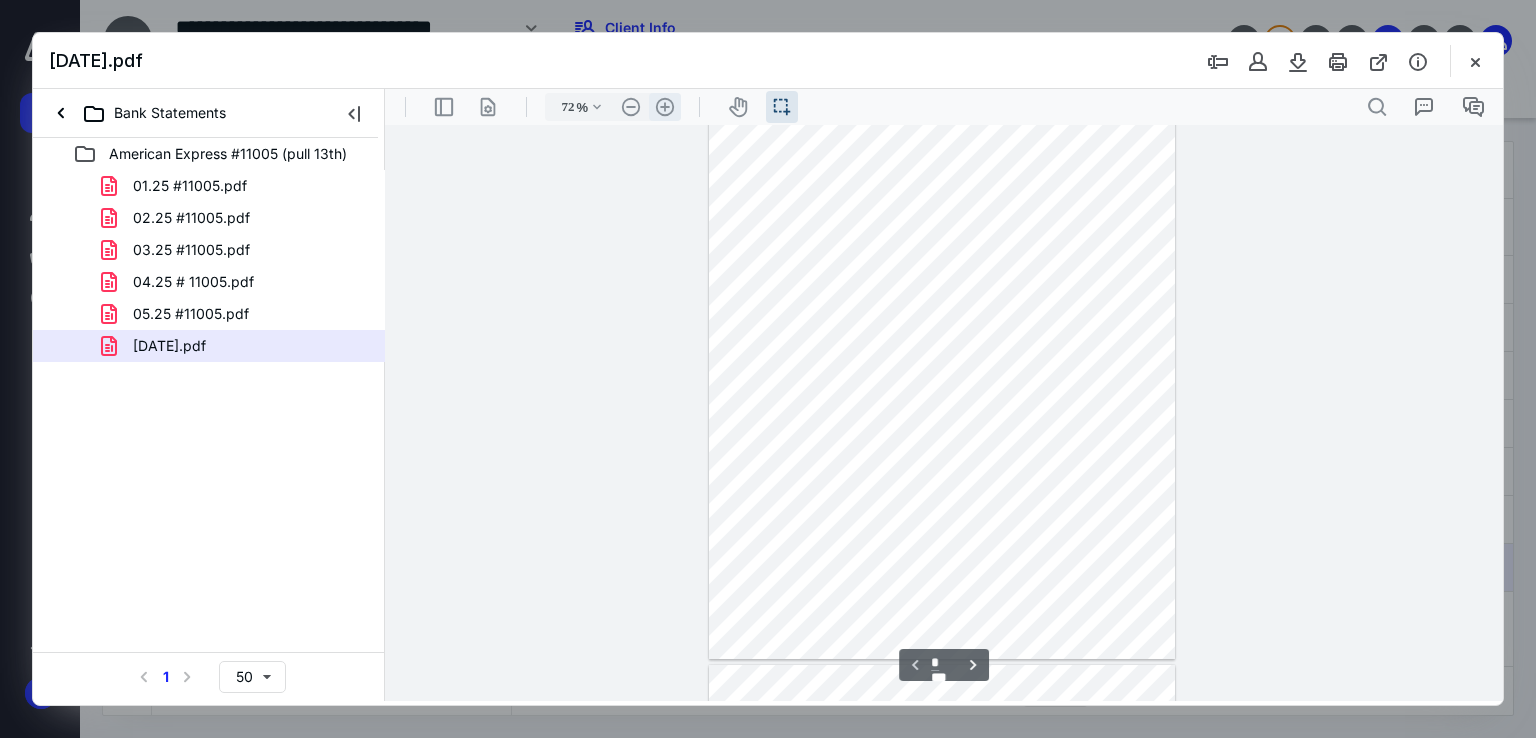click on ".cls-1{fill:#abb0c4;} icon - header - zoom - in - line" at bounding box center (665, 107) 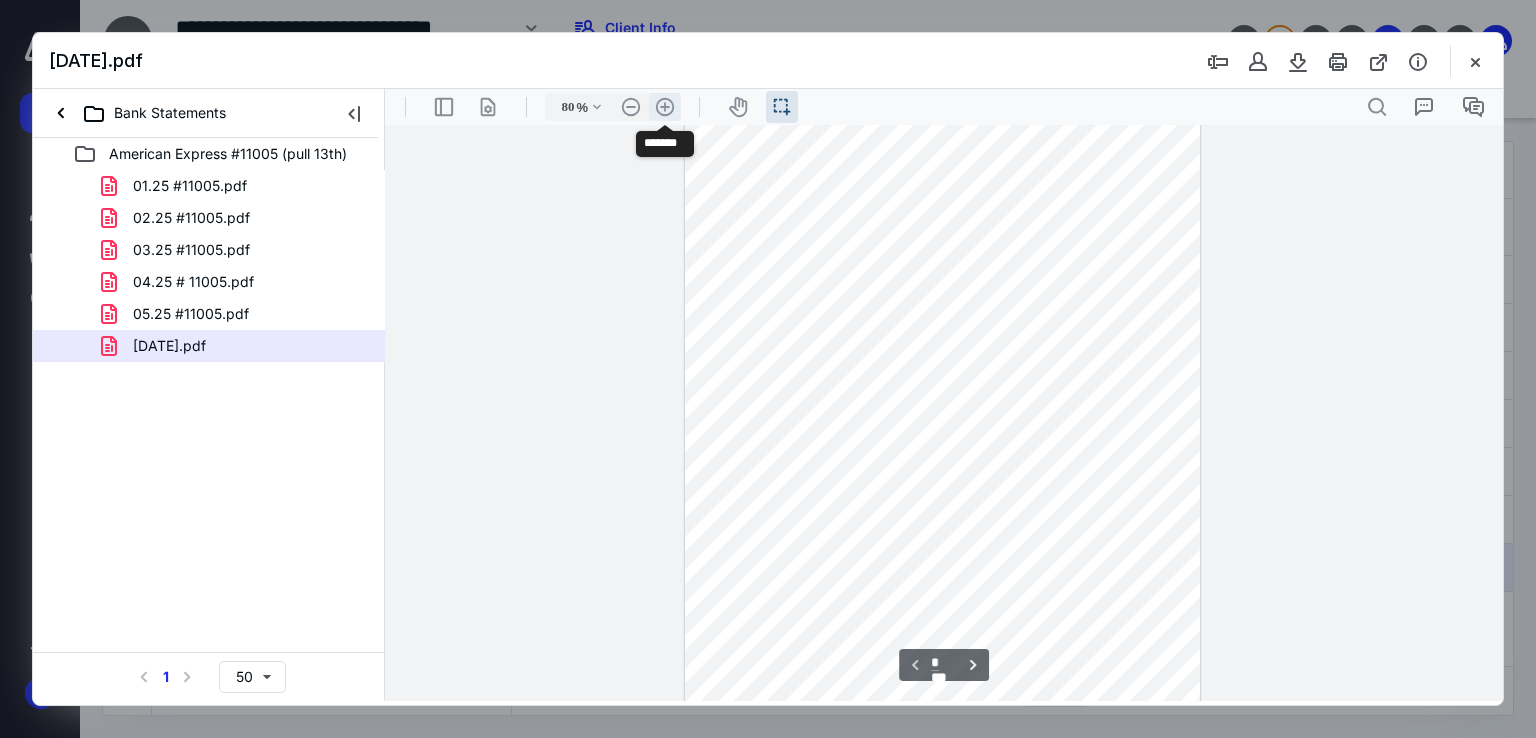 scroll, scrollTop: 71, scrollLeft: 0, axis: vertical 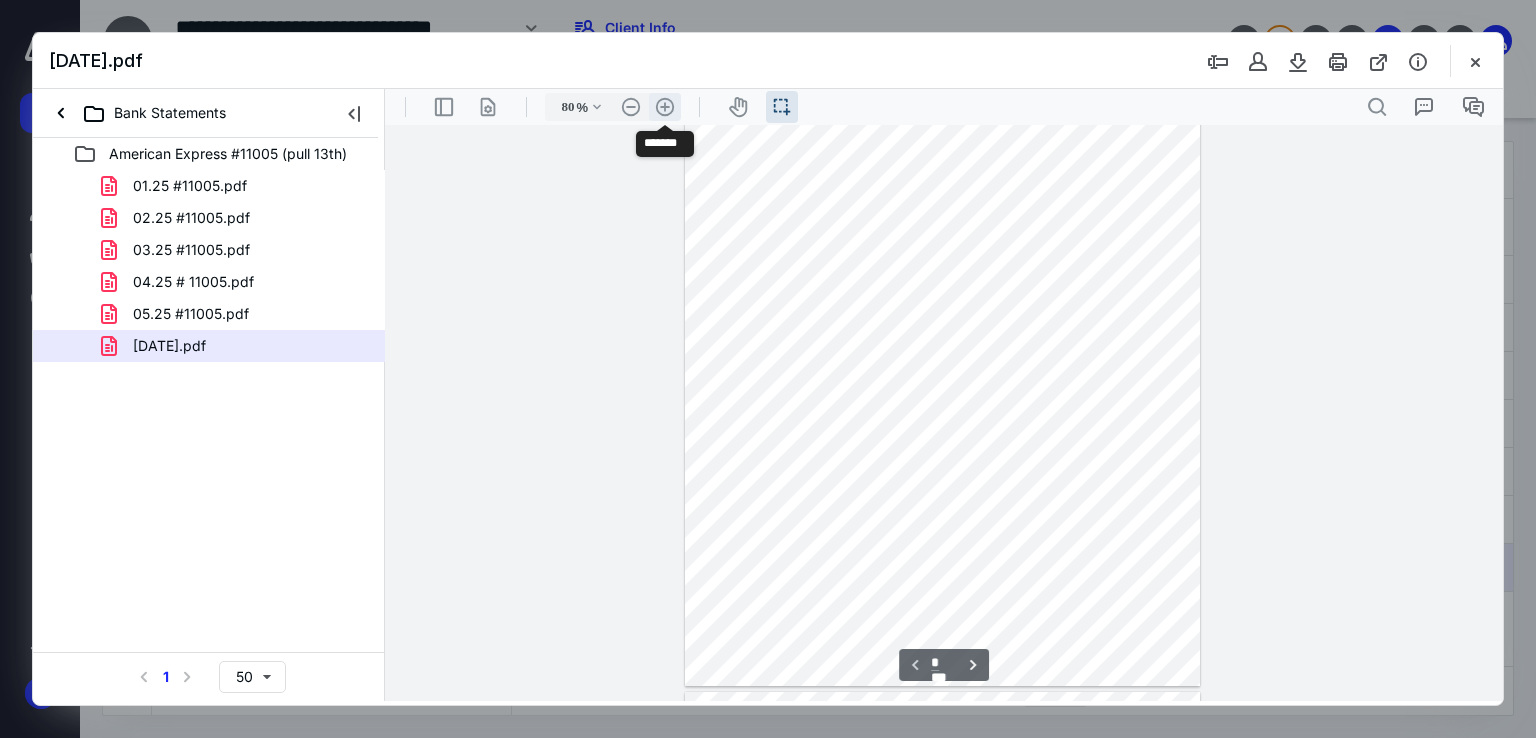 click on ".cls-1{fill:#abb0c4;} icon - header - zoom - in - line" at bounding box center [665, 107] 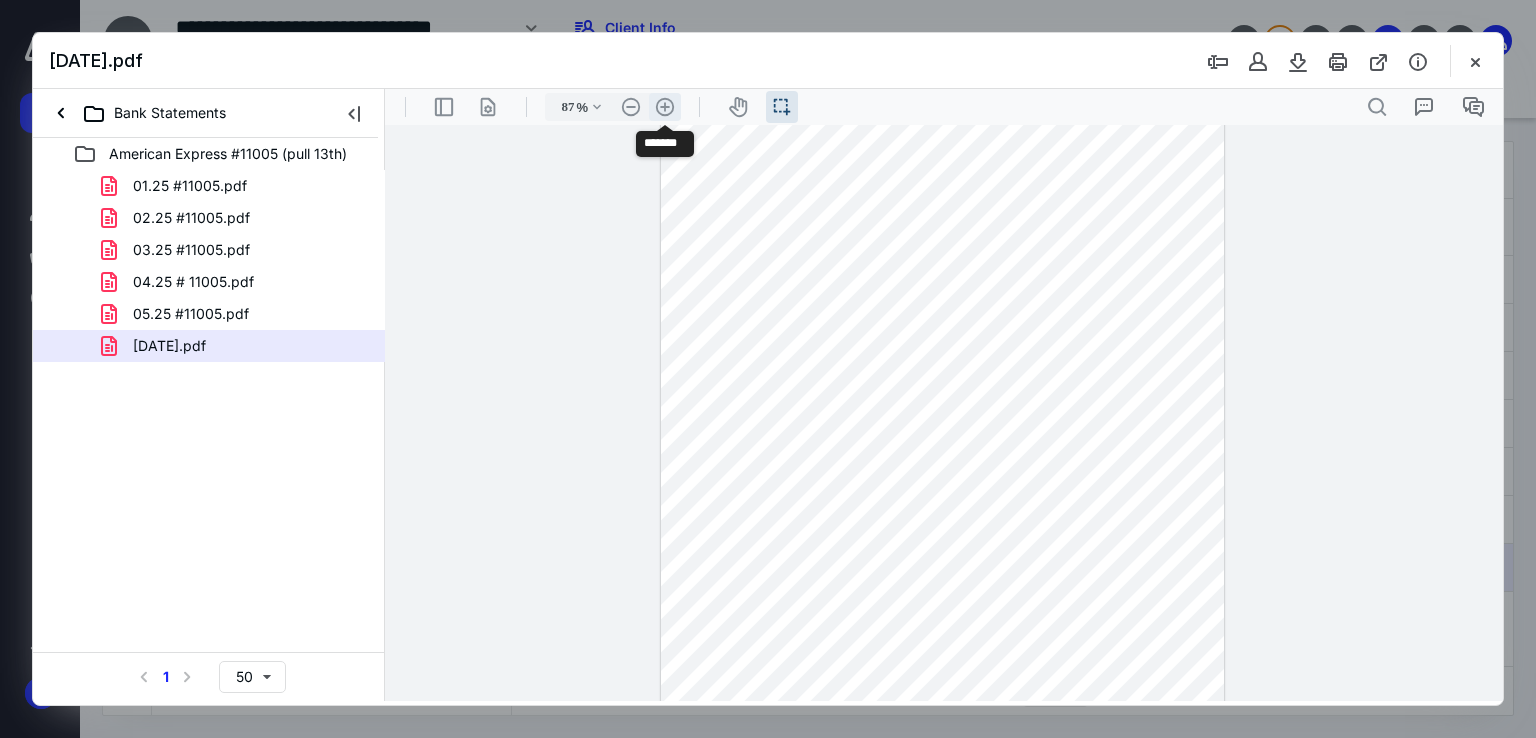 click on ".cls-1{fill:#abb0c4;} icon - header - zoom - in - line" at bounding box center [665, 107] 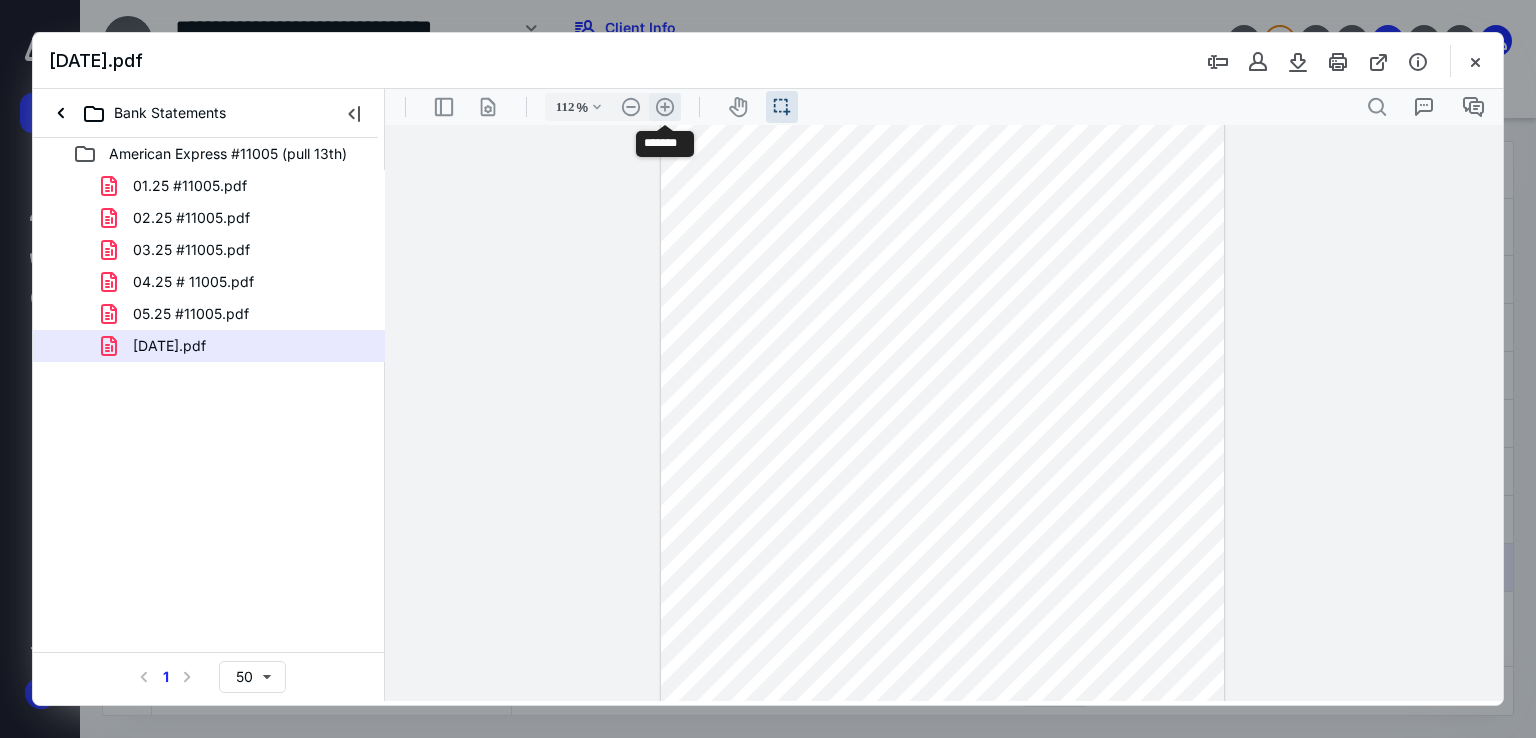 scroll, scrollTop: 210, scrollLeft: 0, axis: vertical 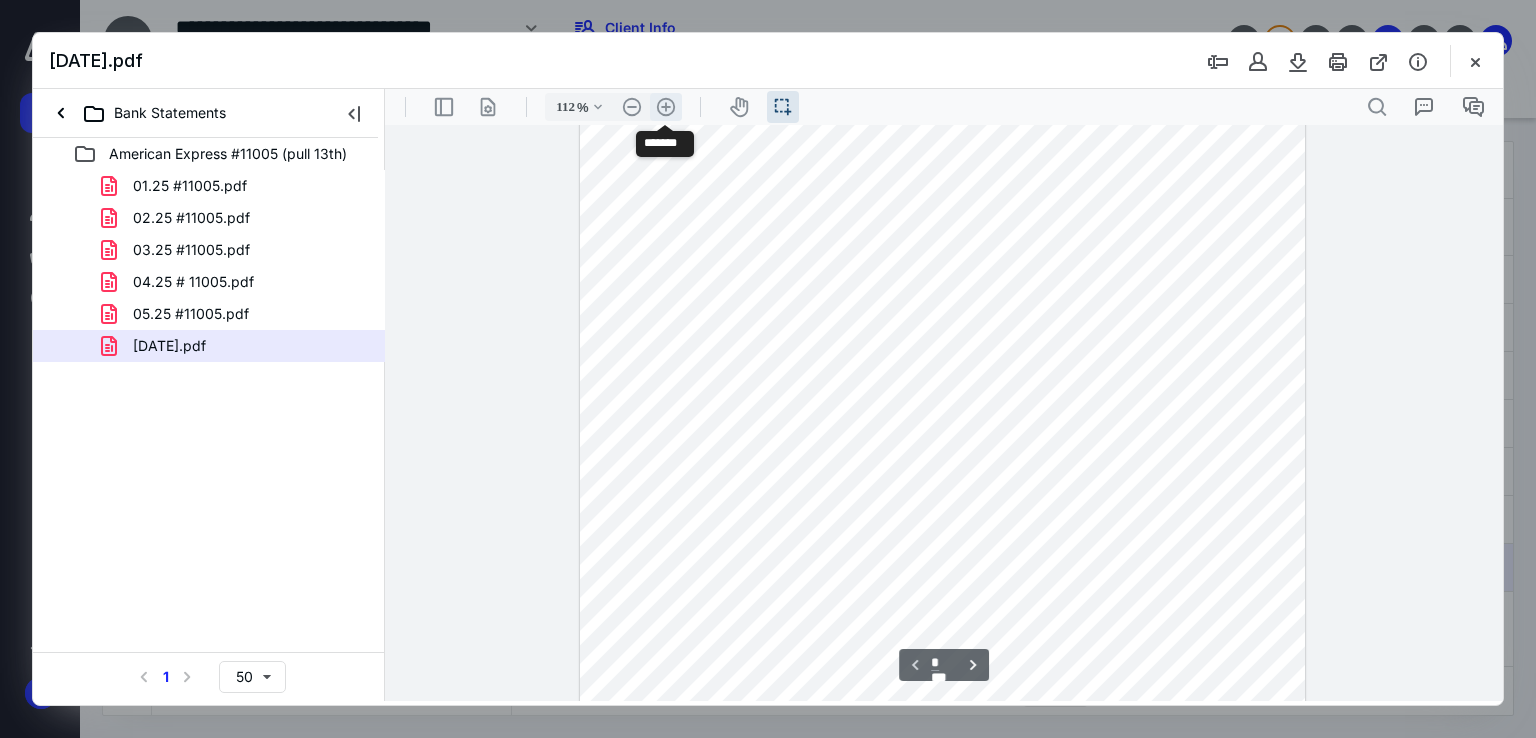 click on ".cls-1{fill:#abb0c4;} icon - header - zoom - in - line" at bounding box center [666, 107] 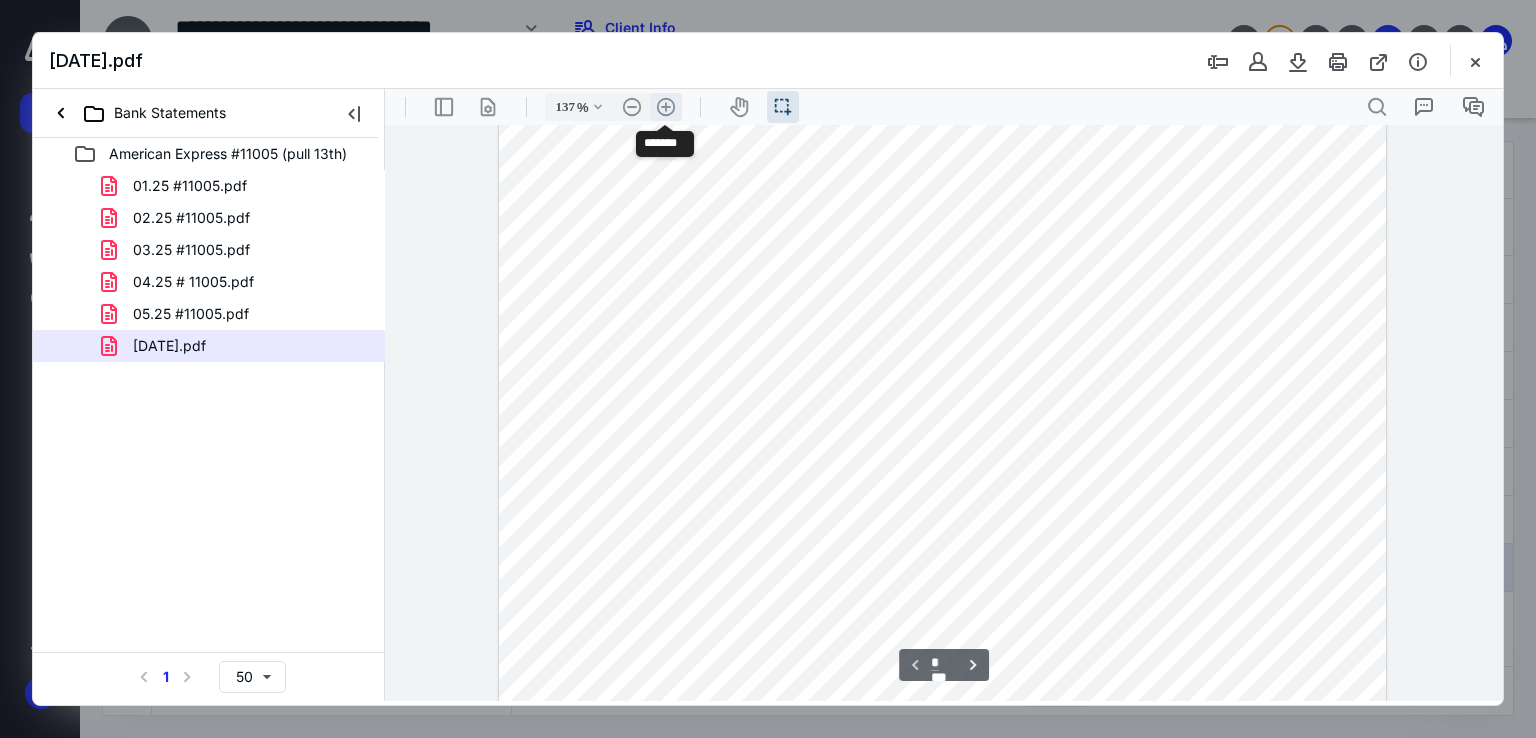 scroll, scrollTop: 317, scrollLeft: 0, axis: vertical 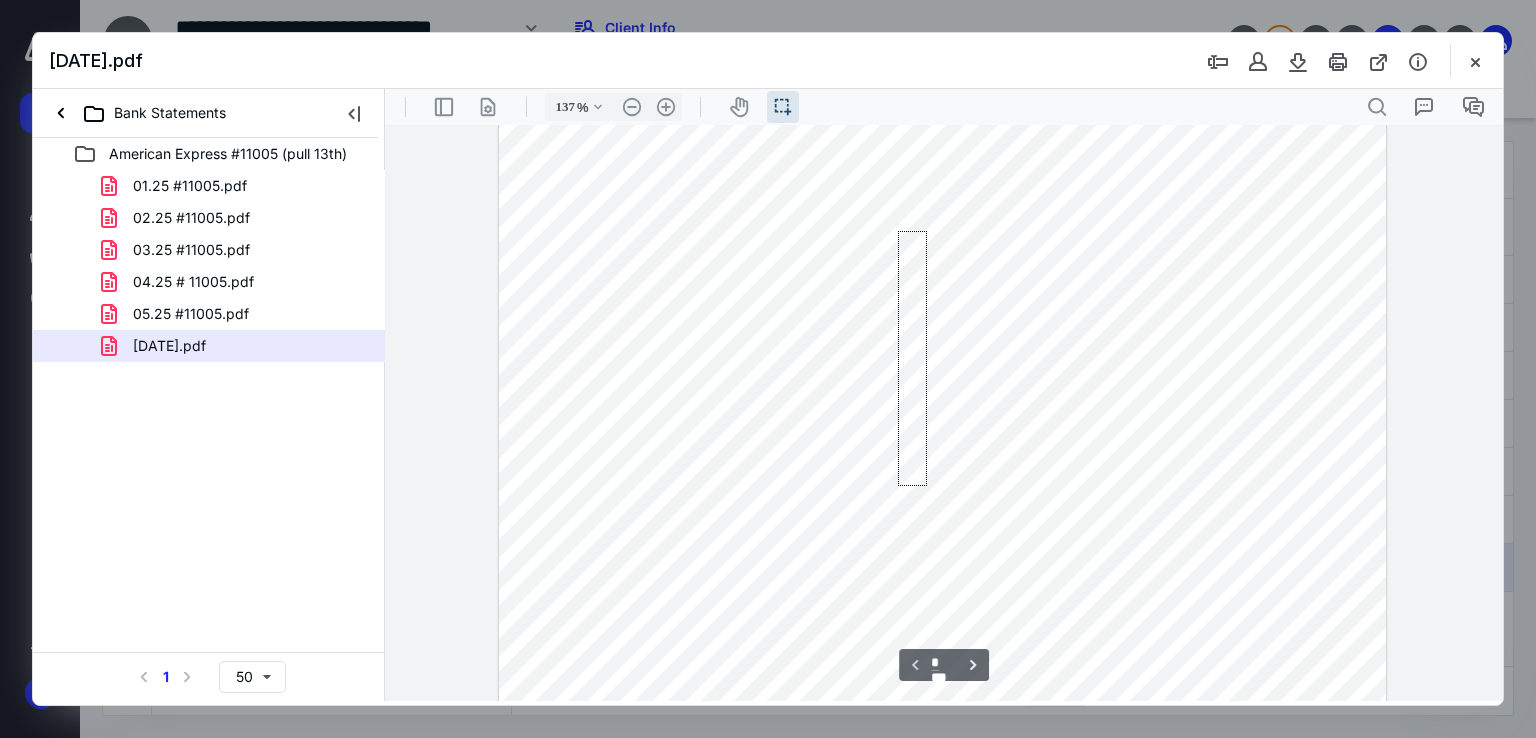 drag, startPoint x: 898, startPoint y: 231, endPoint x: 925, endPoint y: 496, distance: 266.37192 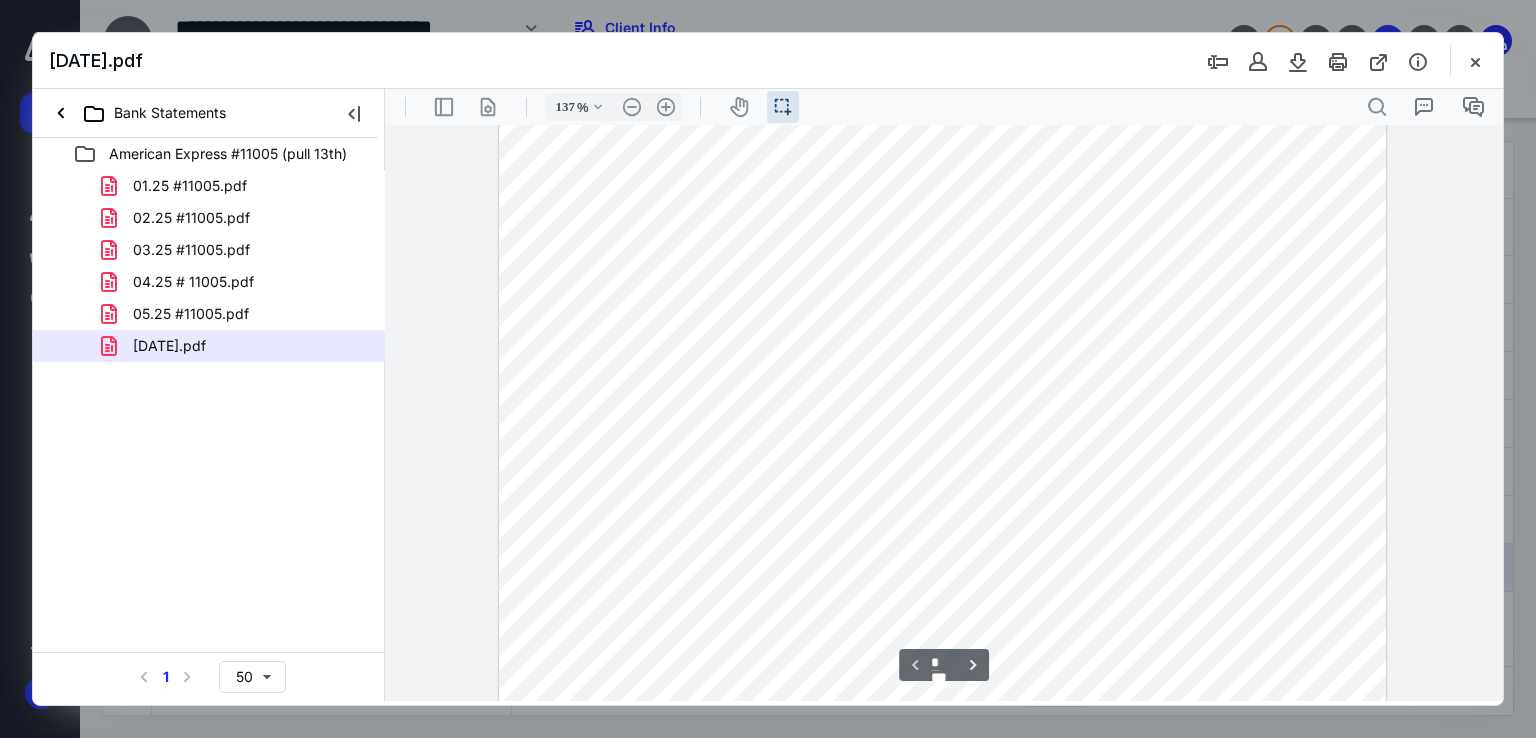 click at bounding box center (943, 355) 